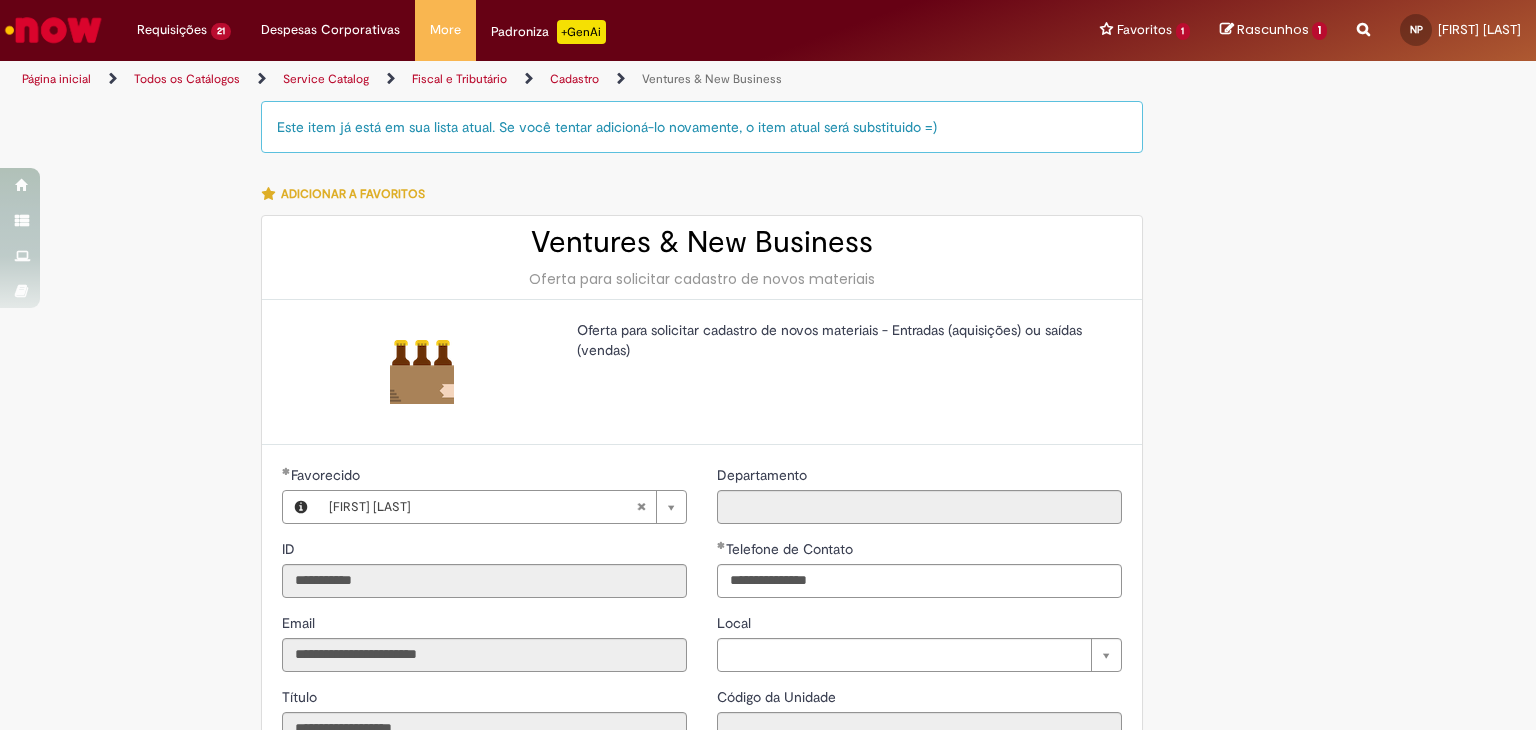select on "**********" 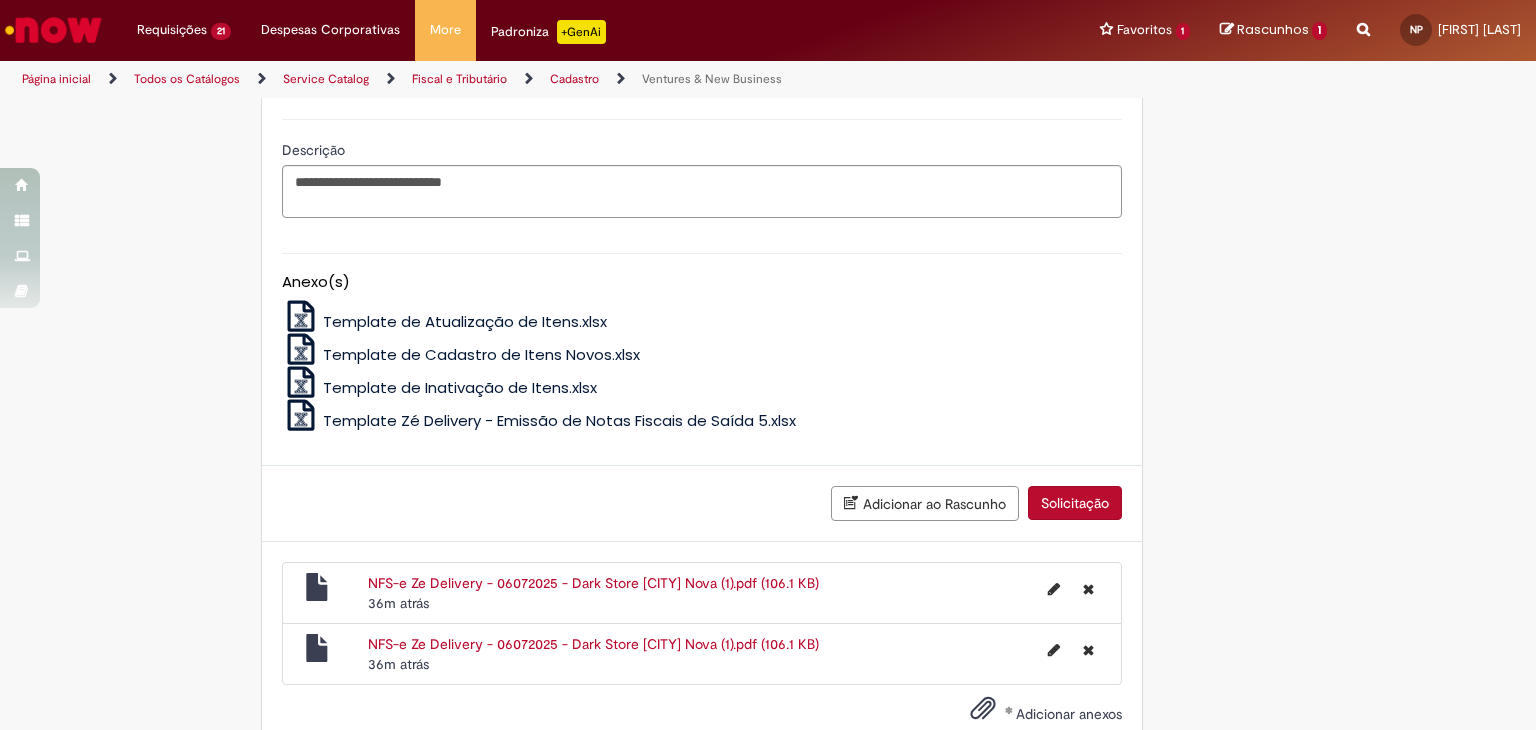 scroll, scrollTop: 1742, scrollLeft: 0, axis: vertical 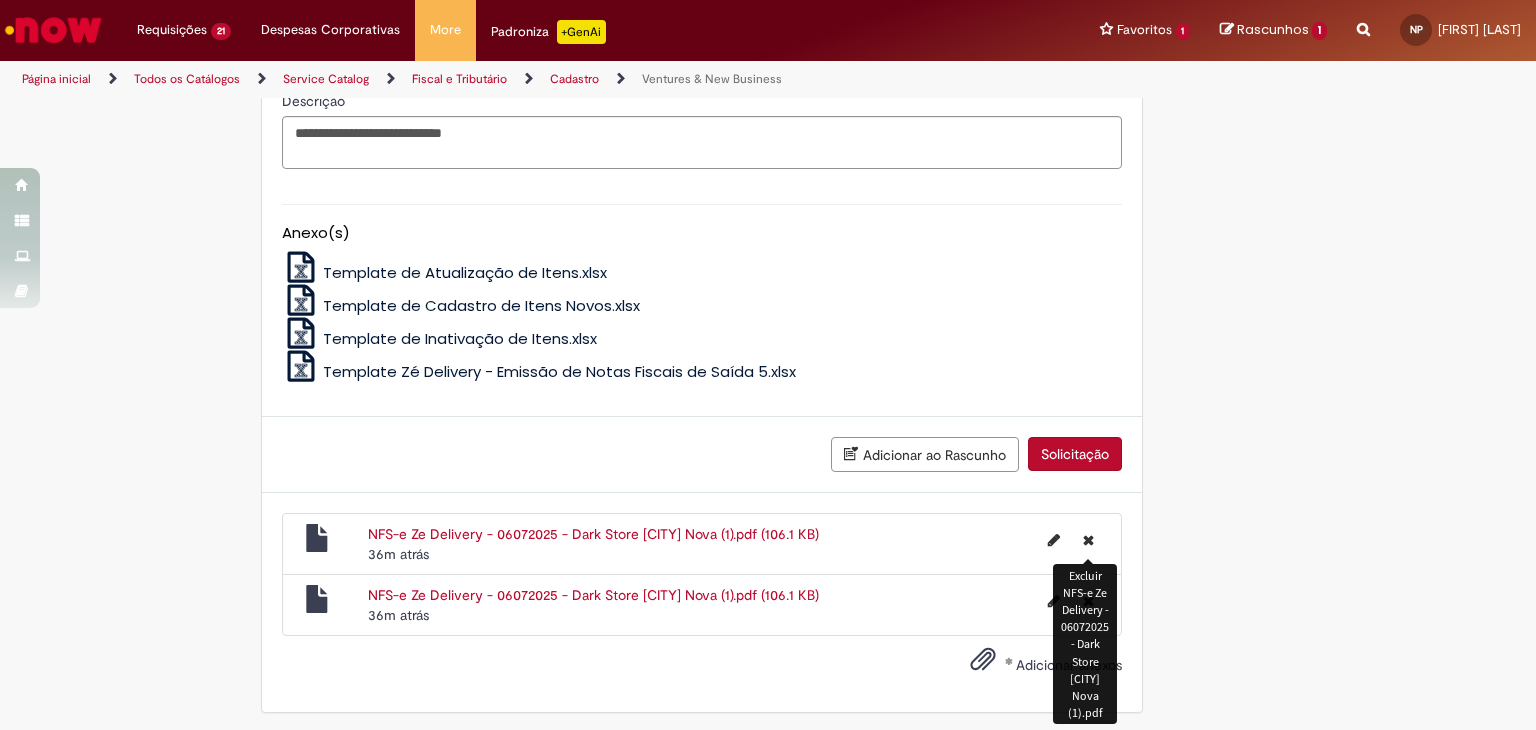 click at bounding box center (1088, 540) 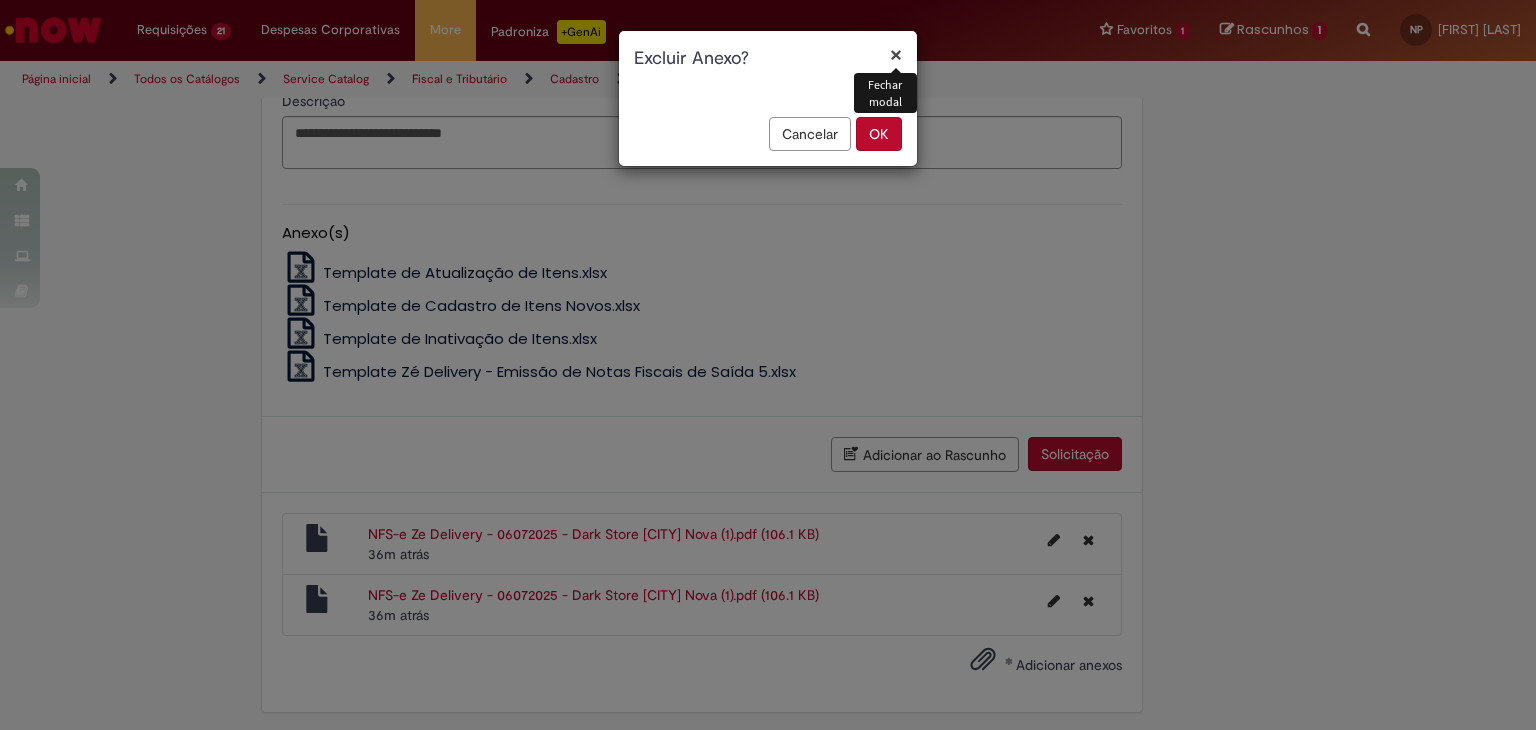 click on "Cancelar OK" at bounding box center [768, 141] 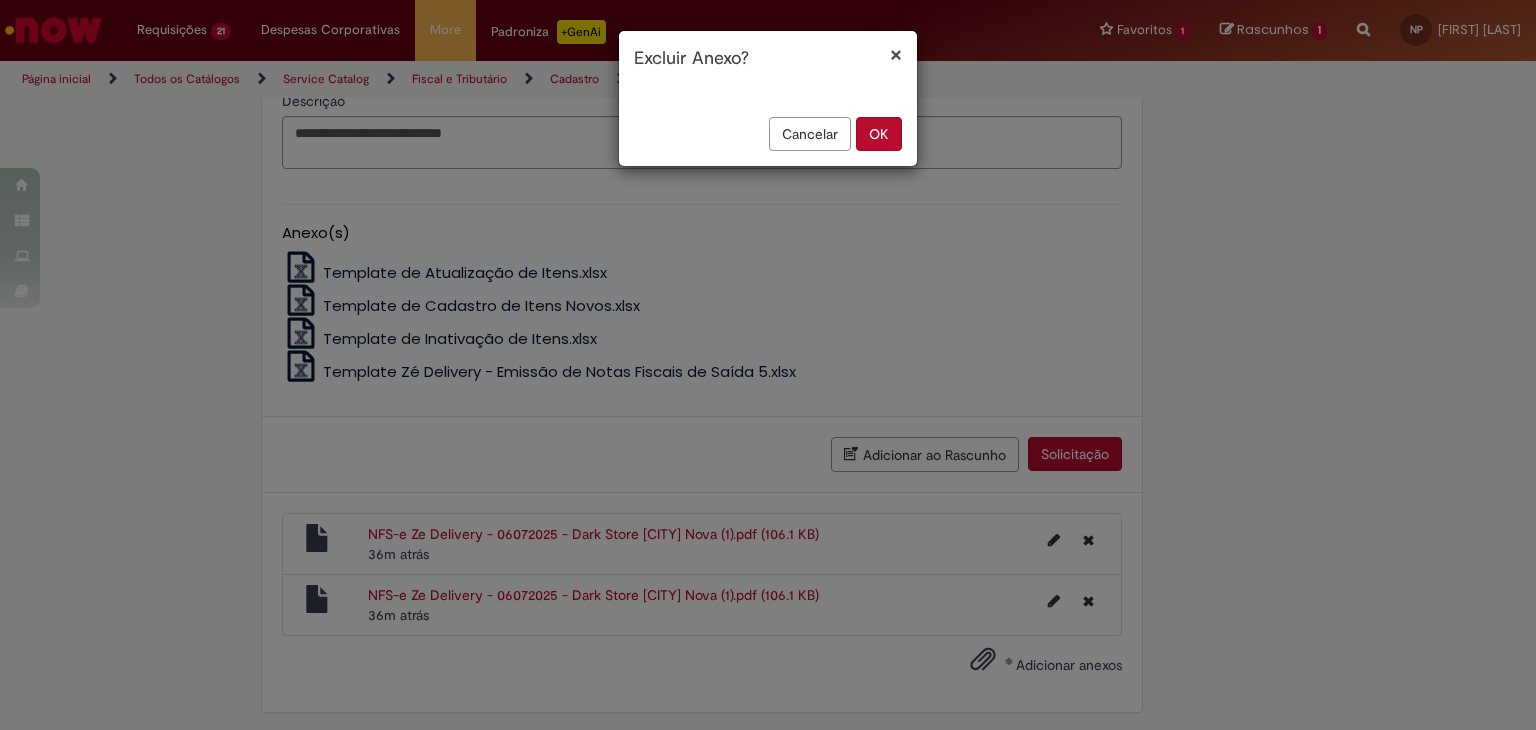 click on "OK" at bounding box center [879, 134] 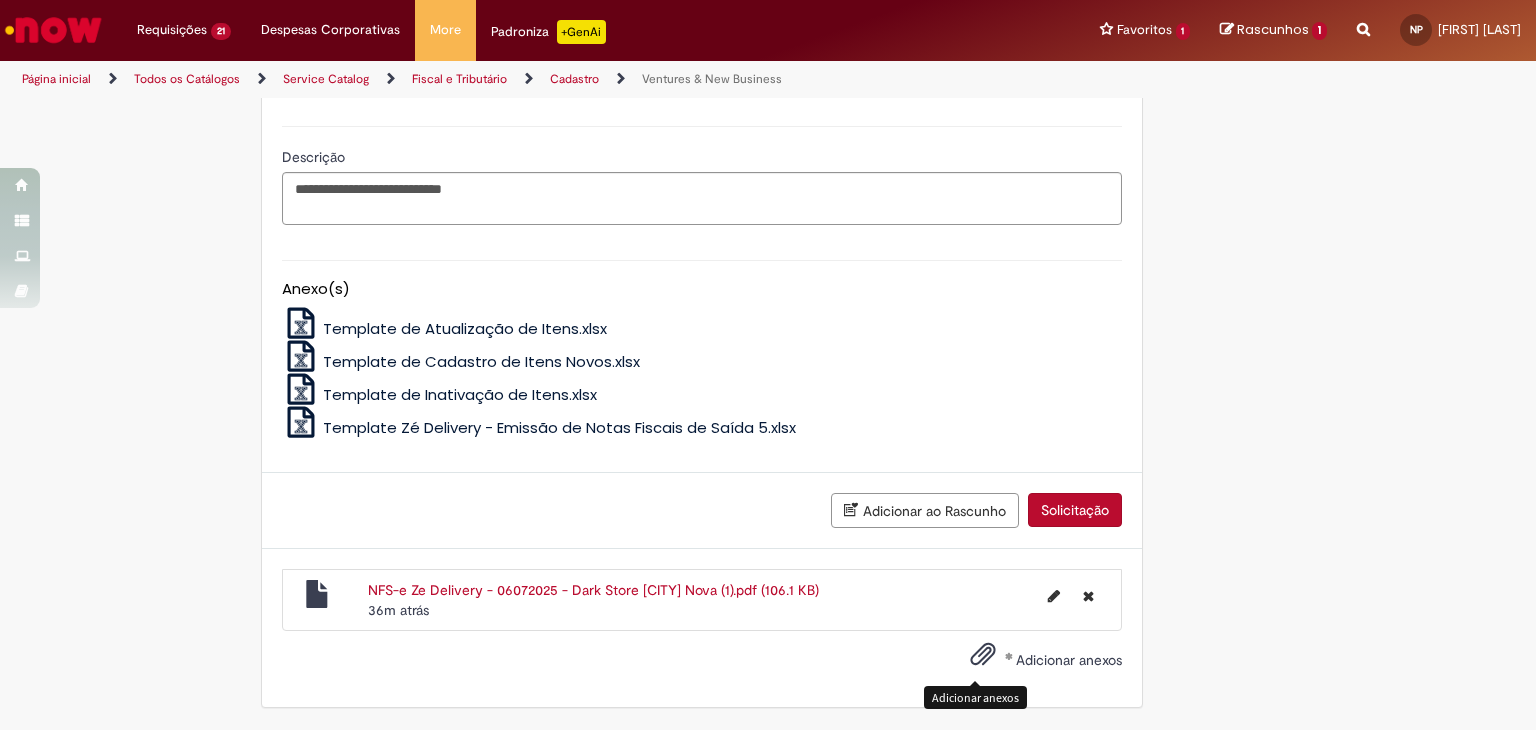 scroll, scrollTop: 1682, scrollLeft: 0, axis: vertical 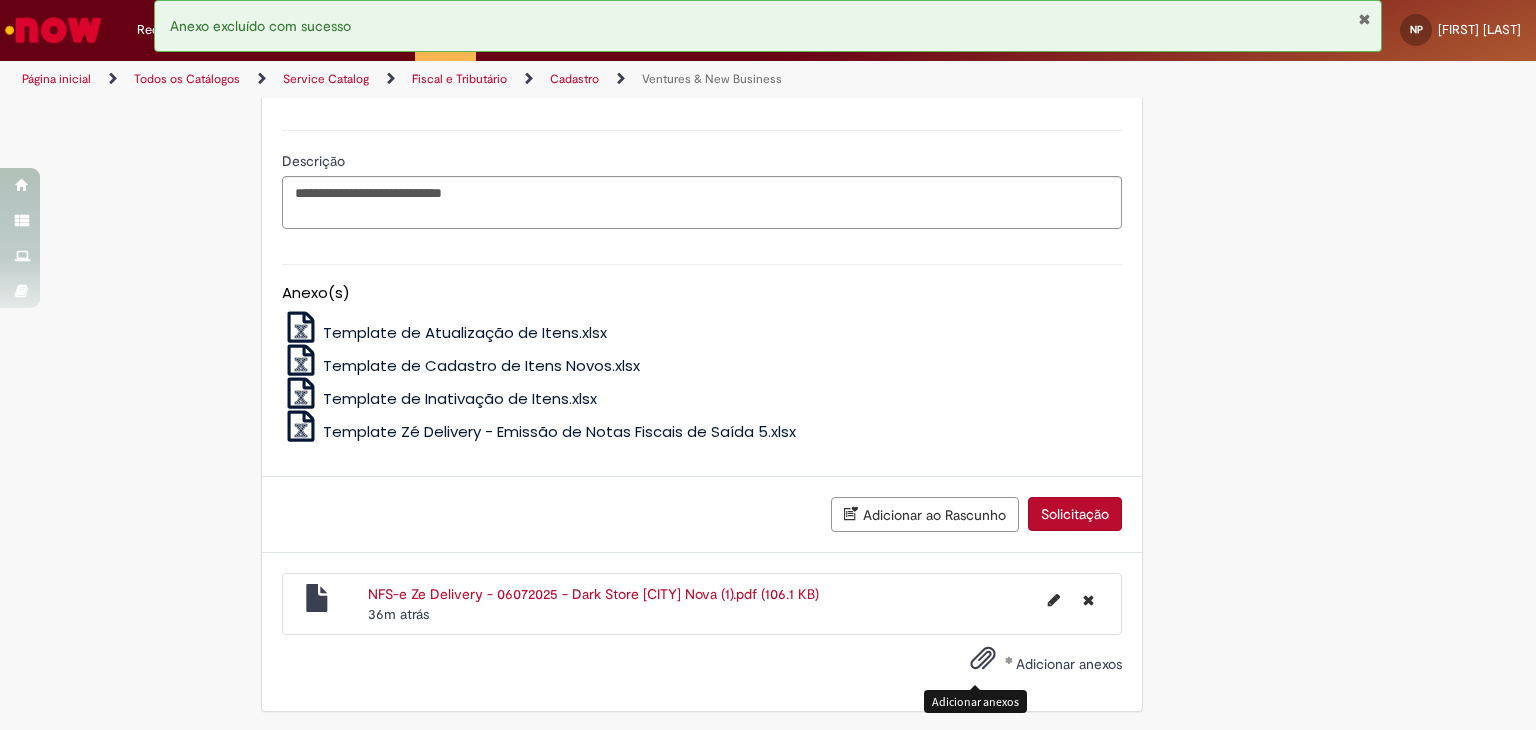 click on "Solicitação" at bounding box center (1075, 514) 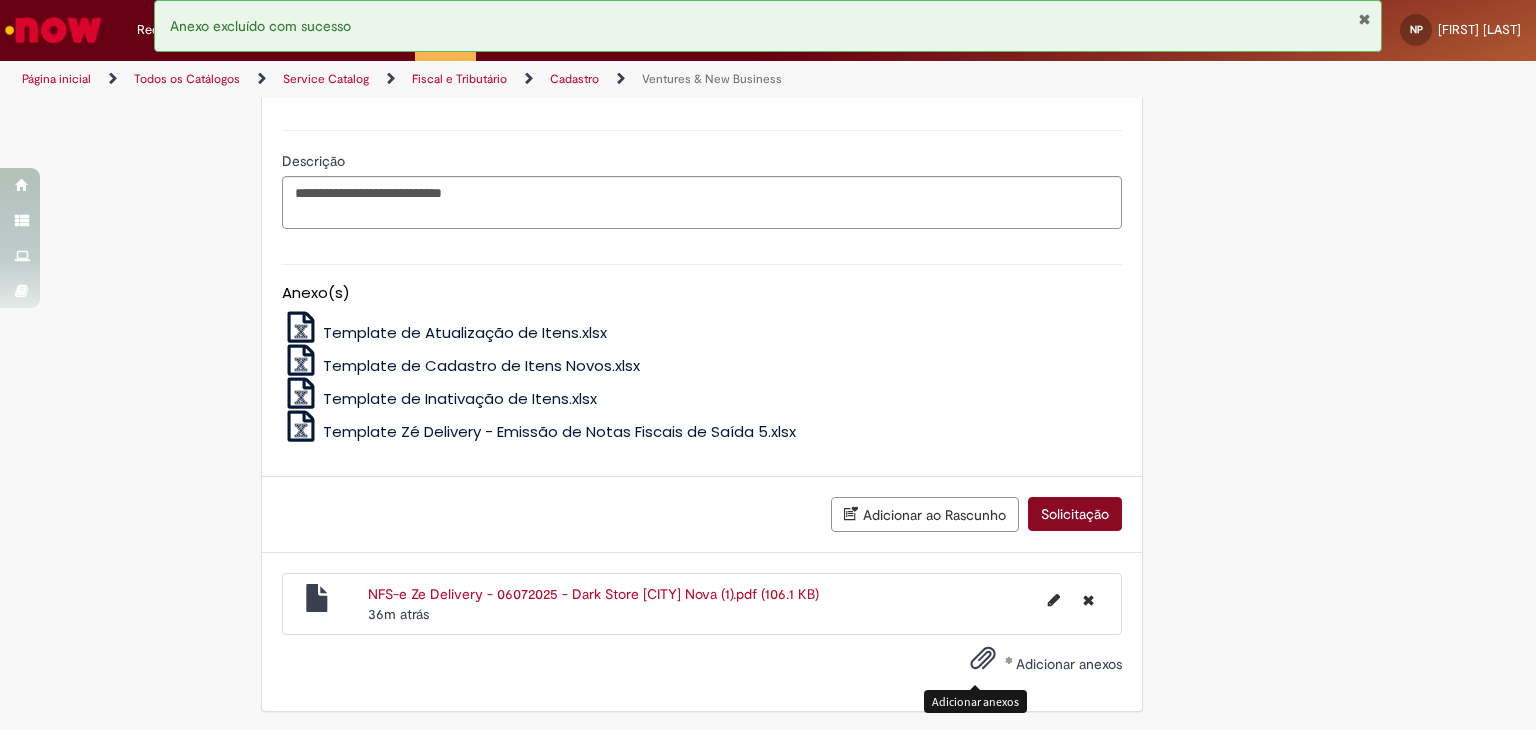 scroll, scrollTop: 1636, scrollLeft: 0, axis: vertical 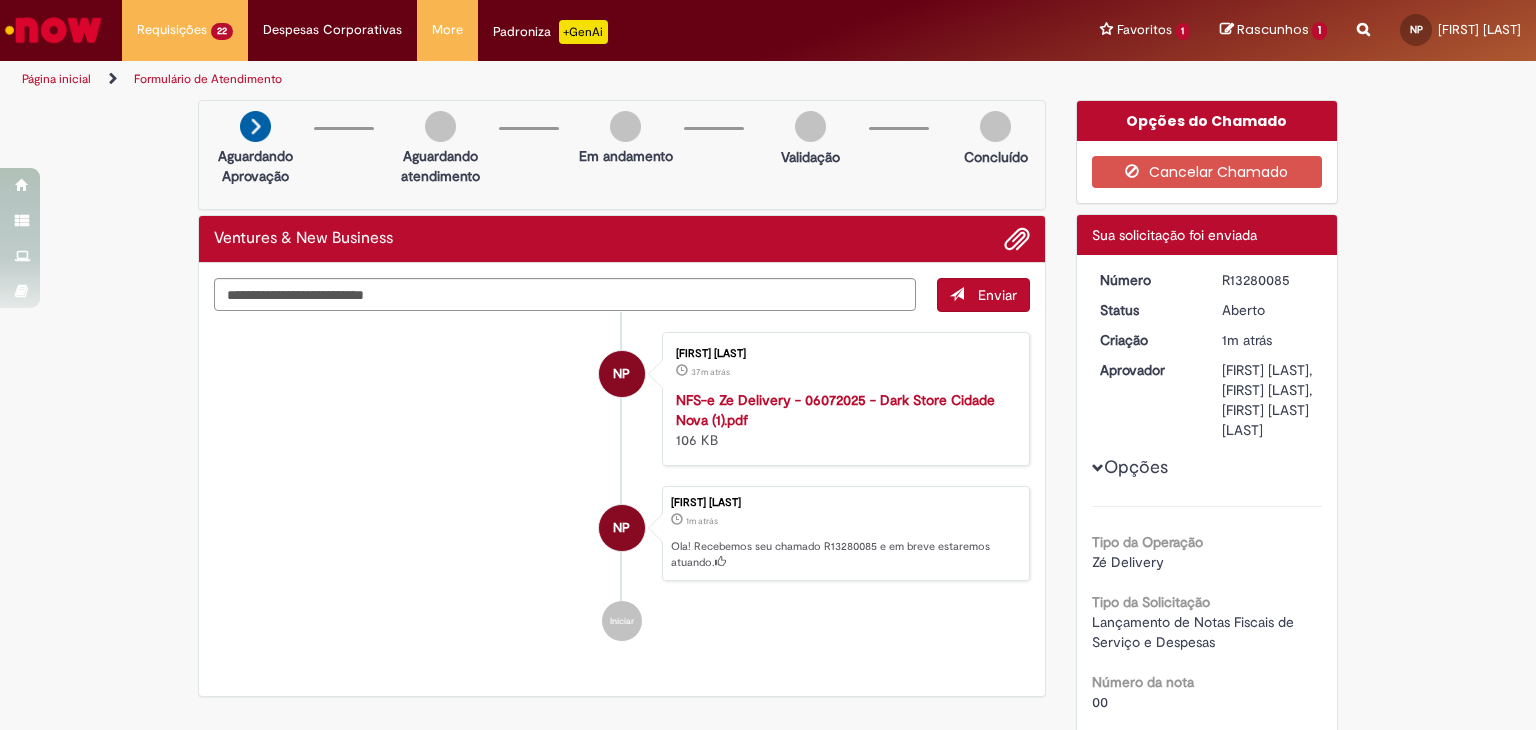 click on "R13280085" at bounding box center (1268, 280) 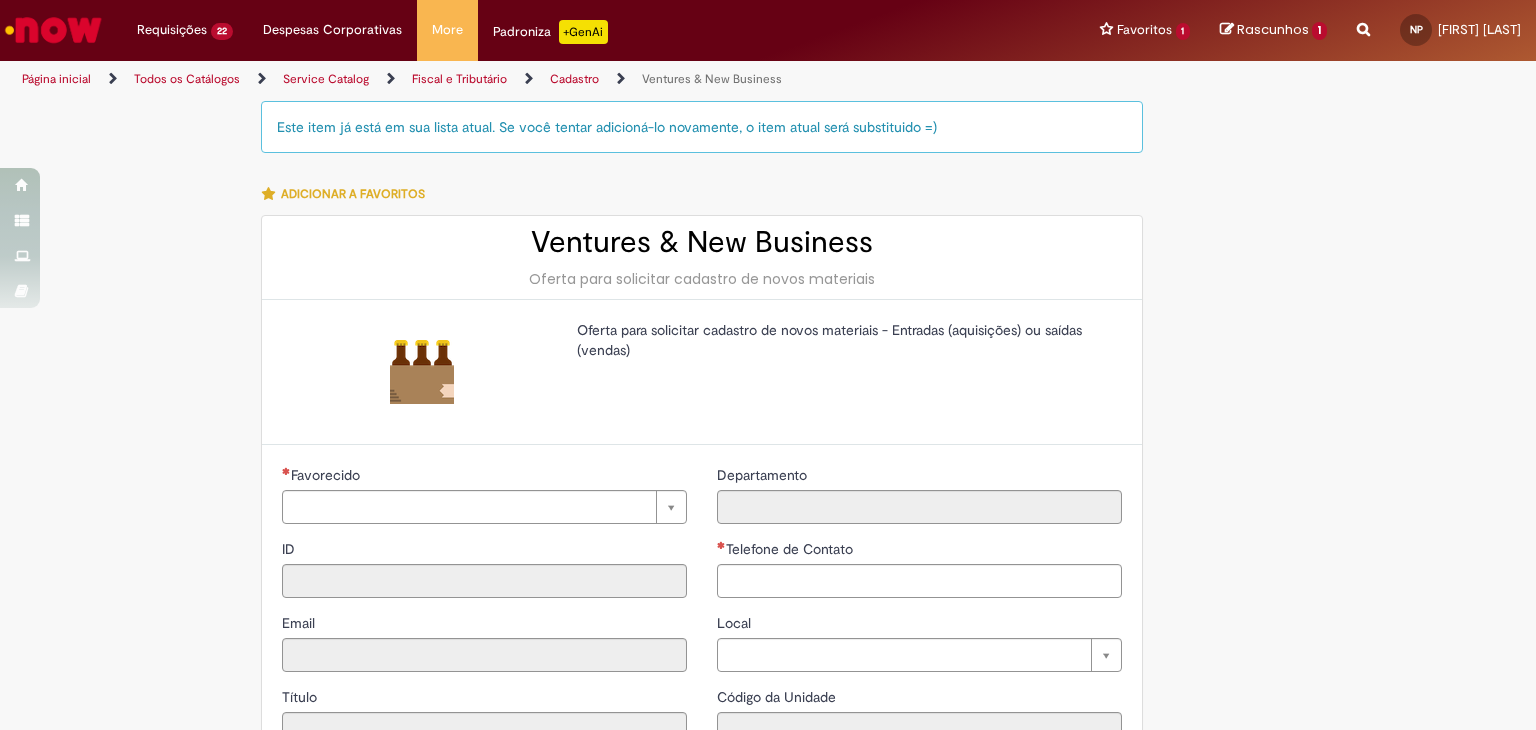 type on "**********" 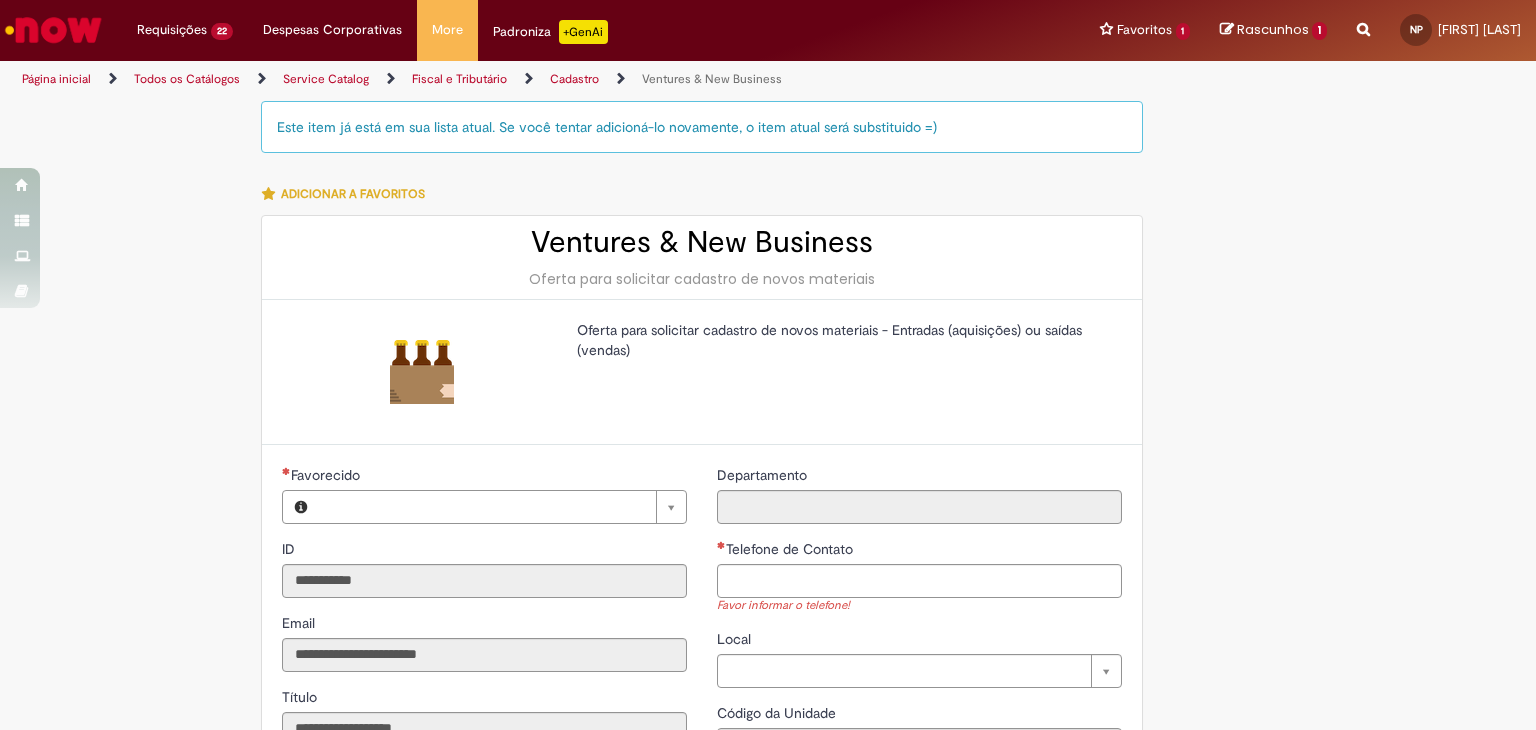 type on "**********" 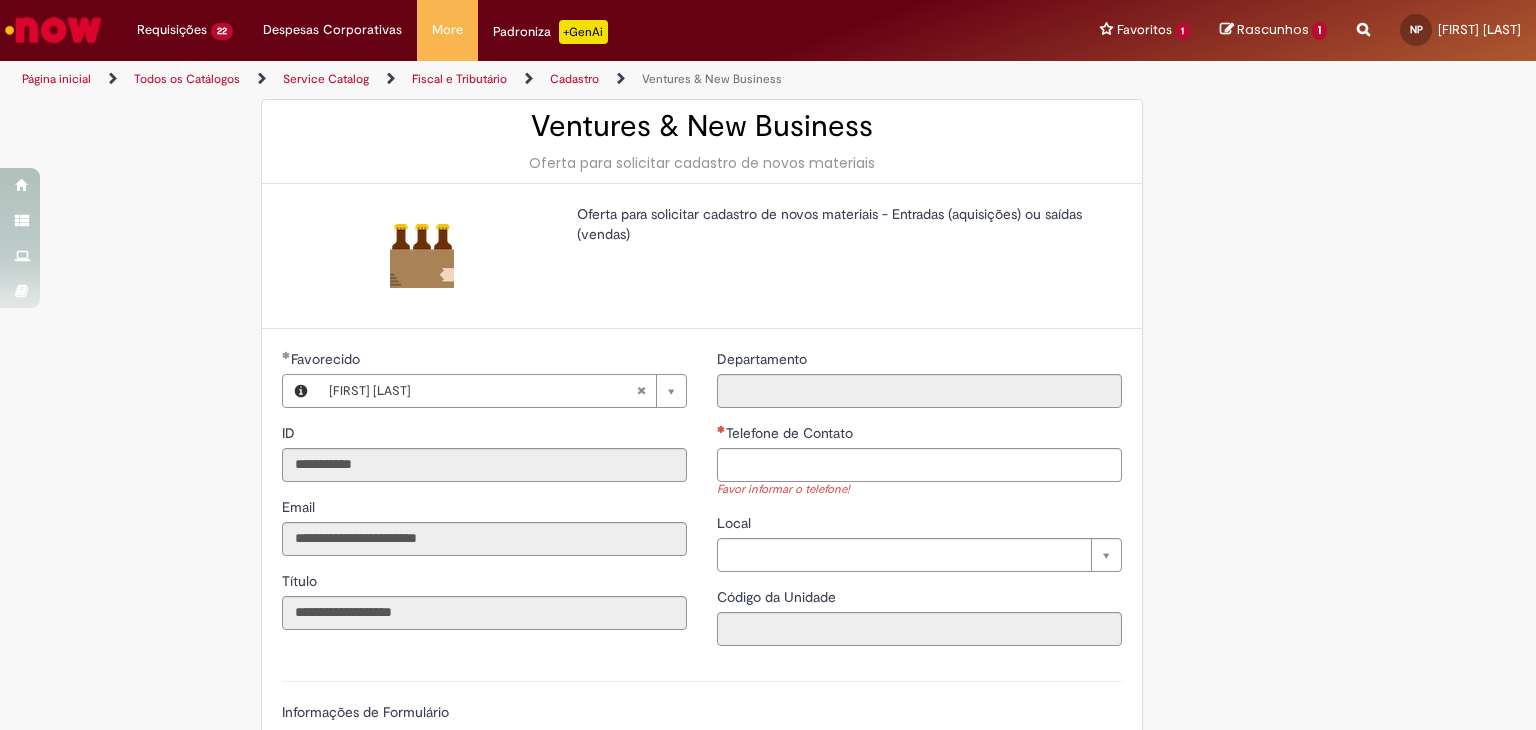 scroll, scrollTop: 166, scrollLeft: 0, axis: vertical 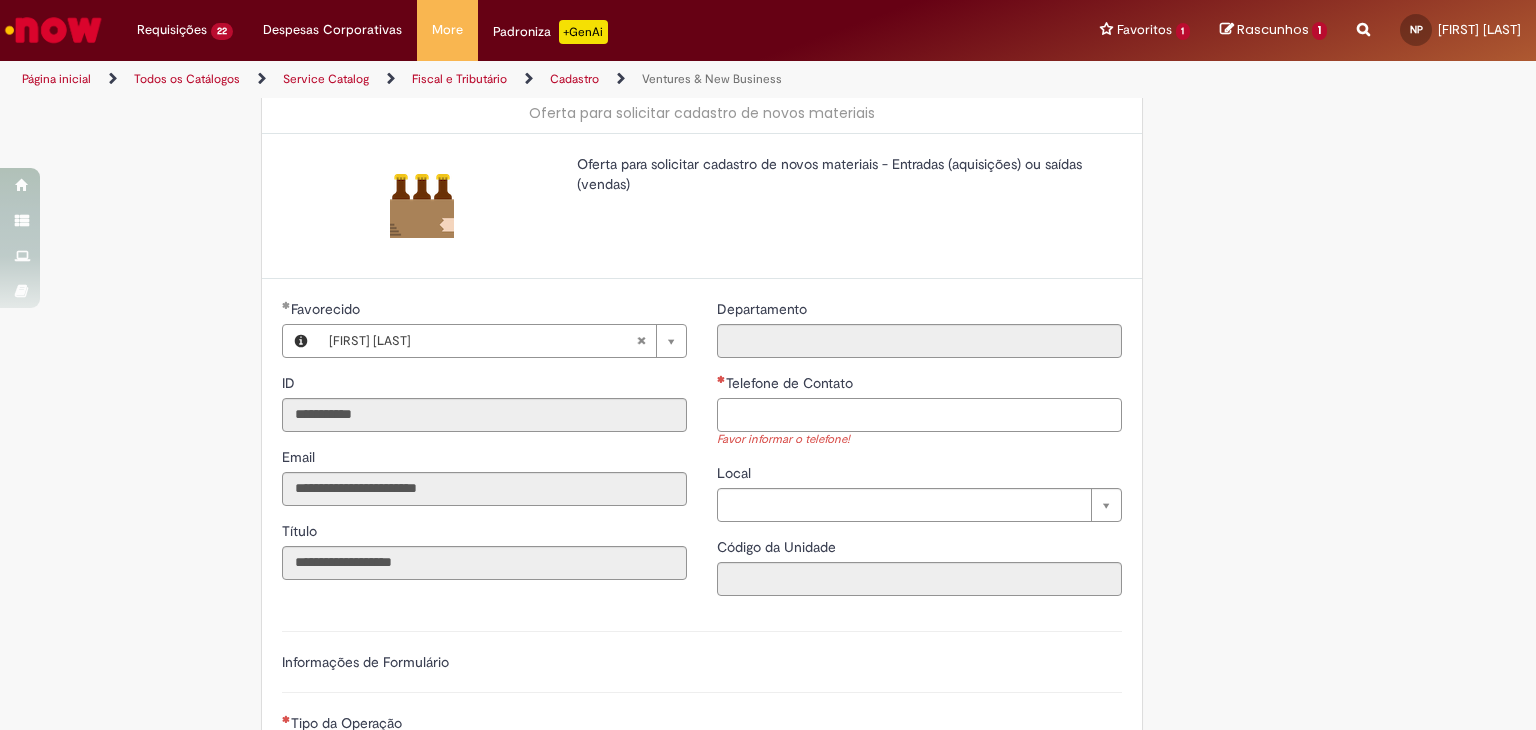 click on "Telefone de Contato" at bounding box center (919, 415) 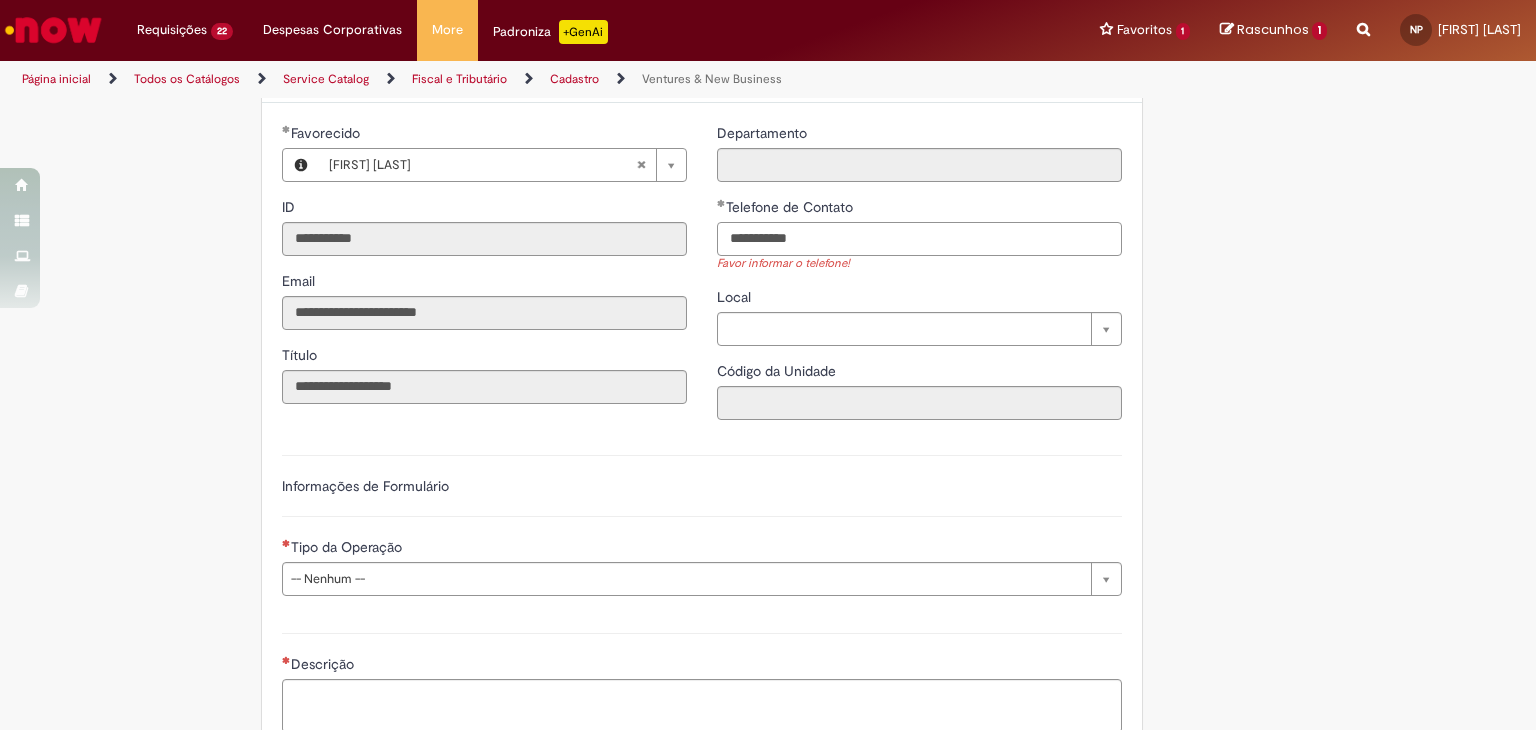 scroll, scrollTop: 366, scrollLeft: 0, axis: vertical 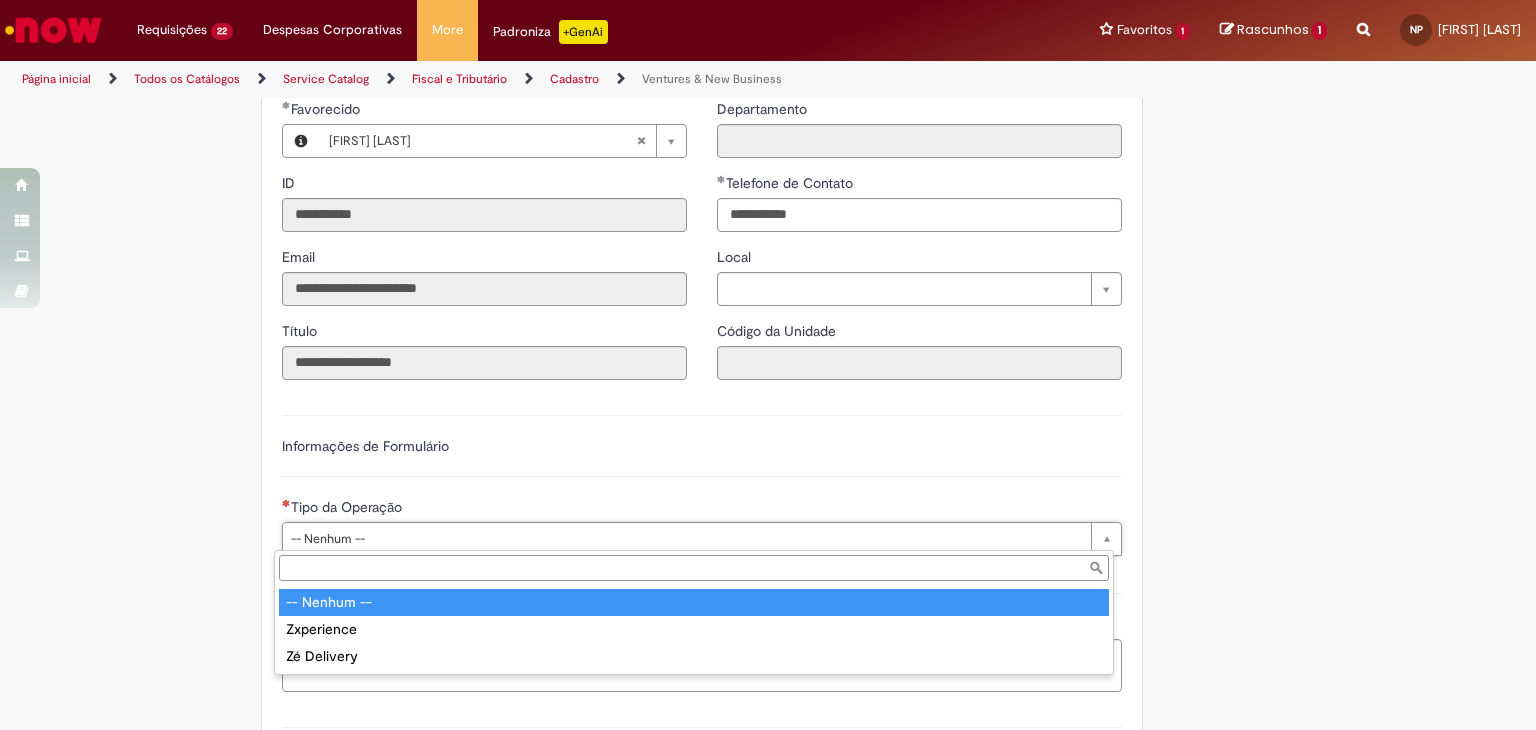 type on "**********" 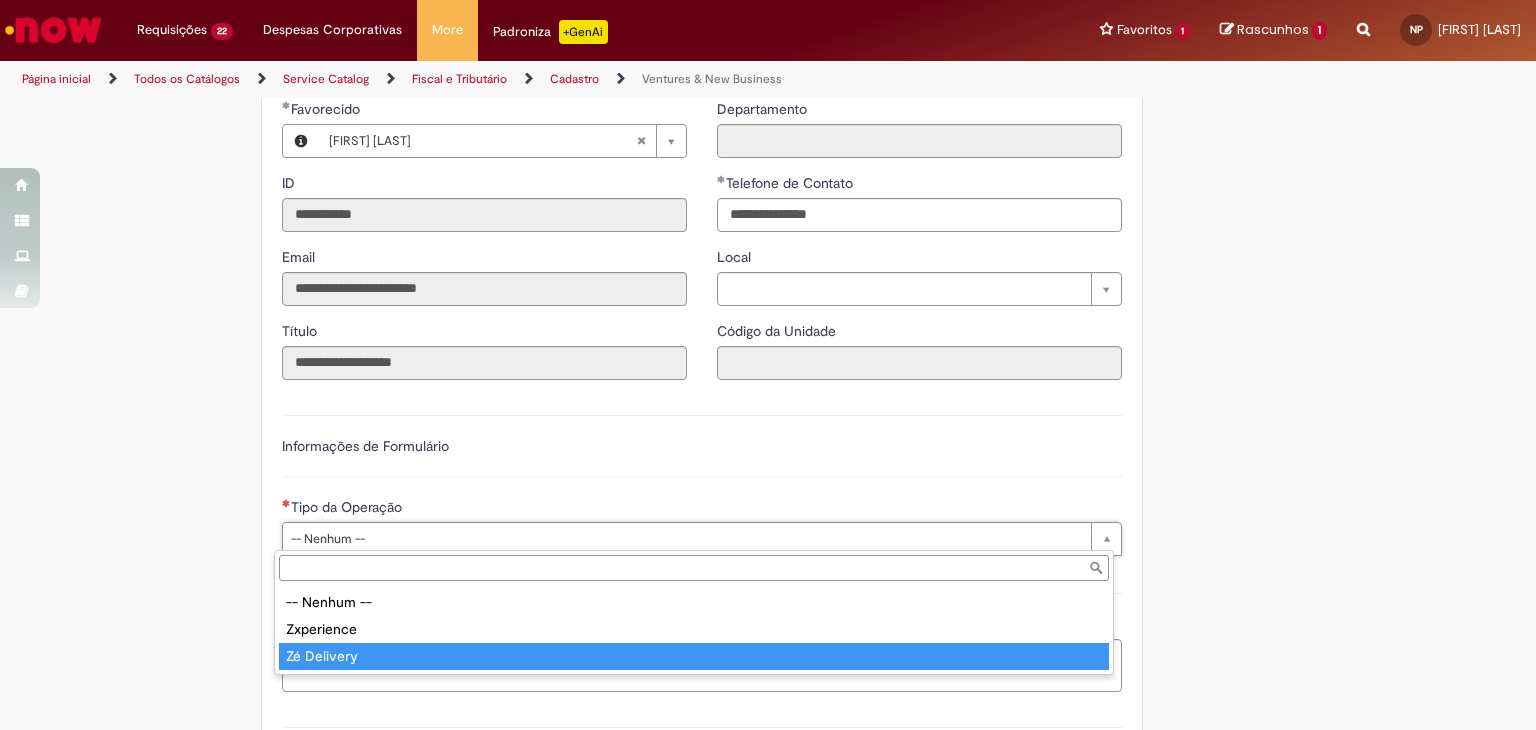 drag, startPoint x: 339, startPoint y: 654, endPoint x: 388, endPoint y: 545, distance: 119.507324 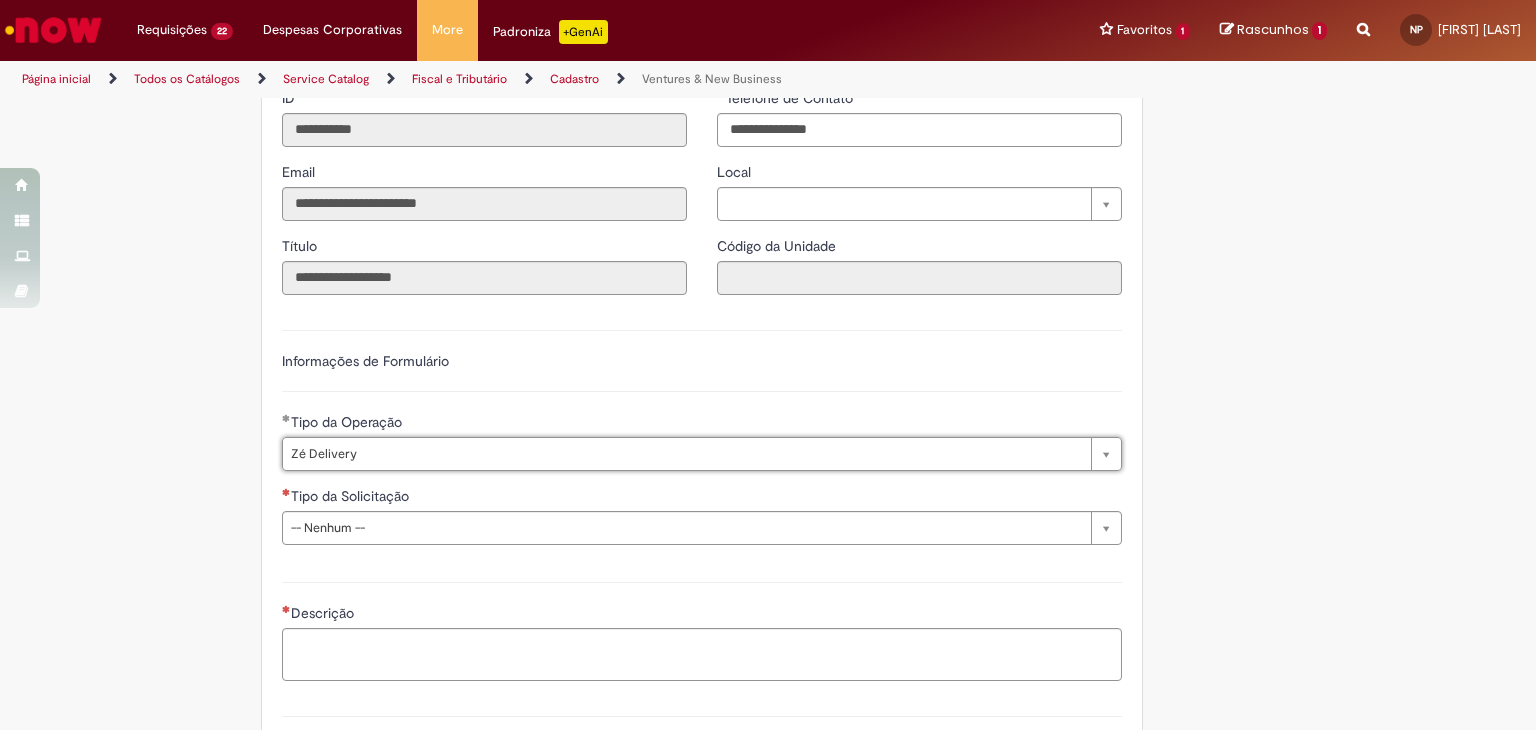 scroll, scrollTop: 500, scrollLeft: 0, axis: vertical 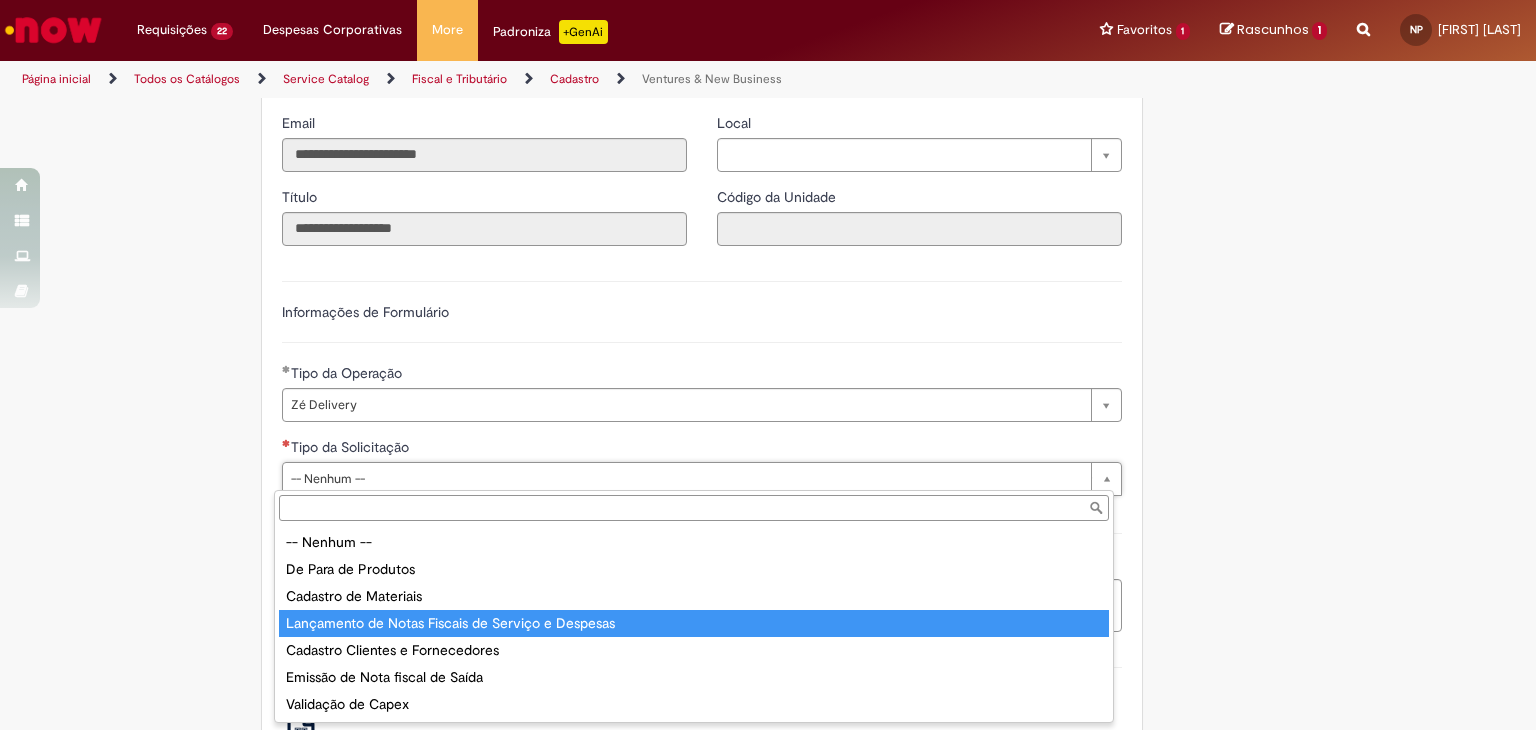 drag, startPoint x: 469, startPoint y: 645, endPoint x: 482, endPoint y: 619, distance: 29.068884 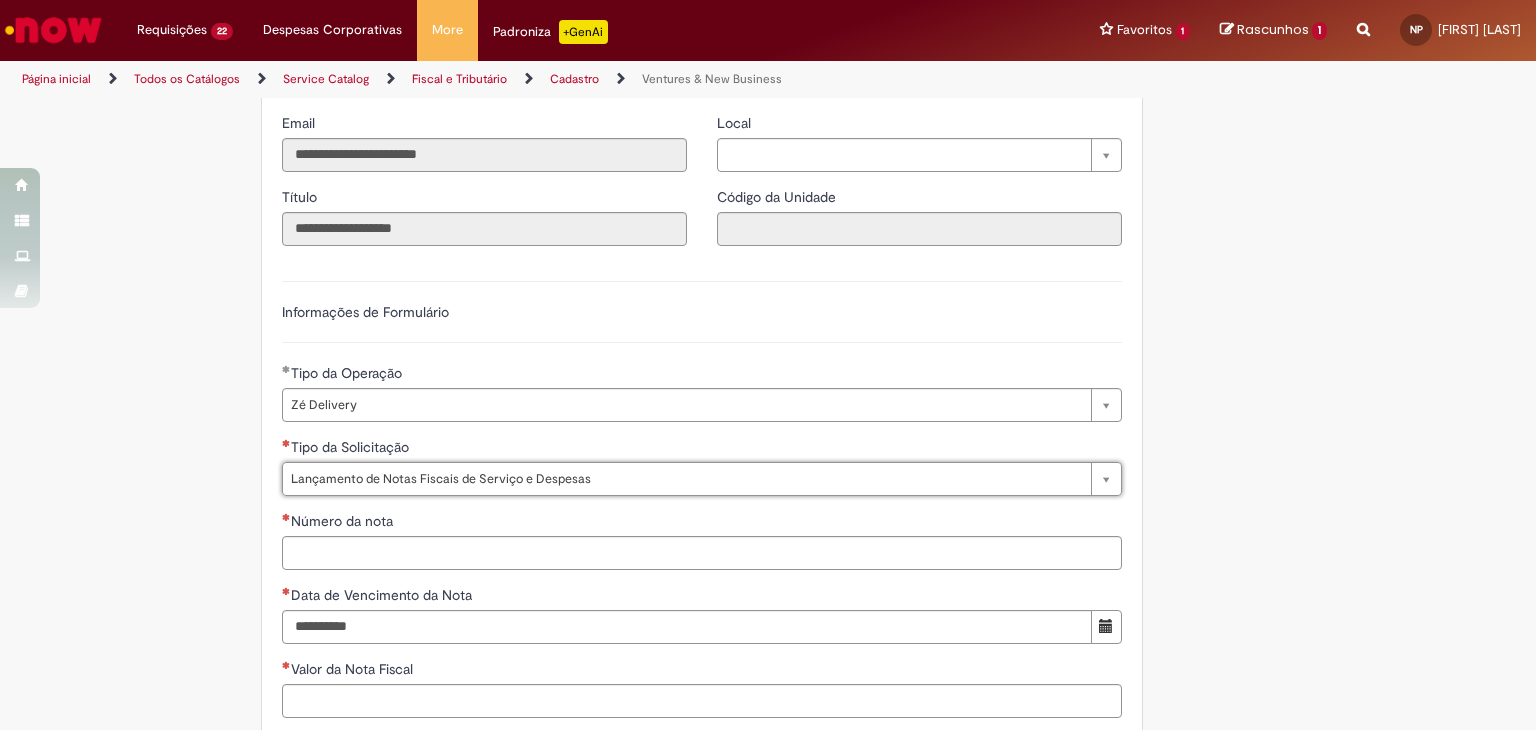 type on "**********" 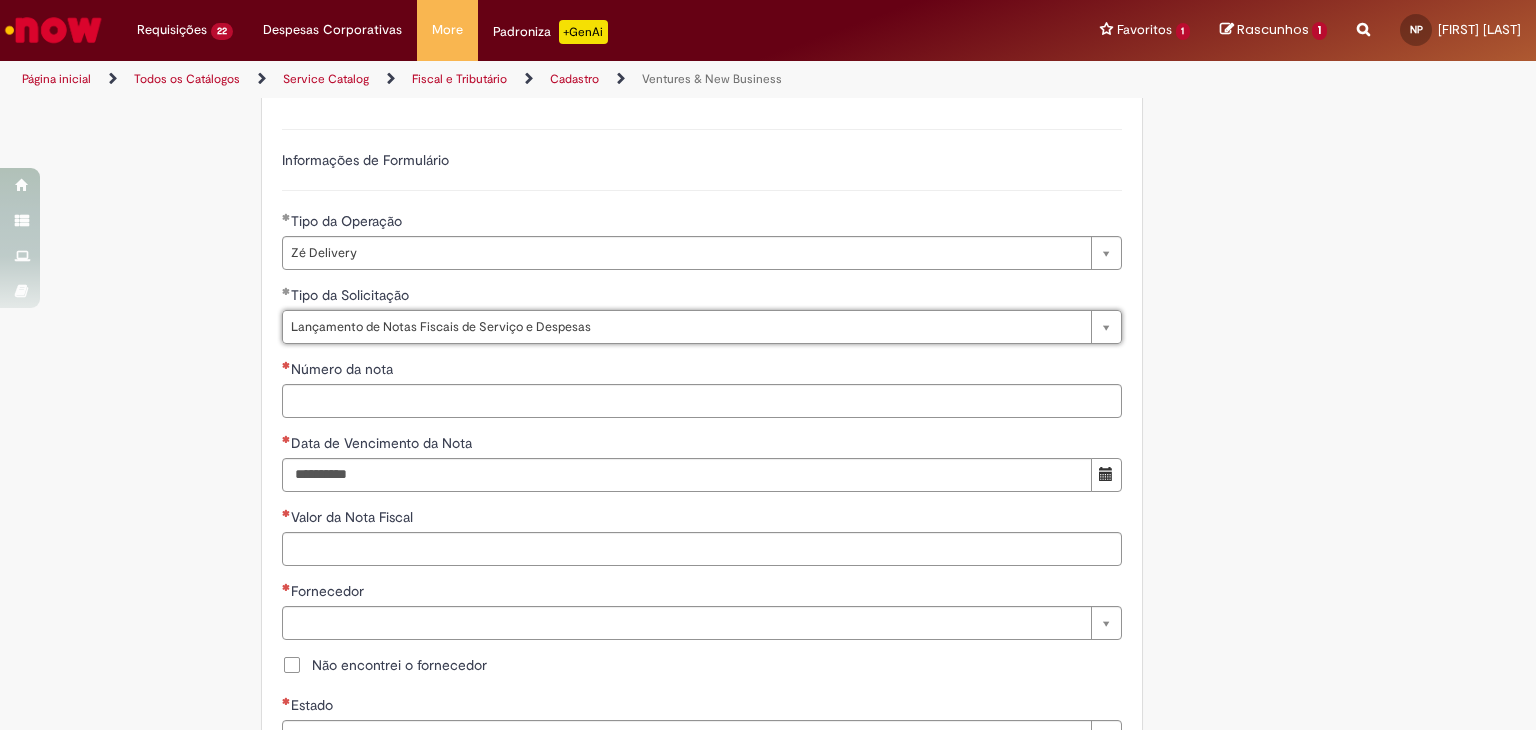 scroll, scrollTop: 666, scrollLeft: 0, axis: vertical 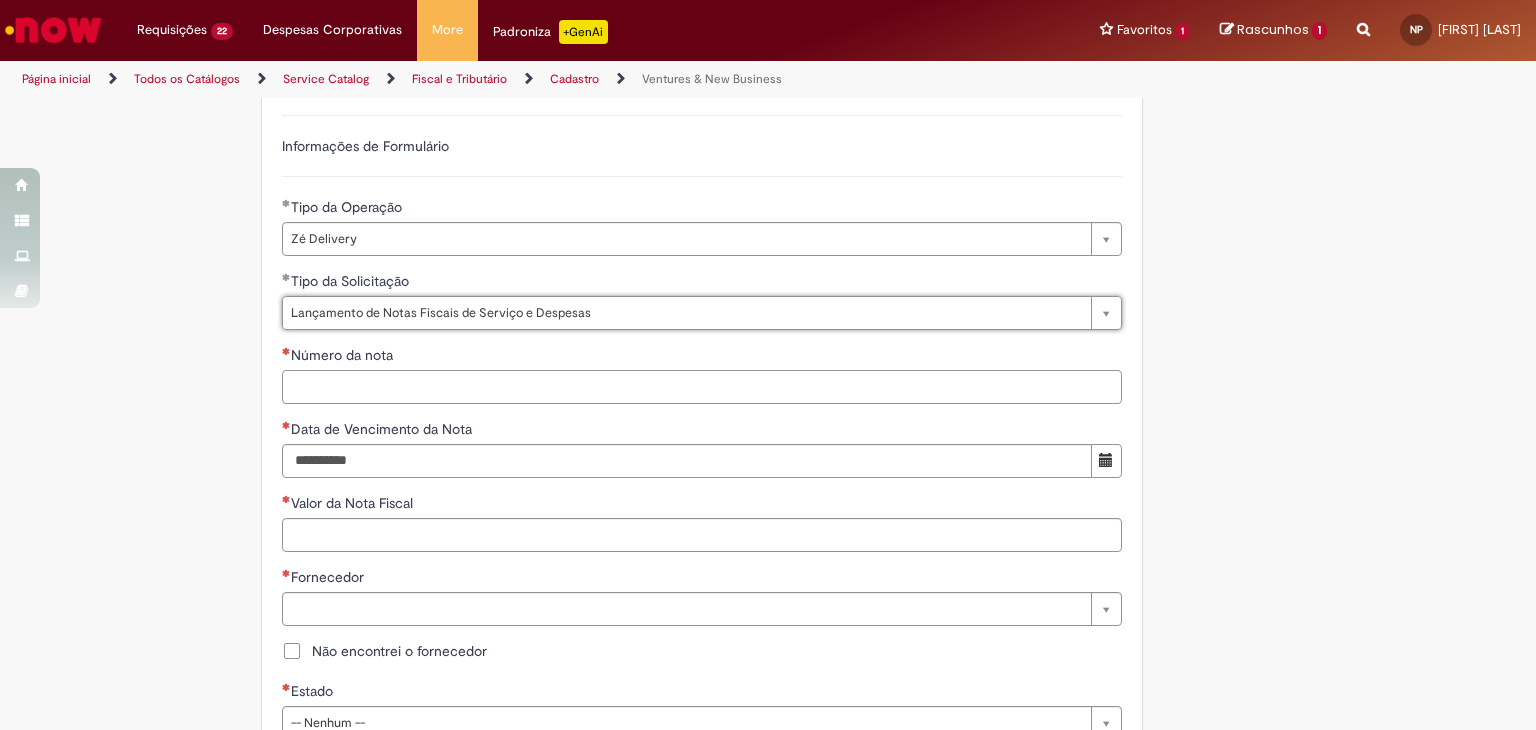click on "Número da nota" at bounding box center (702, 387) 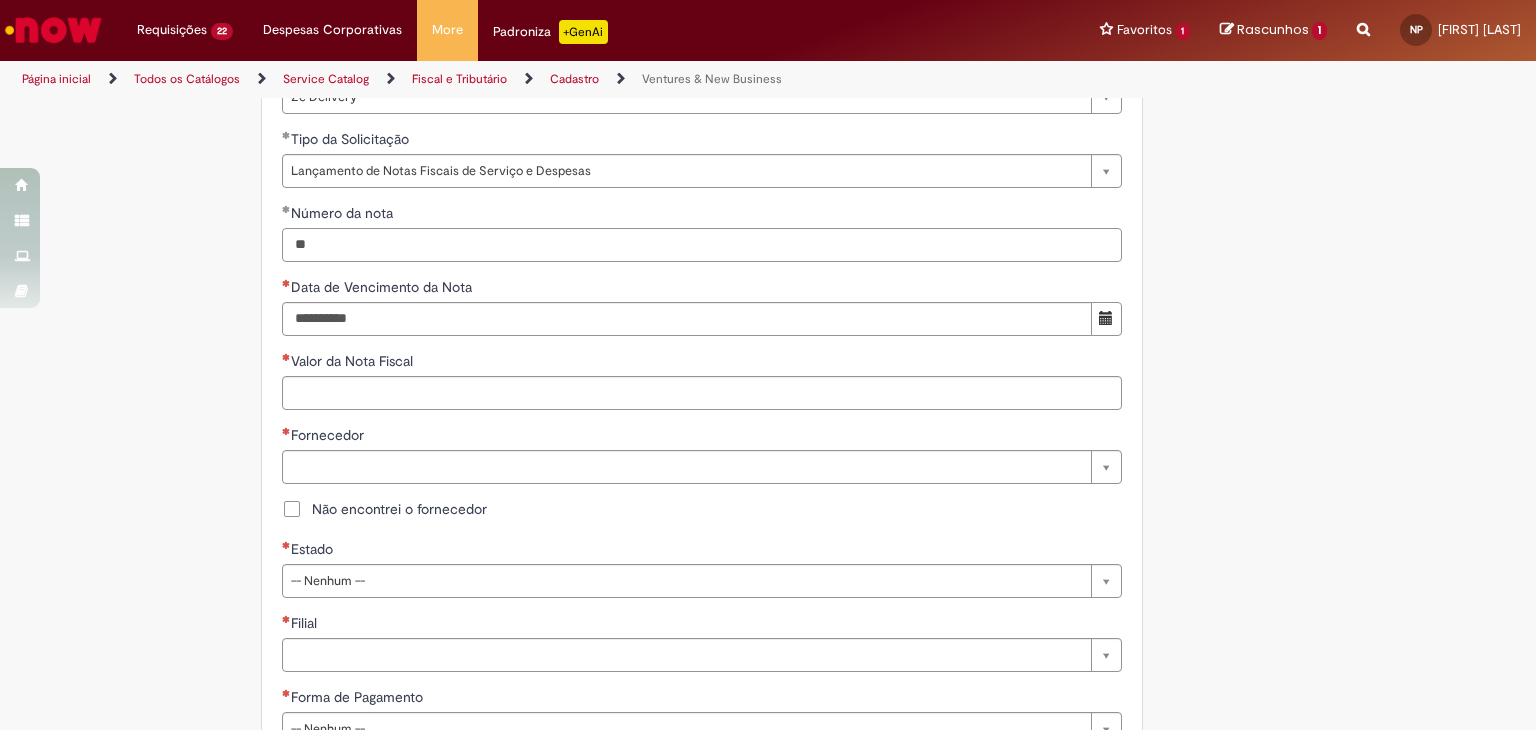 scroll, scrollTop: 833, scrollLeft: 0, axis: vertical 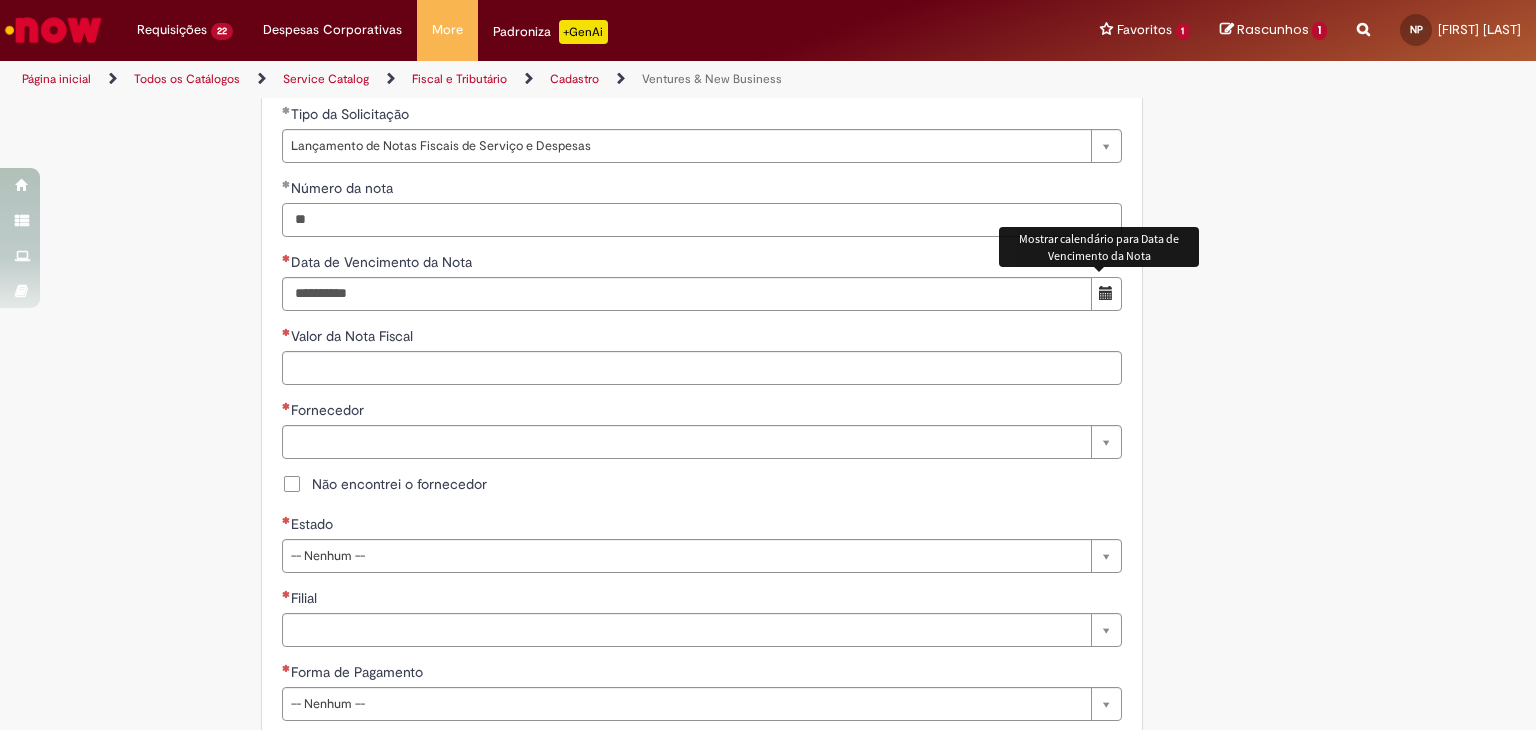 type on "**" 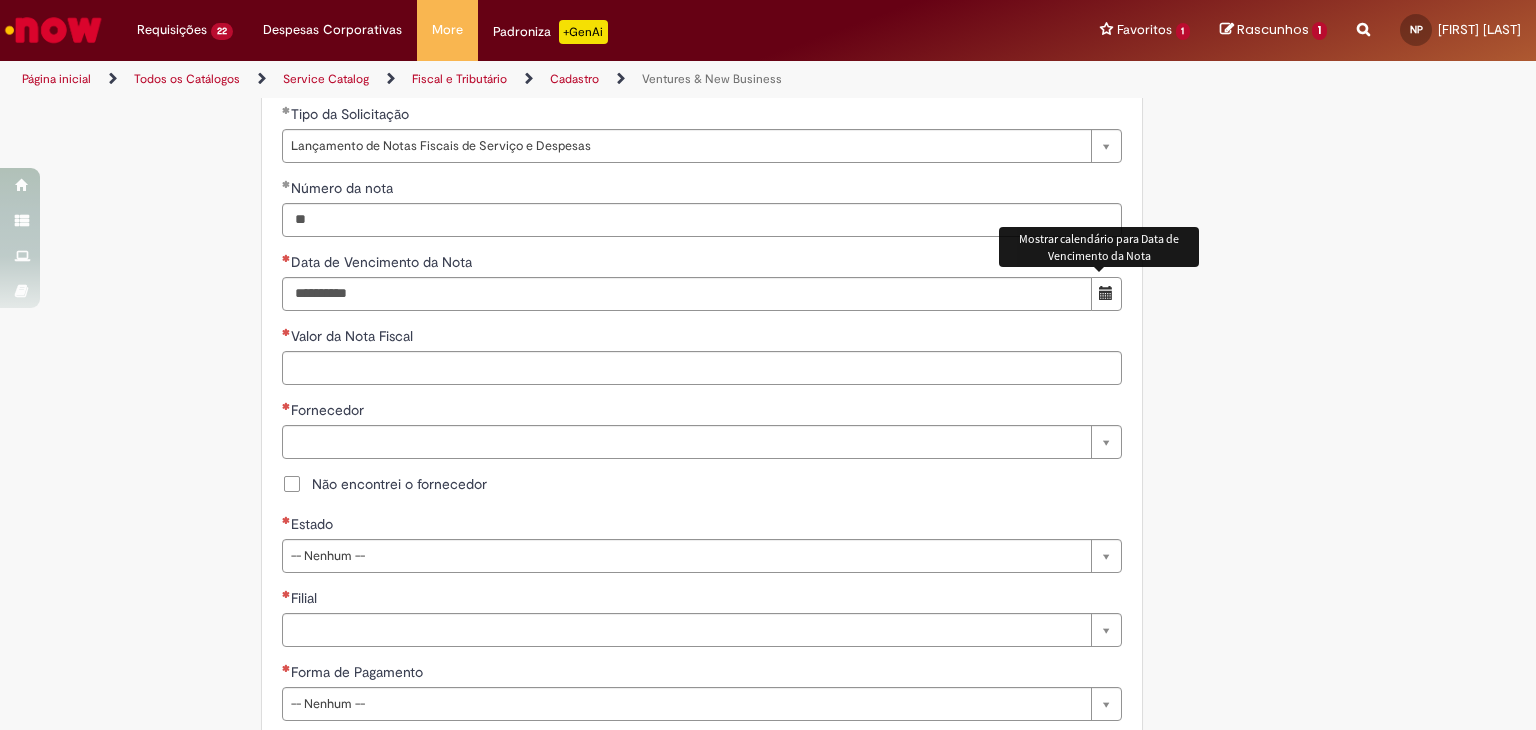 click at bounding box center [1106, 294] 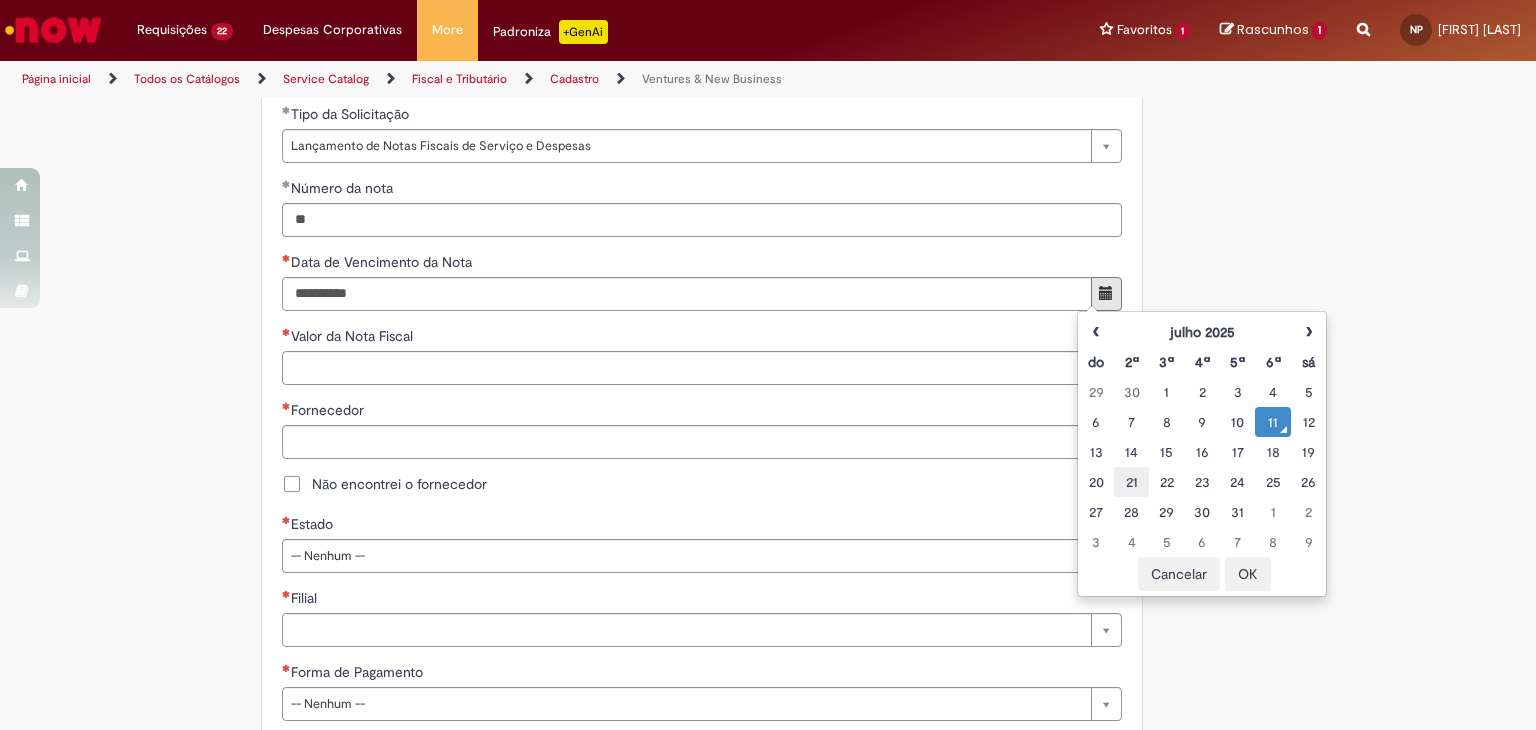 click on "21" at bounding box center (1131, 482) 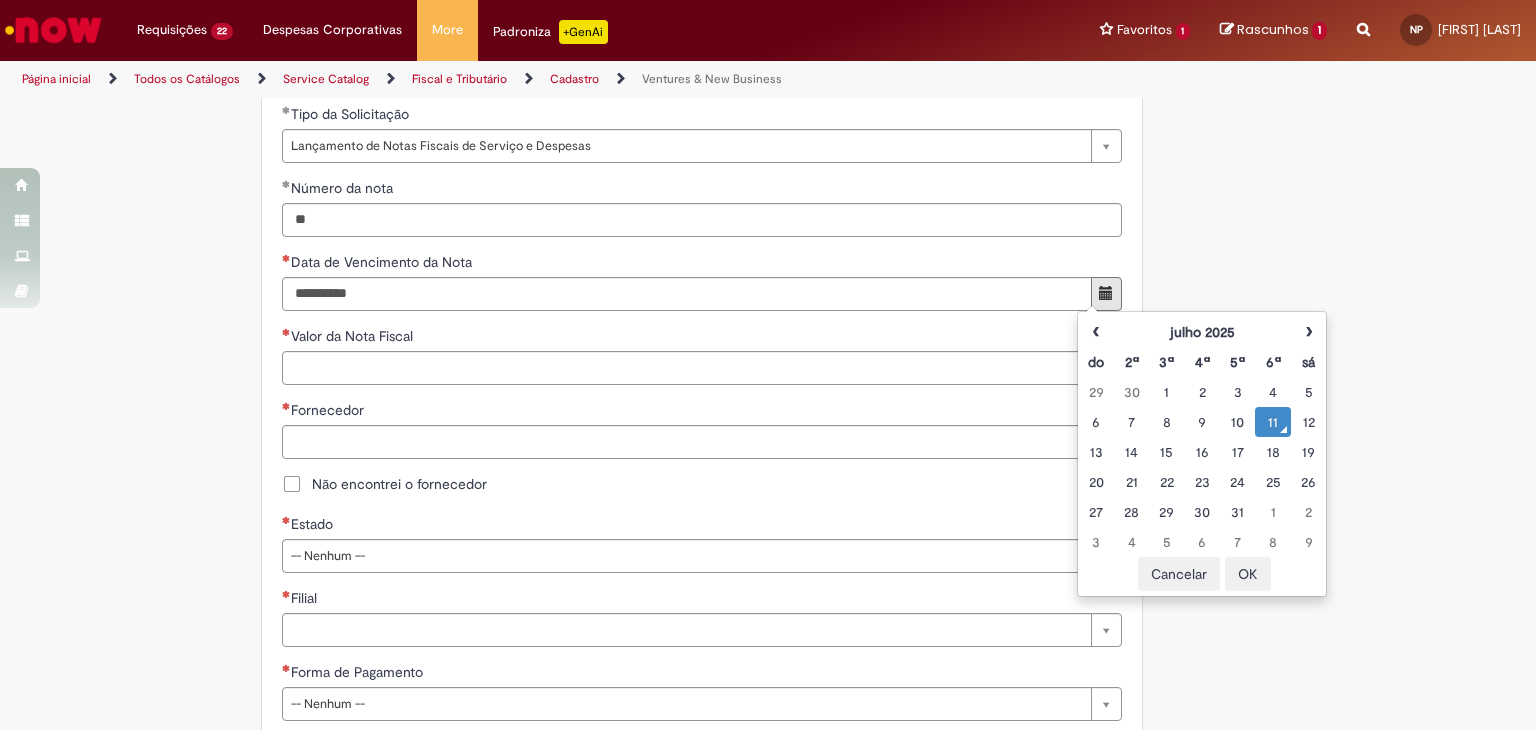type on "**********" 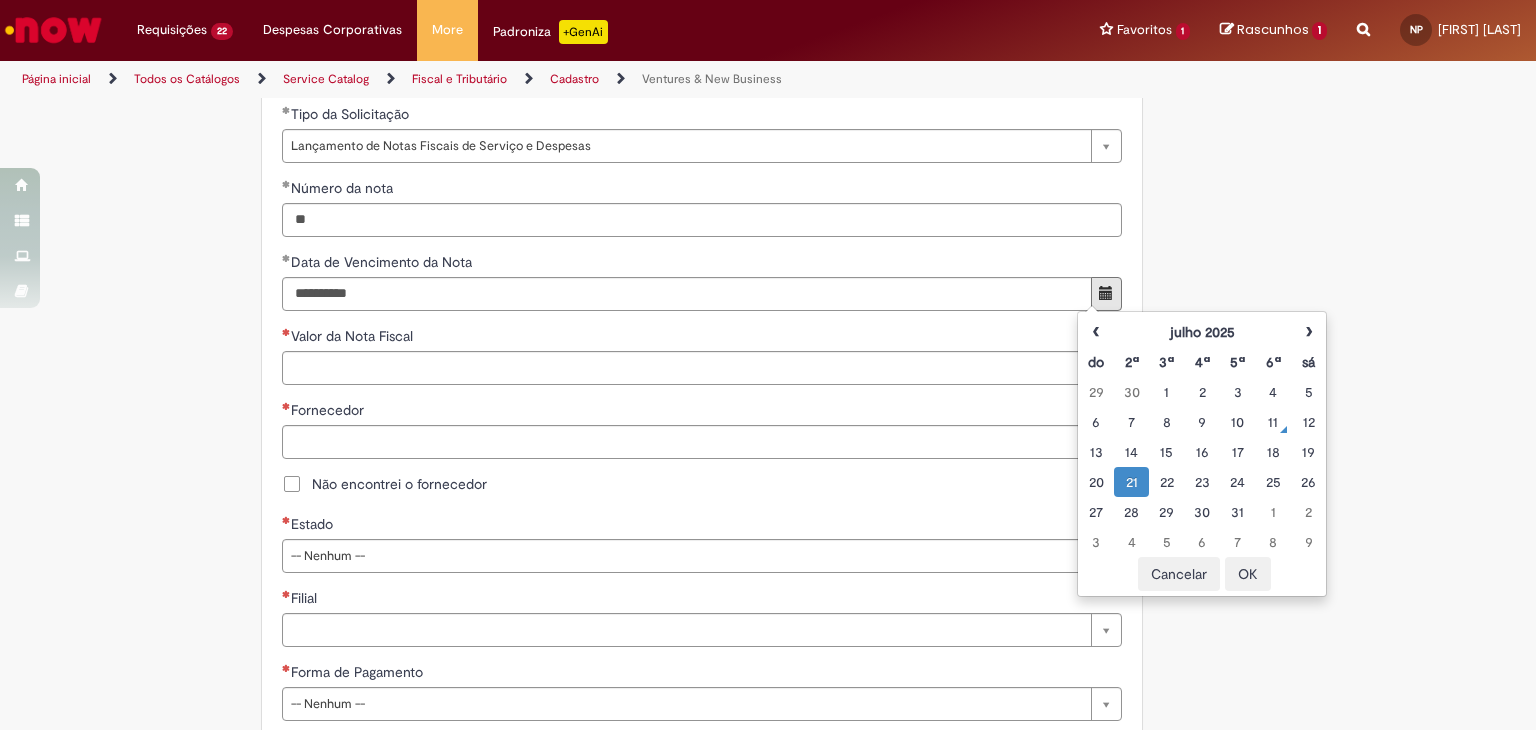 click on "**********" at bounding box center [702, 457] 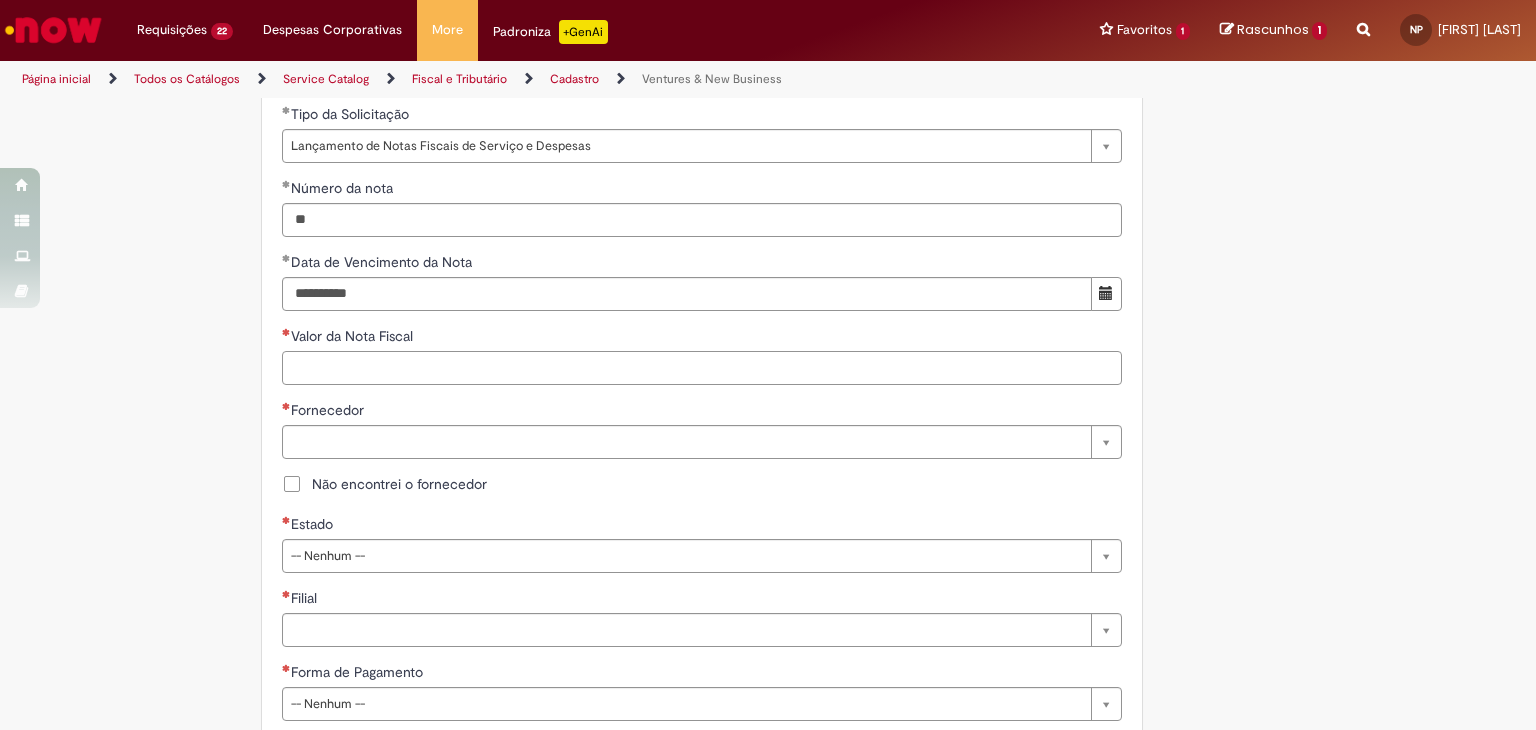 click on "Valor da Nota Fiscal" at bounding box center [702, 368] 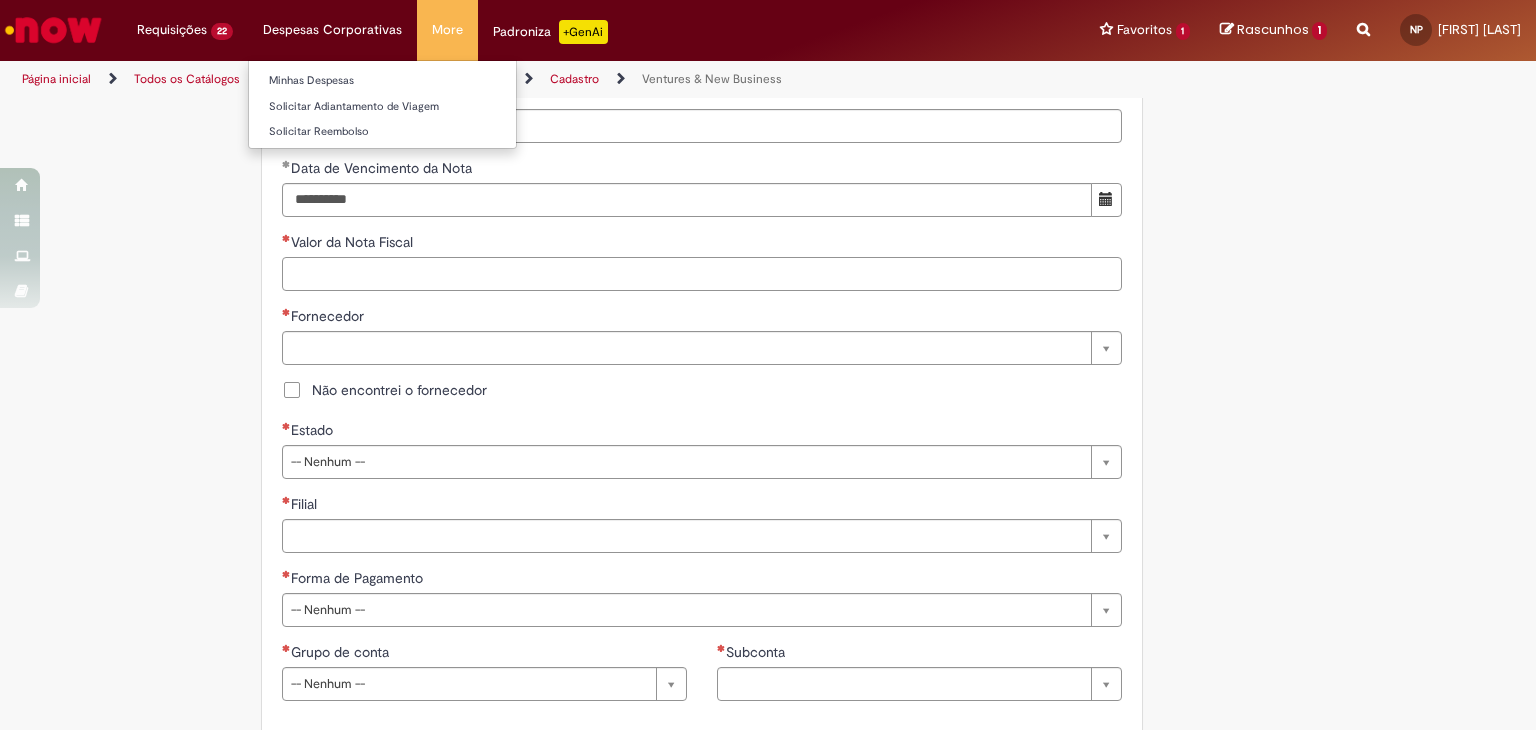 scroll, scrollTop: 933, scrollLeft: 0, axis: vertical 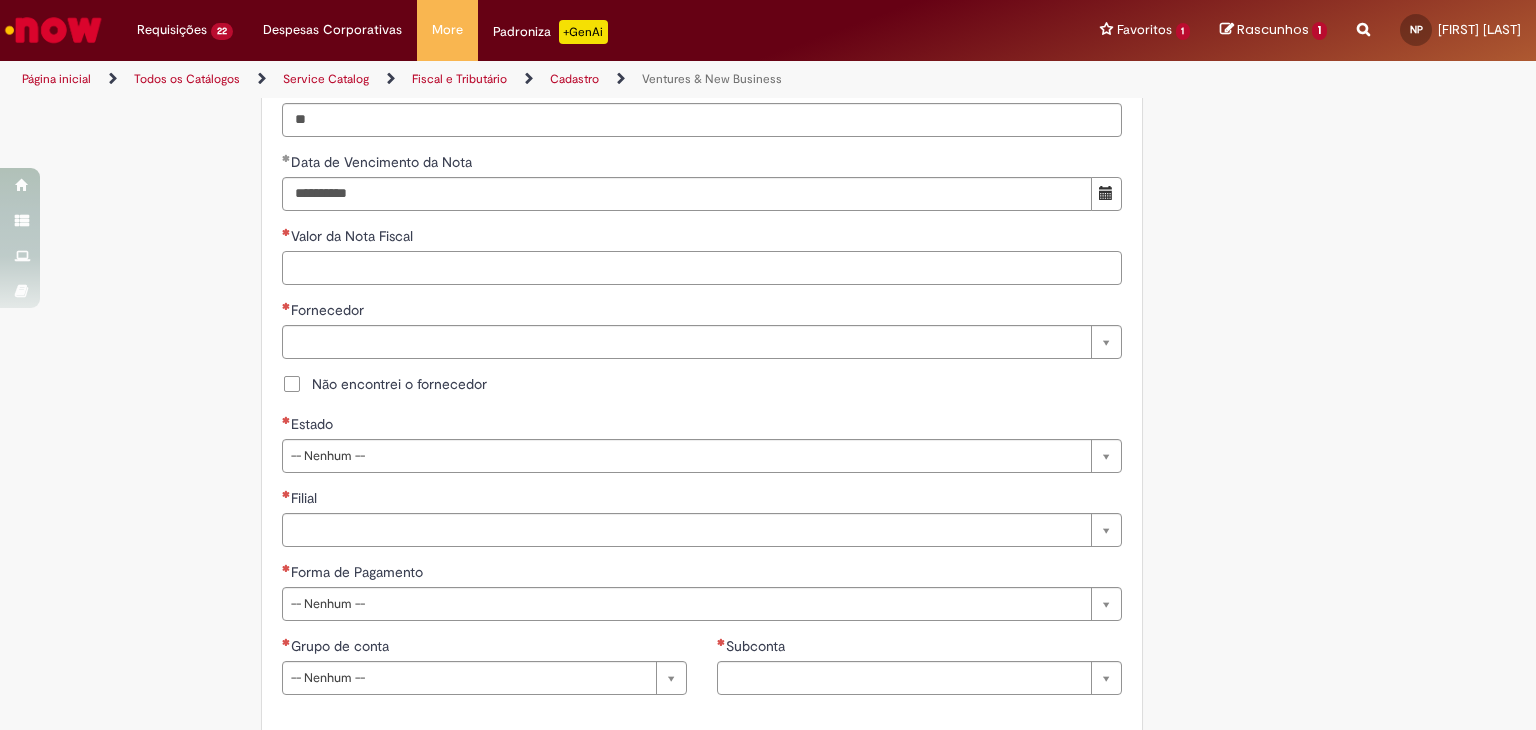 paste on "***" 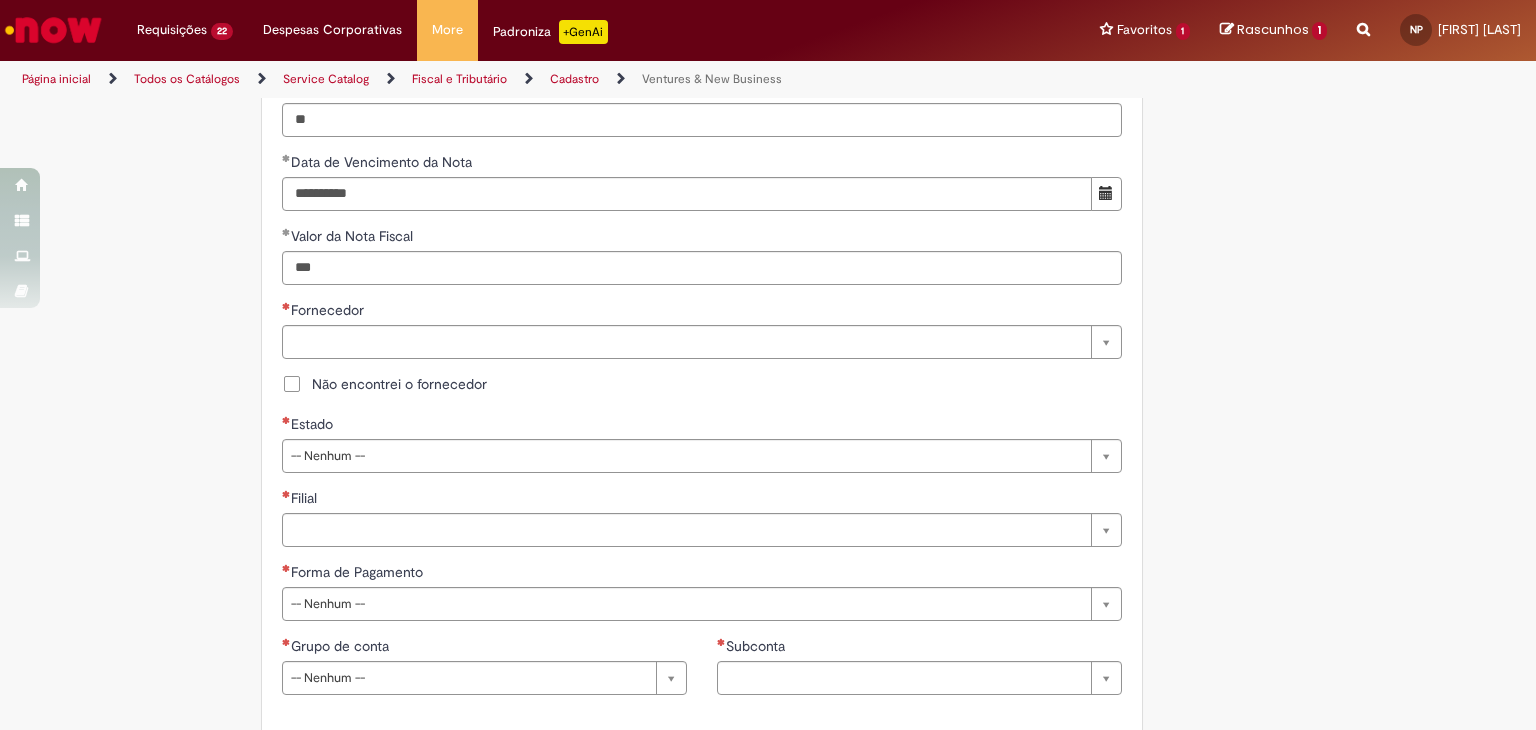 type on "******" 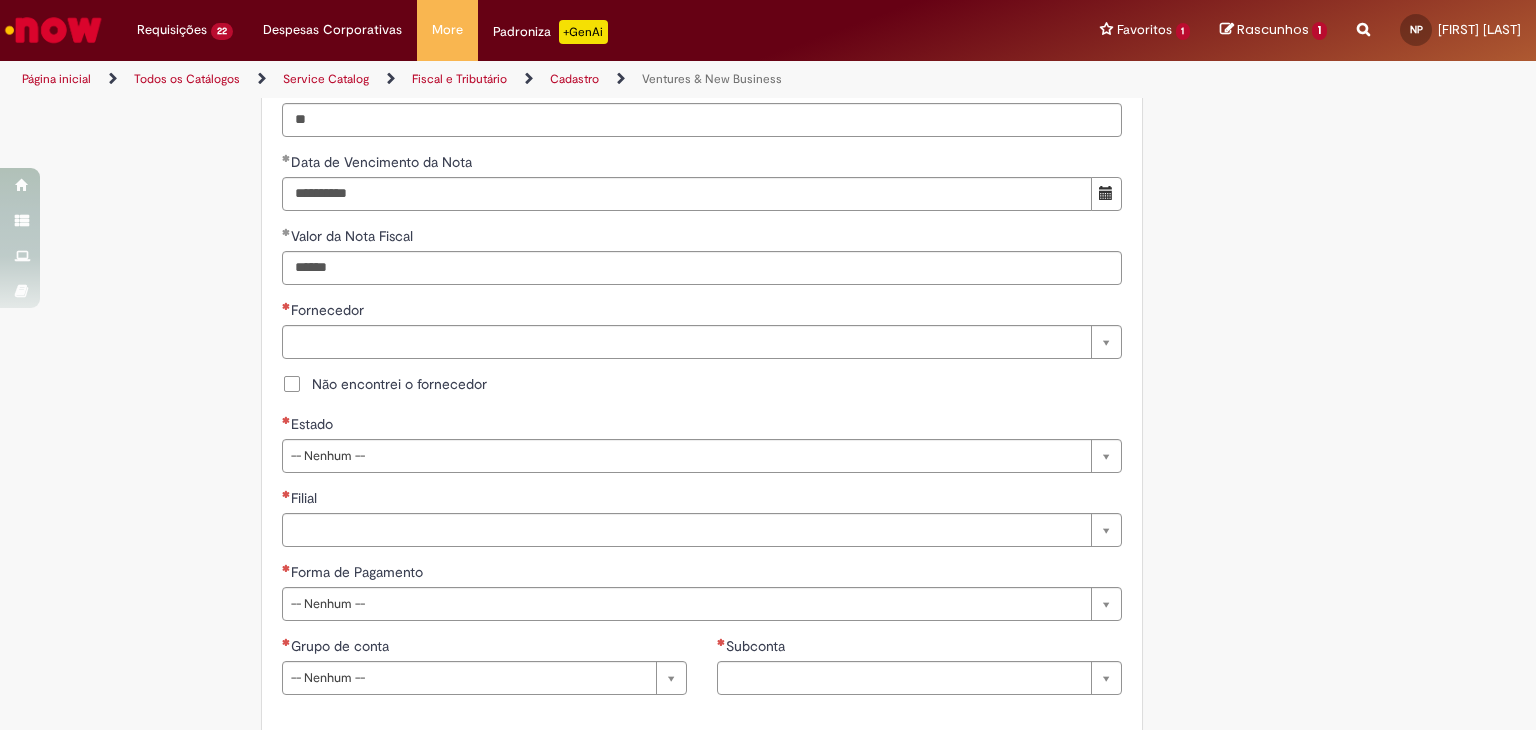 click on "**********" at bounding box center (702, 357) 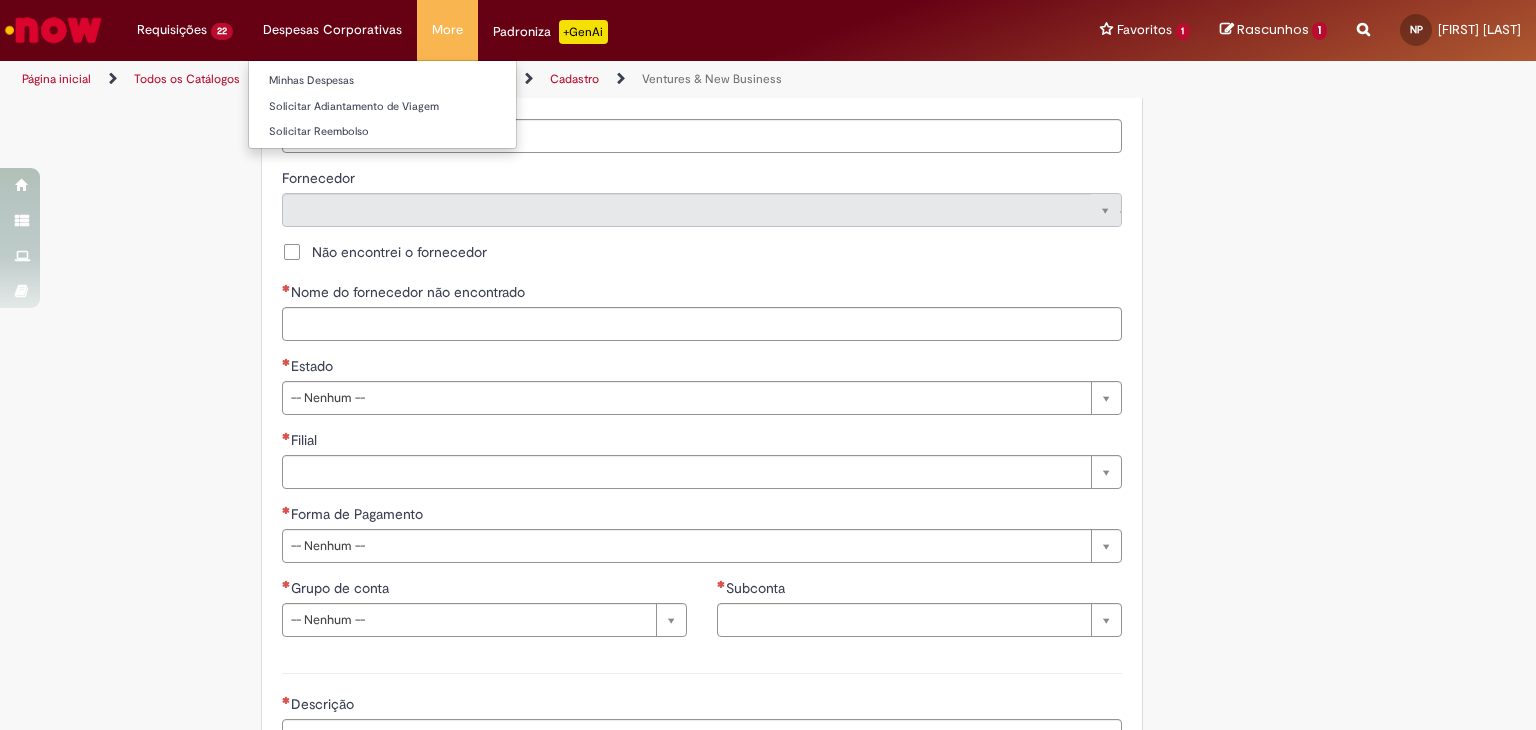 scroll, scrollTop: 1066, scrollLeft: 0, axis: vertical 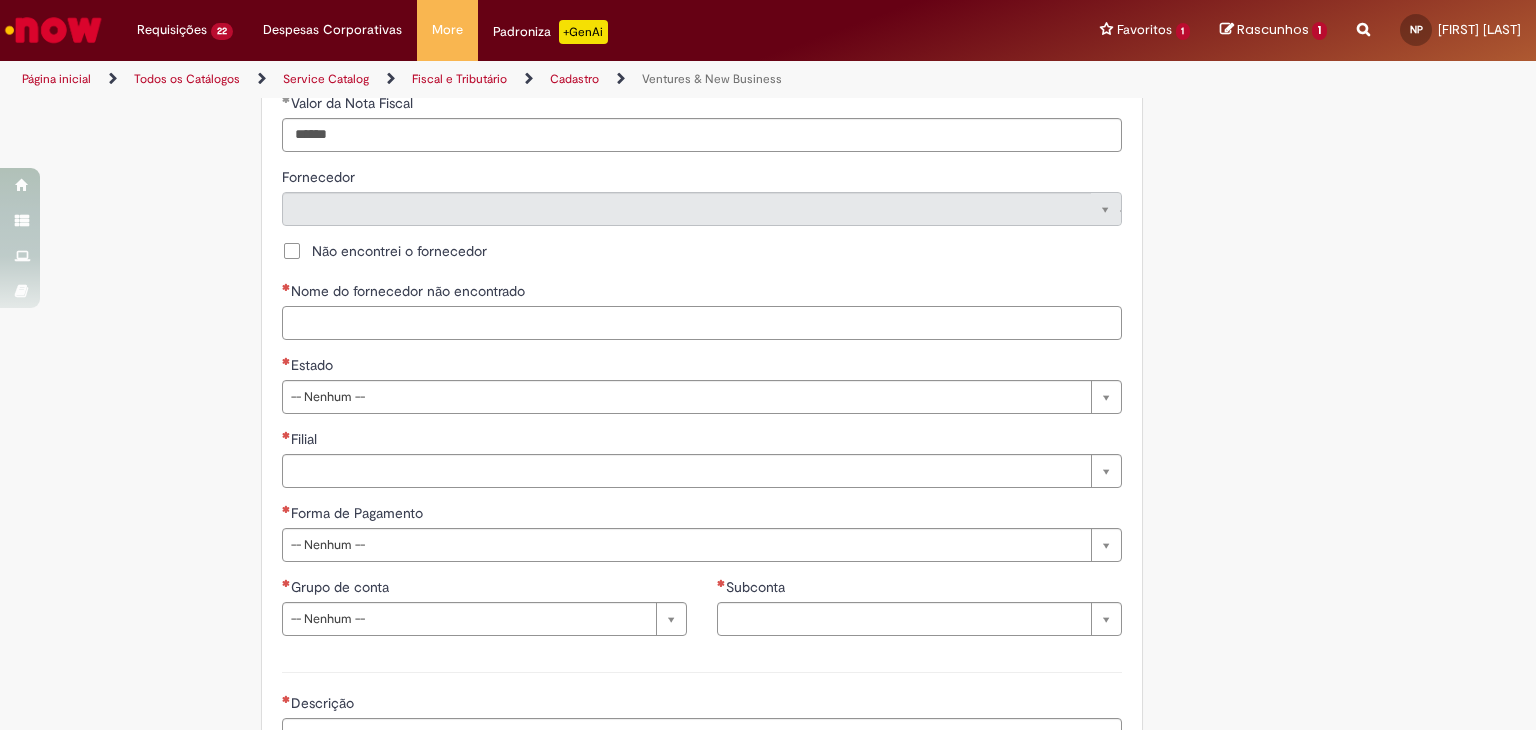 click on "Nome do fornecedor não encontrado" at bounding box center (702, 323) 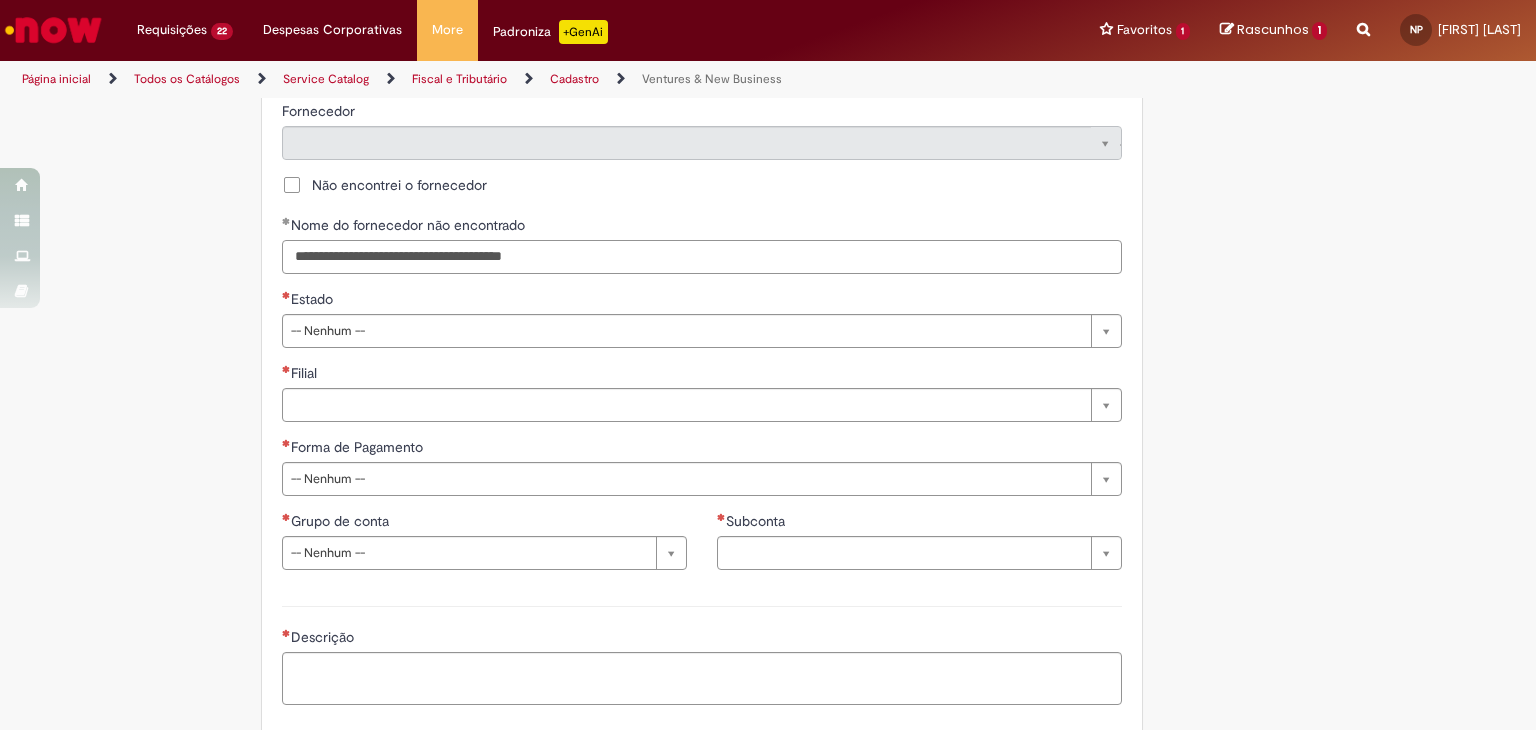 scroll, scrollTop: 1133, scrollLeft: 0, axis: vertical 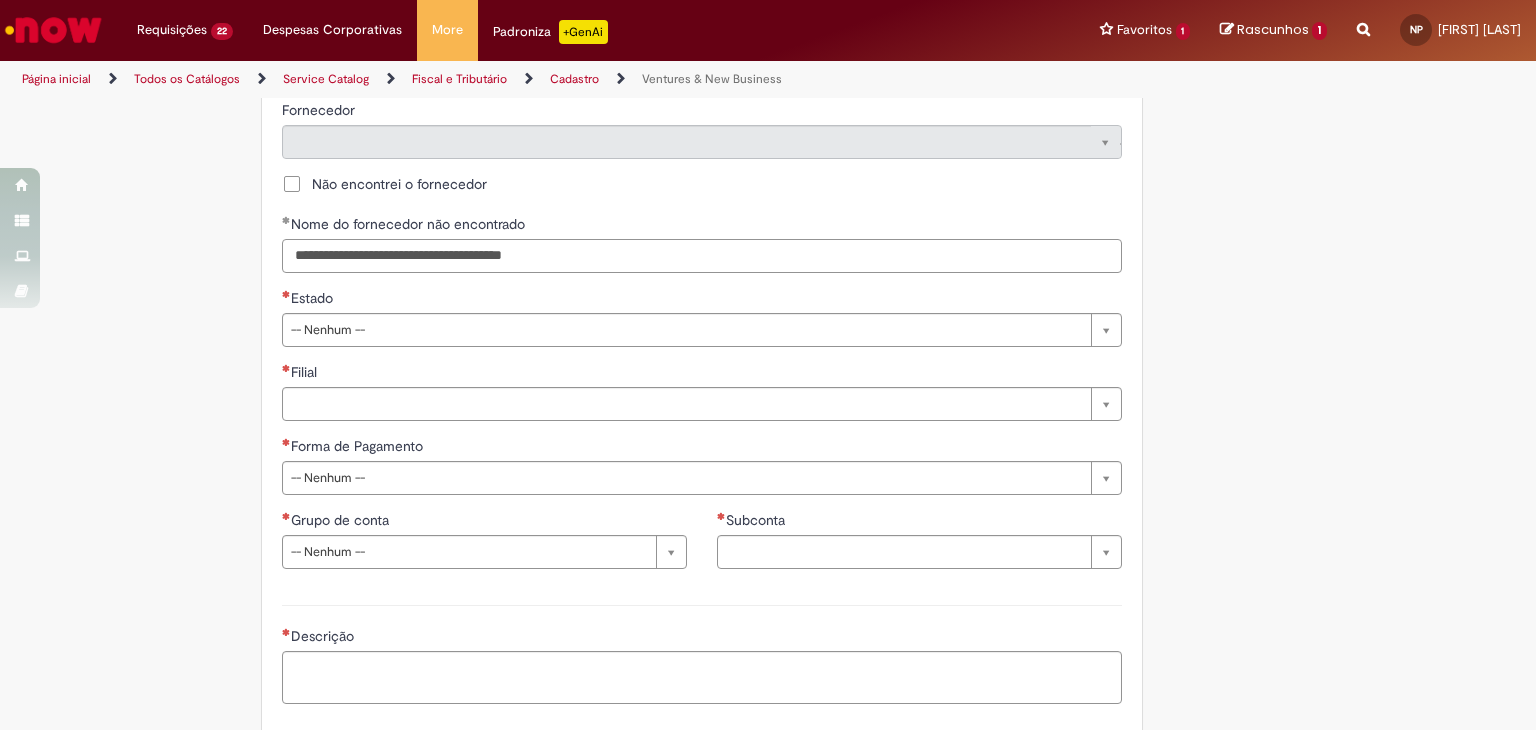 type on "**********" 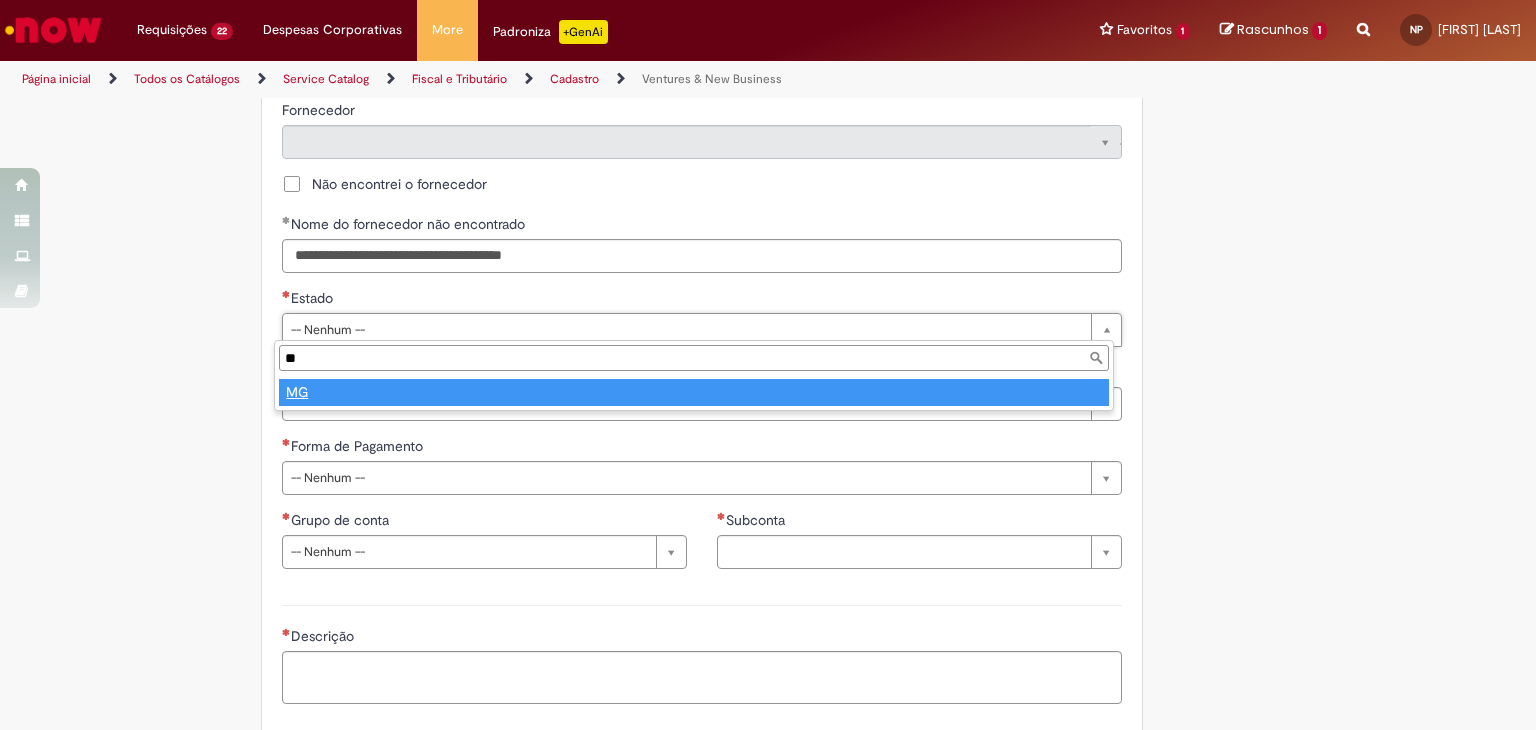 type on "**" 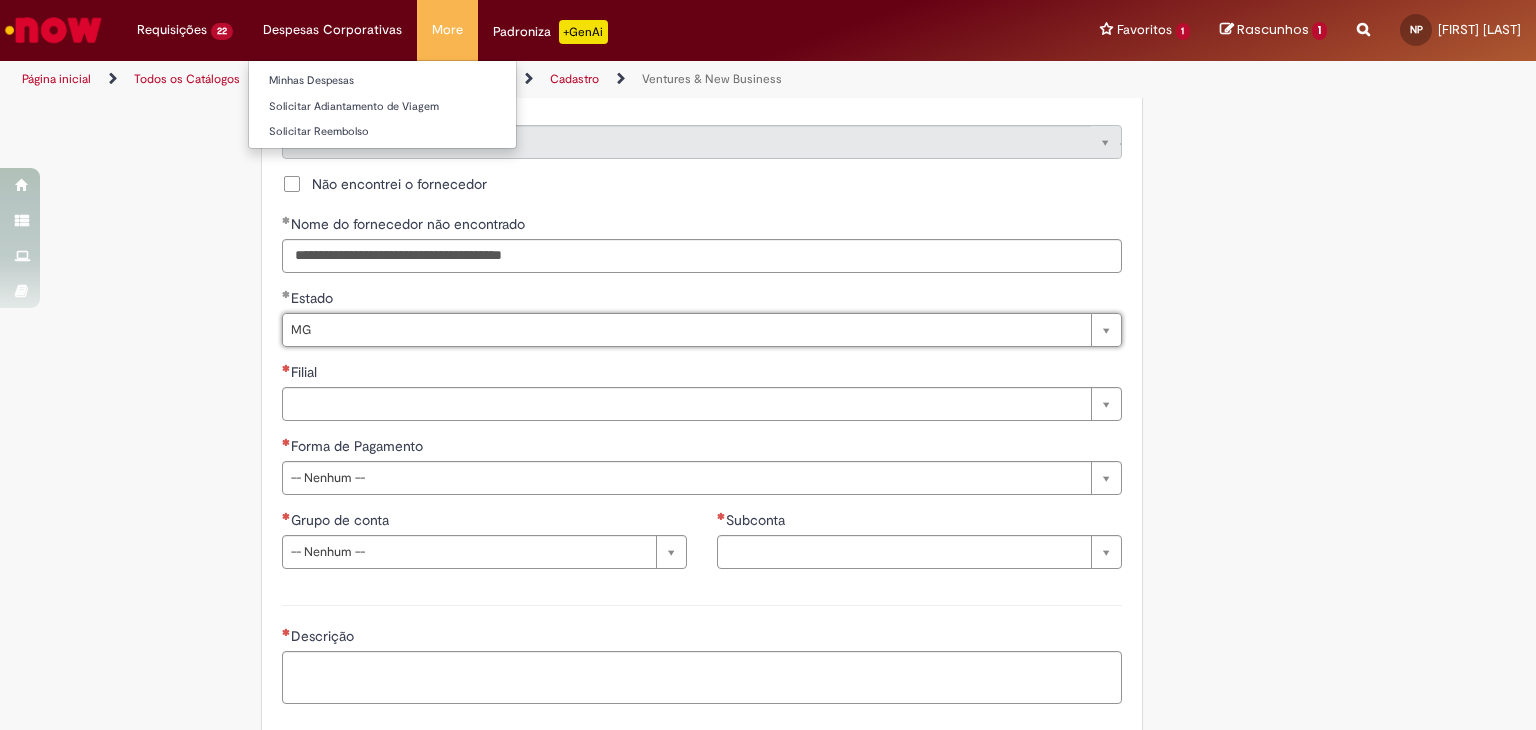 select 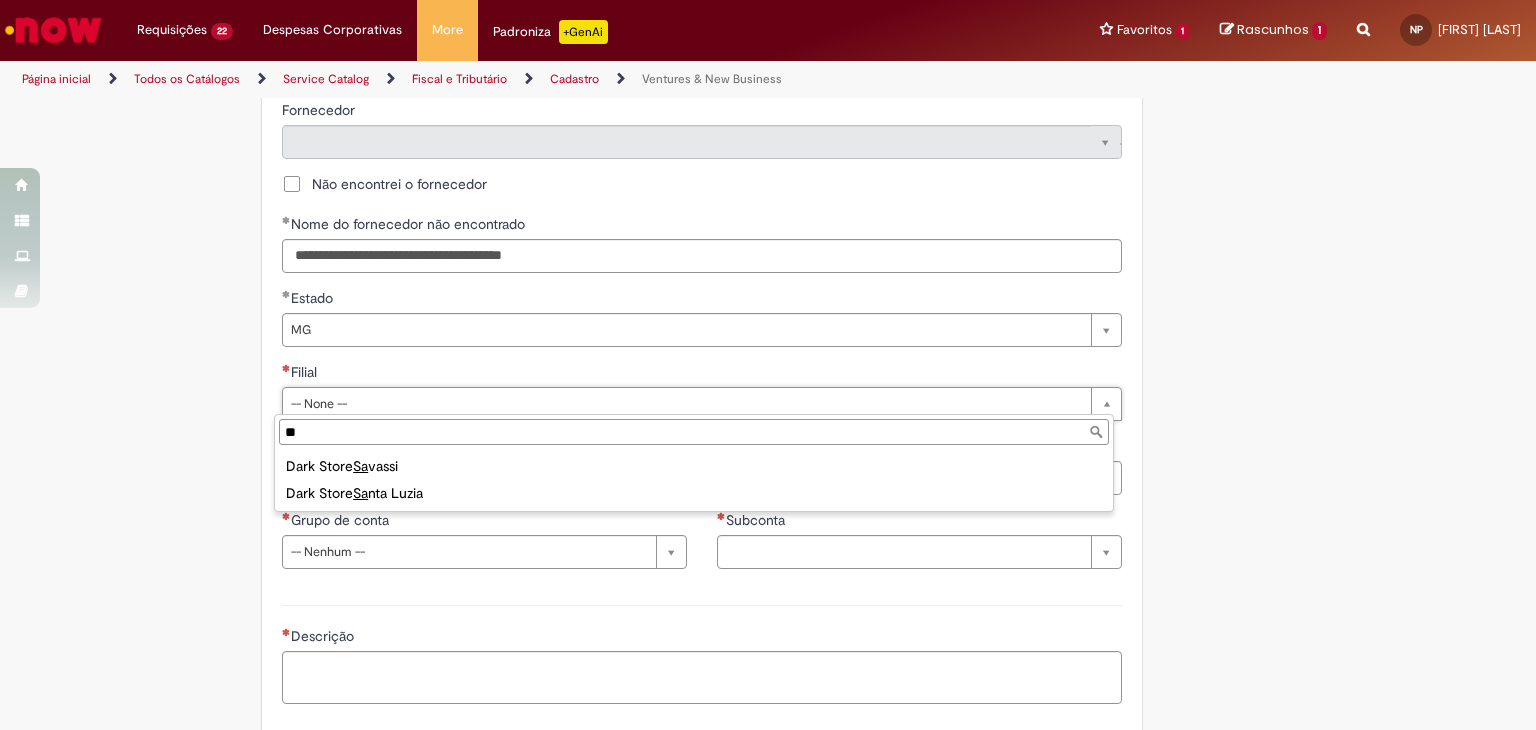 click on "**" at bounding box center [694, 432] 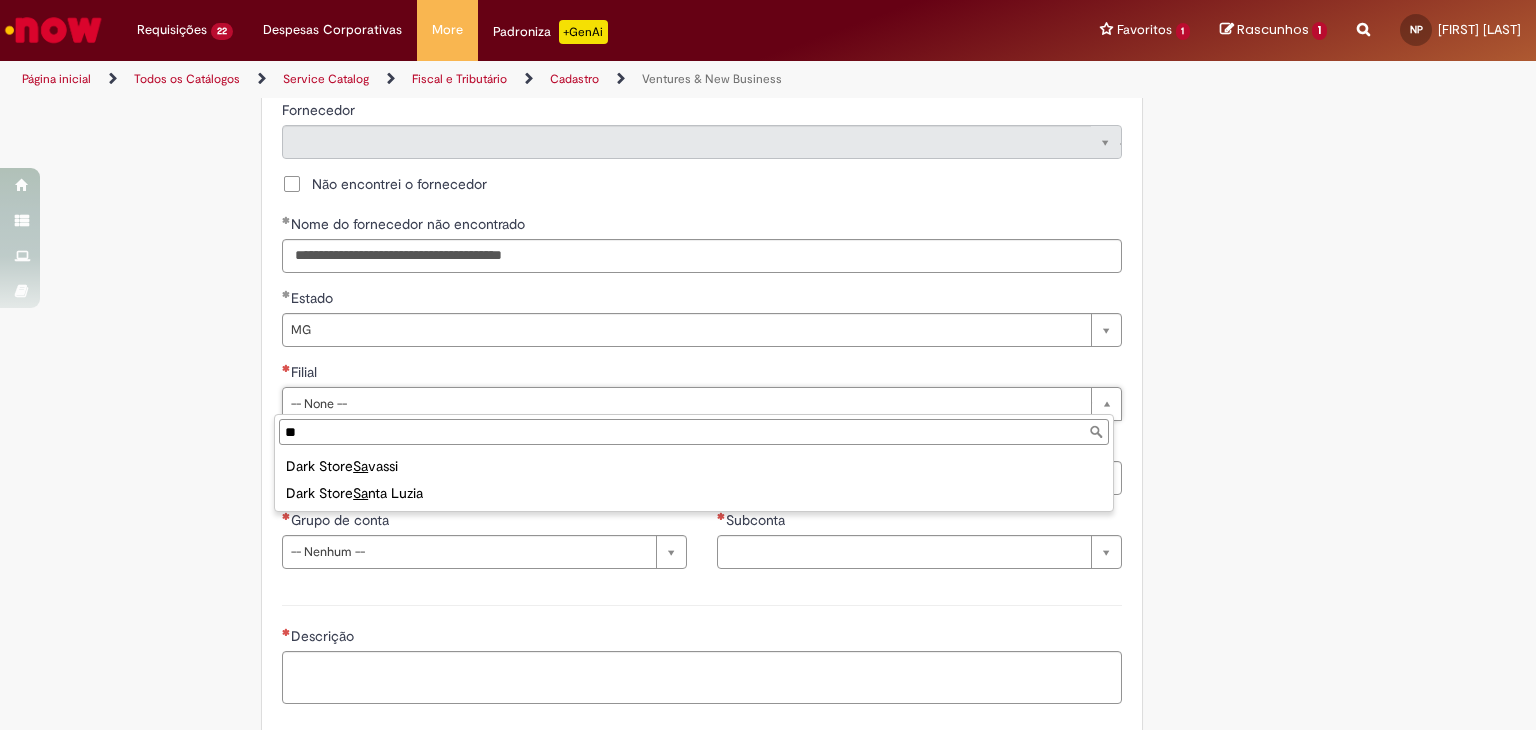click on "**" at bounding box center (694, 432) 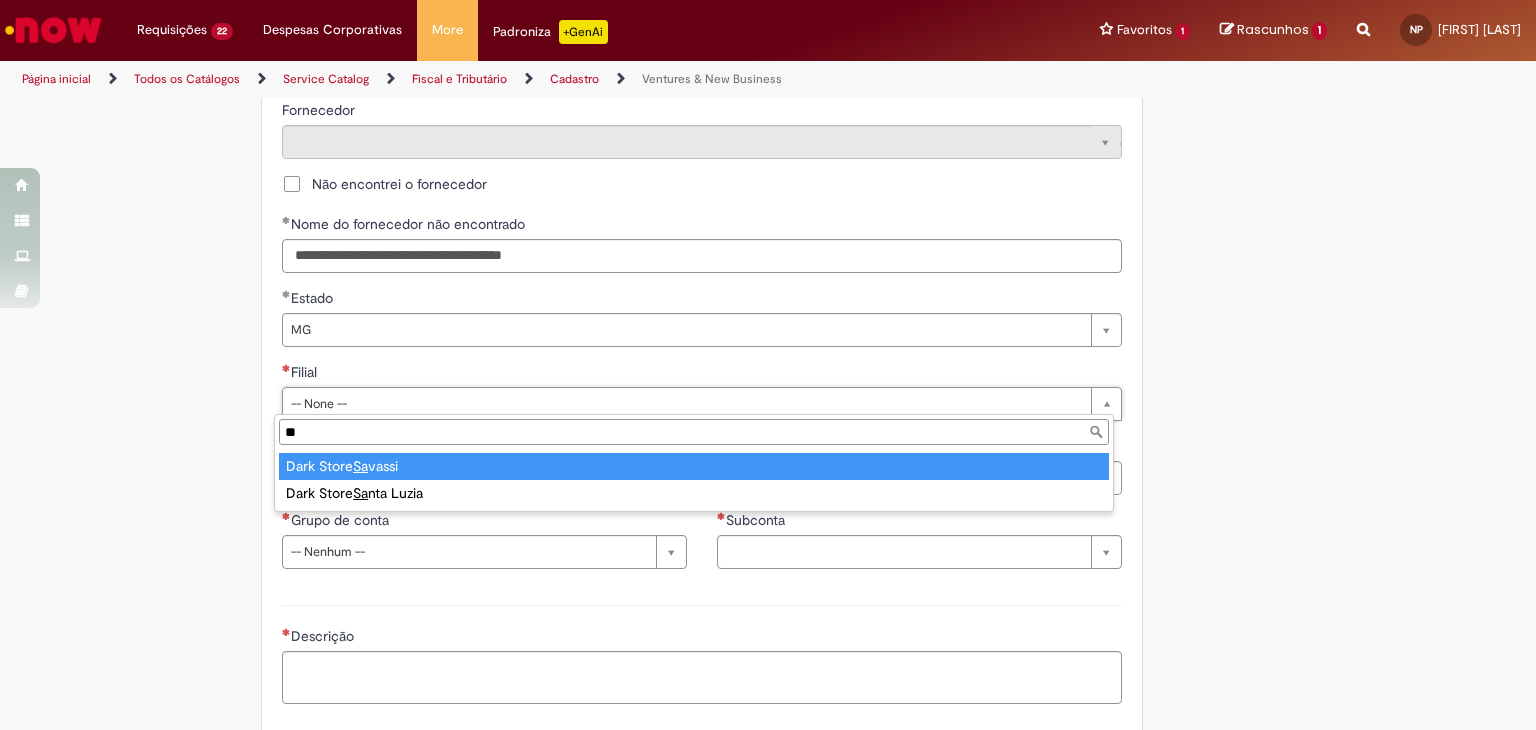 type on "**" 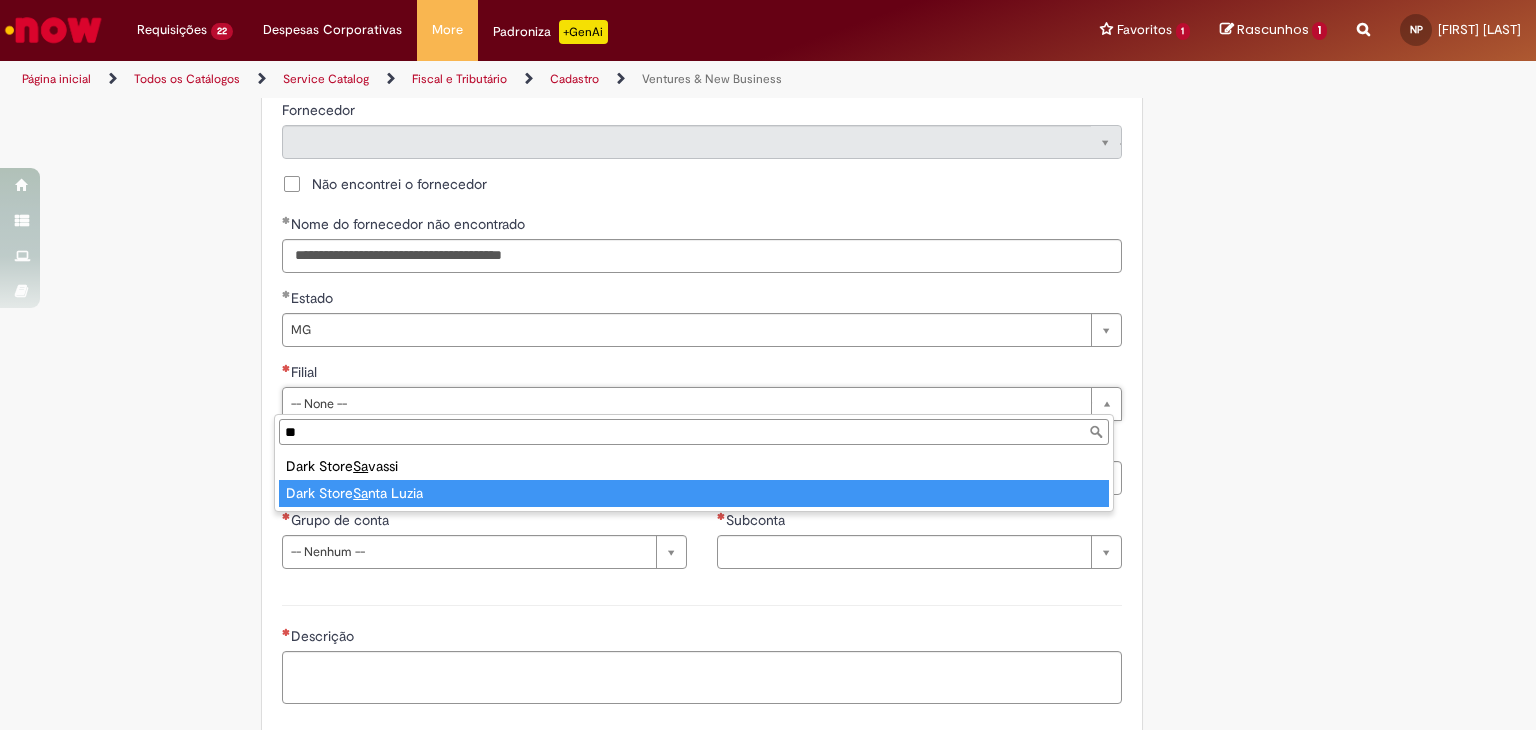 type on "**********" 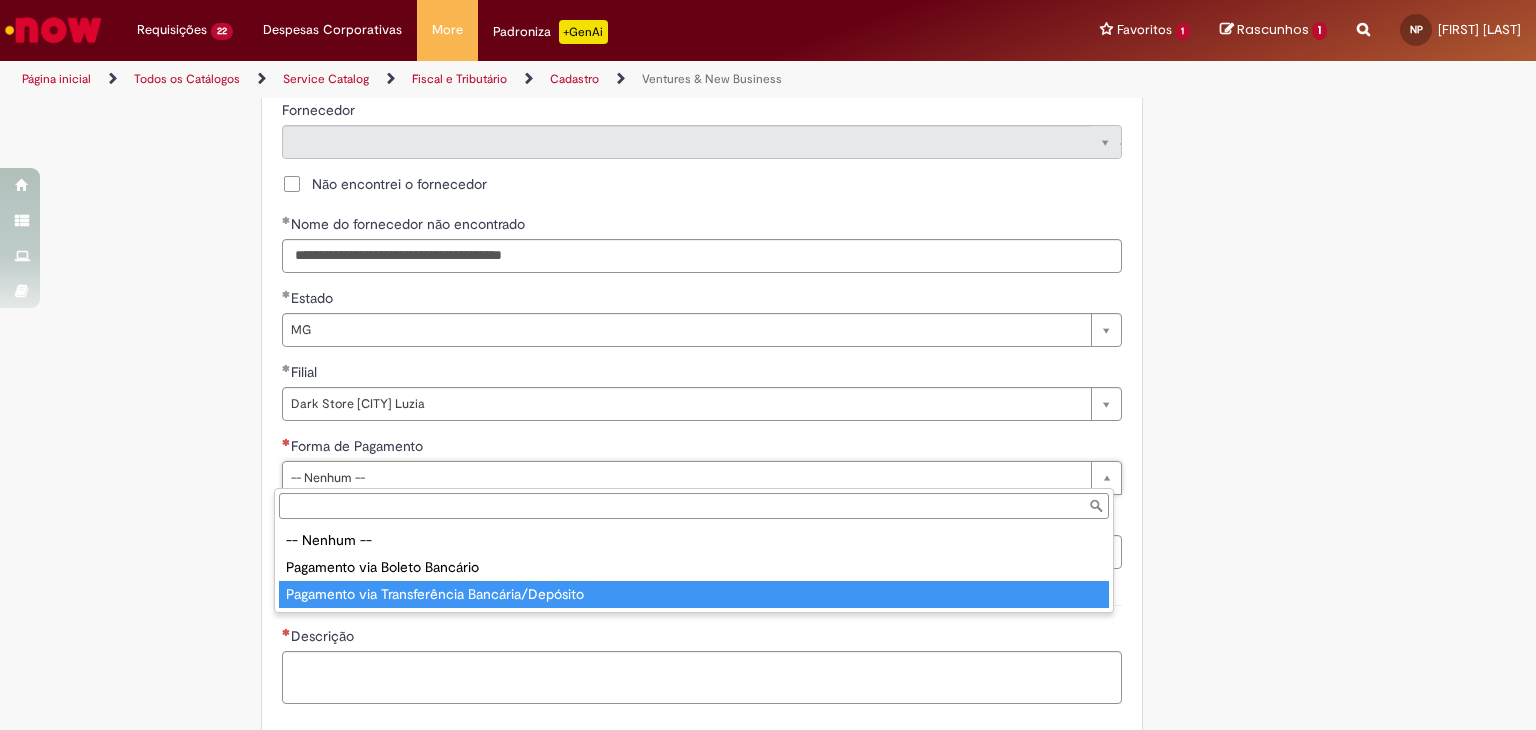 drag, startPoint x: 563, startPoint y: 594, endPoint x: 583, endPoint y: 487, distance: 108.85311 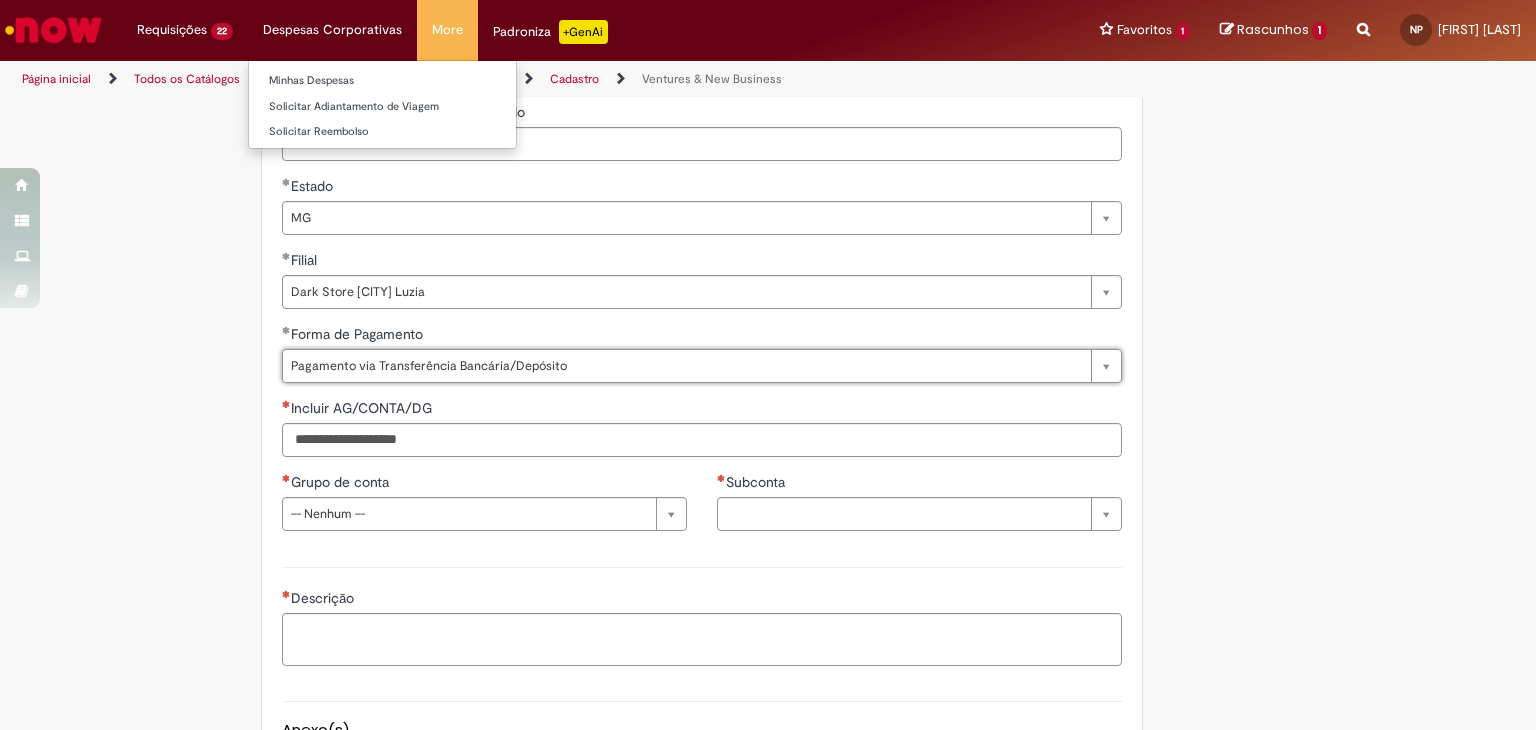 scroll, scrollTop: 1266, scrollLeft: 0, axis: vertical 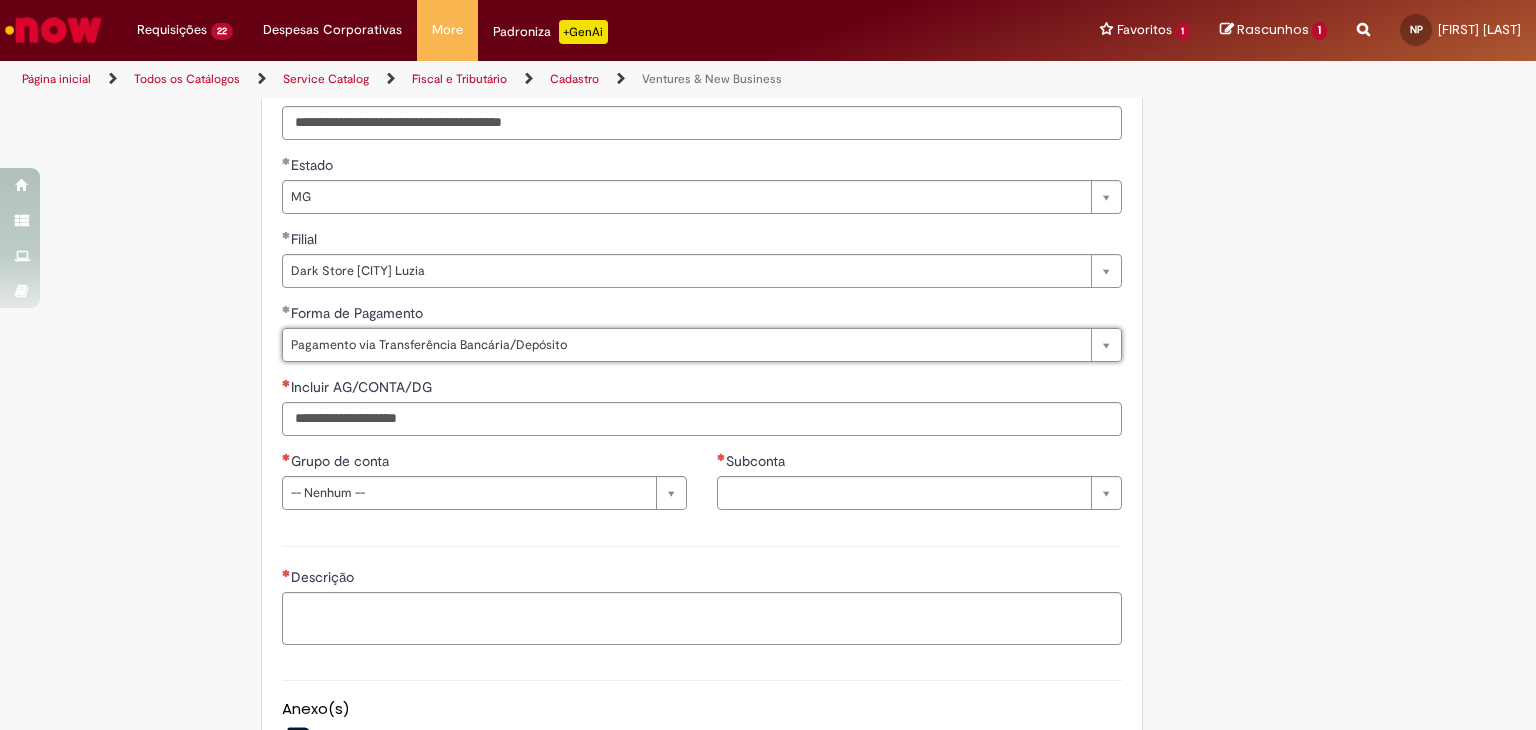 click on "**********" at bounding box center [702, 98] 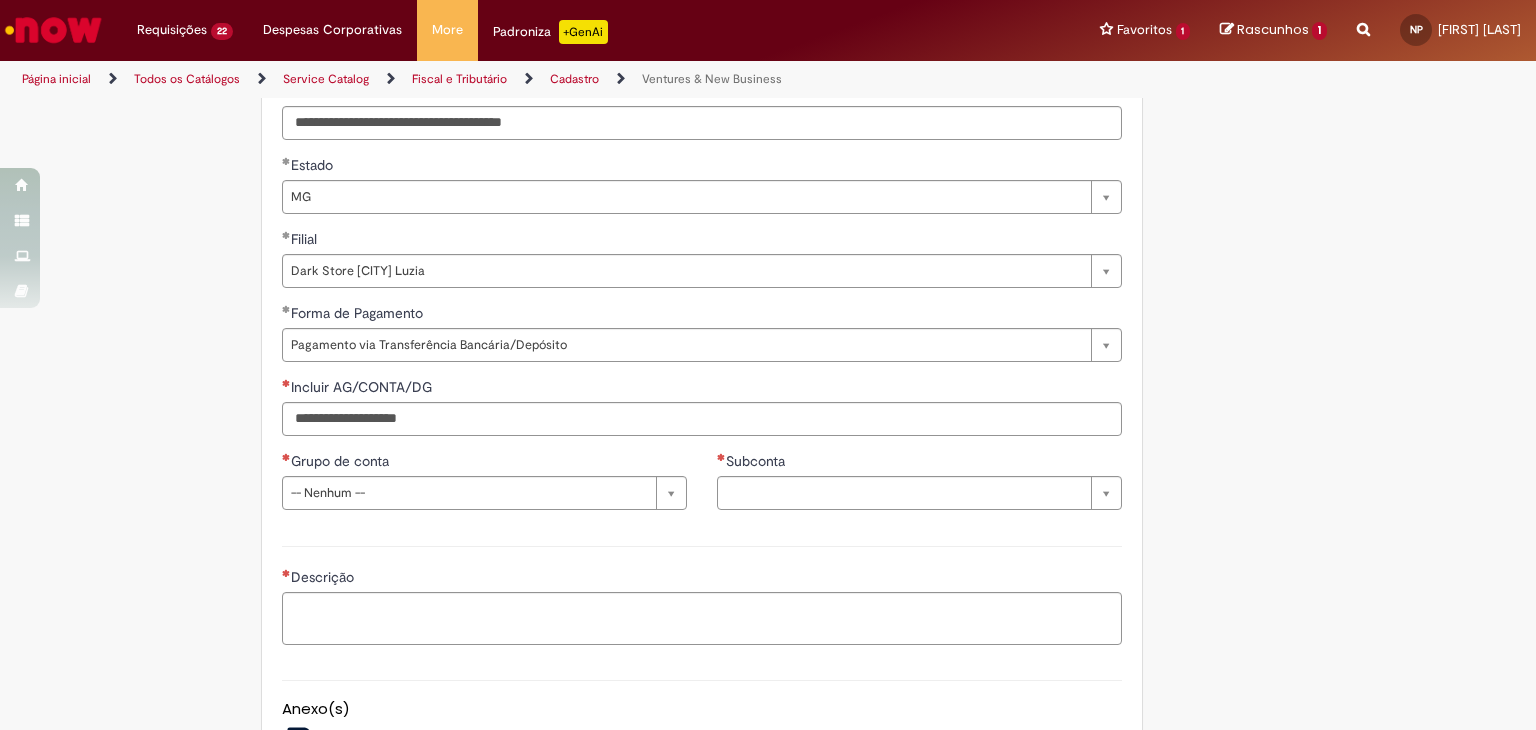 click on "**********" at bounding box center (702, 98) 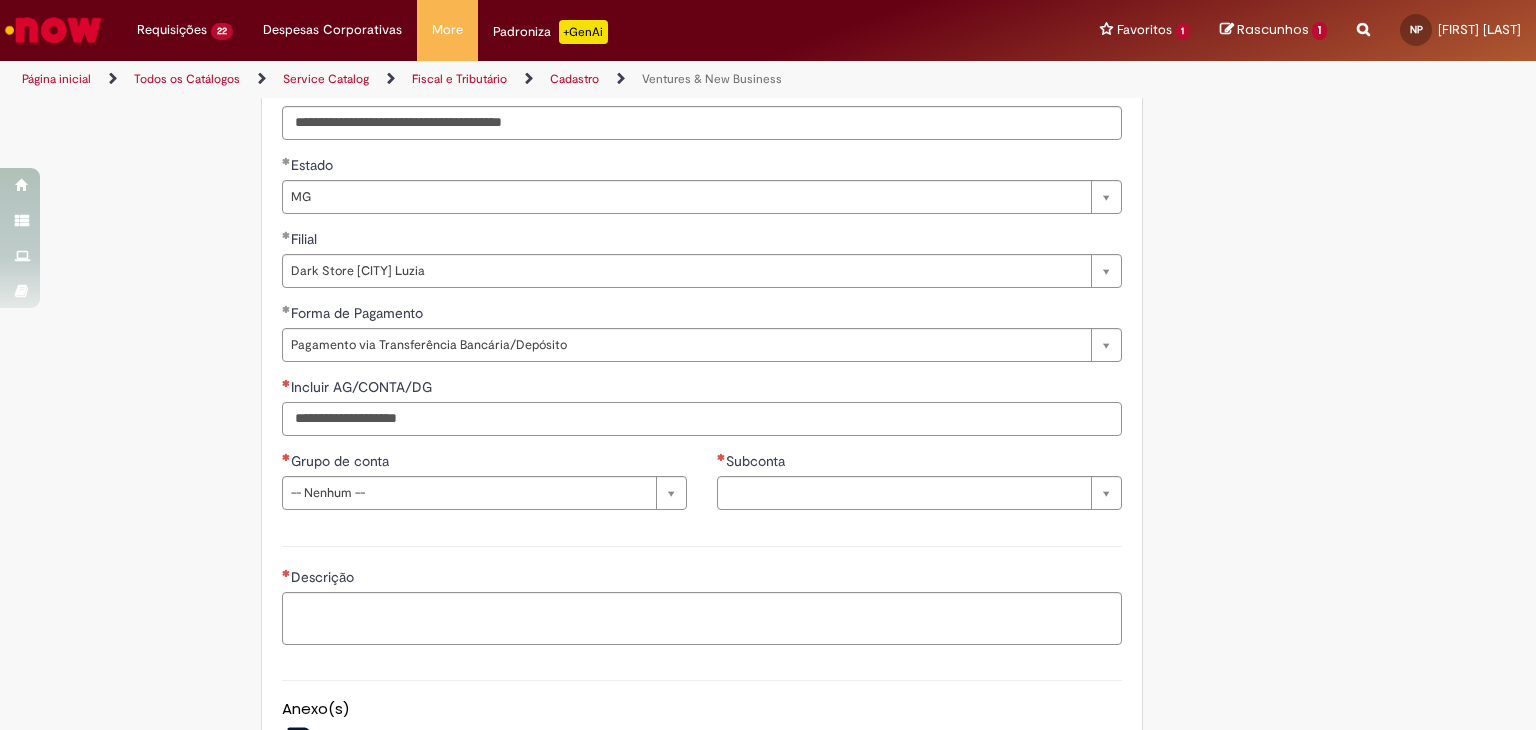 click on "Incluir AG/CONTA/DG" at bounding box center [702, 419] 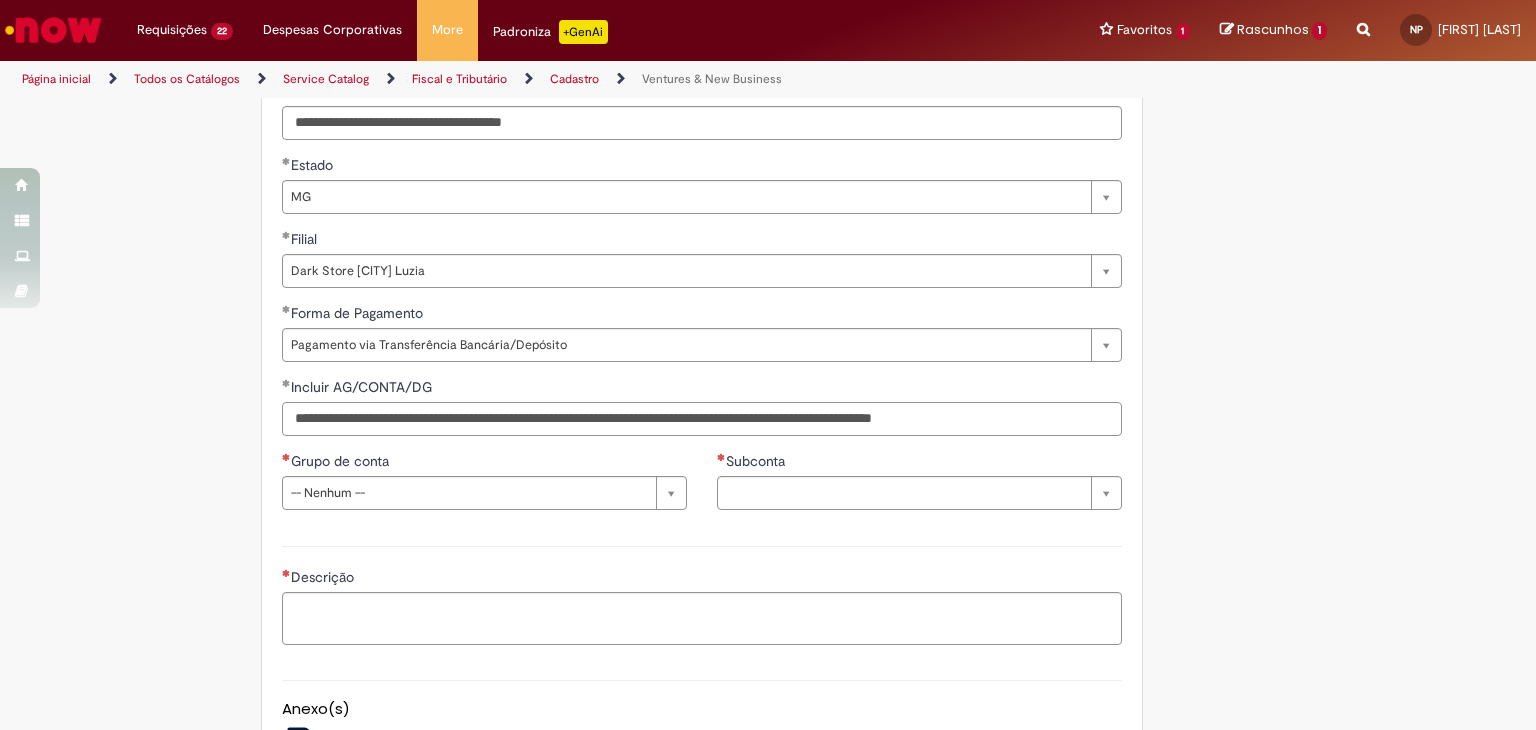 type on "**********" 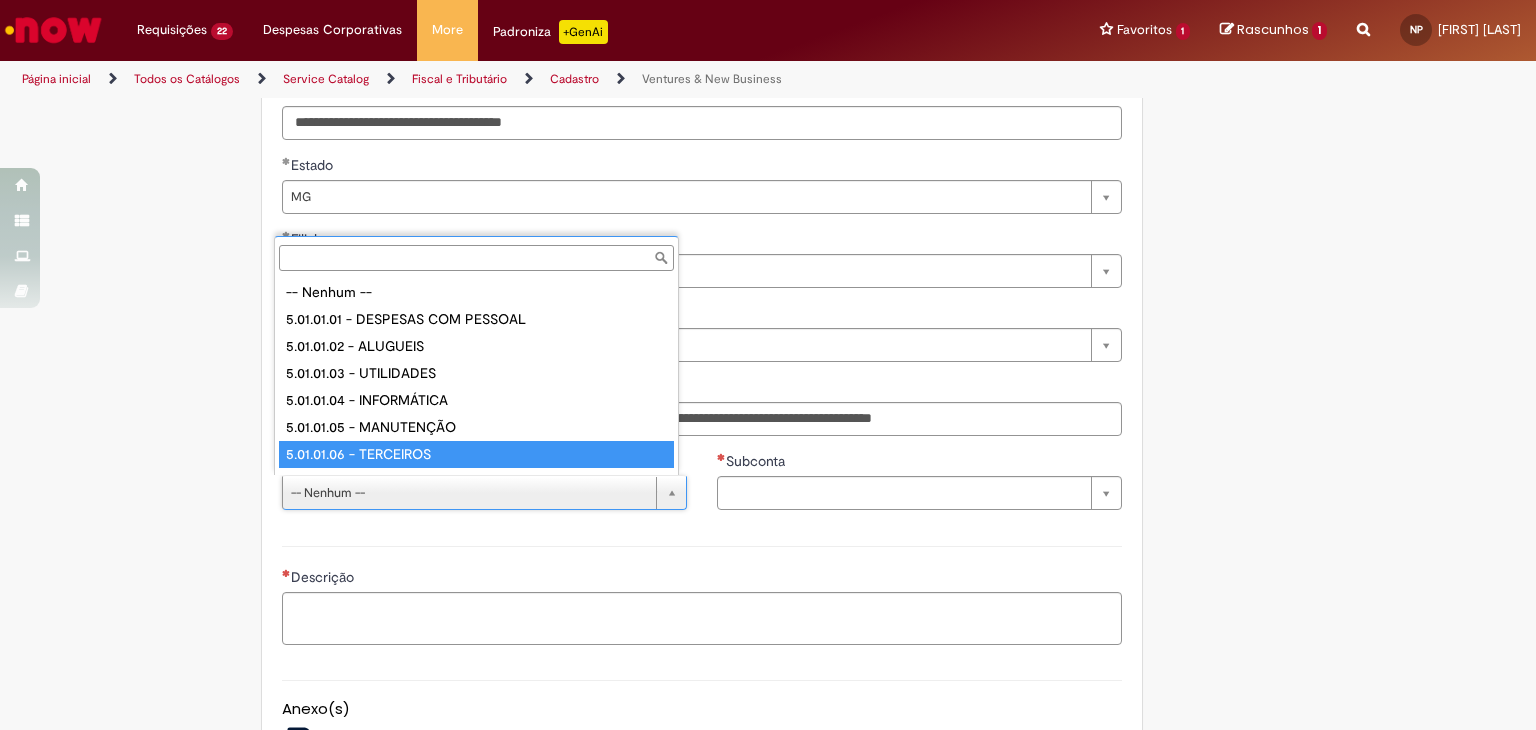 drag, startPoint x: 518, startPoint y: 337, endPoint x: 509, endPoint y: 461, distance: 124.32619 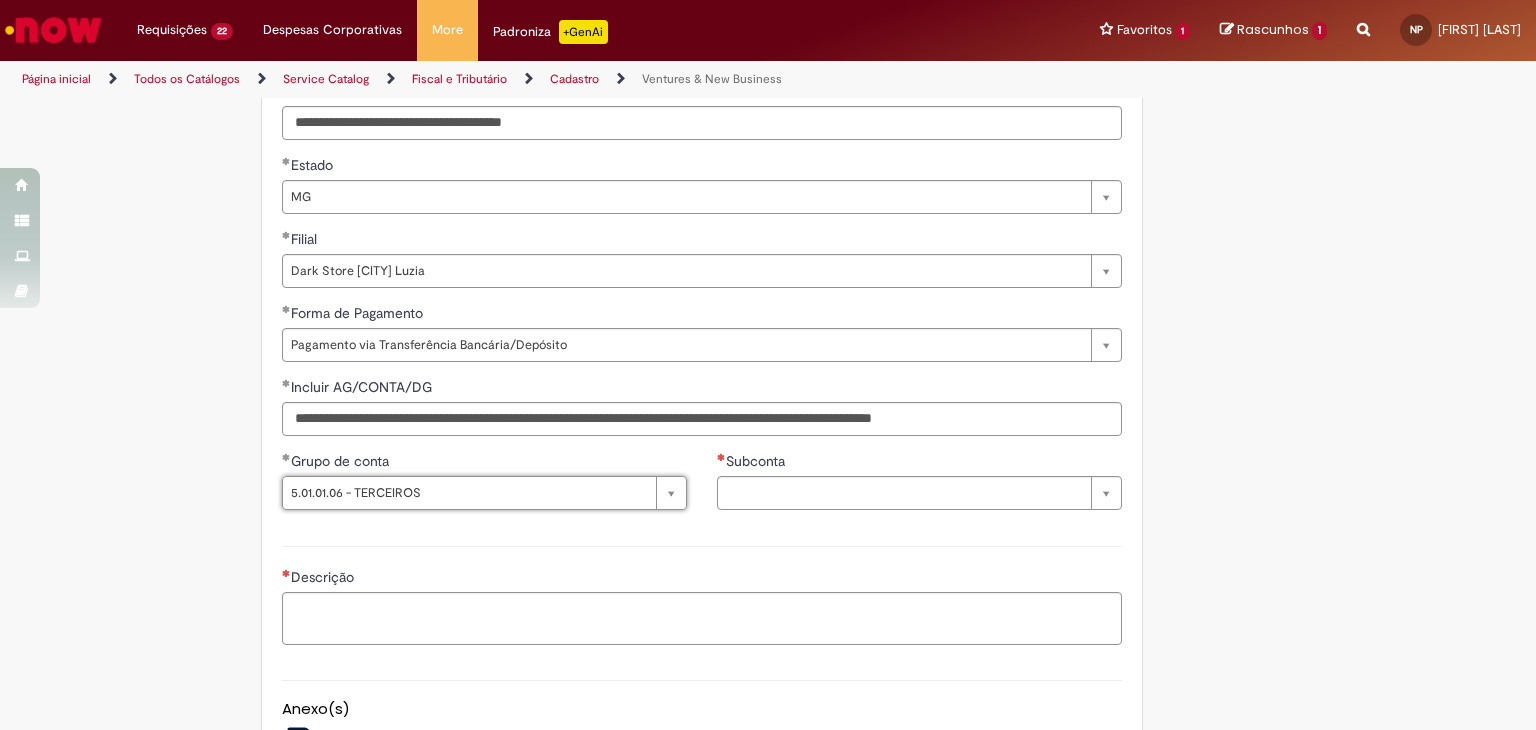 click on "Agencia CNPJ da Conta Subconta          Pesquisar usando lista                 Subconta" at bounding box center (919, 488) 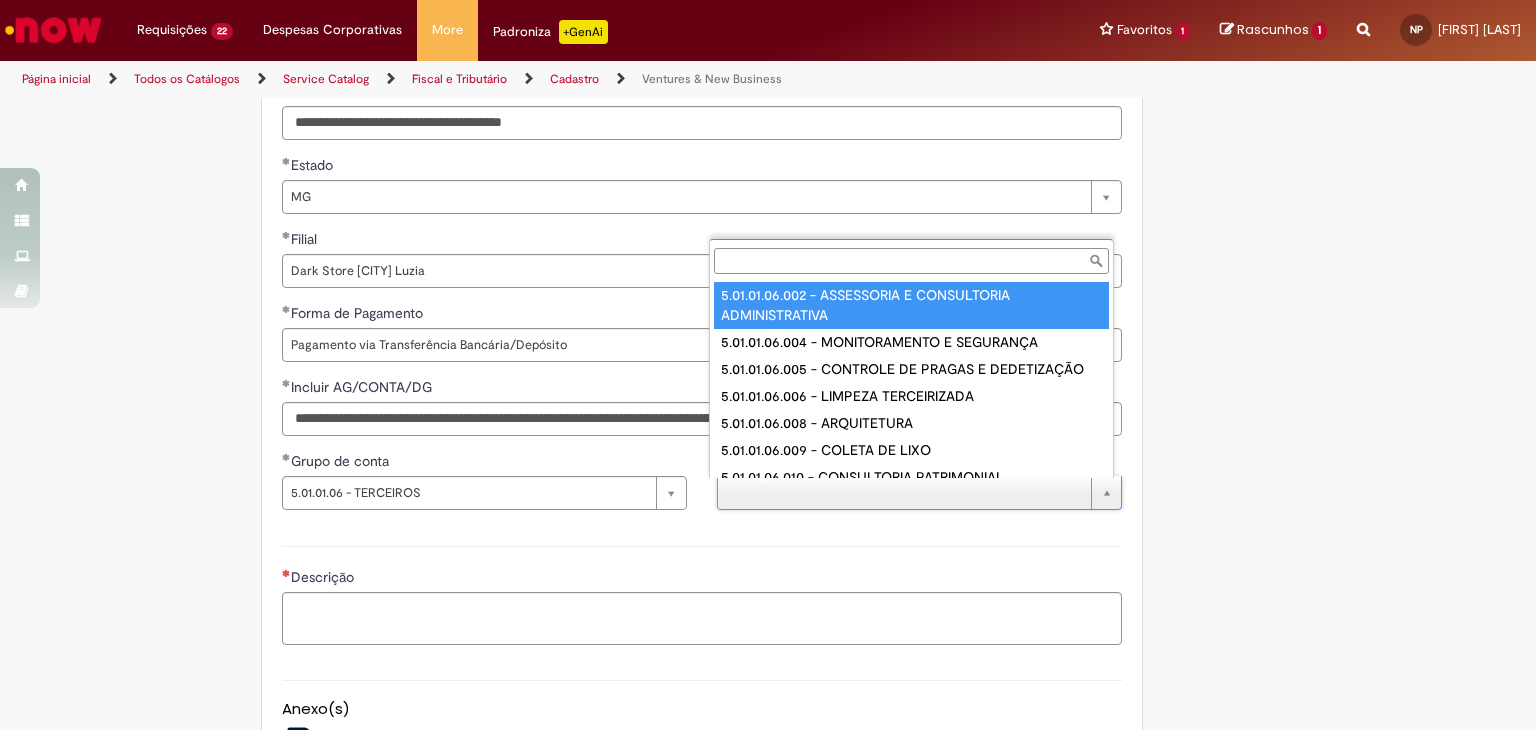 scroll, scrollTop: 8, scrollLeft: 0, axis: vertical 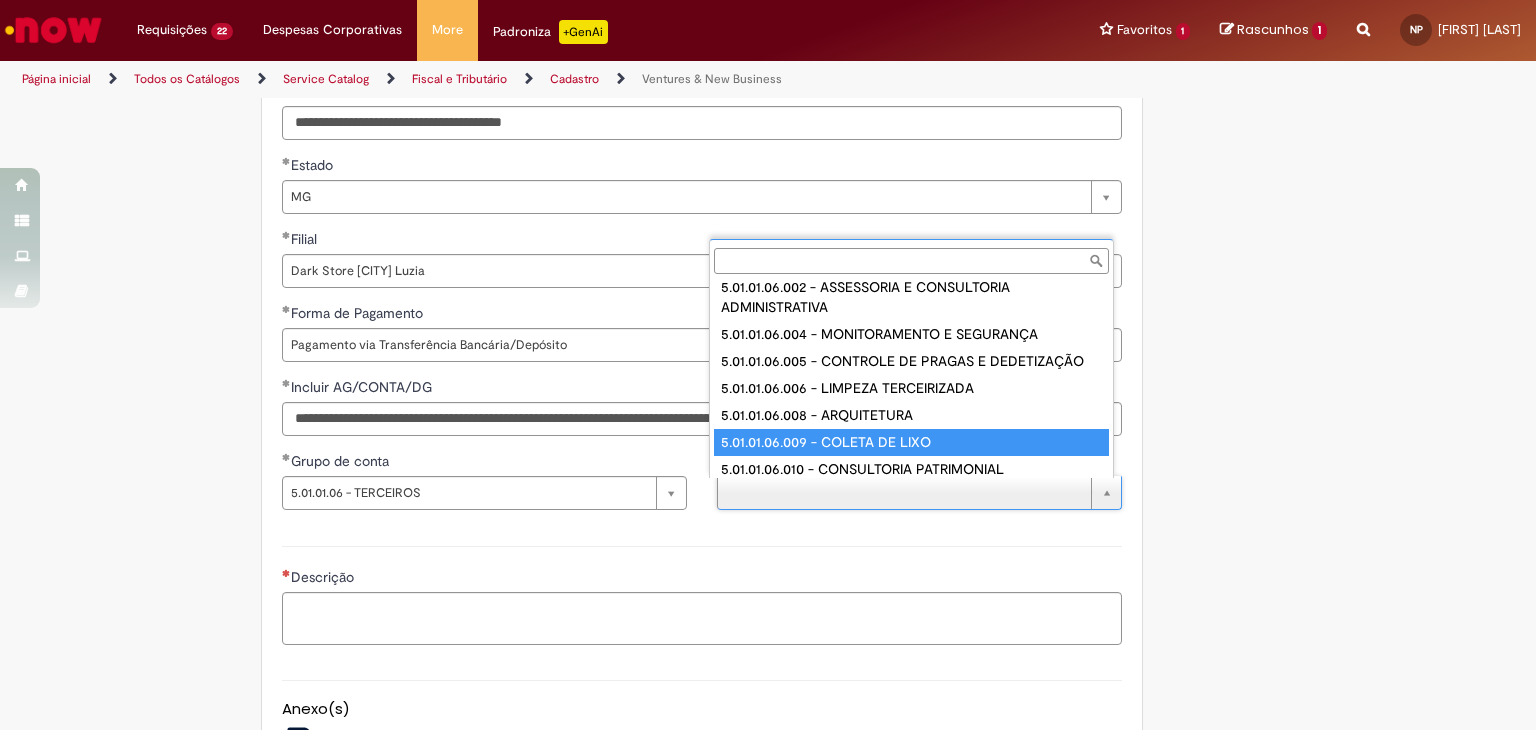 type on "**********" 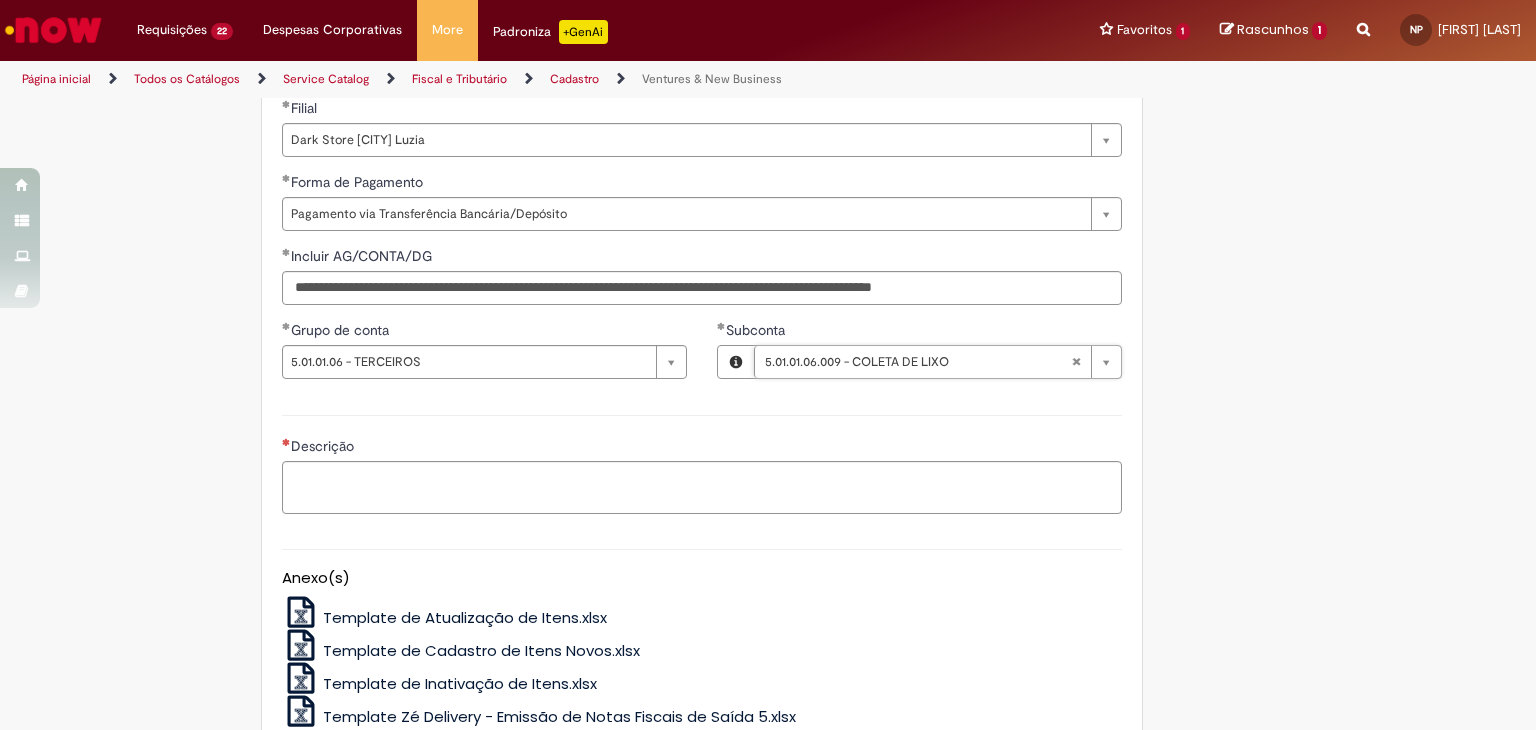 scroll, scrollTop: 1400, scrollLeft: 0, axis: vertical 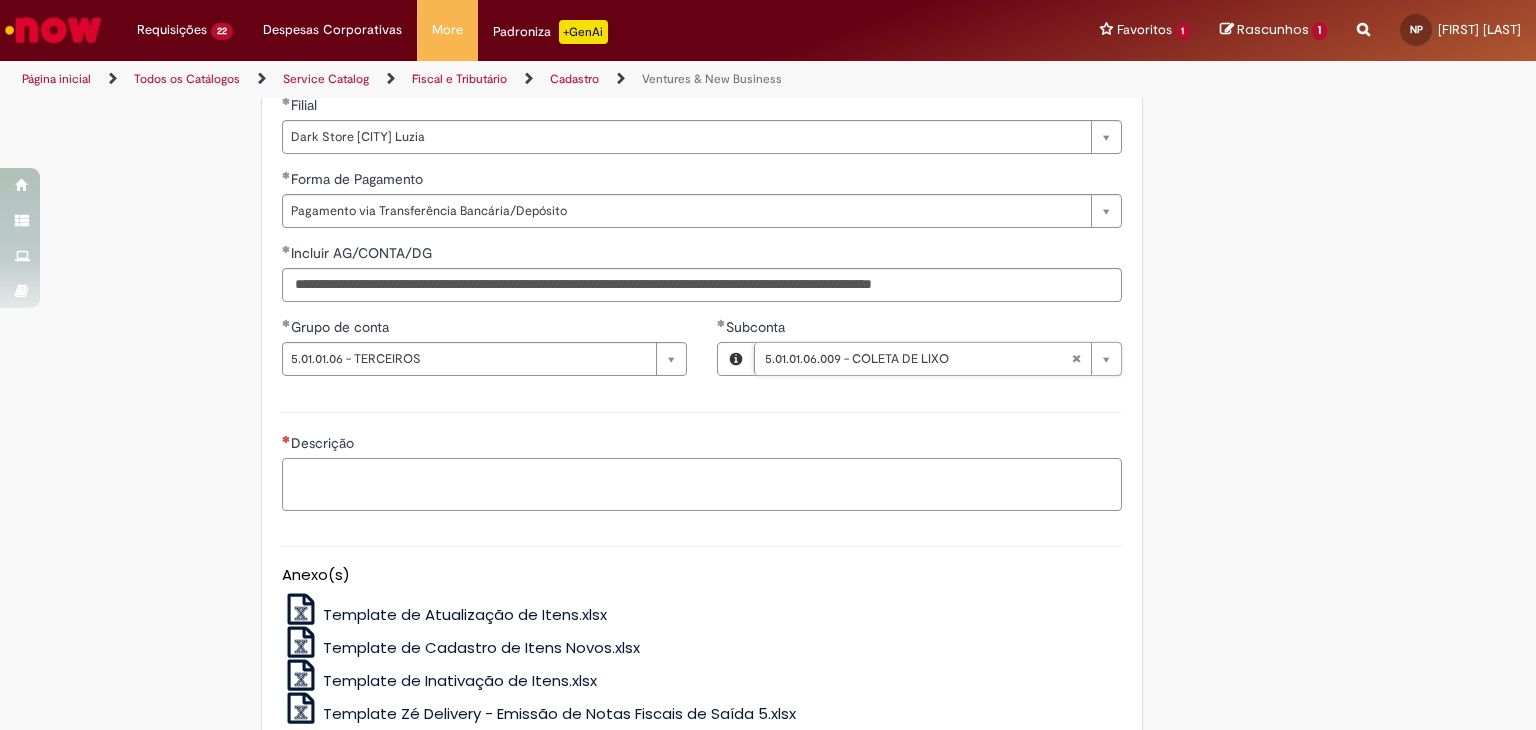 click on "Descrição" at bounding box center [702, 485] 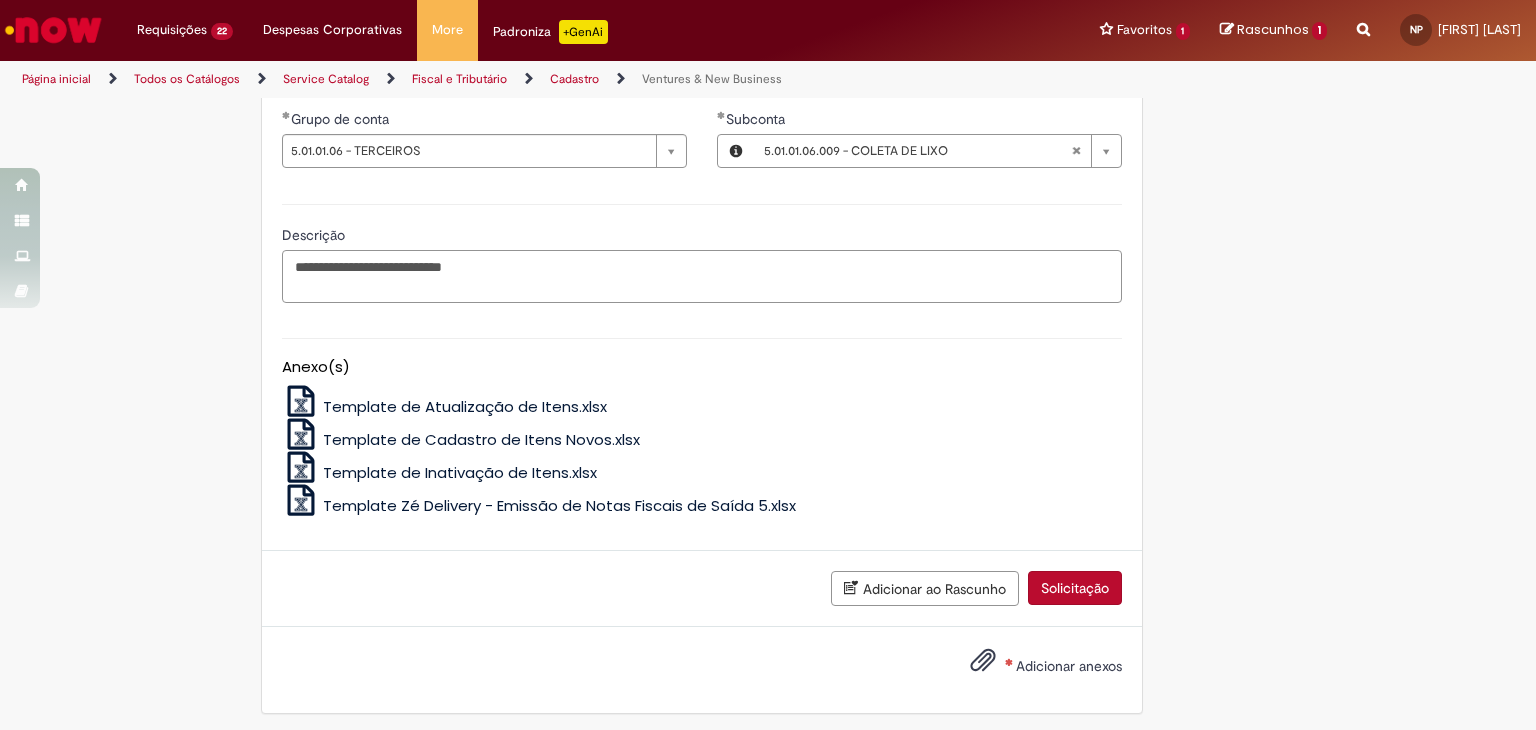 scroll, scrollTop: 1610, scrollLeft: 0, axis: vertical 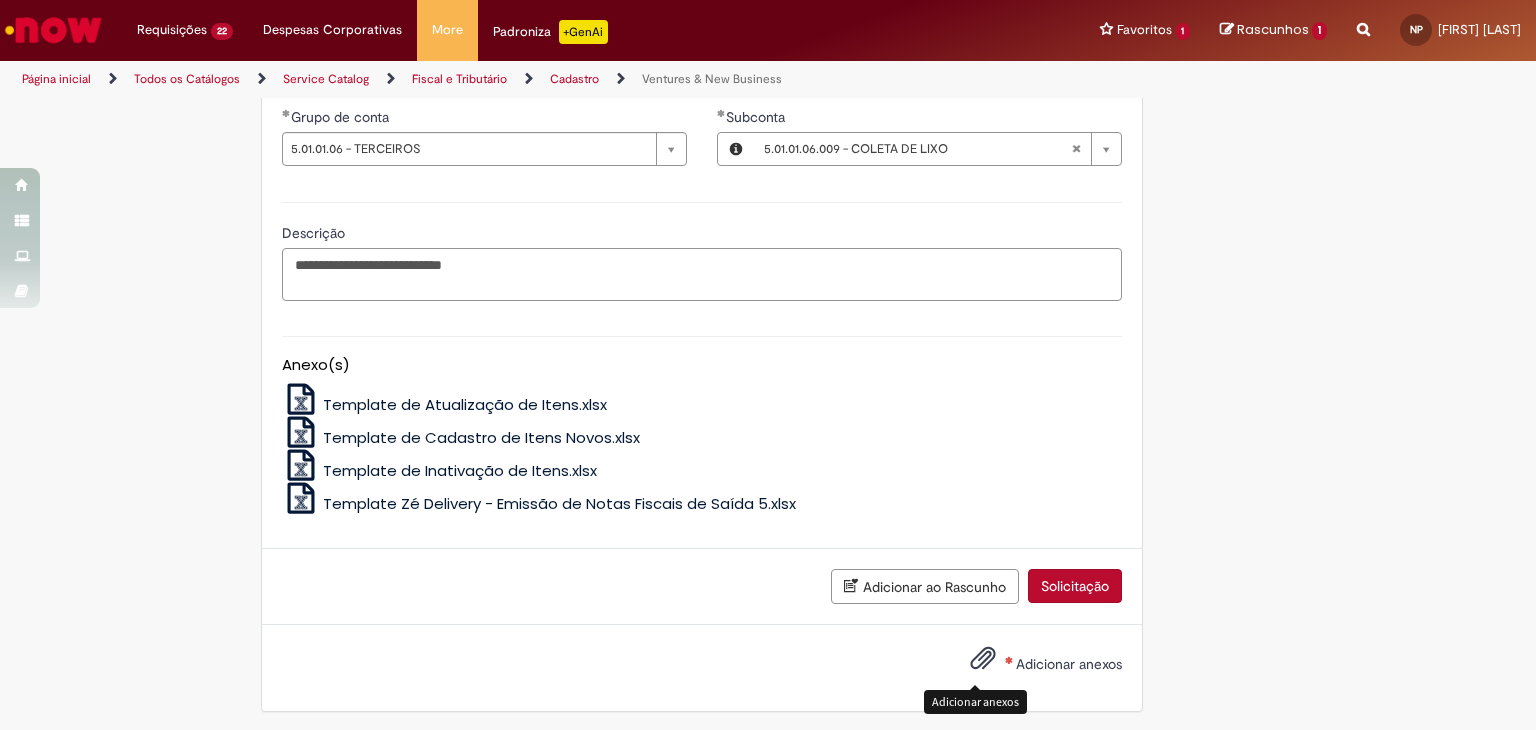 type on "**********" 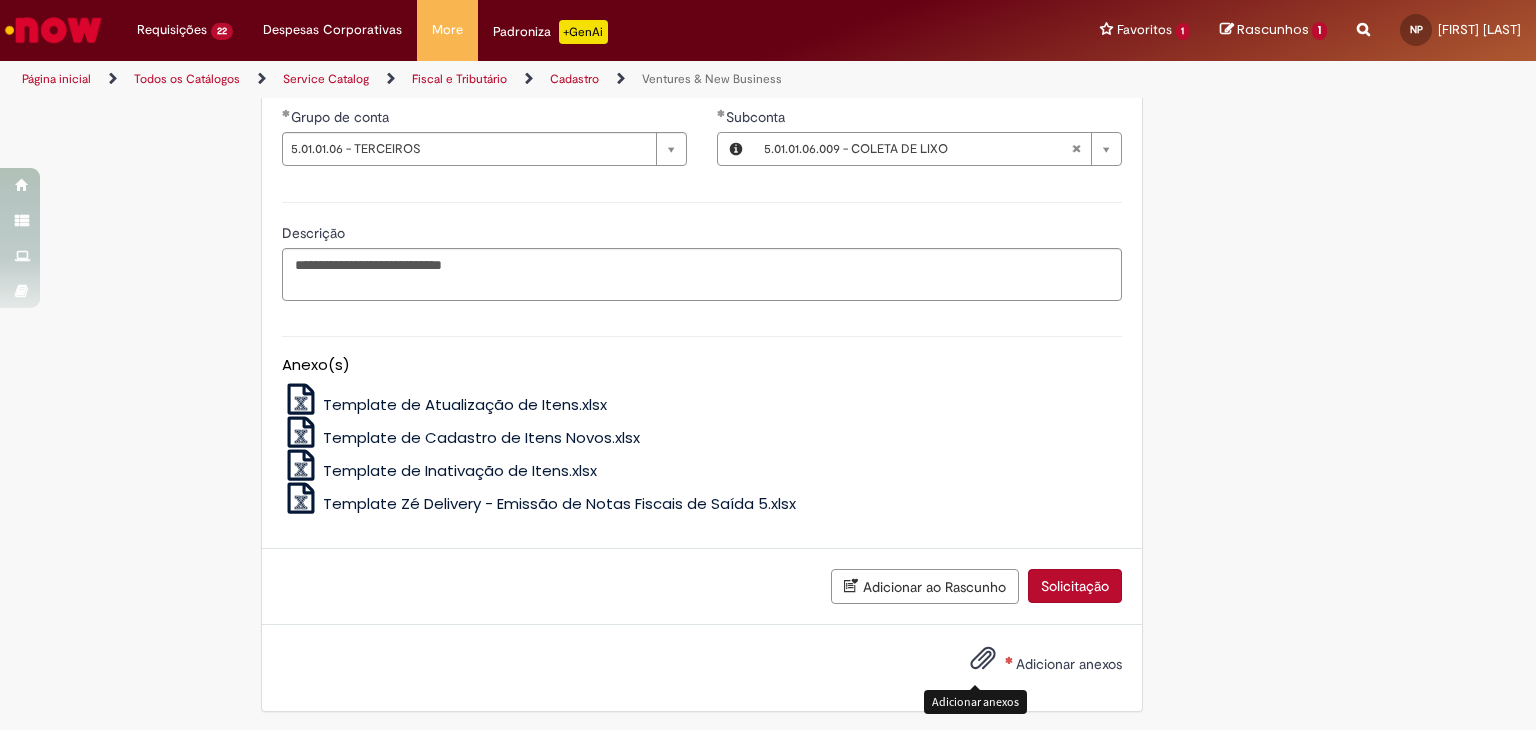 click on "Adicionar anexos" at bounding box center (983, 663) 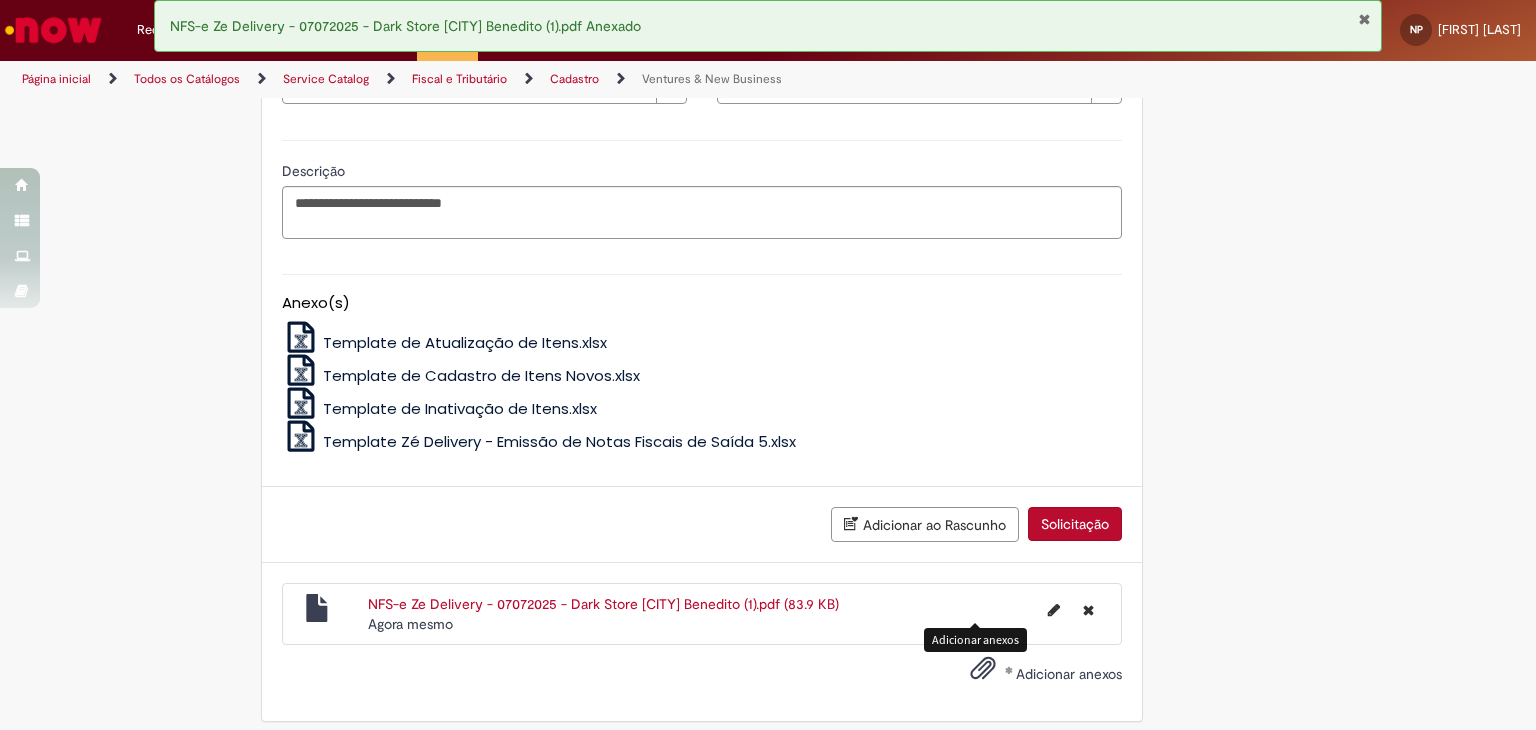 scroll, scrollTop: 1682, scrollLeft: 0, axis: vertical 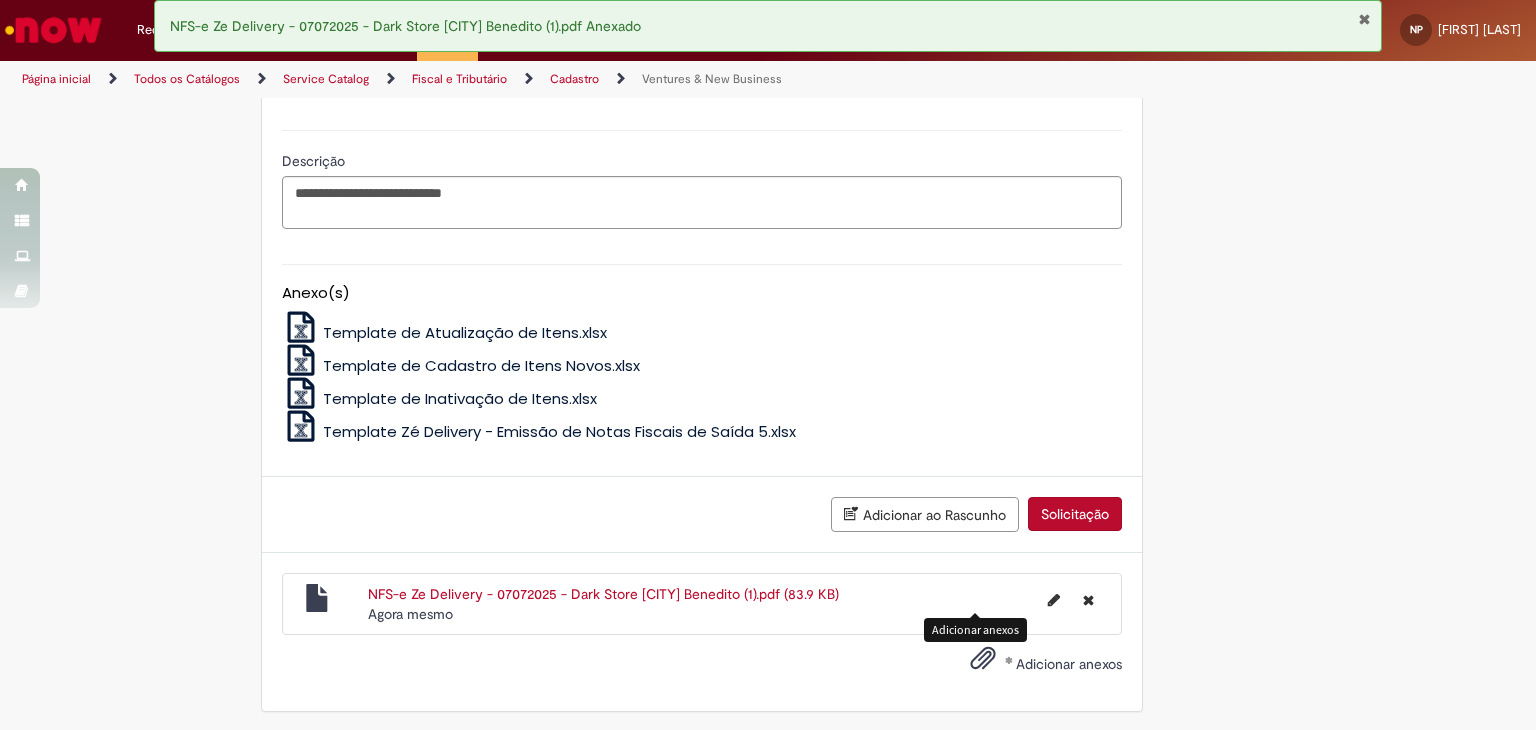 click on "Solicitação" at bounding box center [1075, 514] 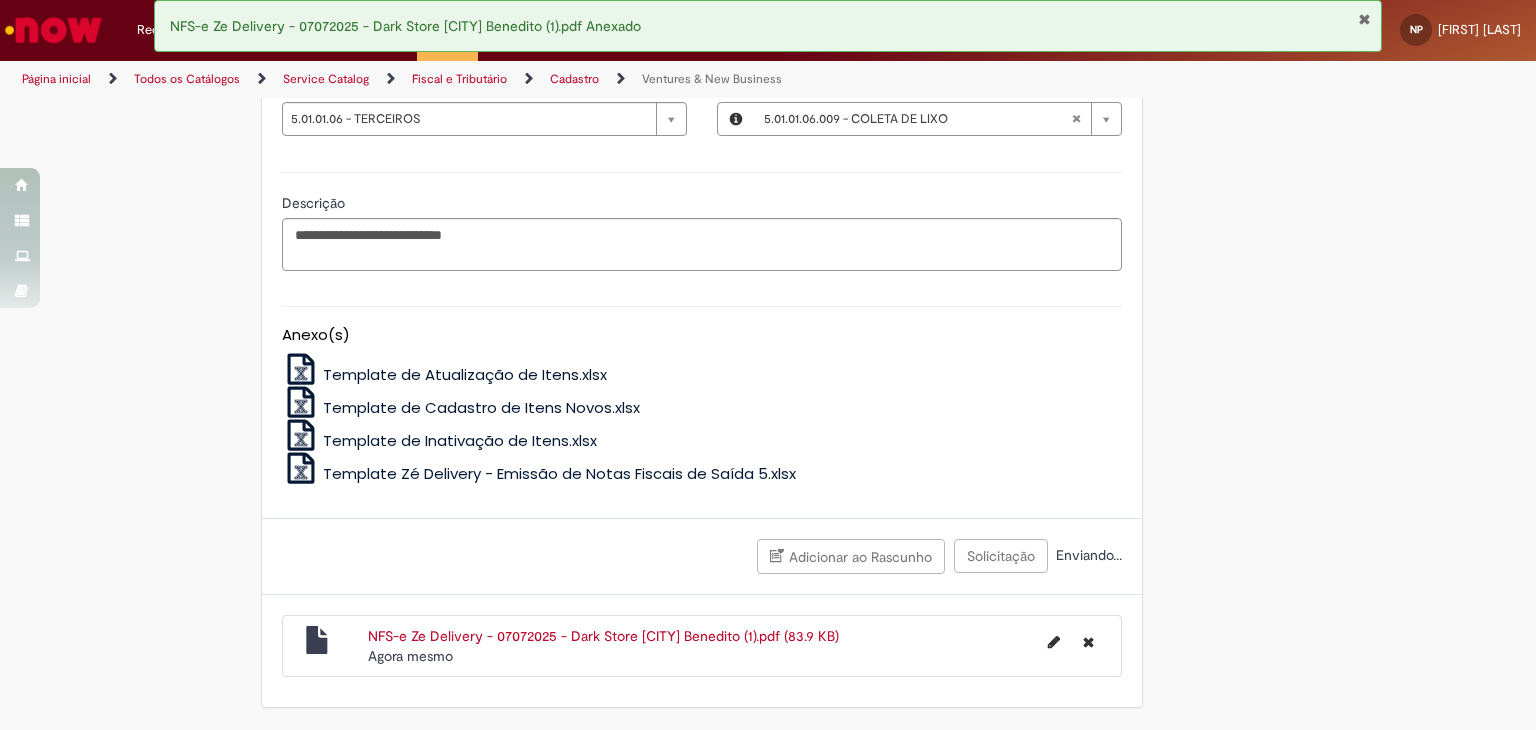 scroll, scrollTop: 1636, scrollLeft: 0, axis: vertical 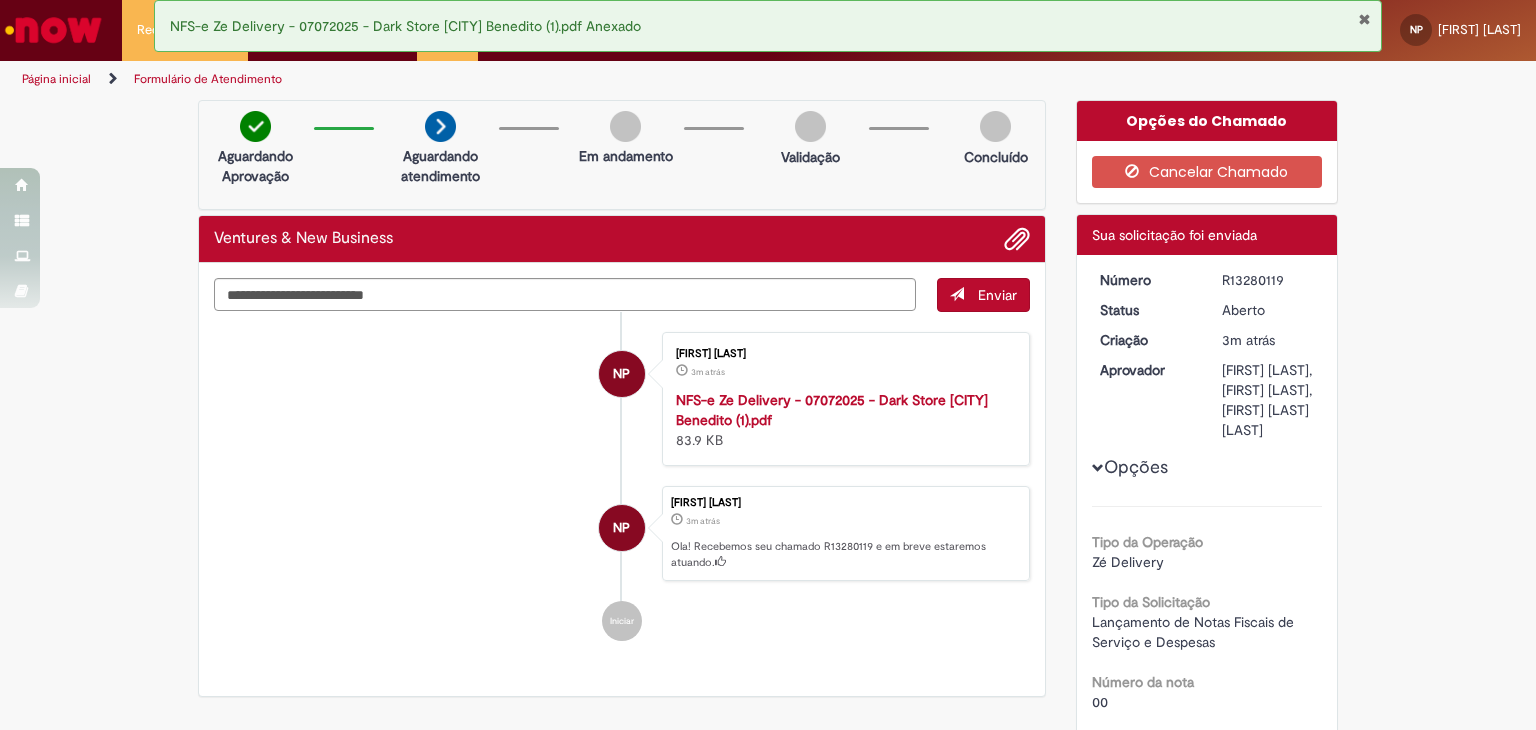 click on "R13280119" at bounding box center (1268, 280) 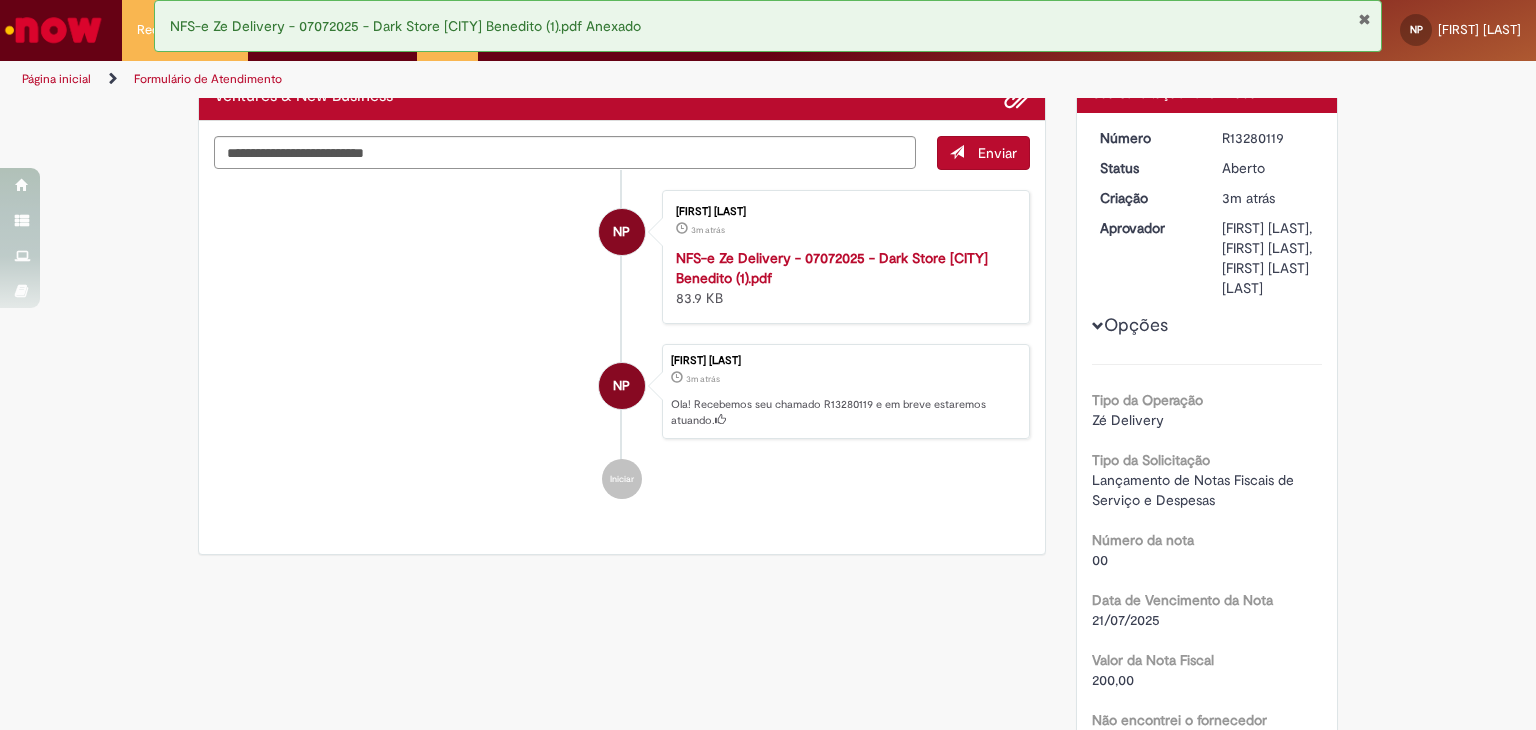 scroll, scrollTop: 100, scrollLeft: 0, axis: vertical 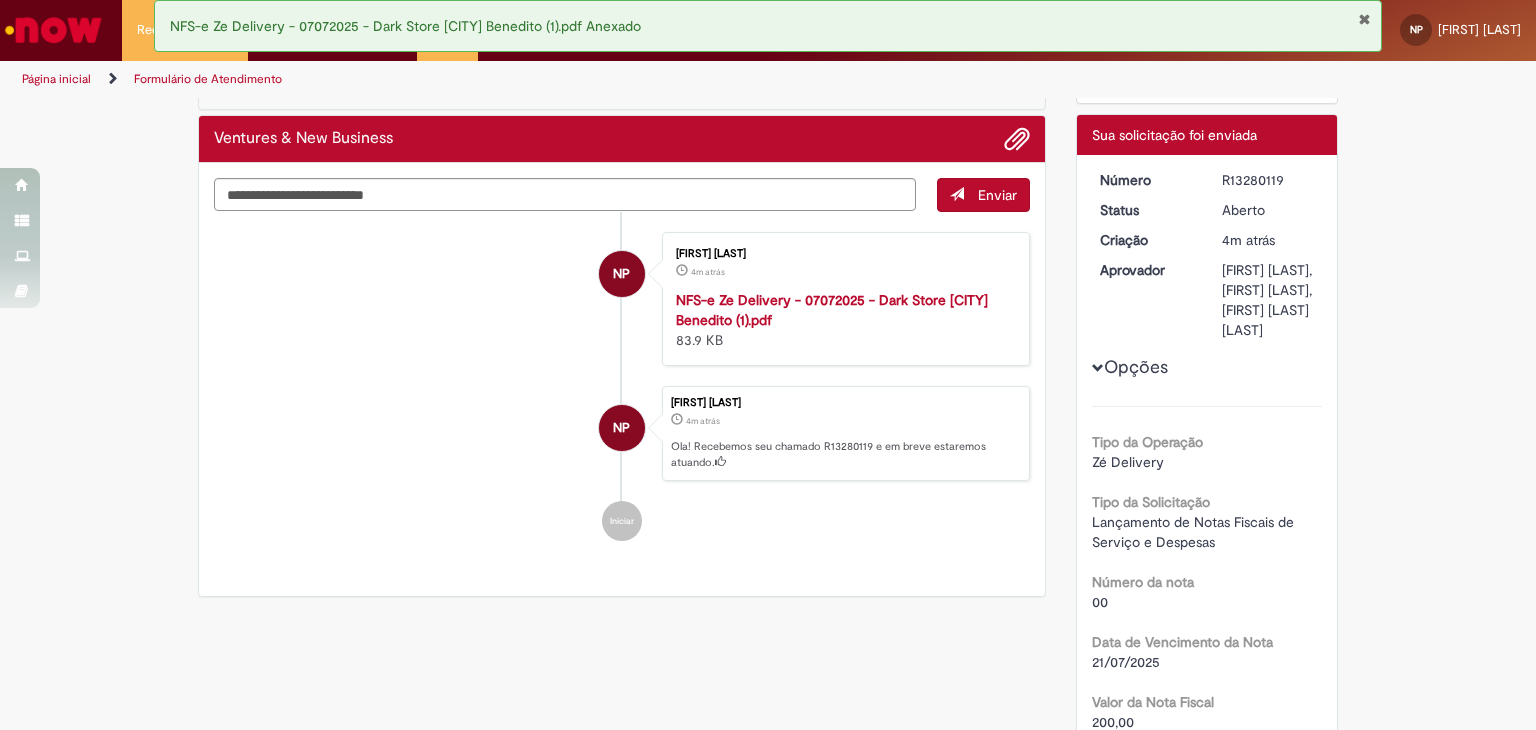 copy on "R13280119" 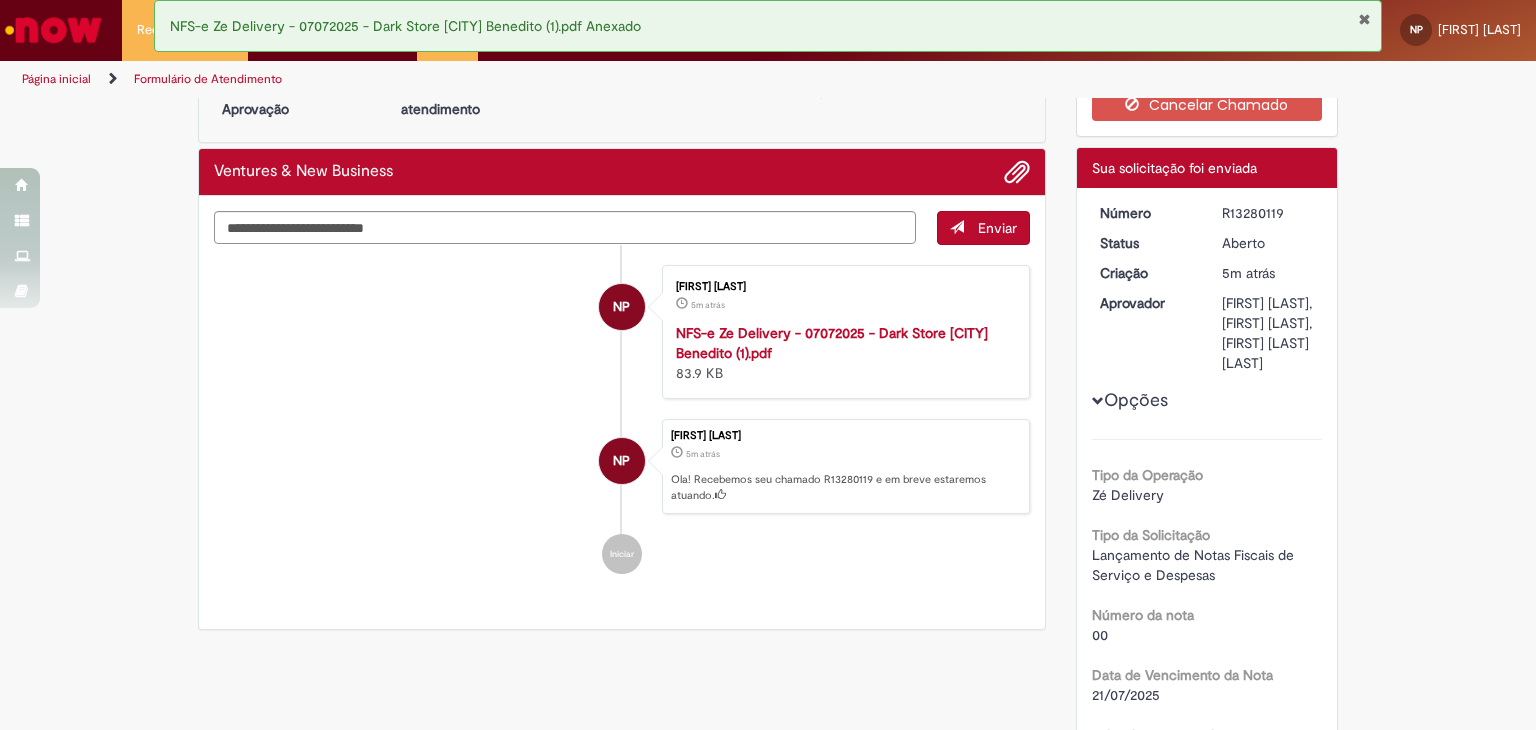scroll, scrollTop: 66, scrollLeft: 0, axis: vertical 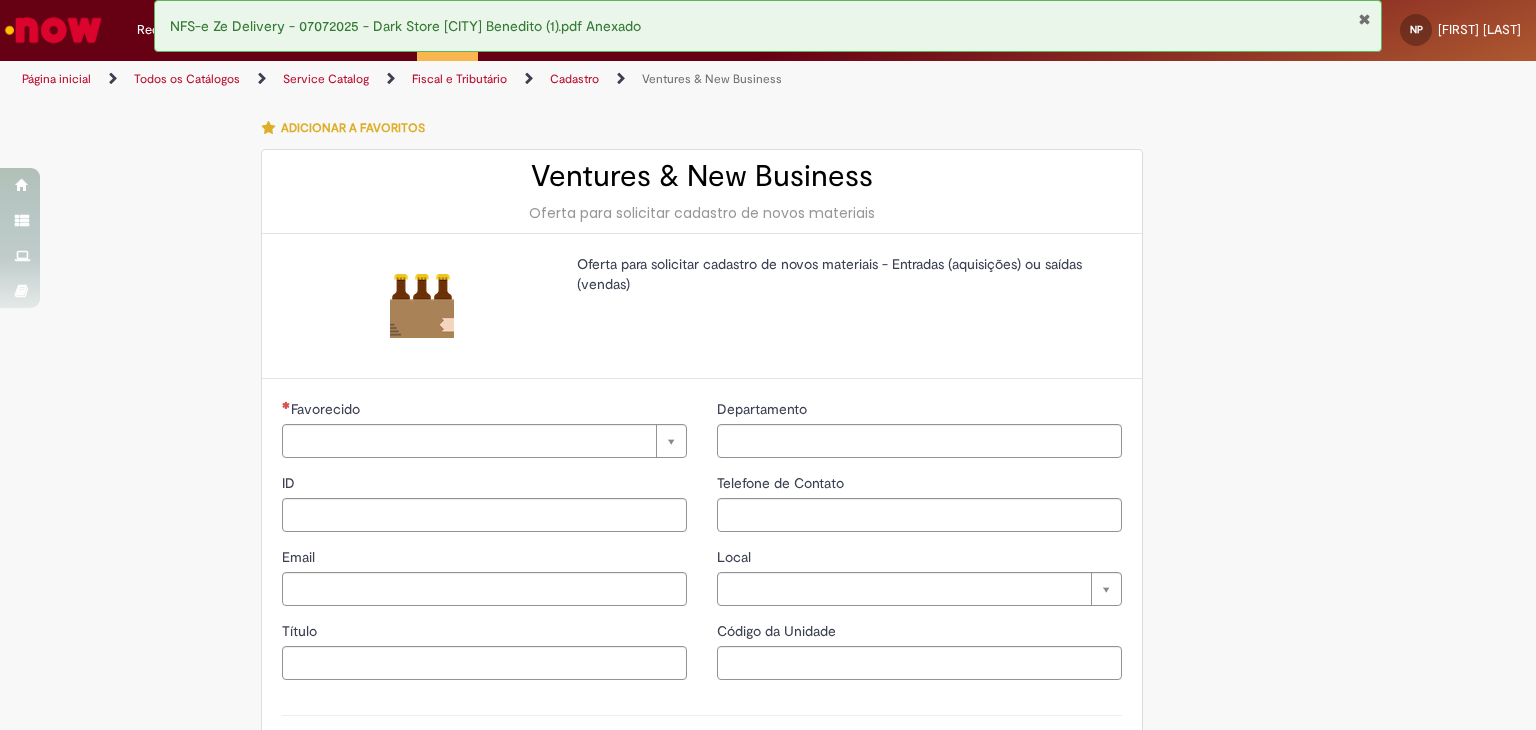 type on "**********" 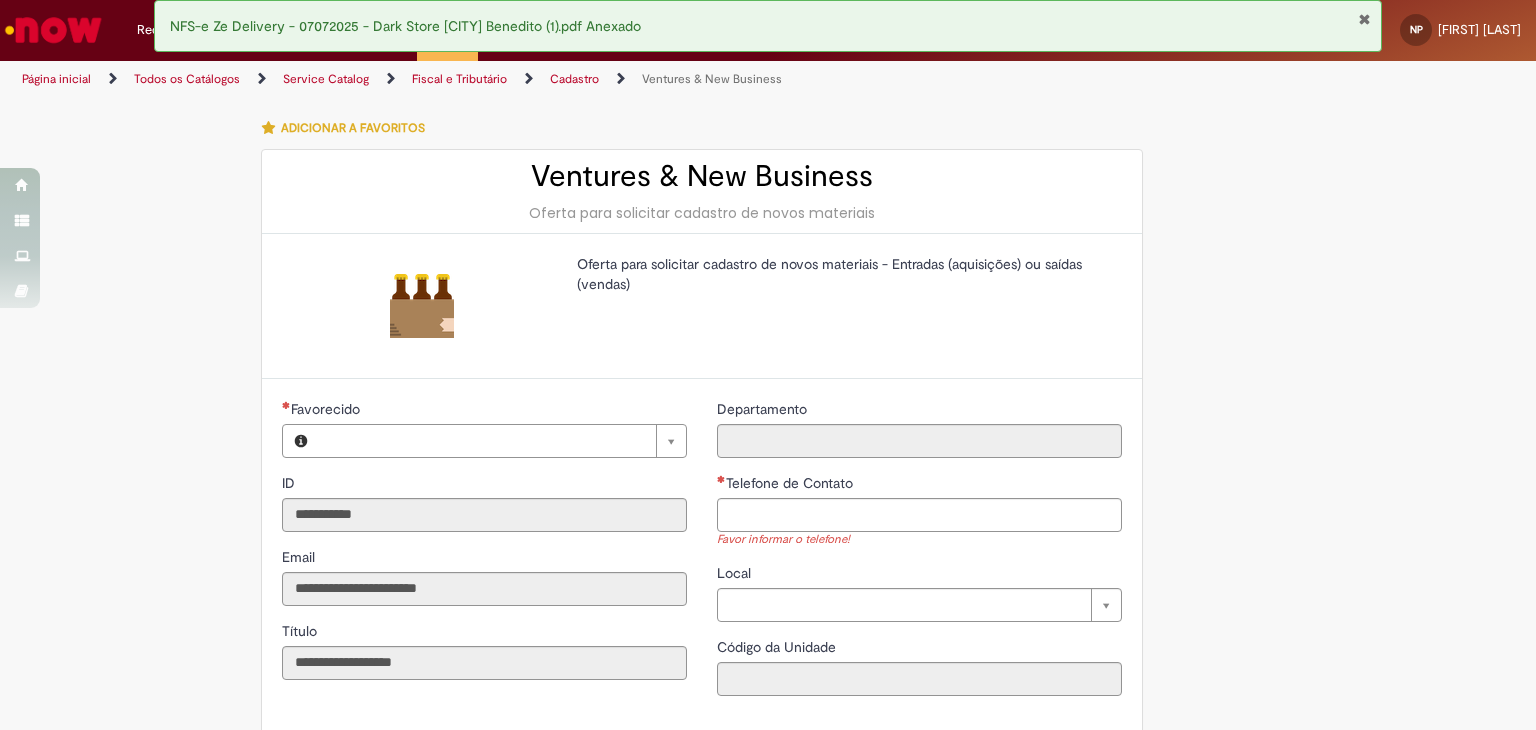 scroll, scrollTop: 0, scrollLeft: 0, axis: both 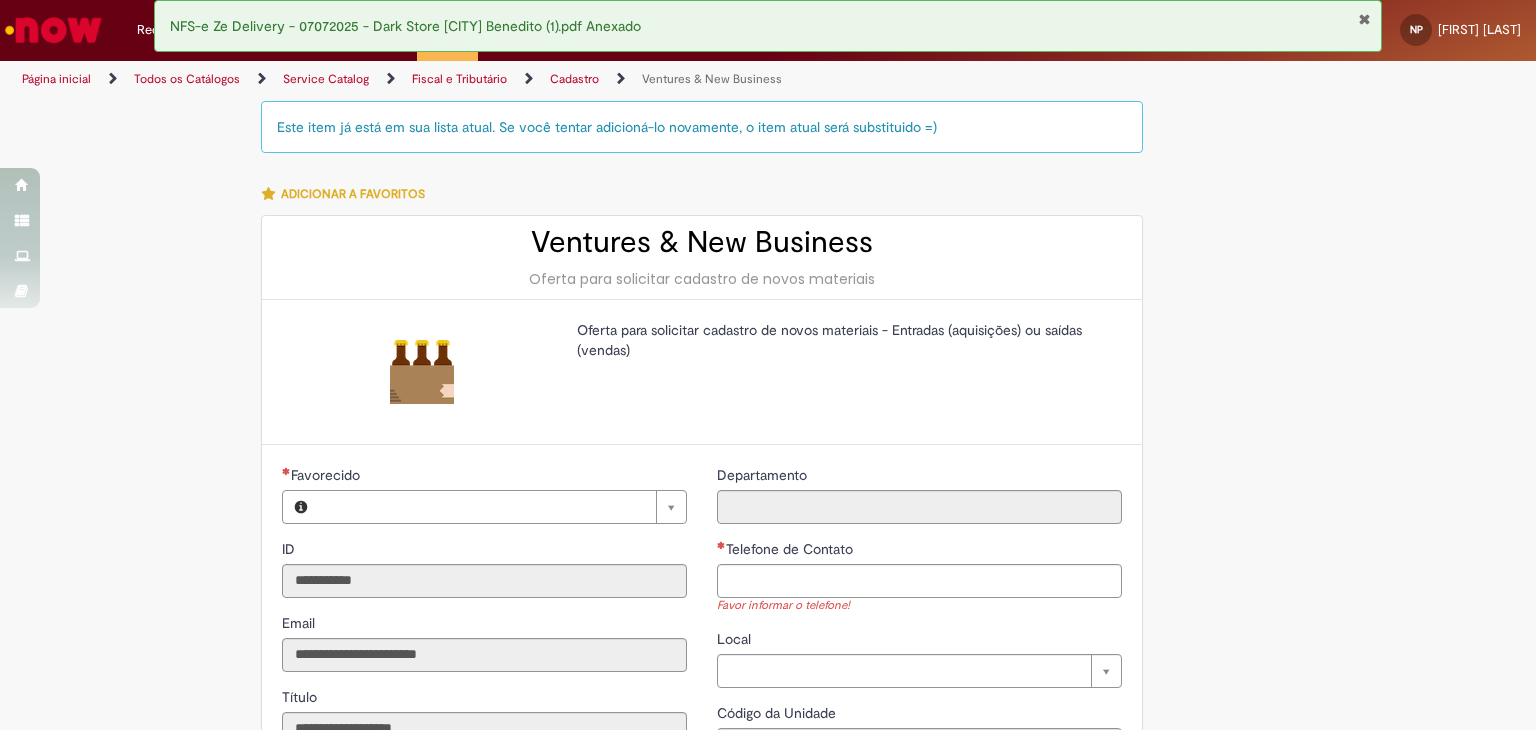 type on "**********" 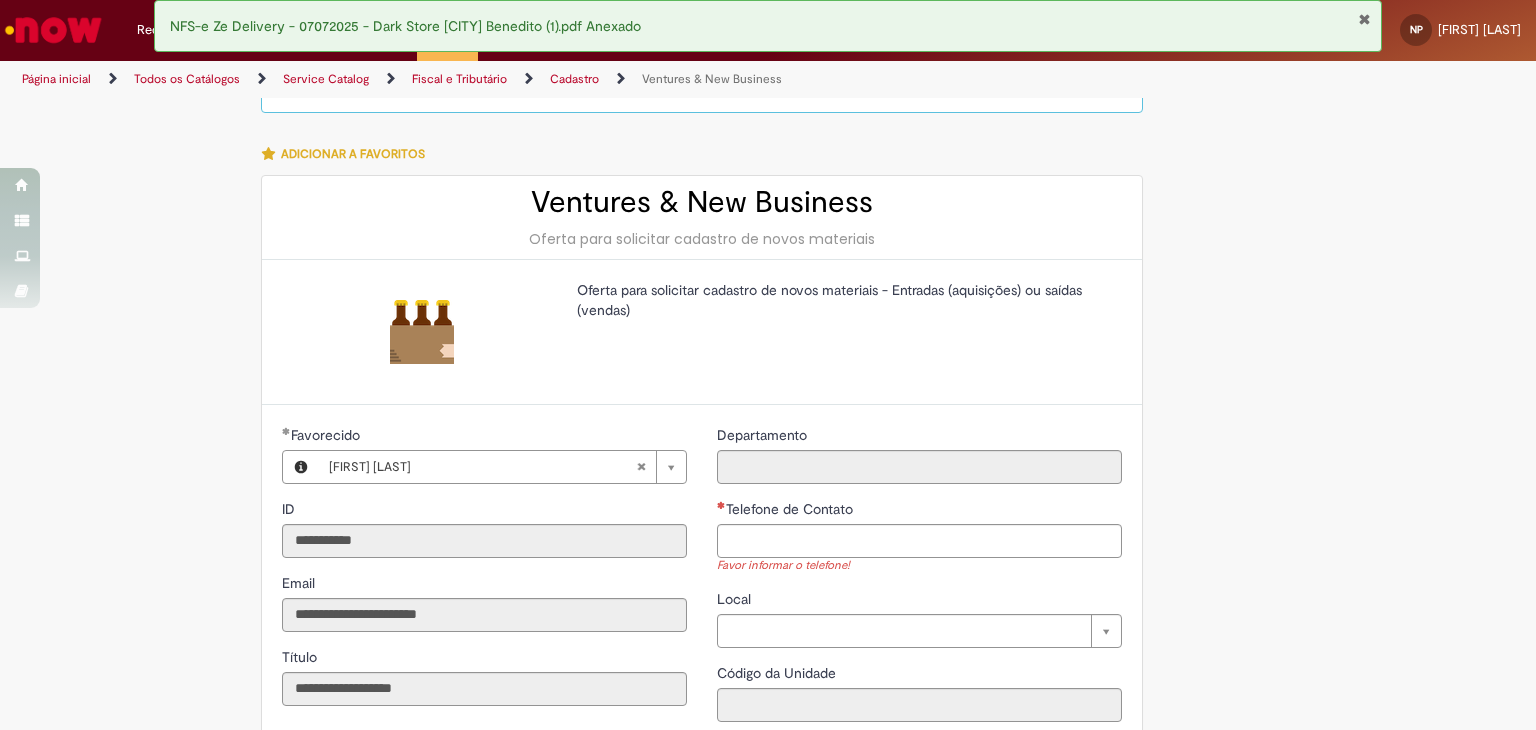 scroll, scrollTop: 133, scrollLeft: 0, axis: vertical 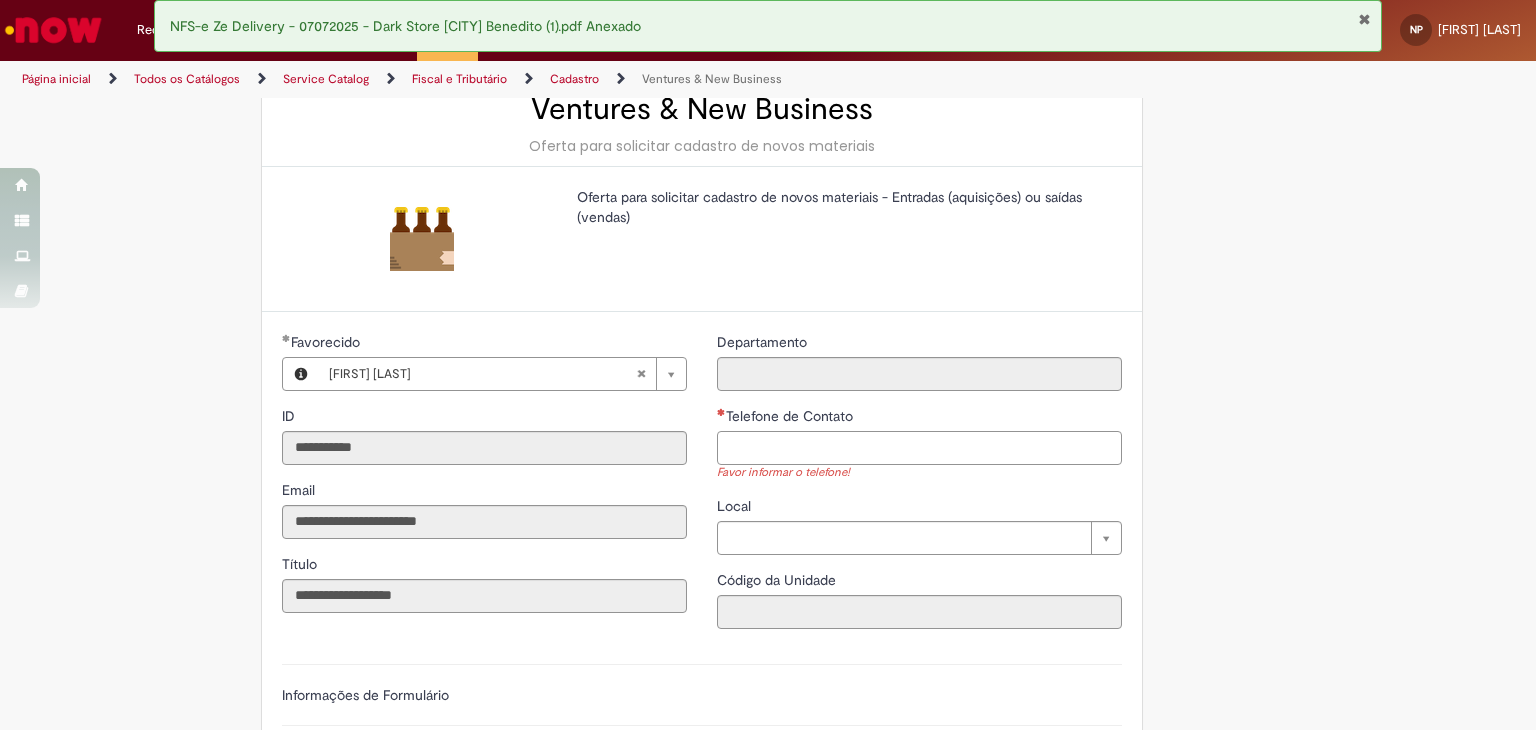 click on "Telefone de Contato" at bounding box center [919, 448] 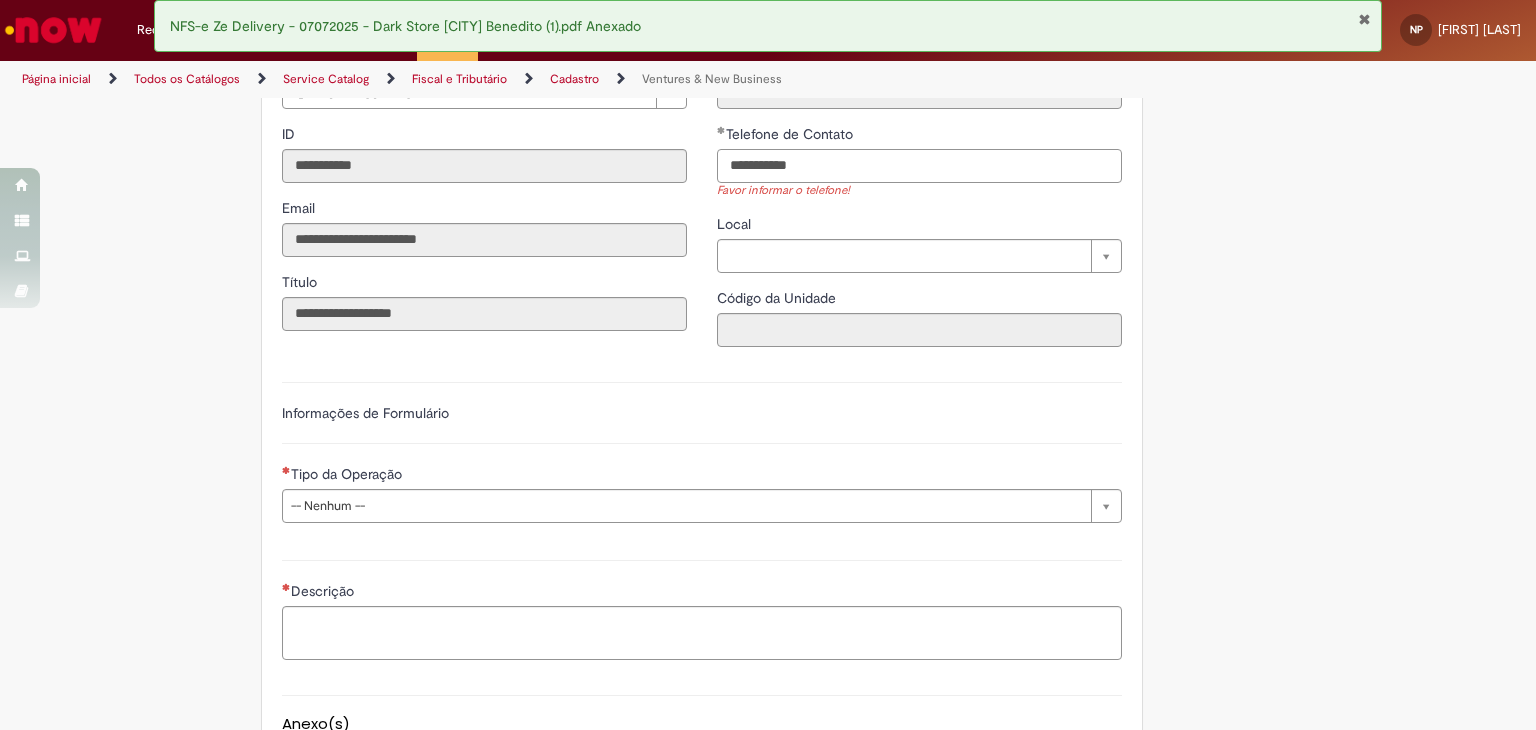 scroll, scrollTop: 433, scrollLeft: 0, axis: vertical 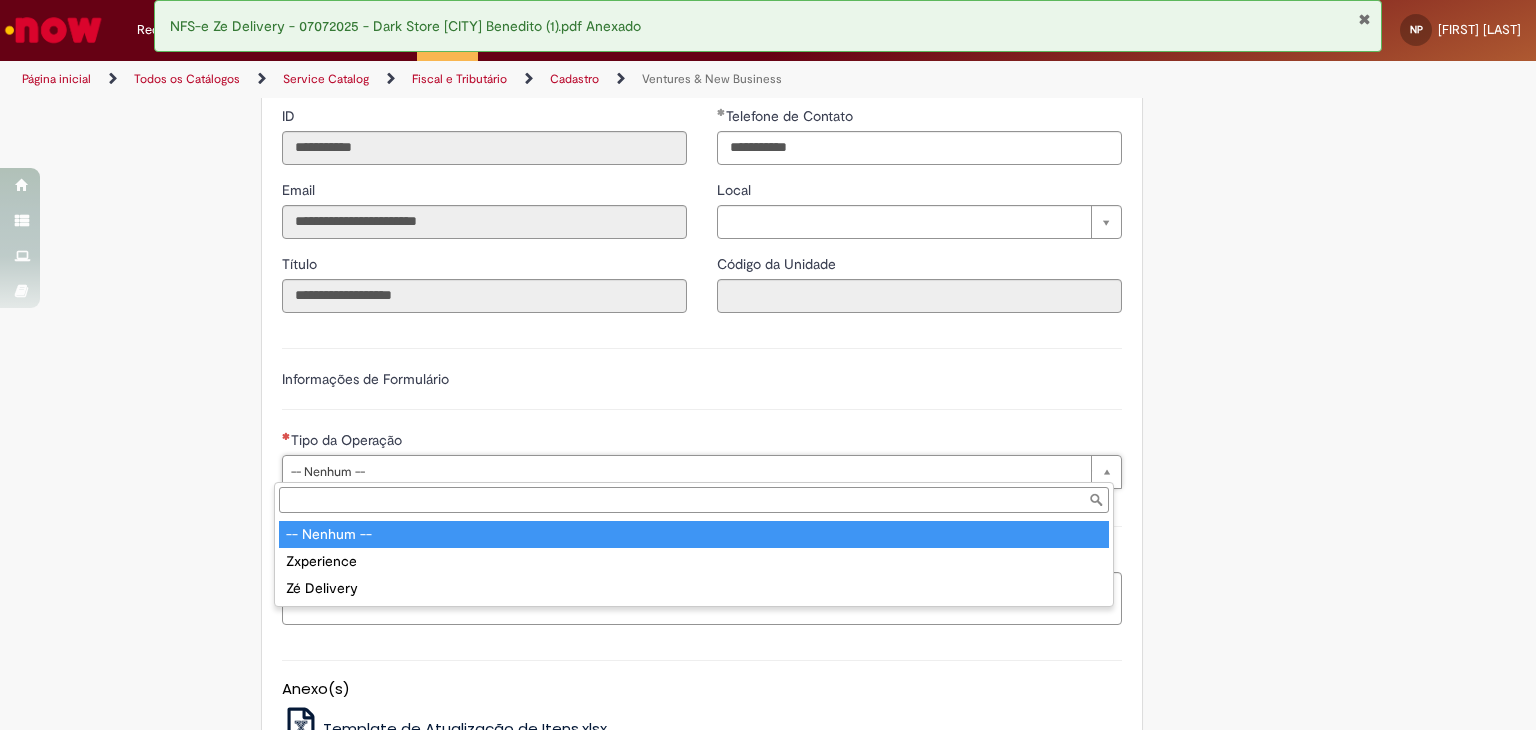type on "**********" 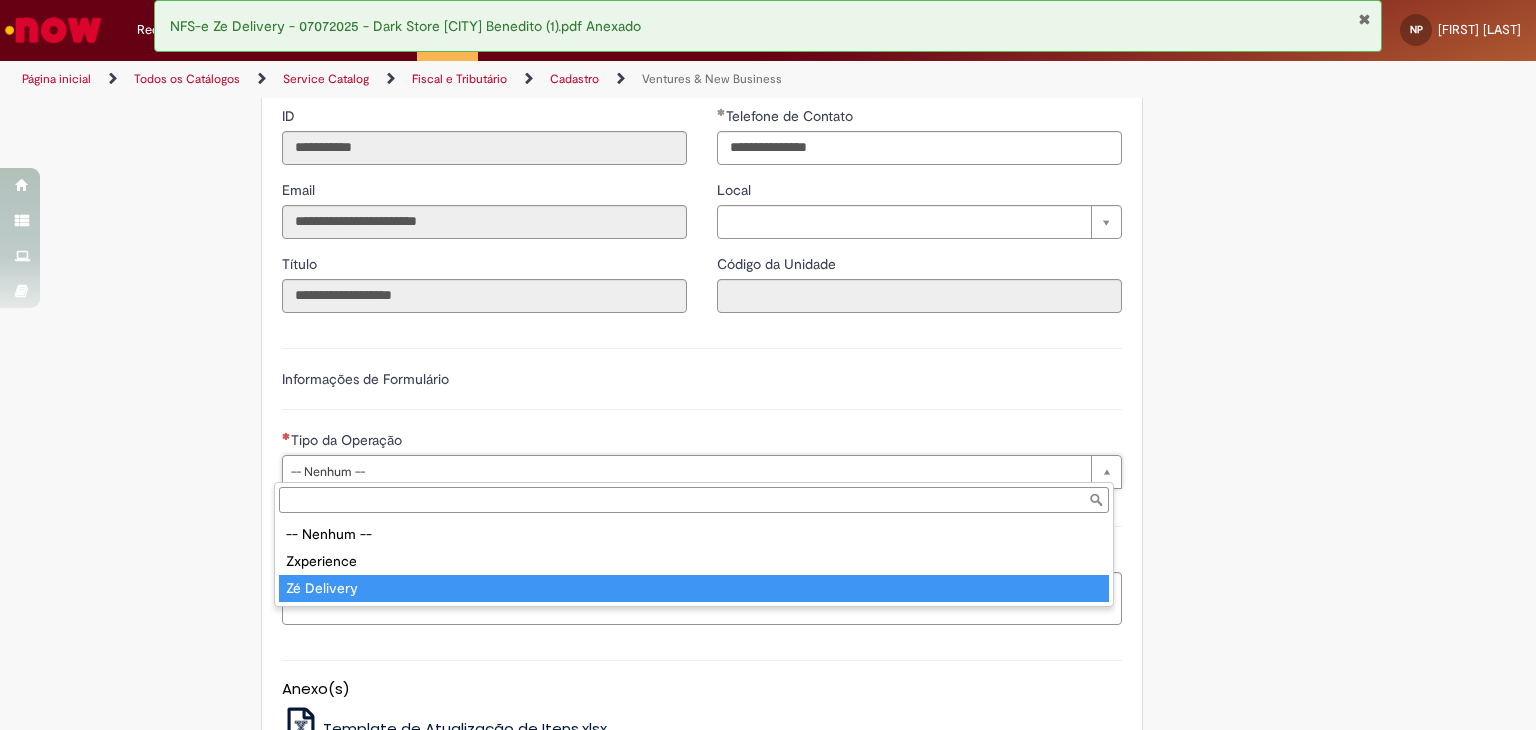 drag, startPoint x: 650, startPoint y: 596, endPoint x: 649, endPoint y: 576, distance: 20.024984 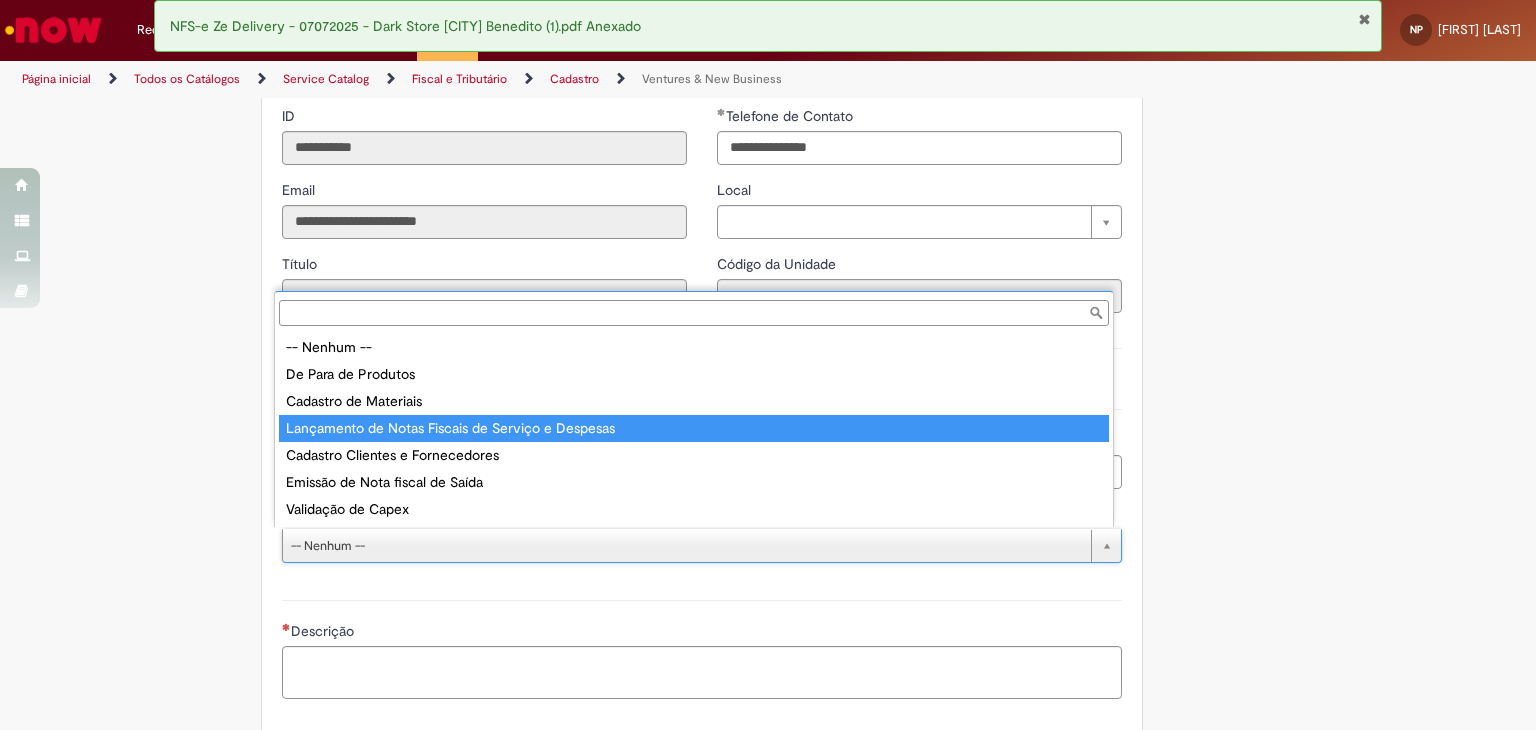 type on "**********" 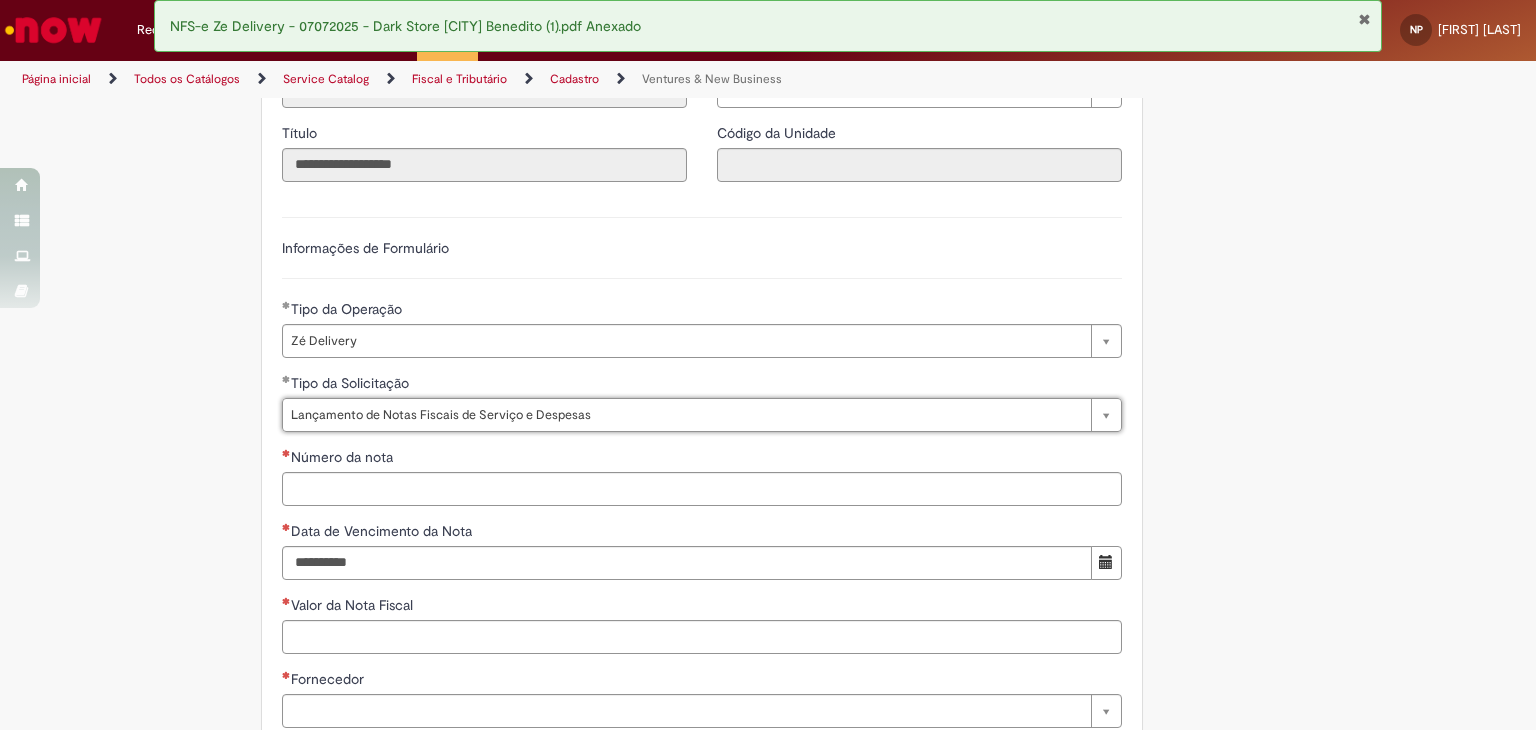 scroll, scrollTop: 566, scrollLeft: 0, axis: vertical 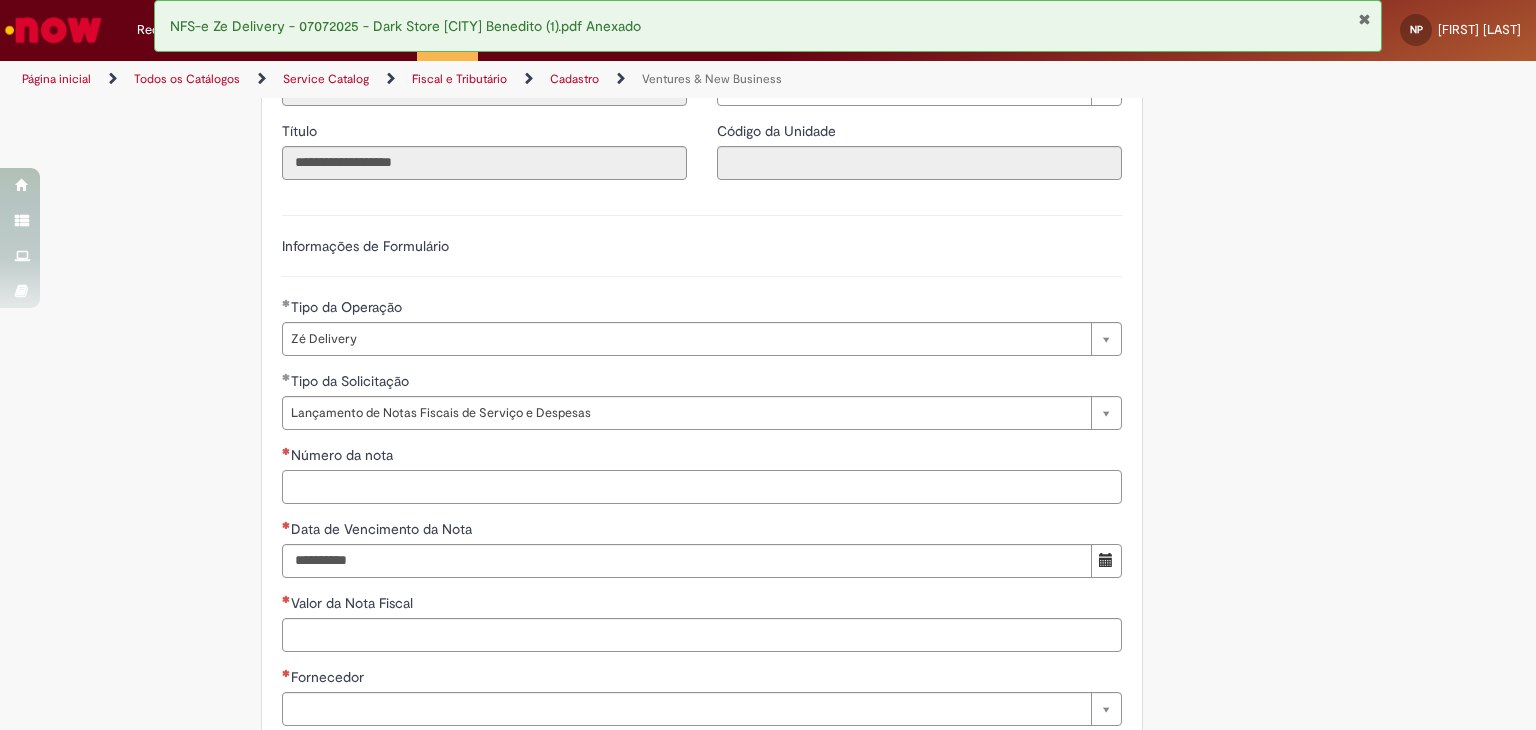 click on "Número da nota" at bounding box center [702, 487] 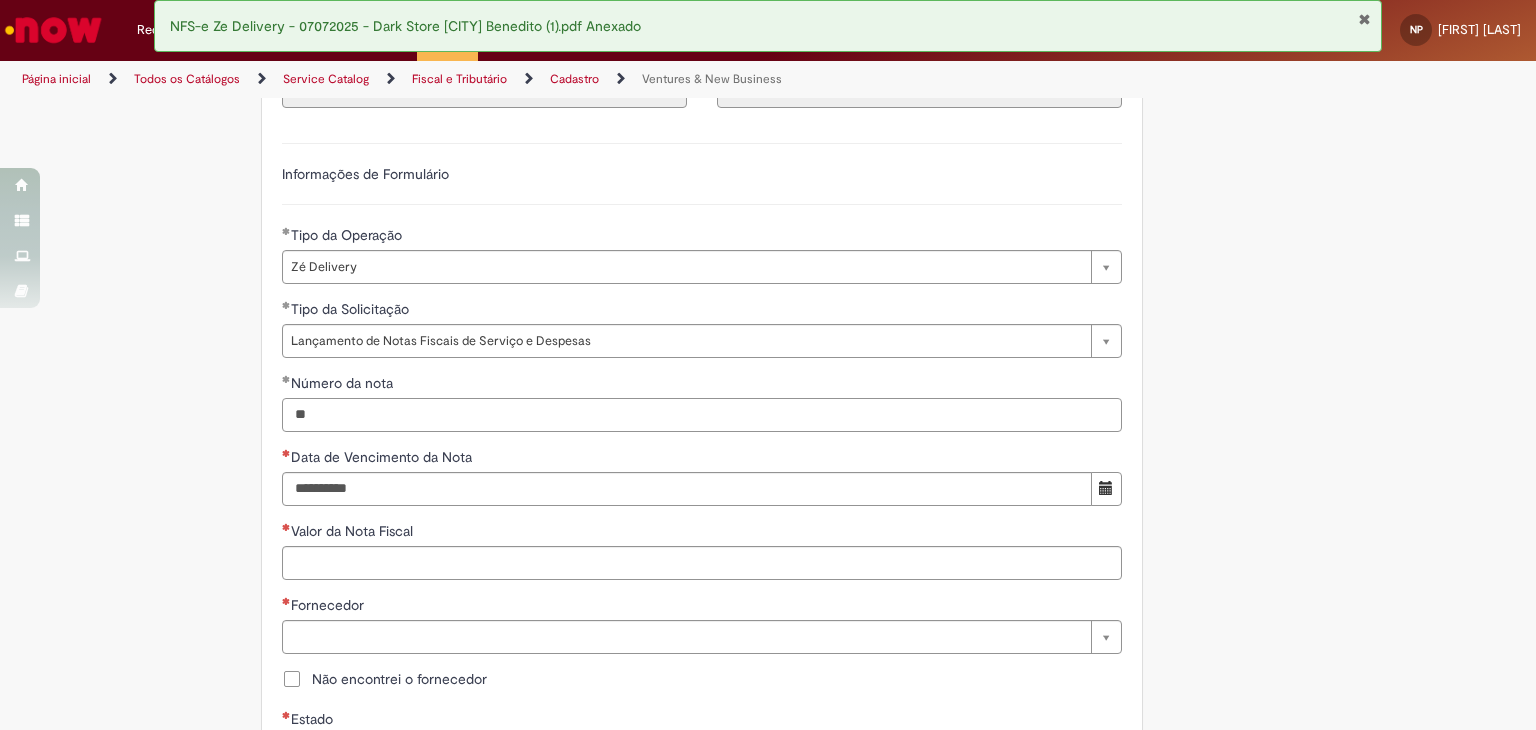 scroll, scrollTop: 766, scrollLeft: 0, axis: vertical 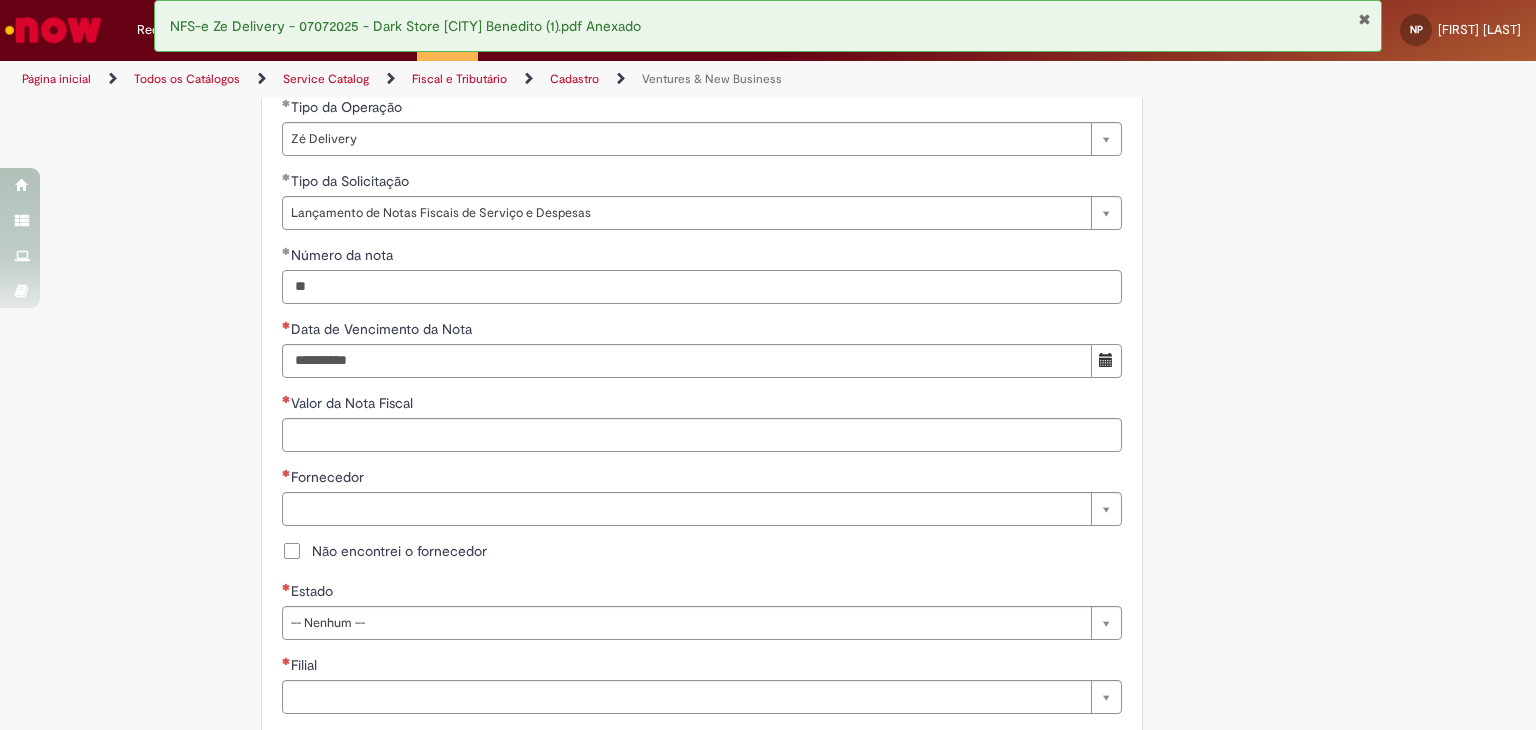 type on "**" 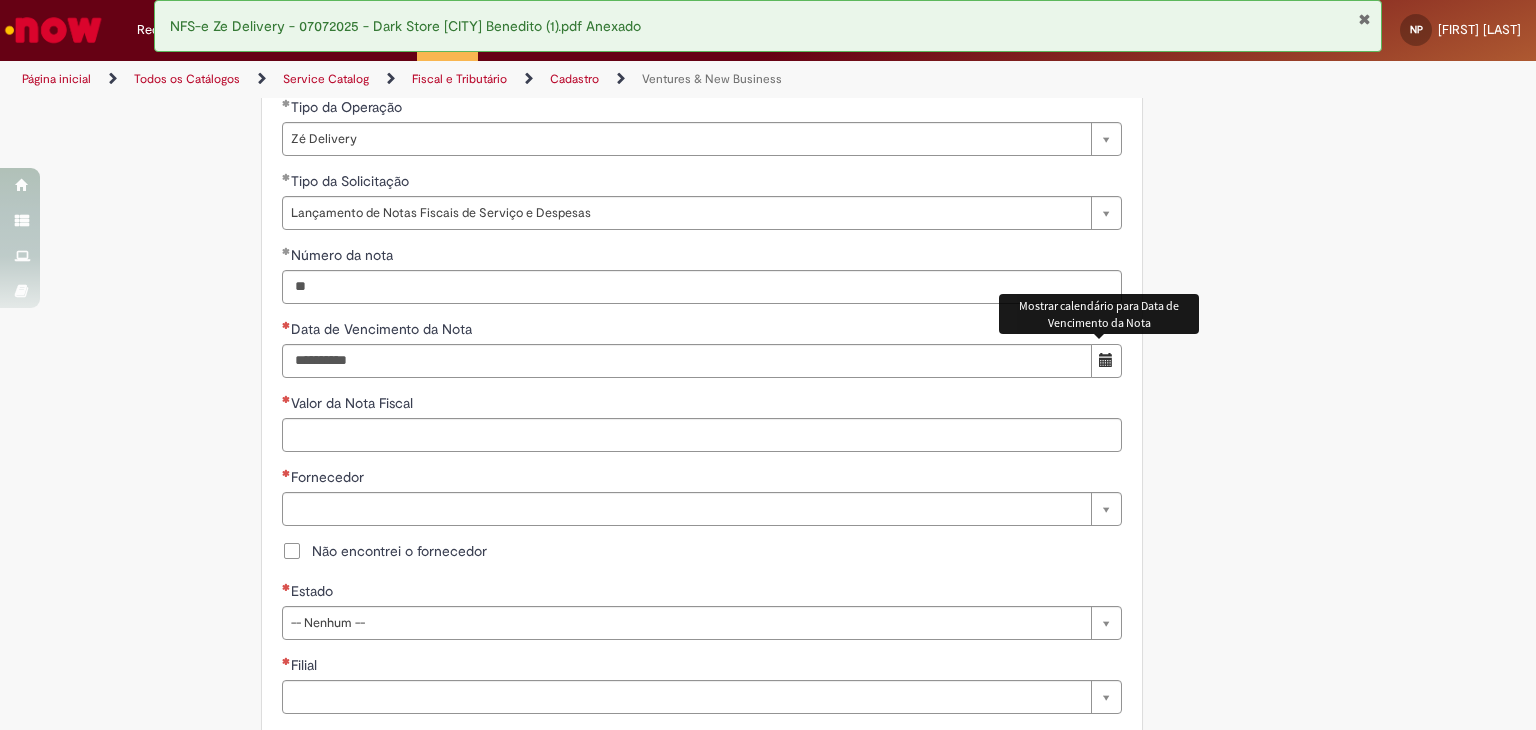 click at bounding box center [1106, 360] 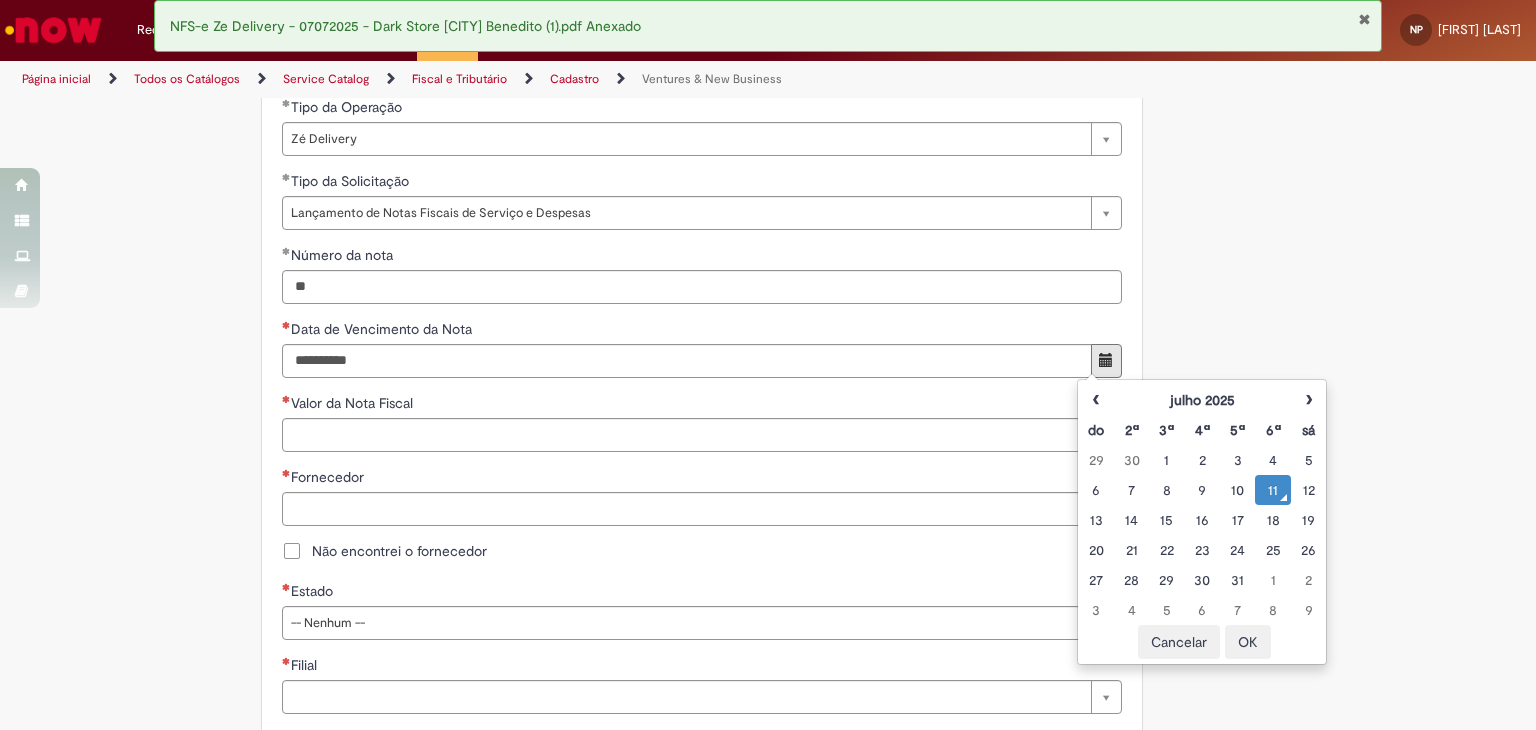 drag, startPoint x: 1122, startPoint y: 549, endPoint x: 715, endPoint y: 531, distance: 407.39783 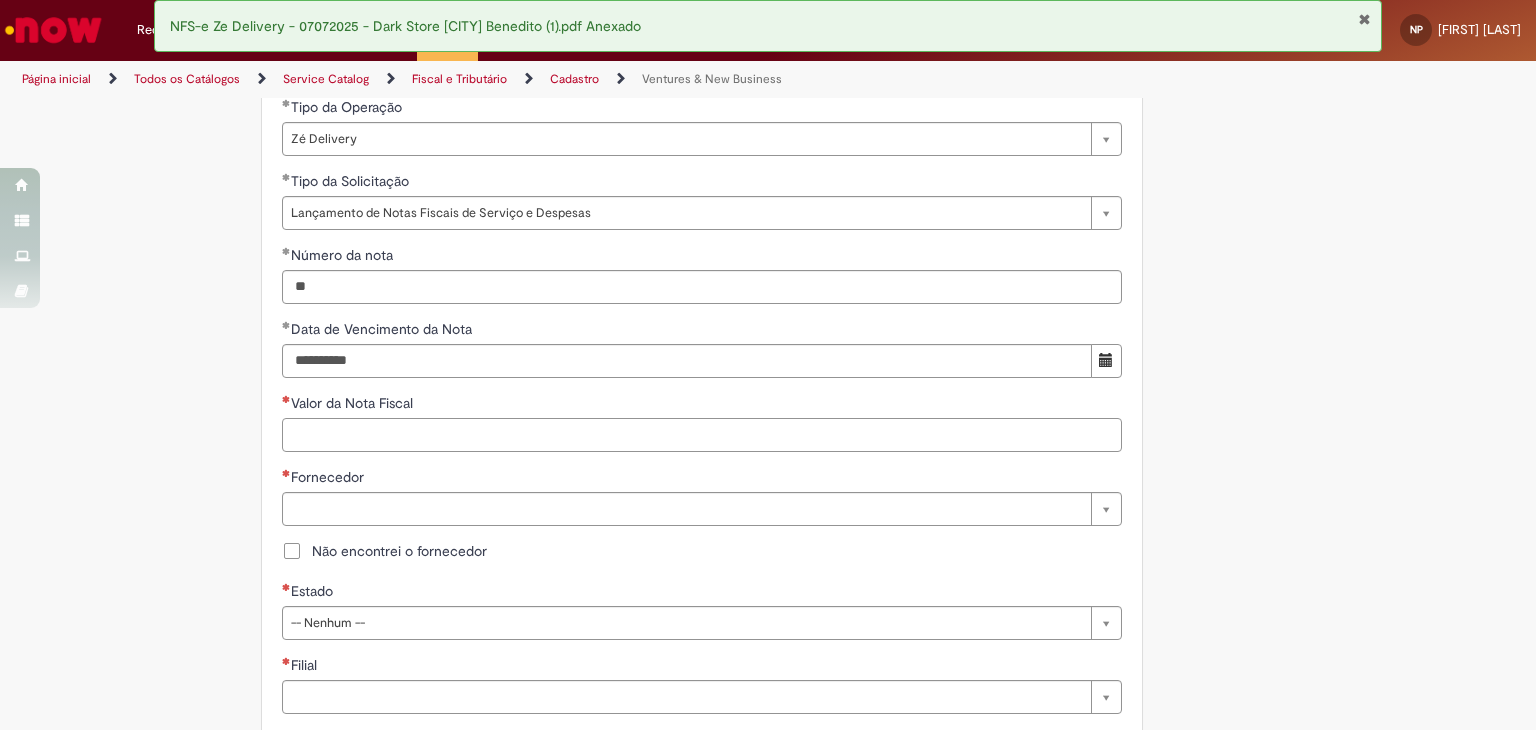 click on "Valor da Nota Fiscal" at bounding box center [702, 435] 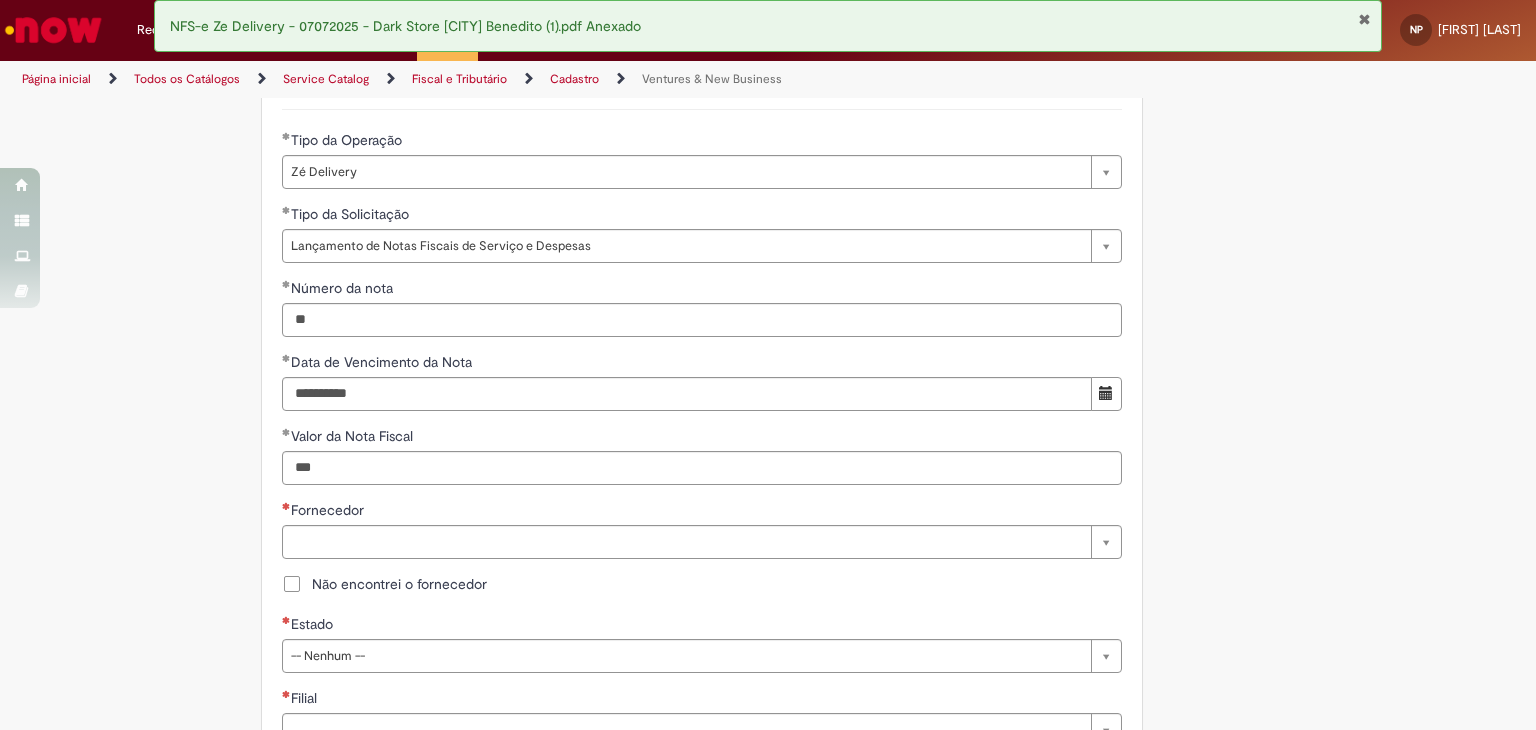type on "******" 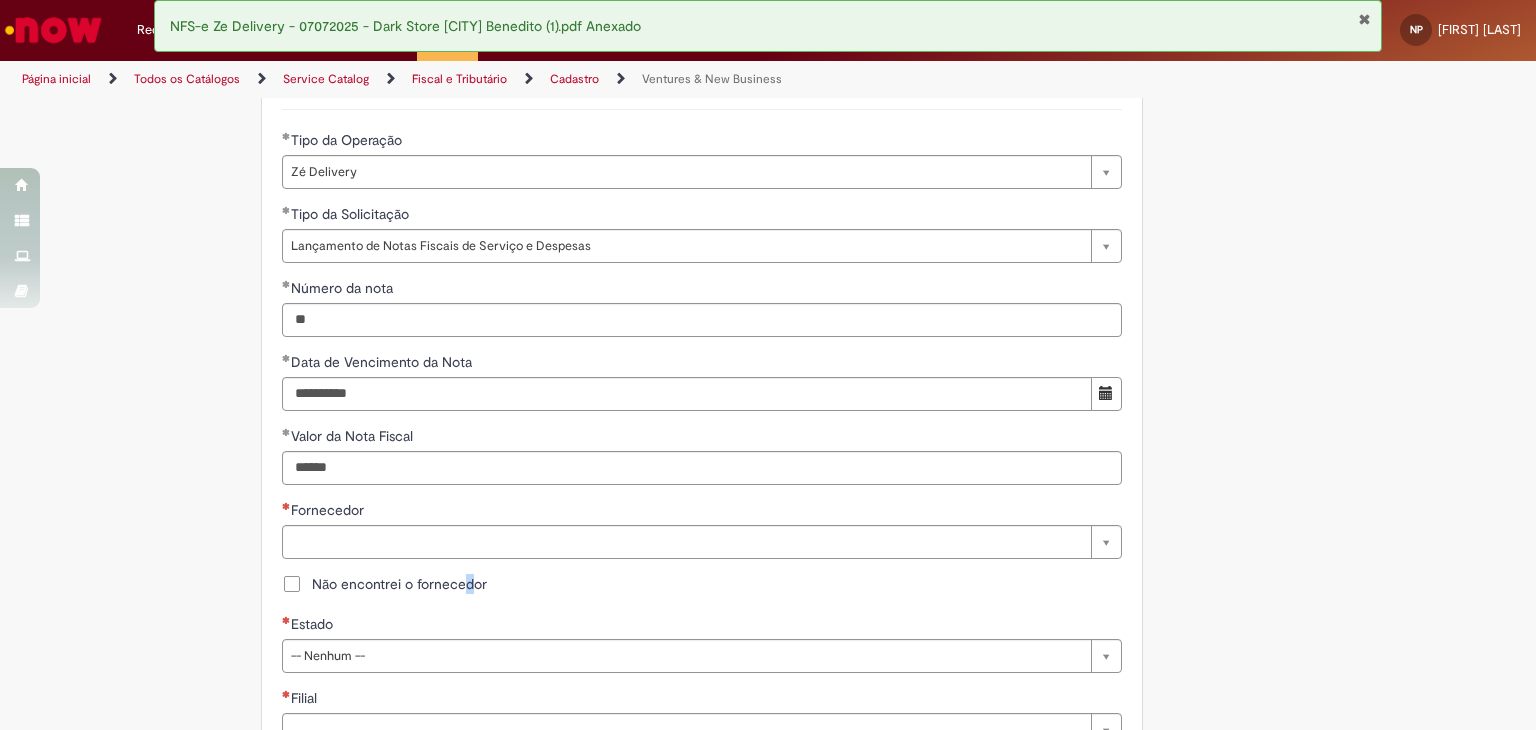 click on "Não encontrei o fornecedor" at bounding box center (399, 584) 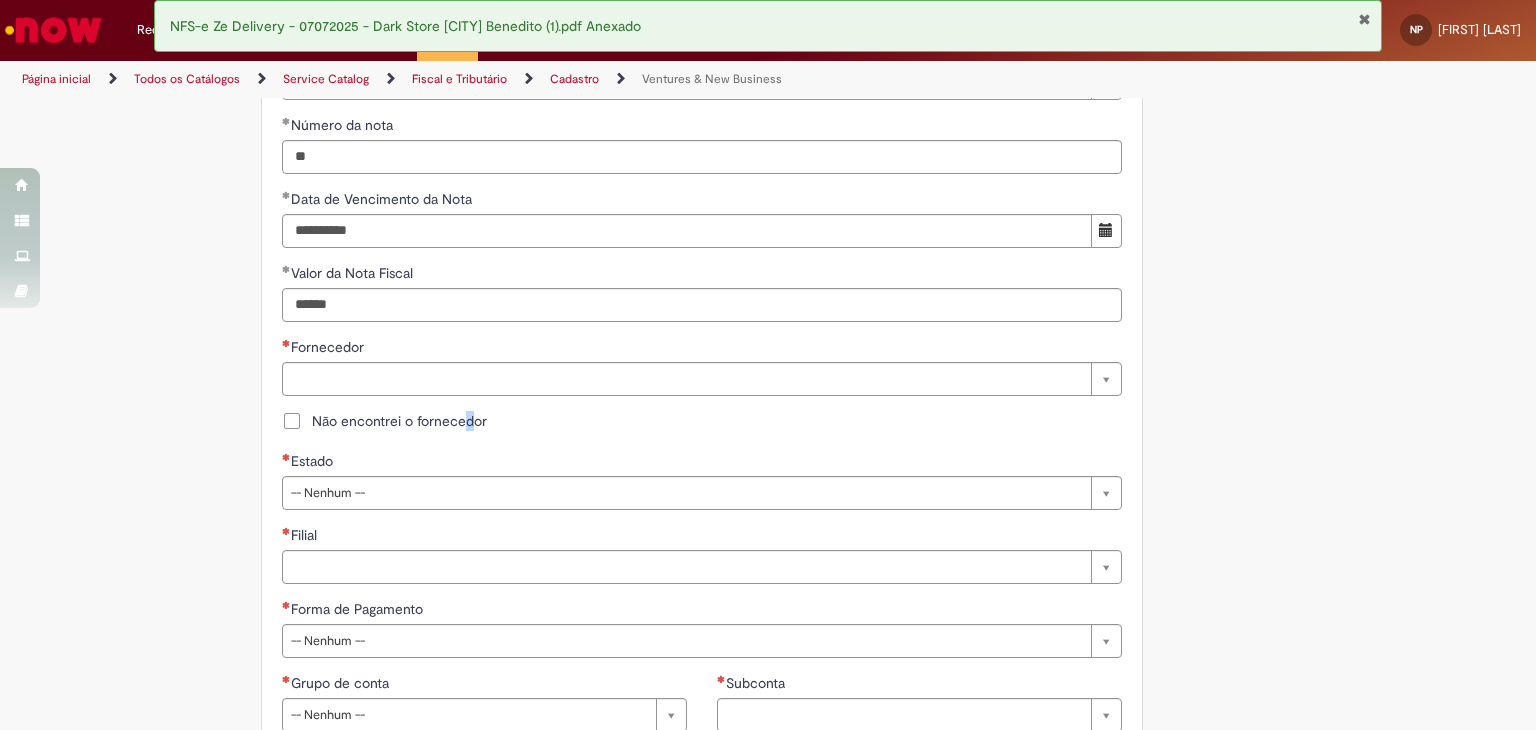 scroll, scrollTop: 900, scrollLeft: 0, axis: vertical 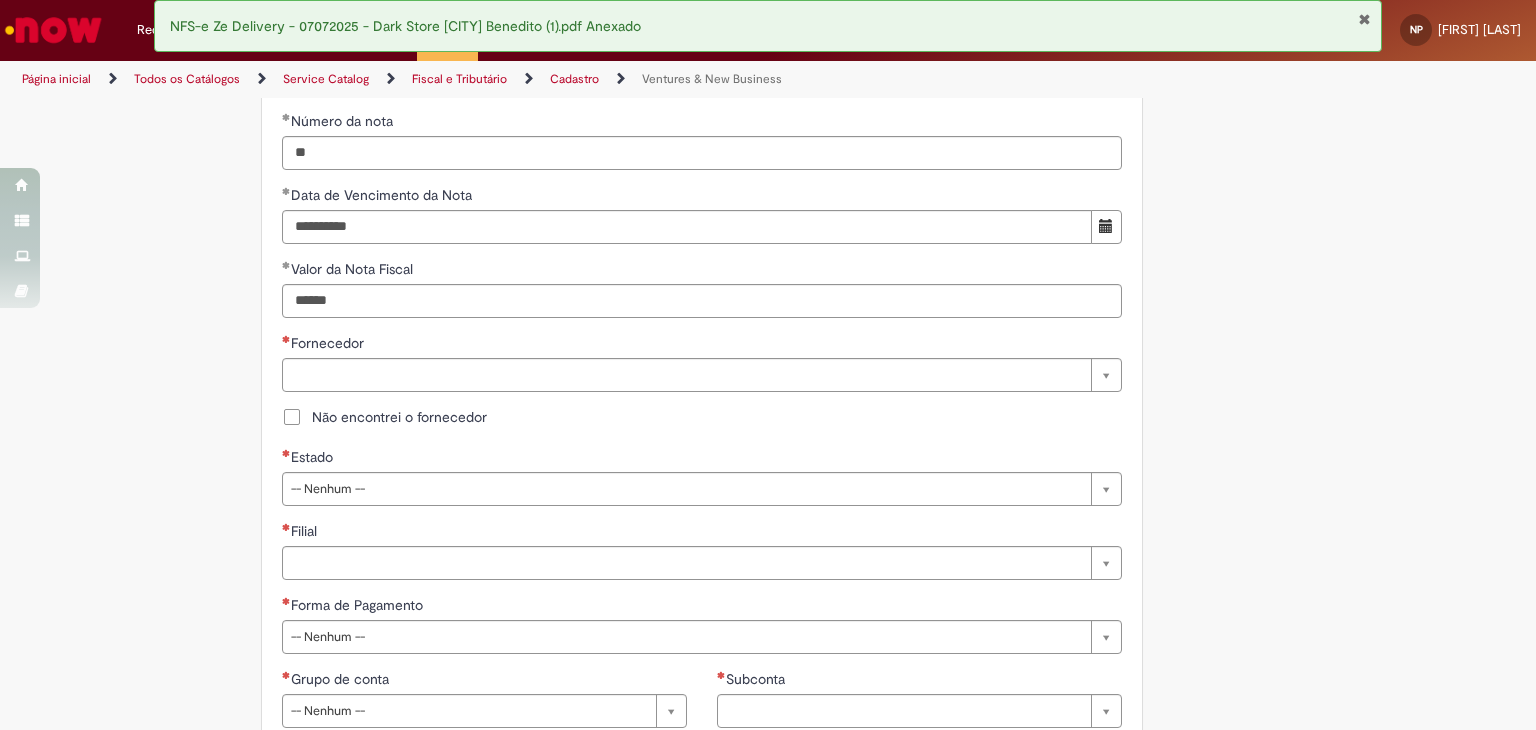 click on "Não encontrei o fornecedor" at bounding box center [702, 419] 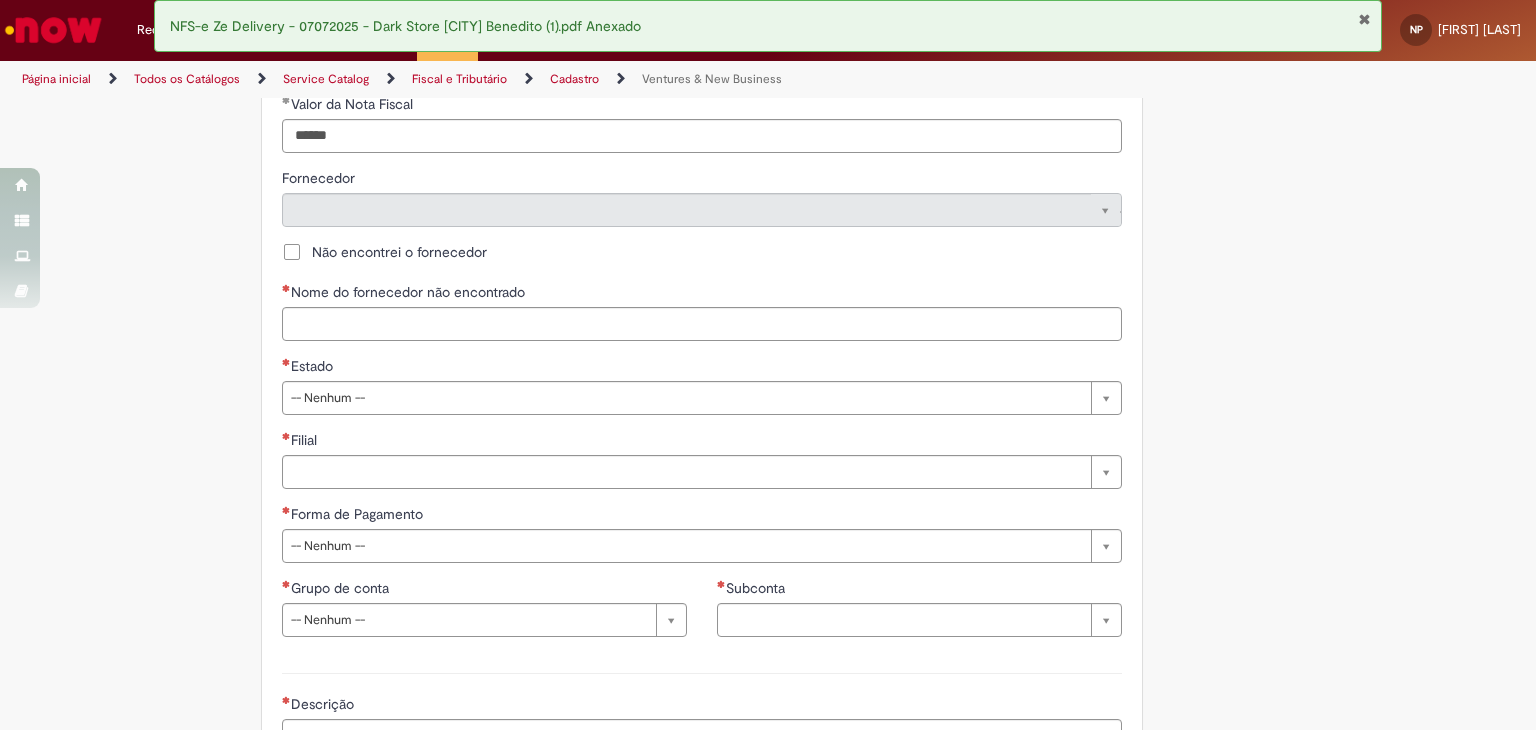 scroll, scrollTop: 1066, scrollLeft: 0, axis: vertical 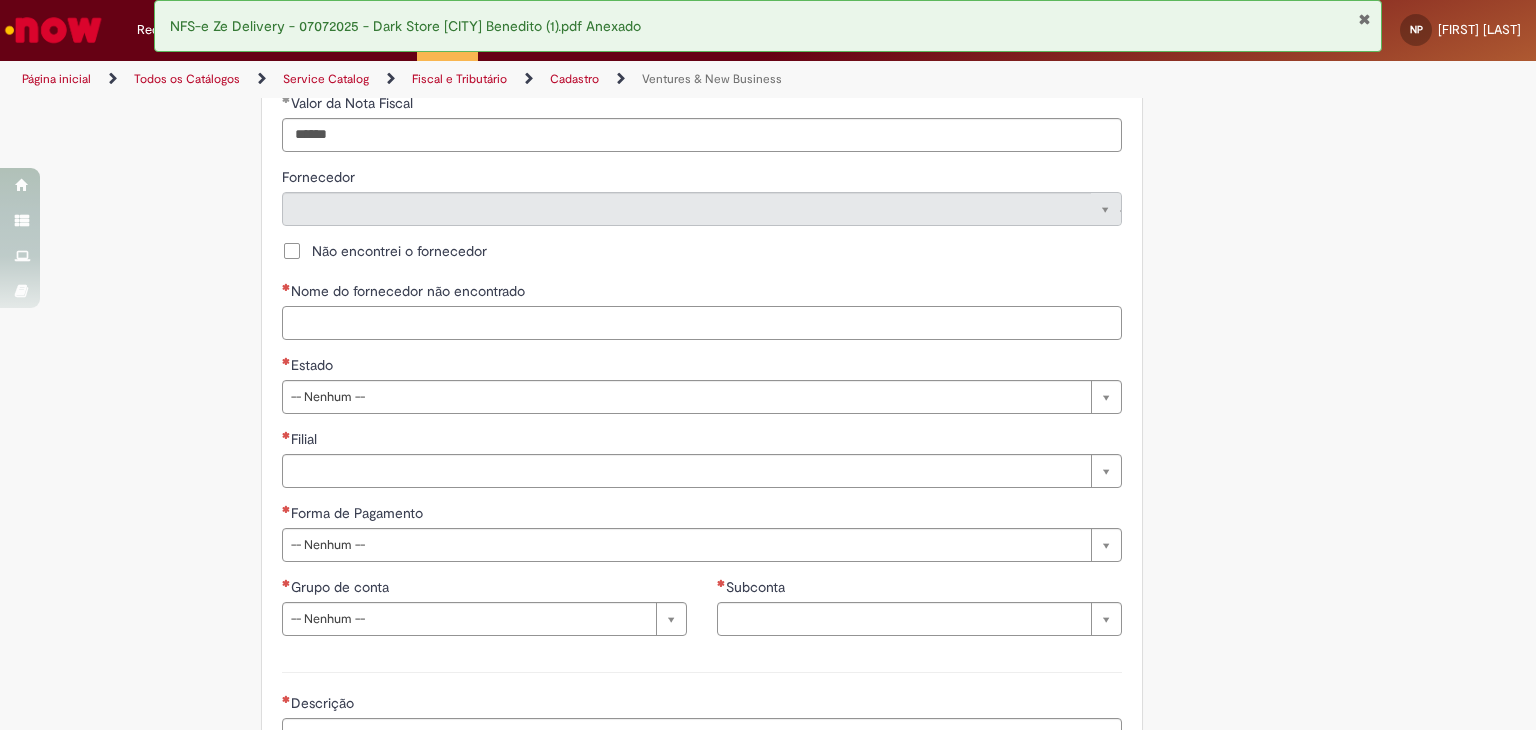 click on "Nome do fornecedor não encontrado" at bounding box center [702, 323] 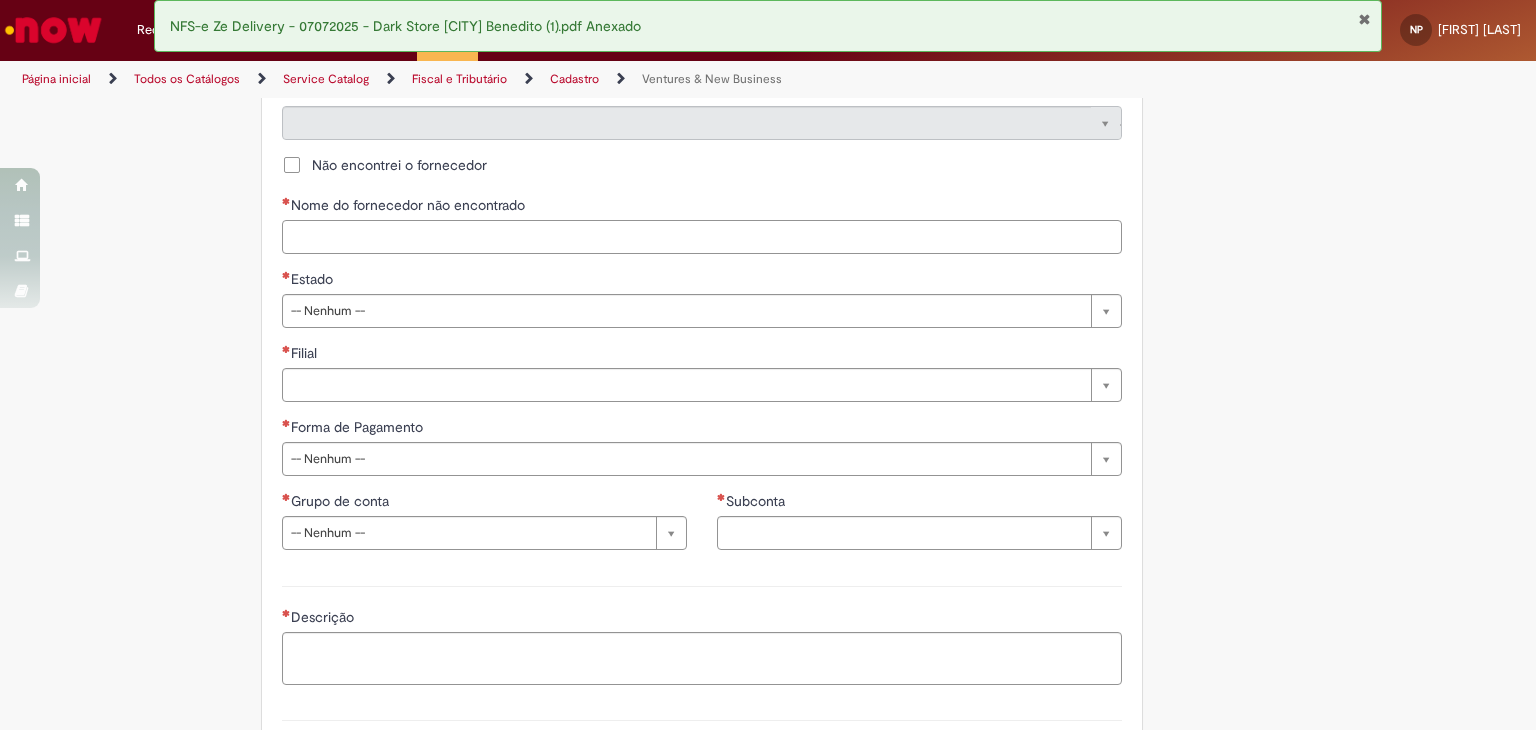scroll, scrollTop: 1166, scrollLeft: 0, axis: vertical 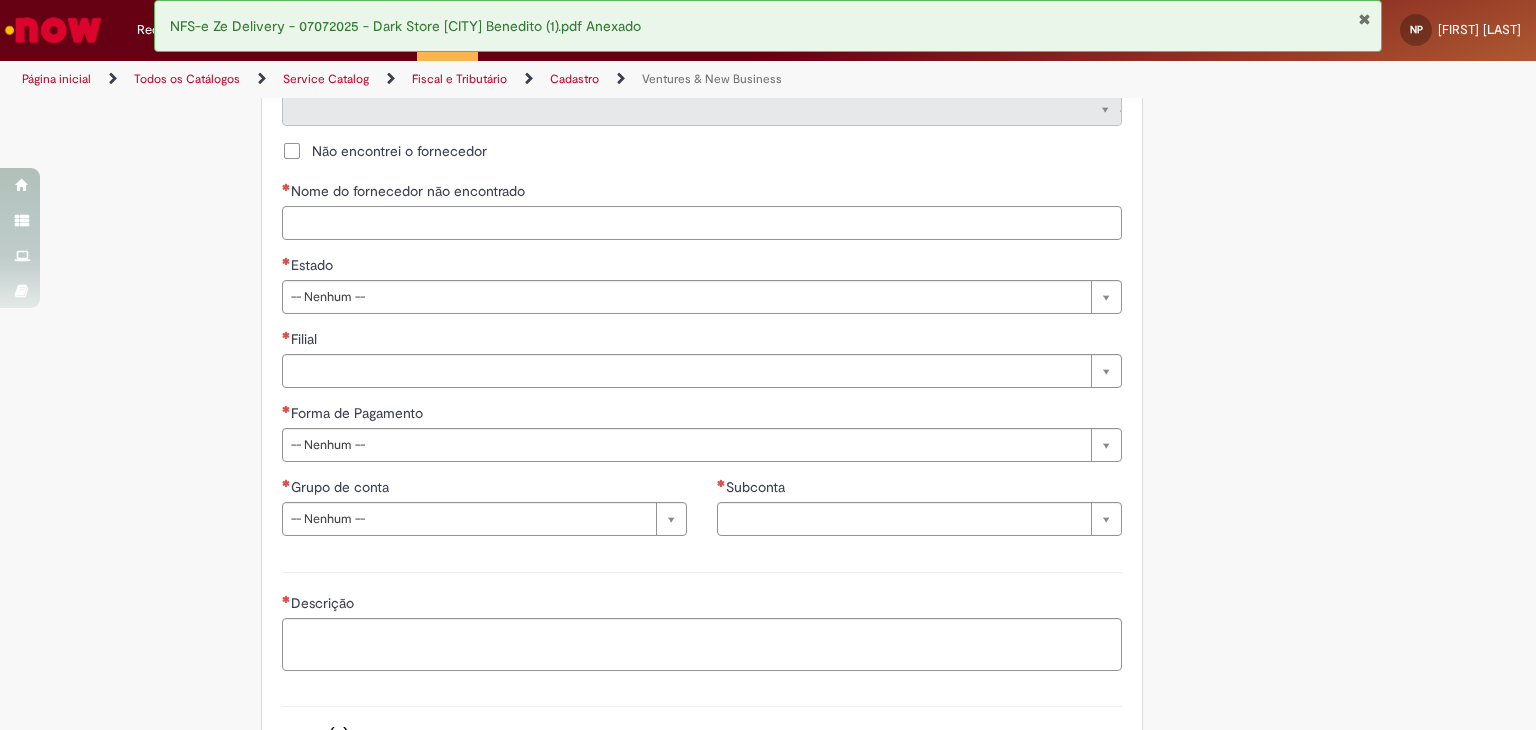 paste on "**********" 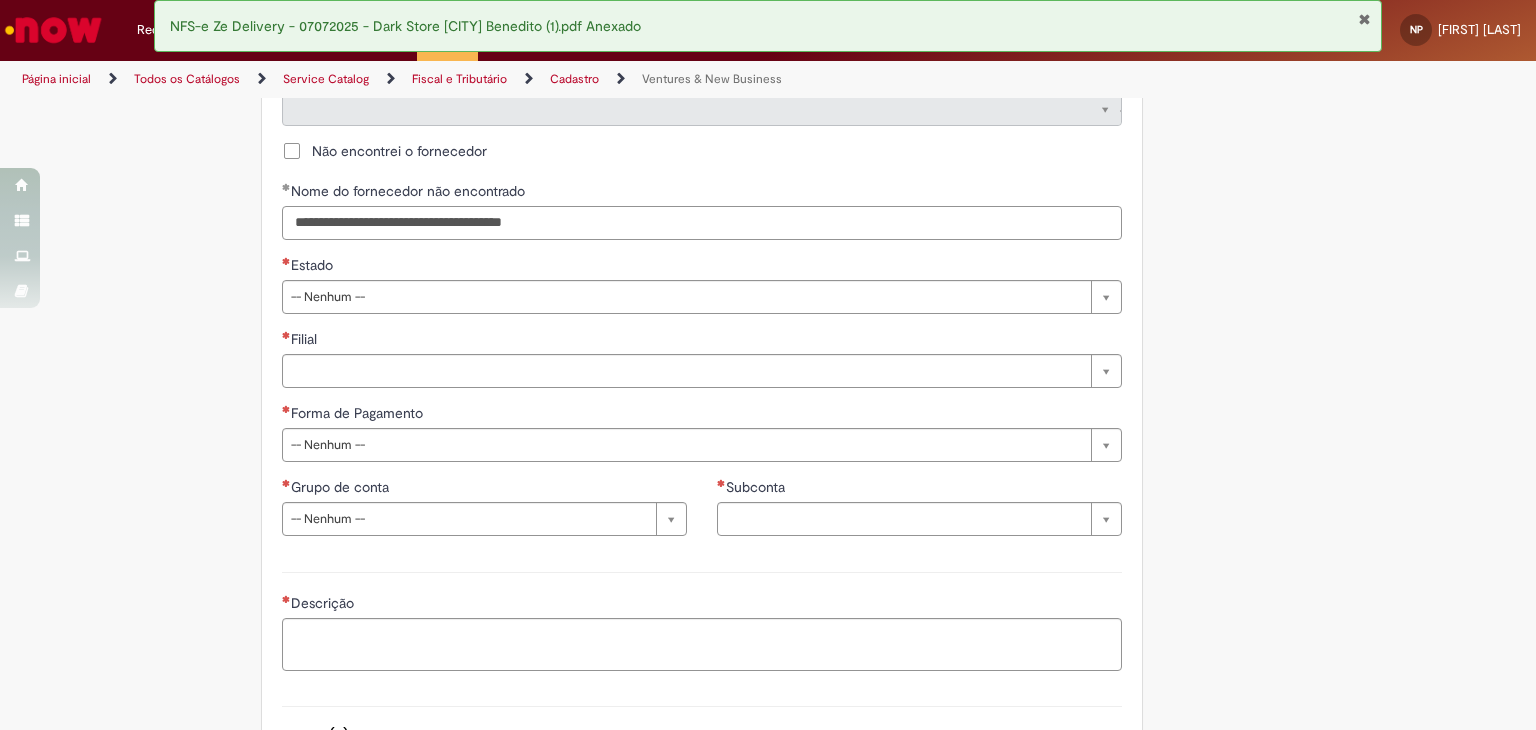 type on "**********" 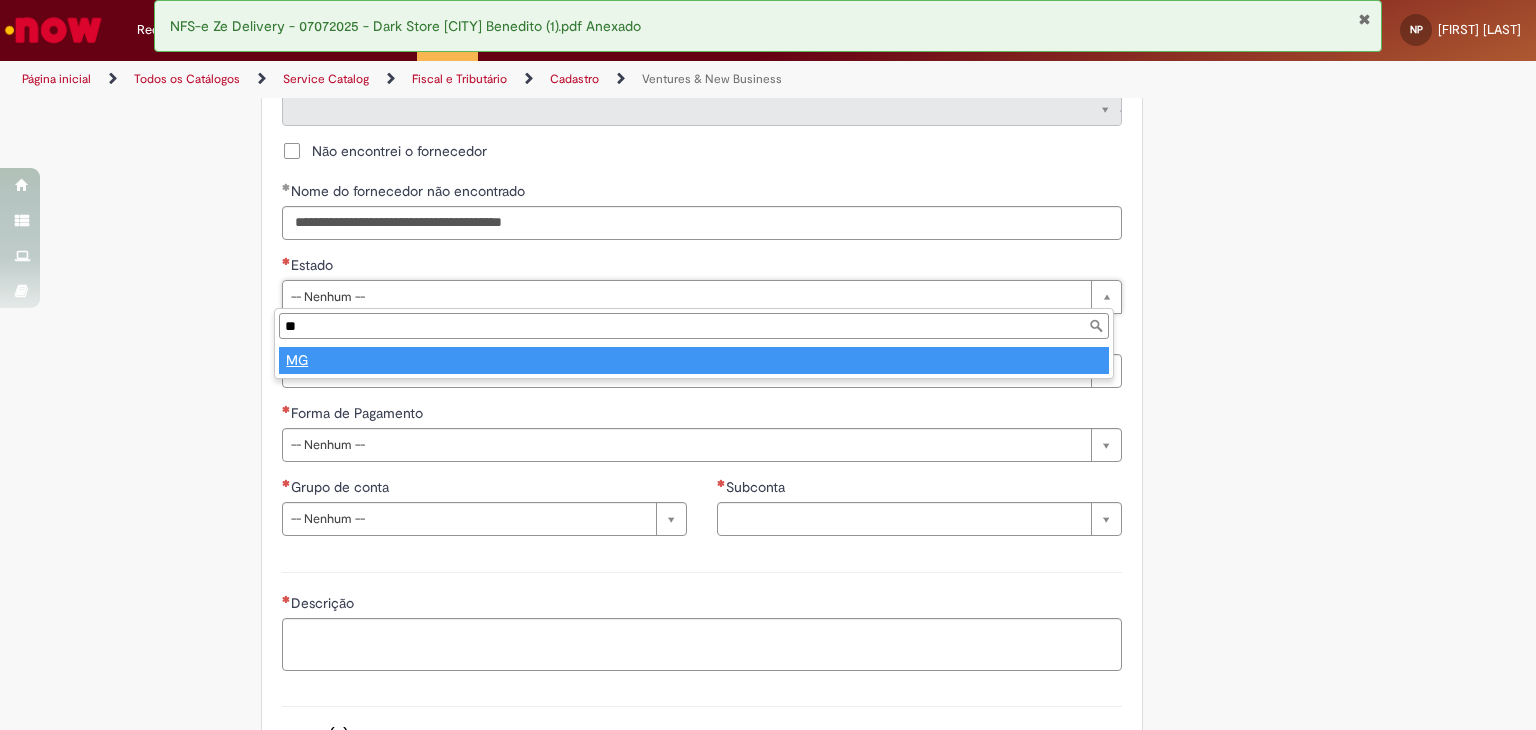 type on "**" 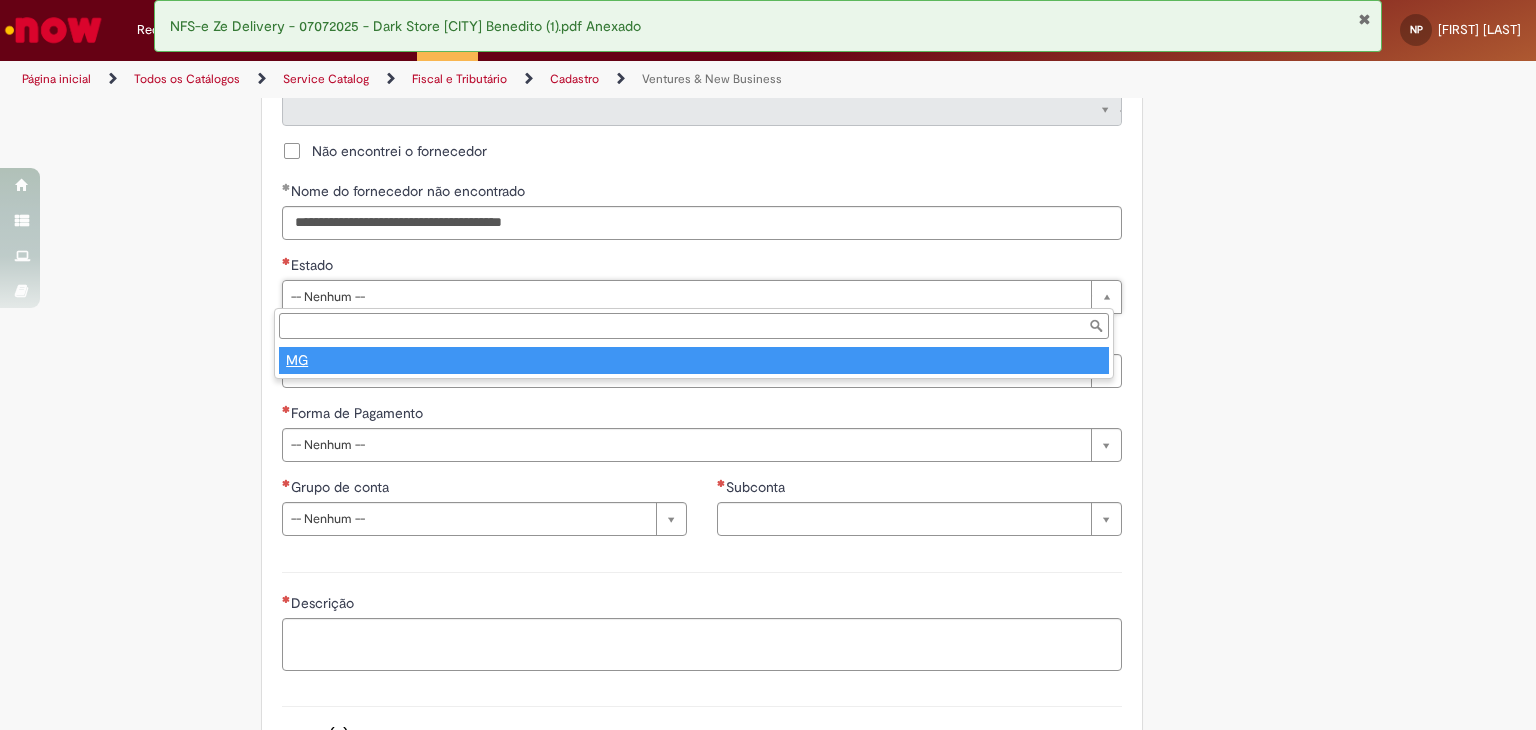 select 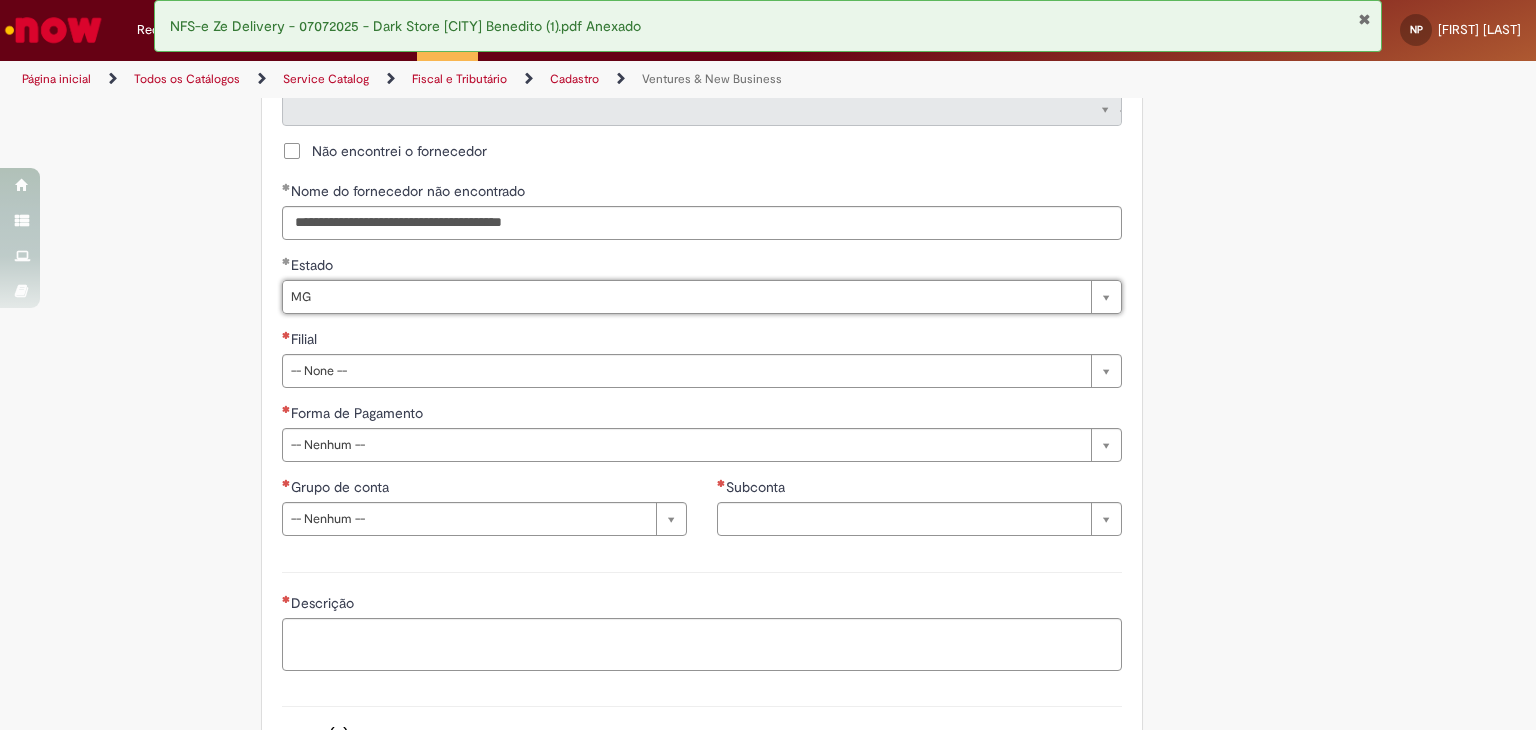 click on "Filial" at bounding box center (702, 341) 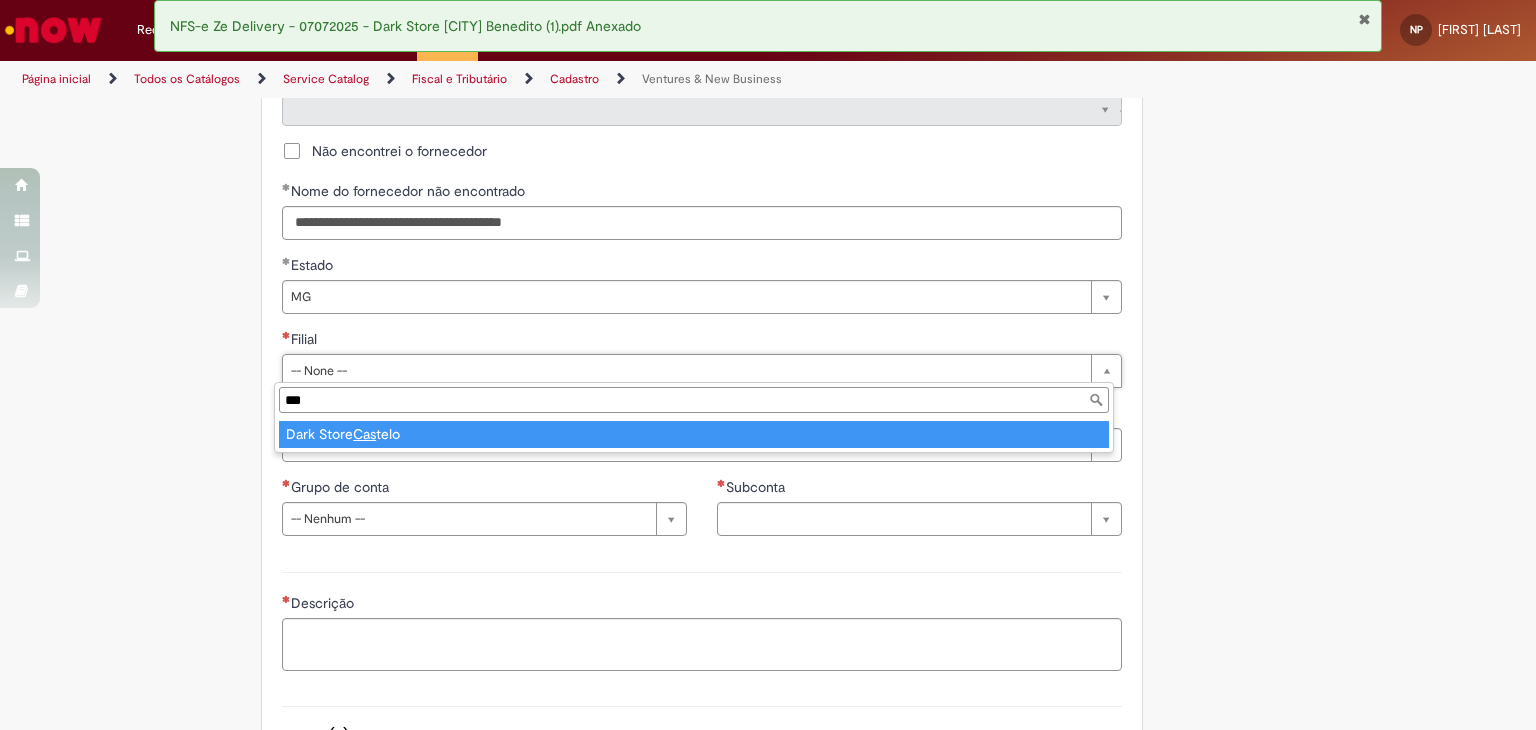 type on "***" 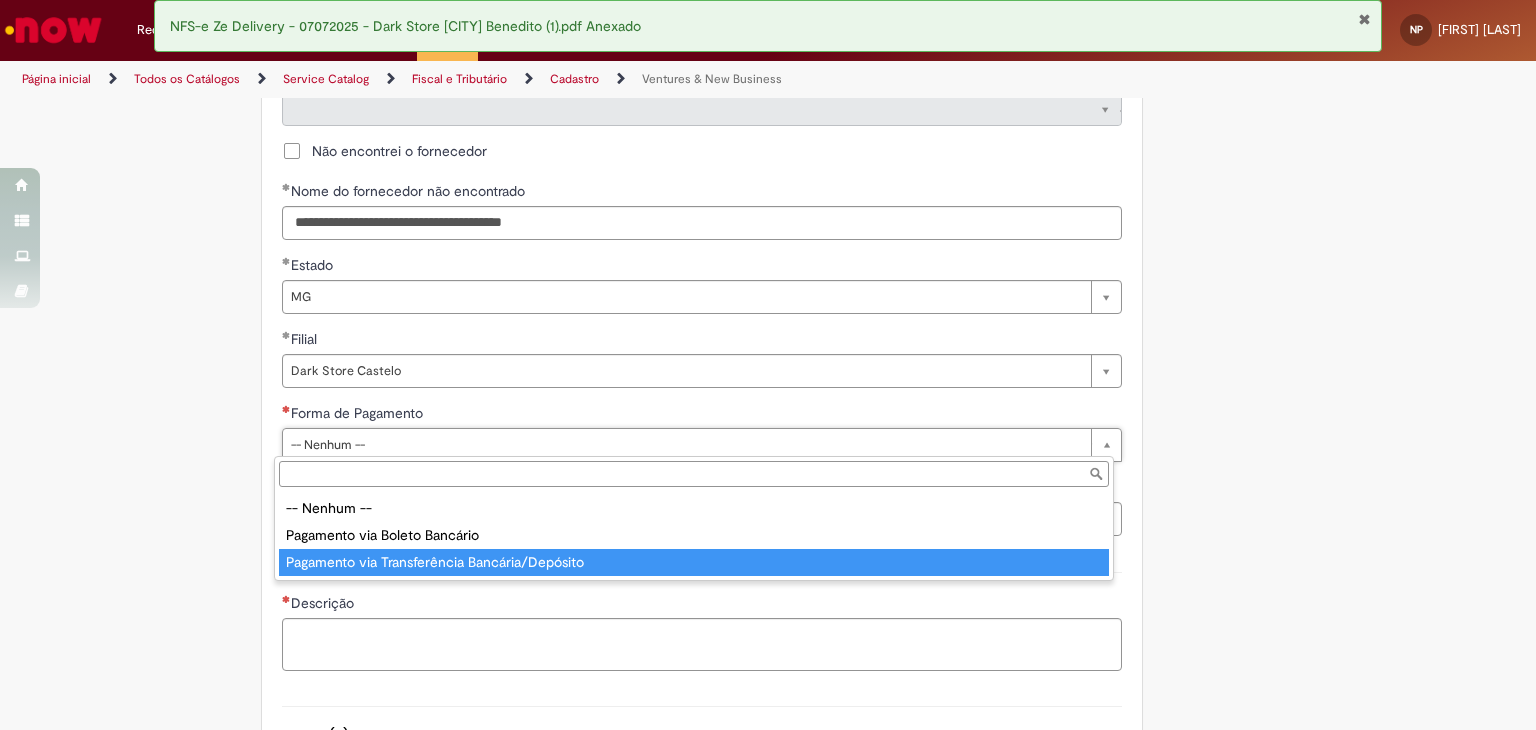 type on "**********" 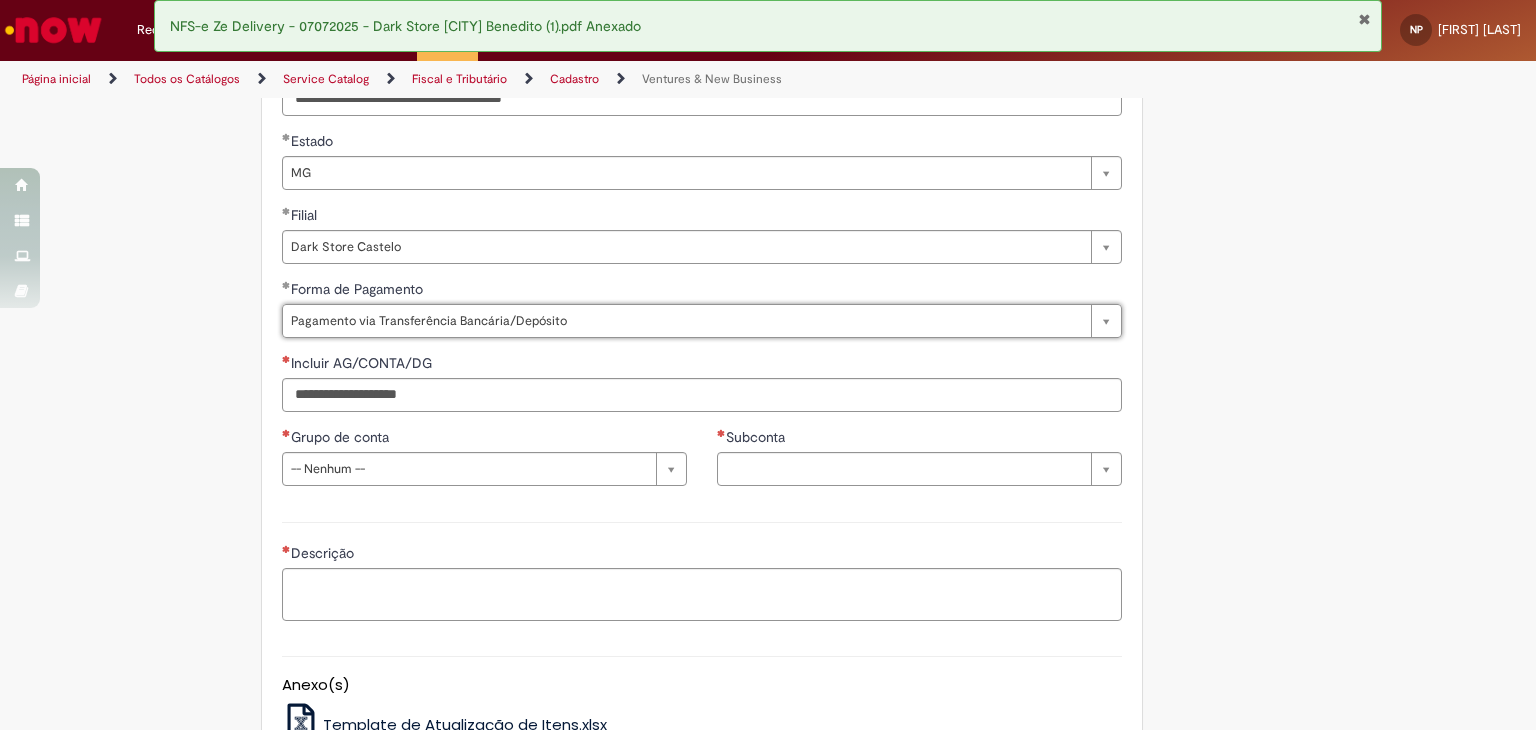 scroll, scrollTop: 1333, scrollLeft: 0, axis: vertical 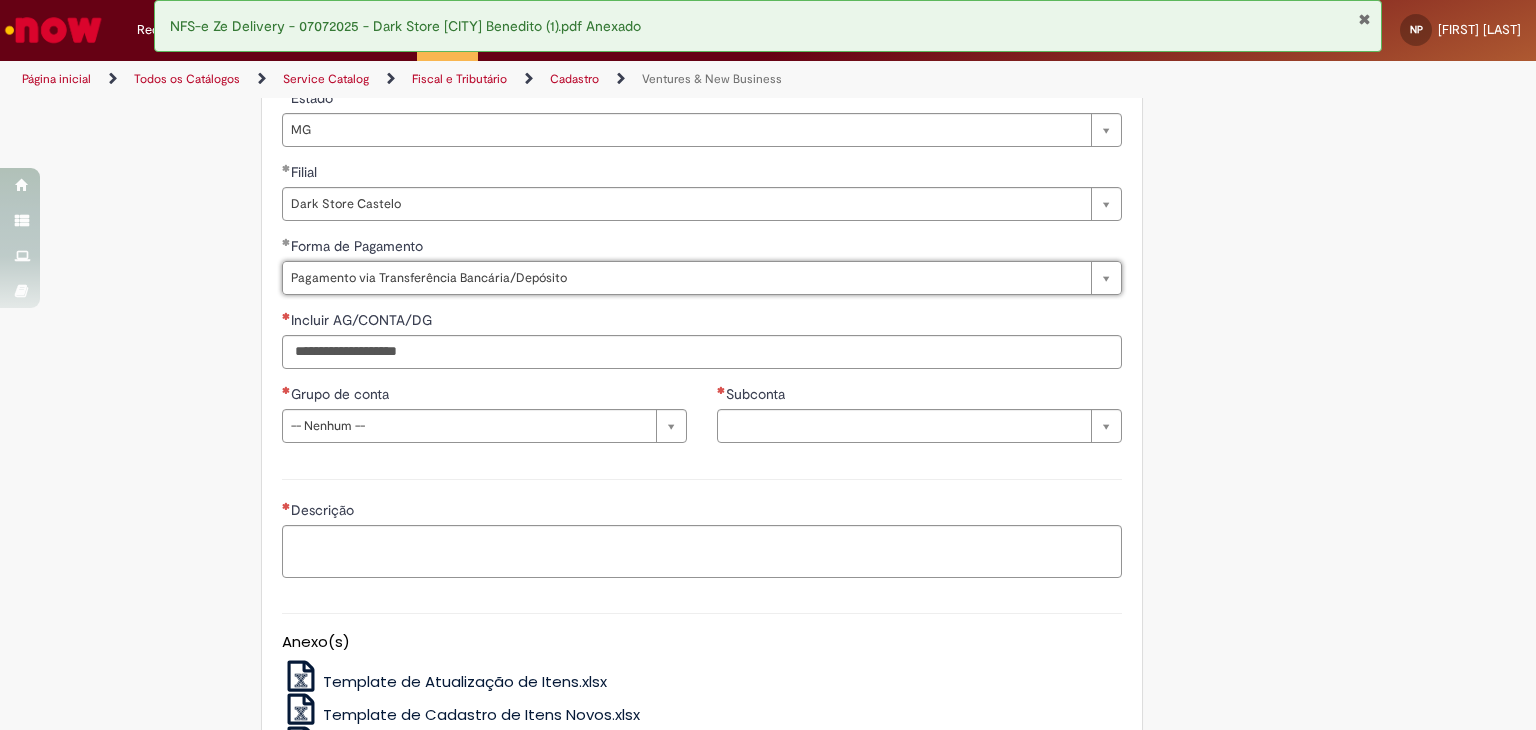 click on "**********" at bounding box center (702, 31) 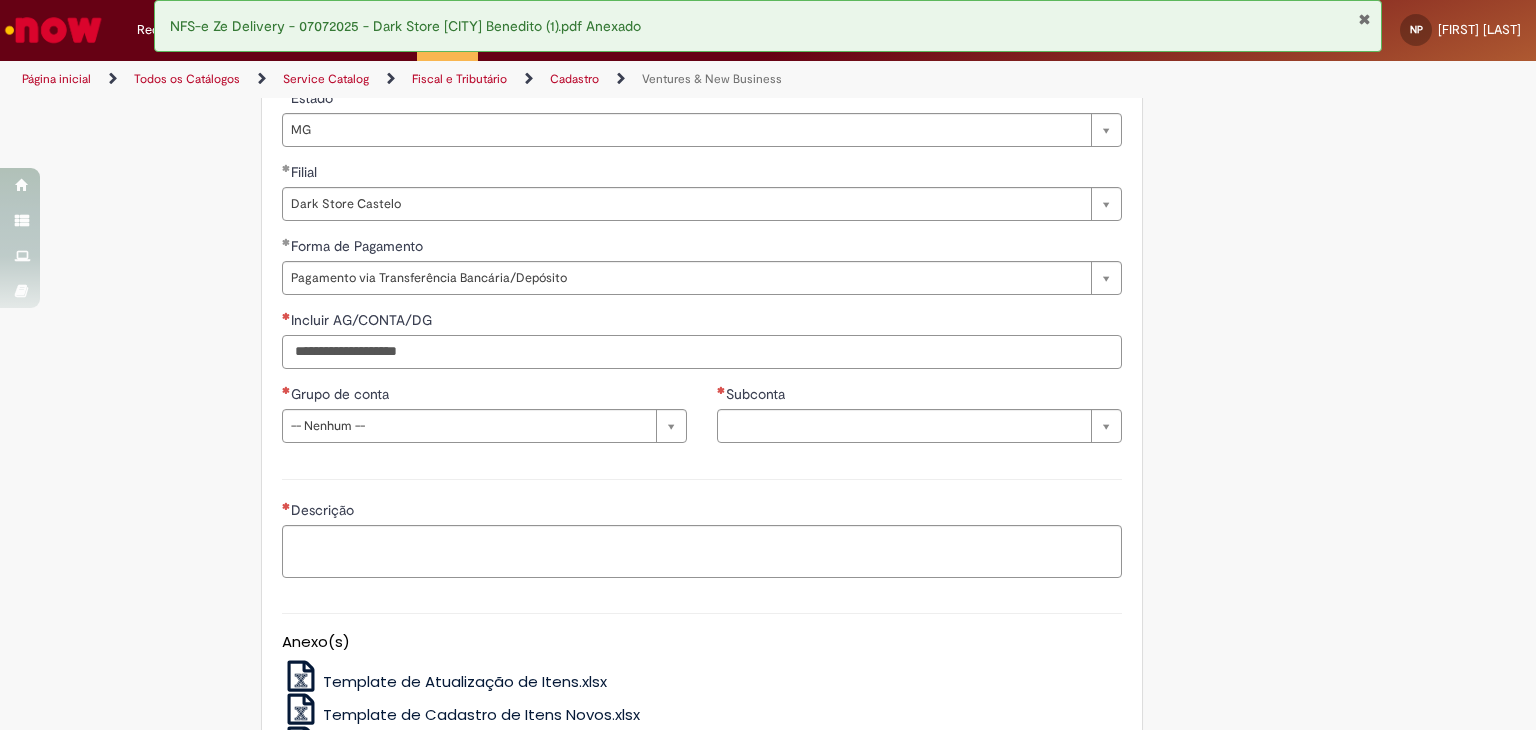 click on "Incluir AG/CONTA/DG" at bounding box center [702, 352] 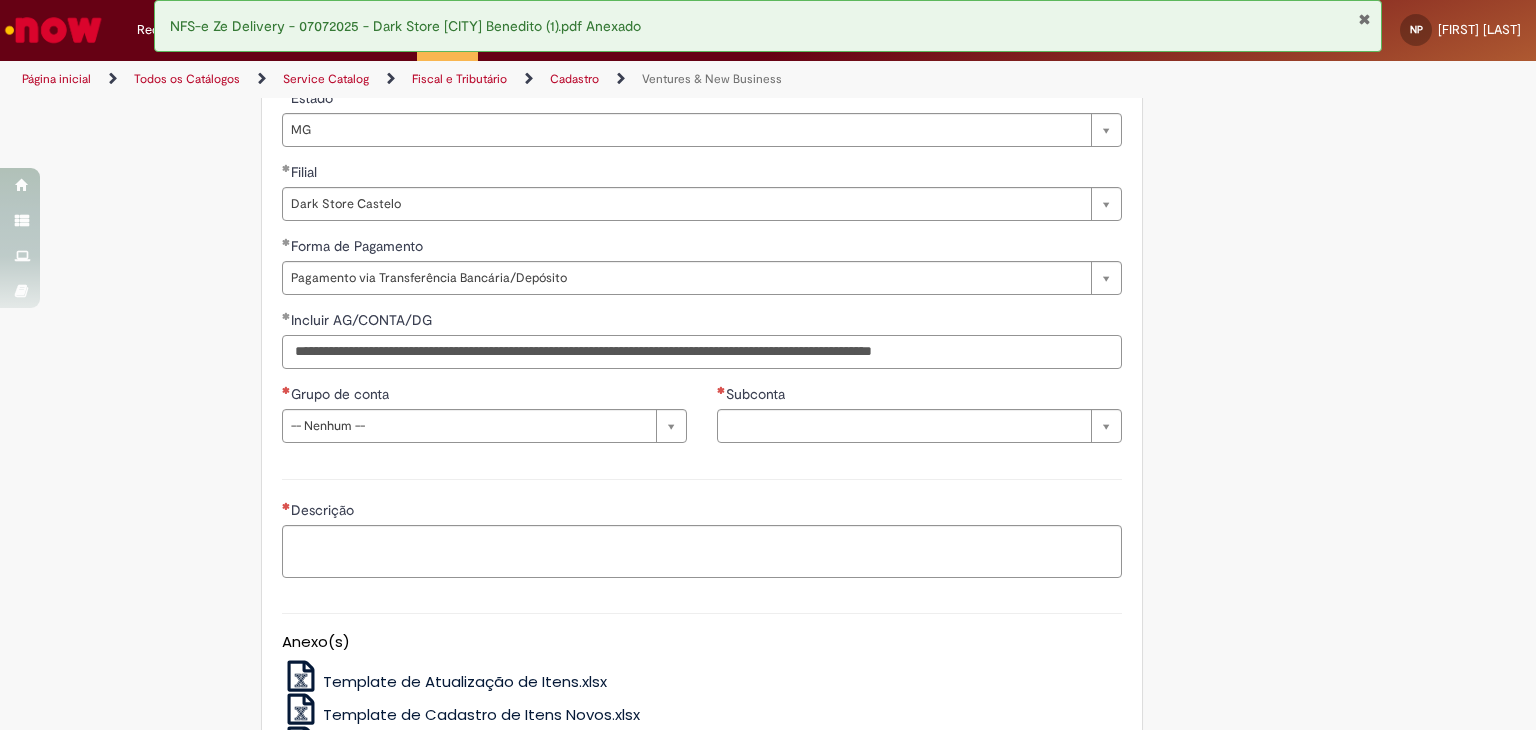 type on "**********" 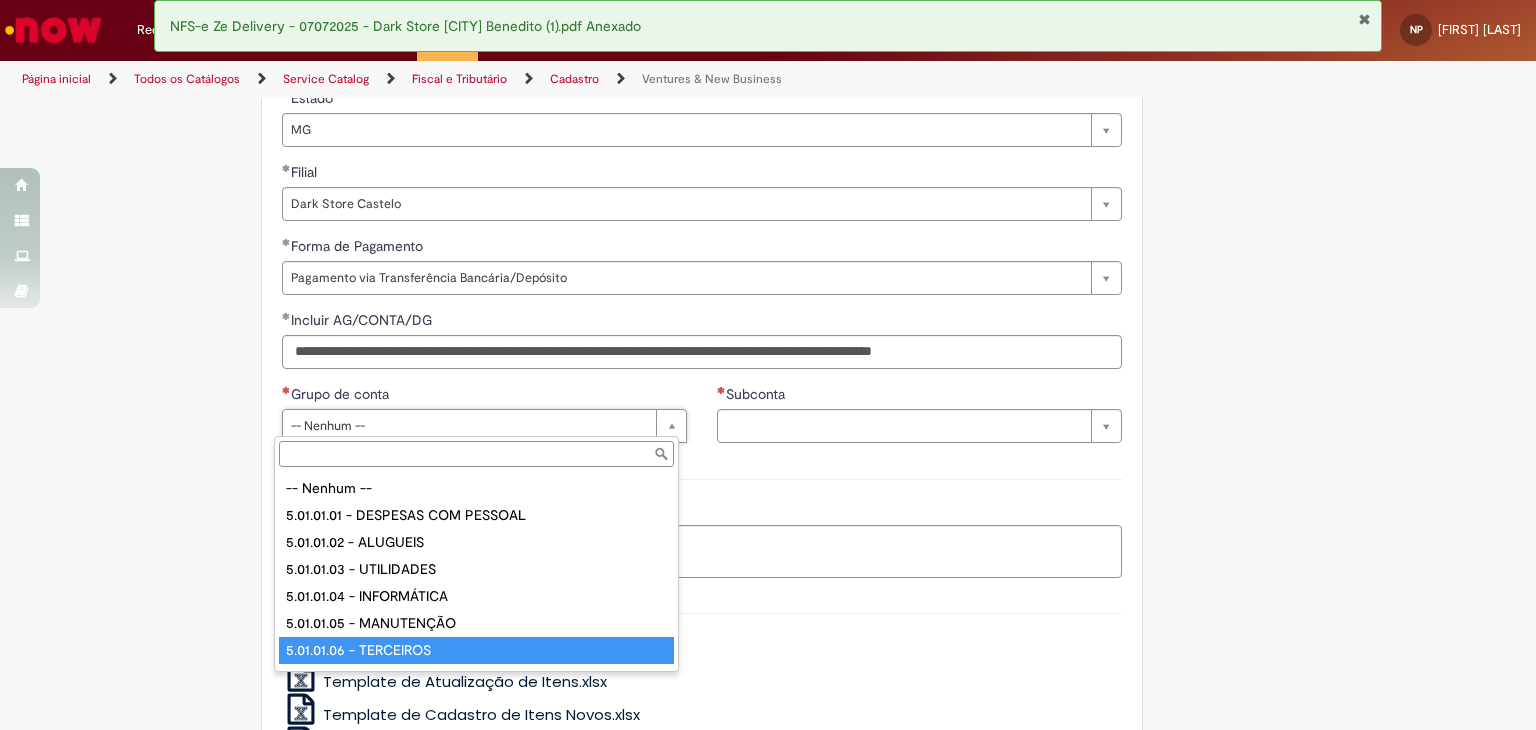 type on "**********" 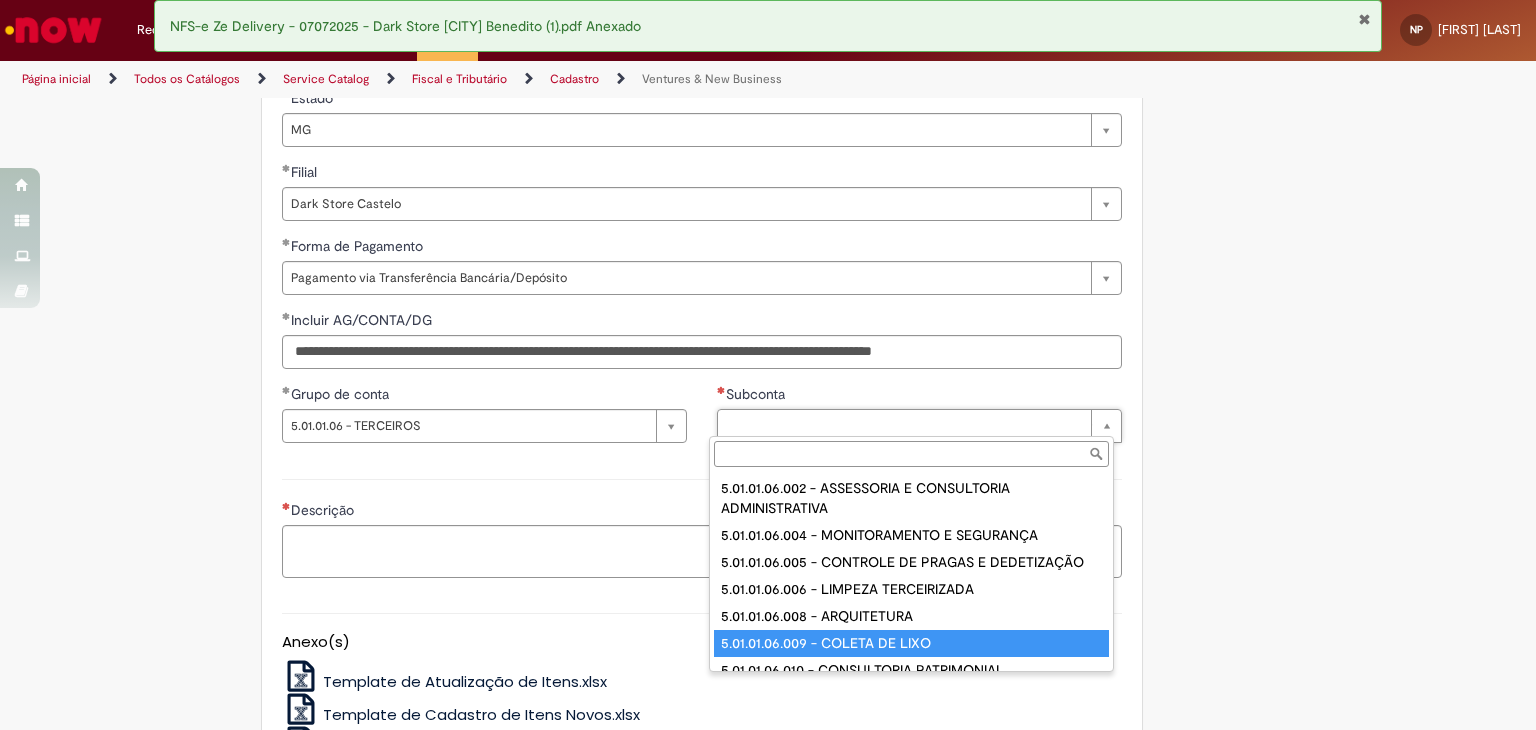 type on "**********" 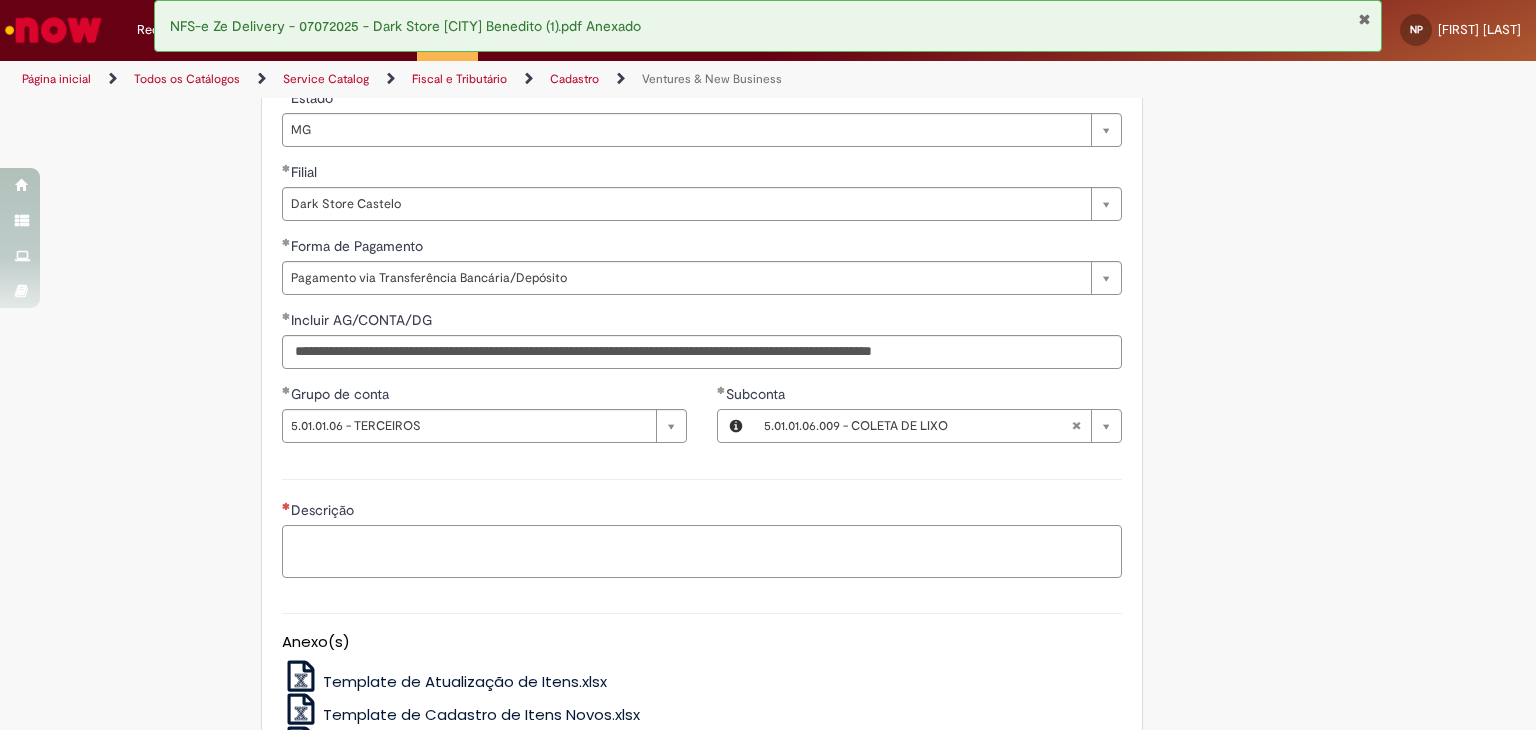click on "Descrição" at bounding box center [702, 552] 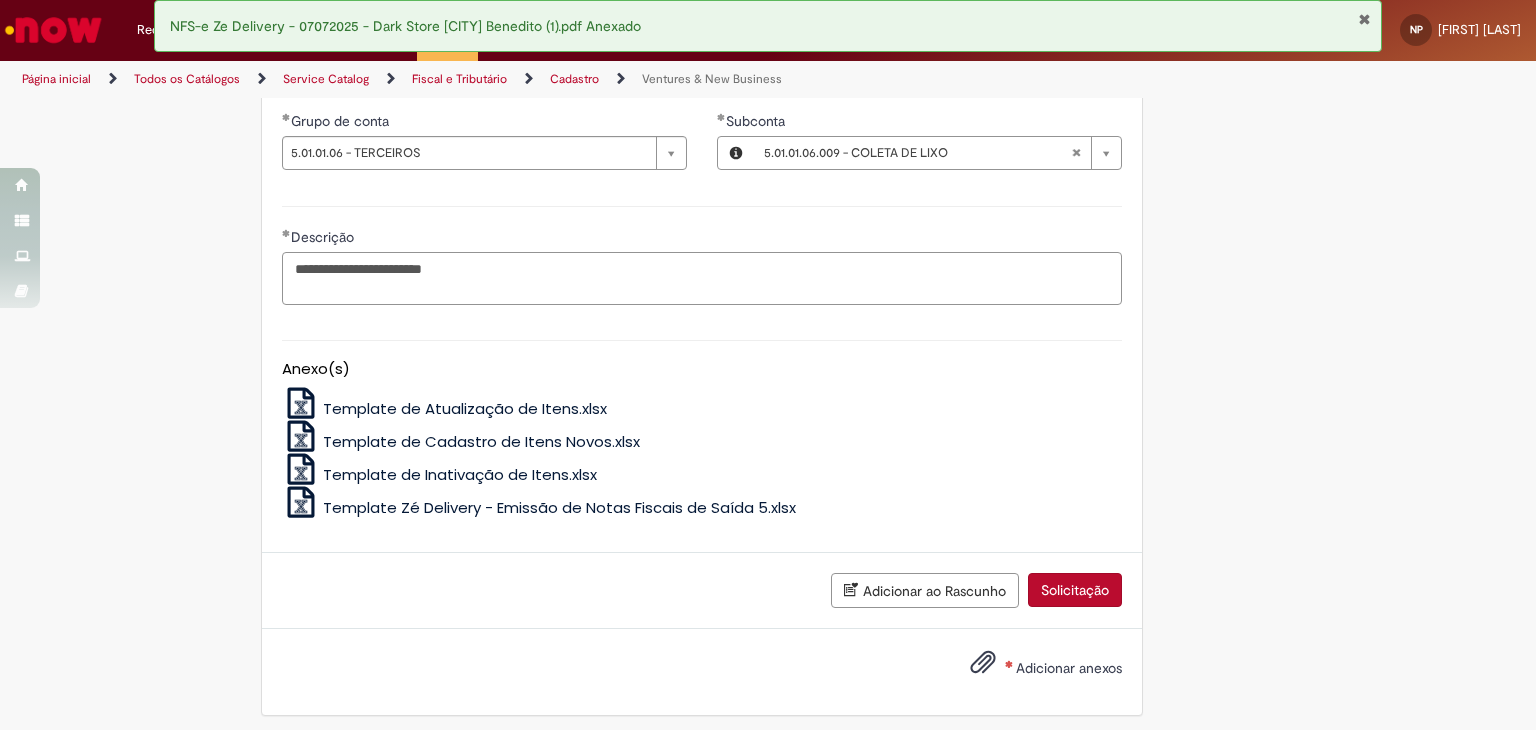 scroll, scrollTop: 1610, scrollLeft: 0, axis: vertical 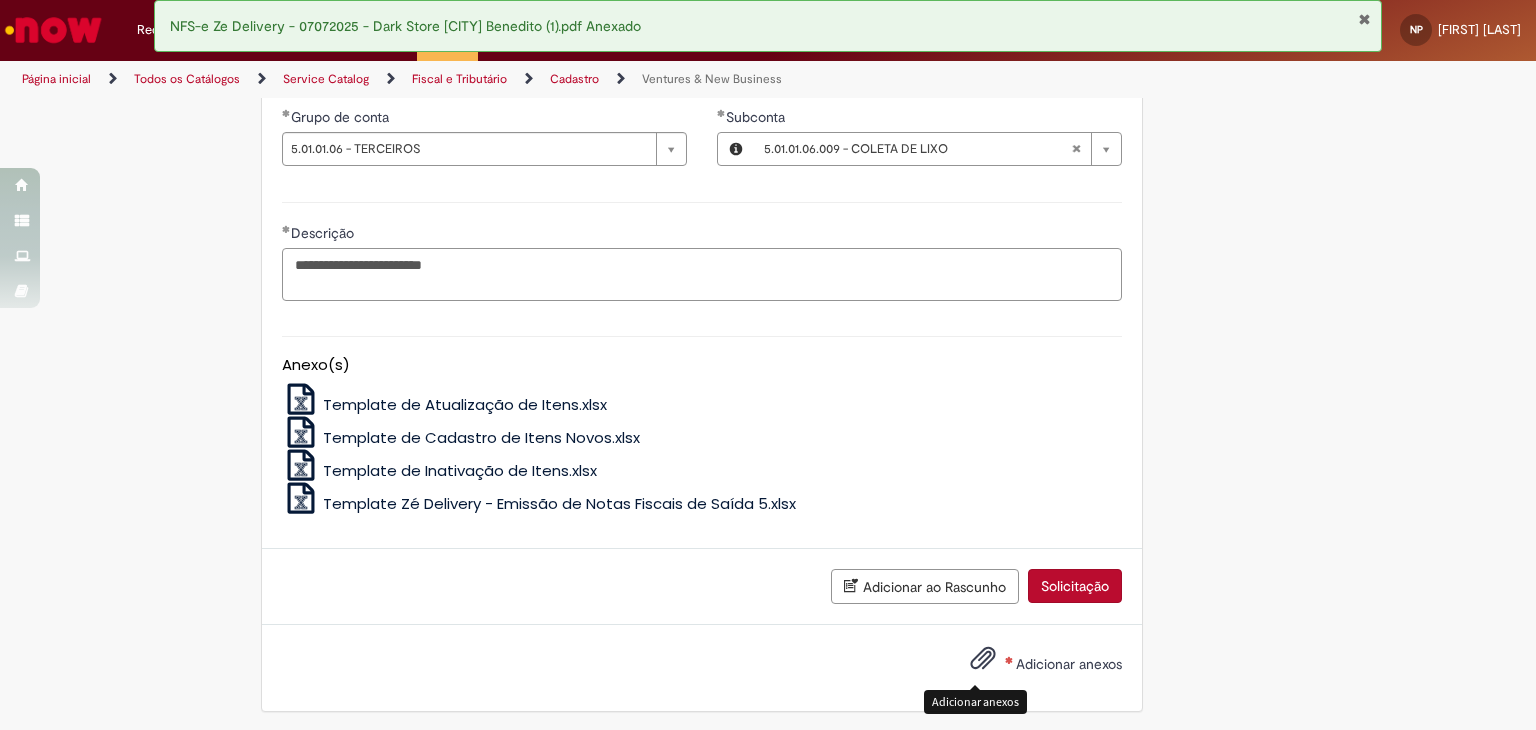 type on "**********" 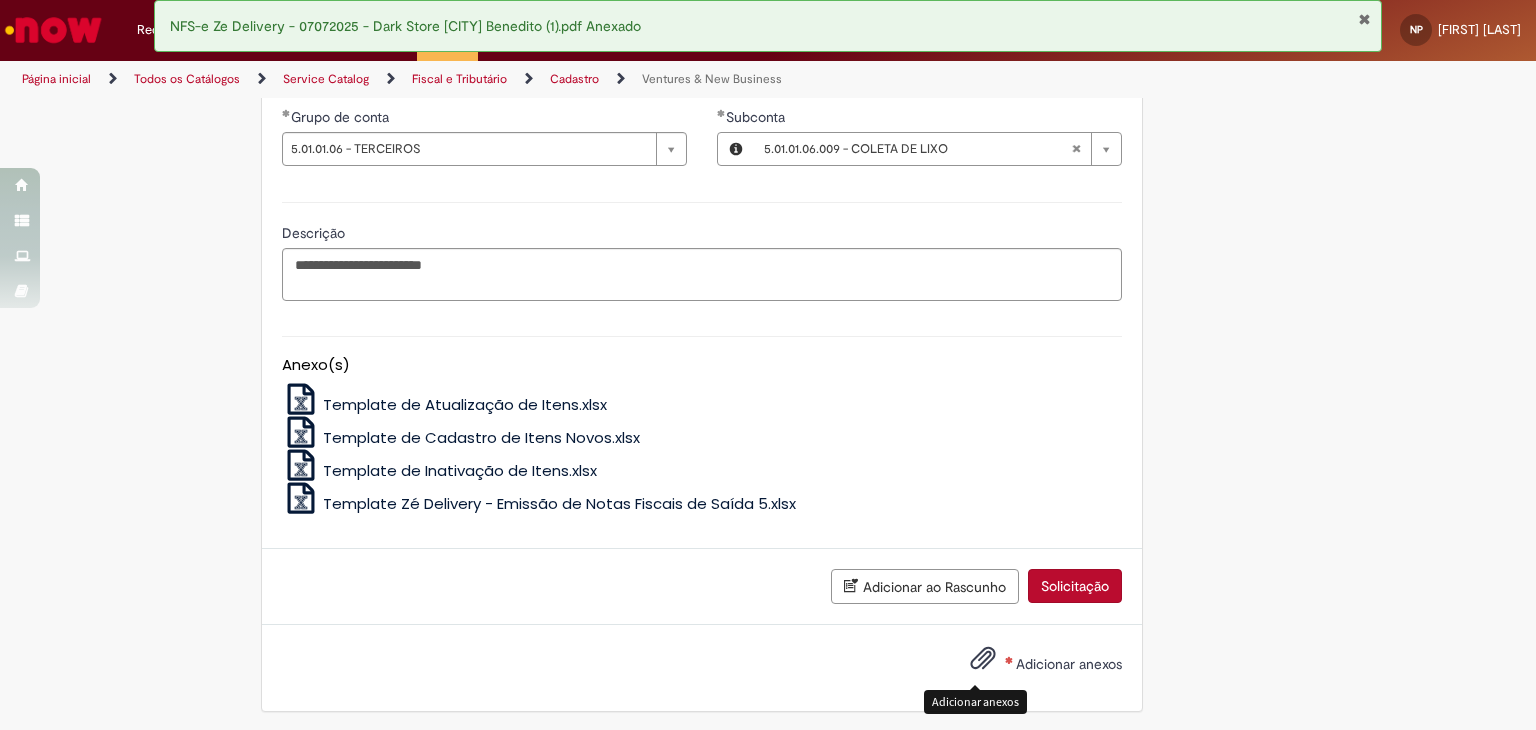 click at bounding box center [983, 659] 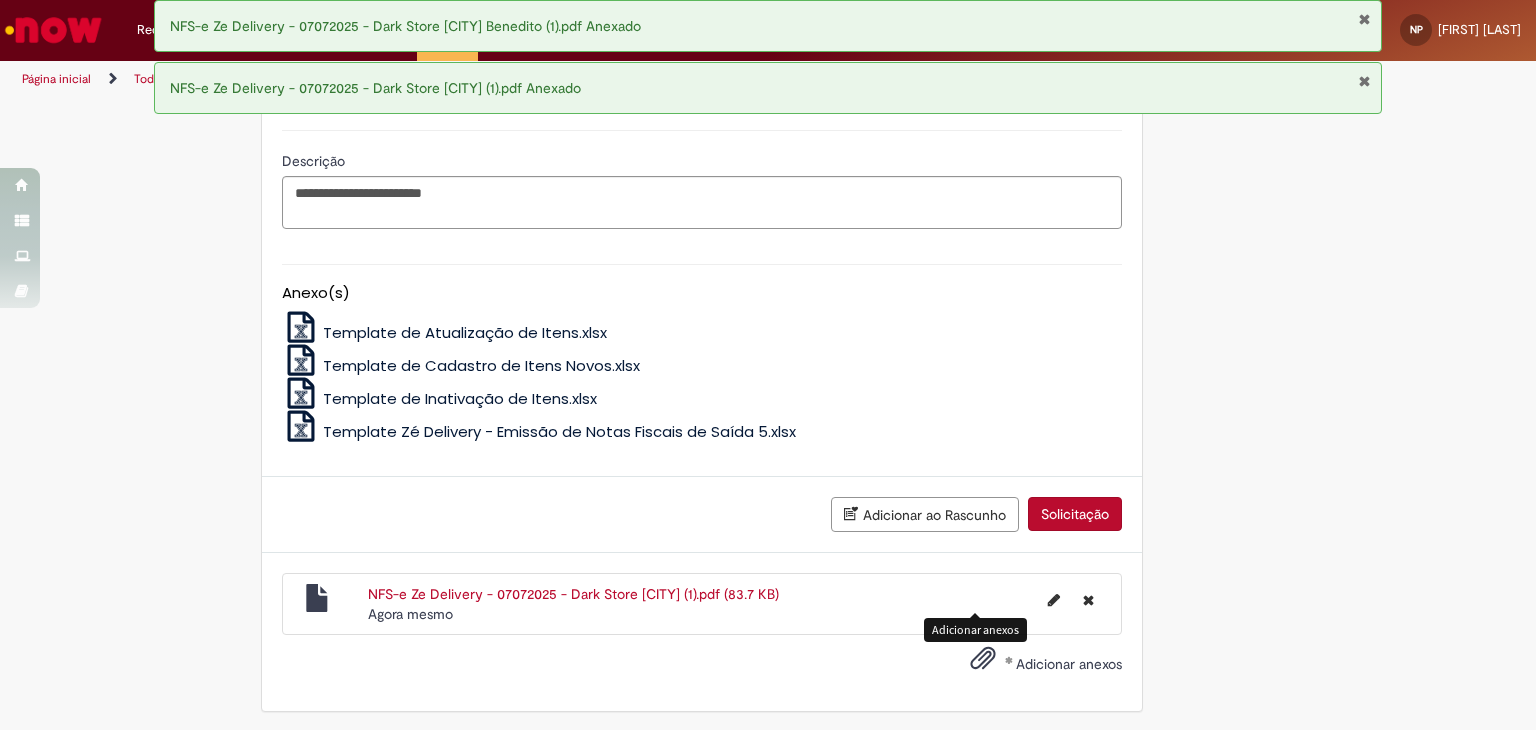 click on "Solicitação" at bounding box center [1075, 514] 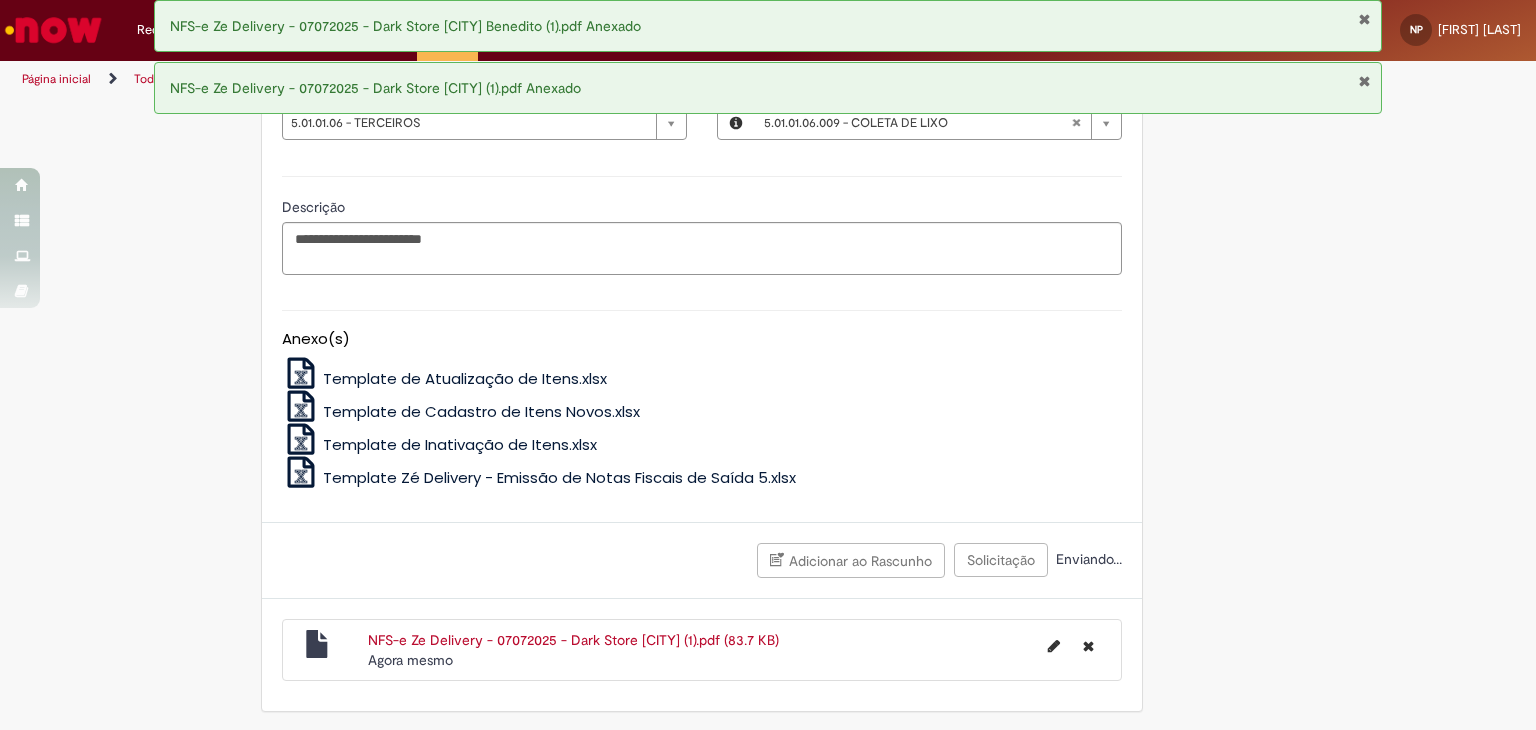 scroll, scrollTop: 1564, scrollLeft: 0, axis: vertical 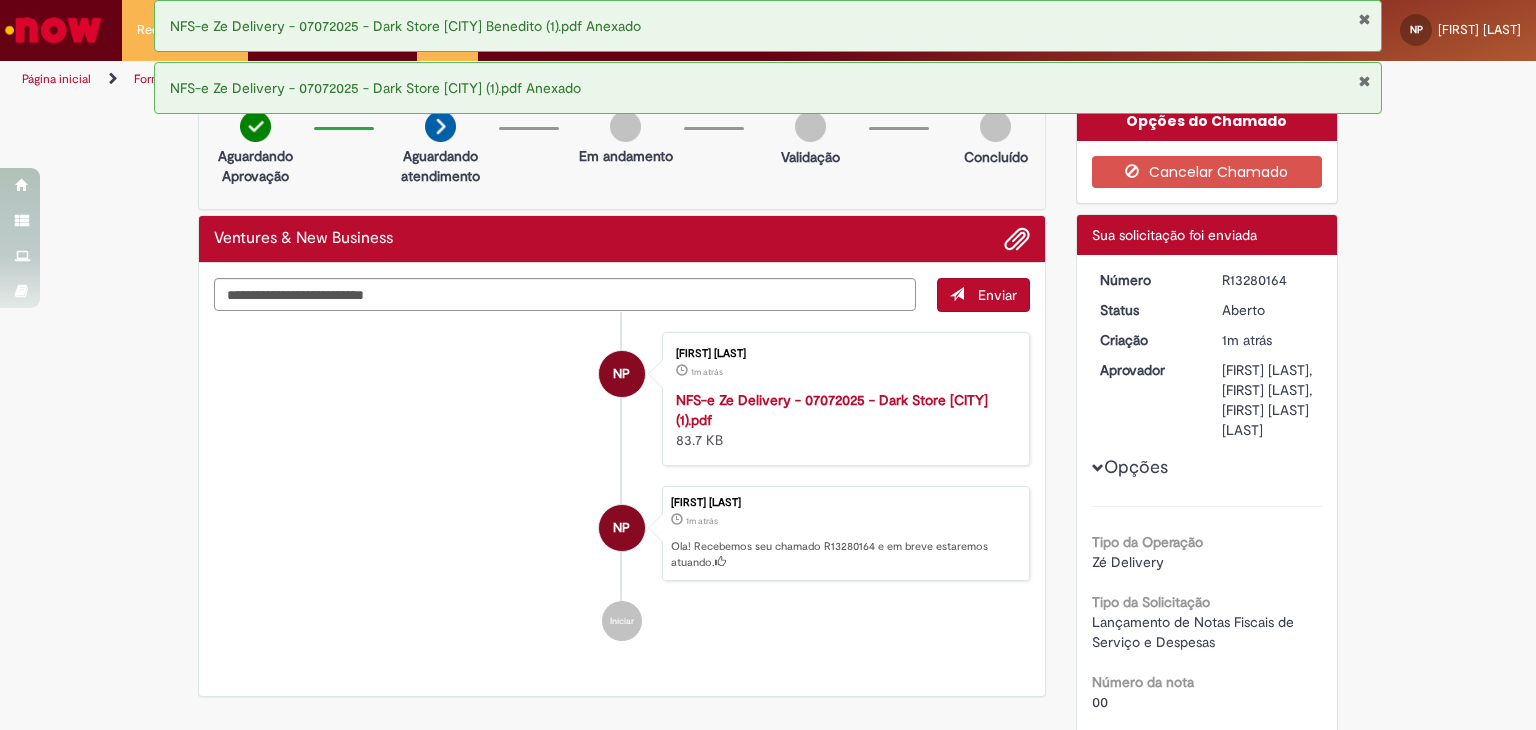 click on "R13280164" at bounding box center [1268, 280] 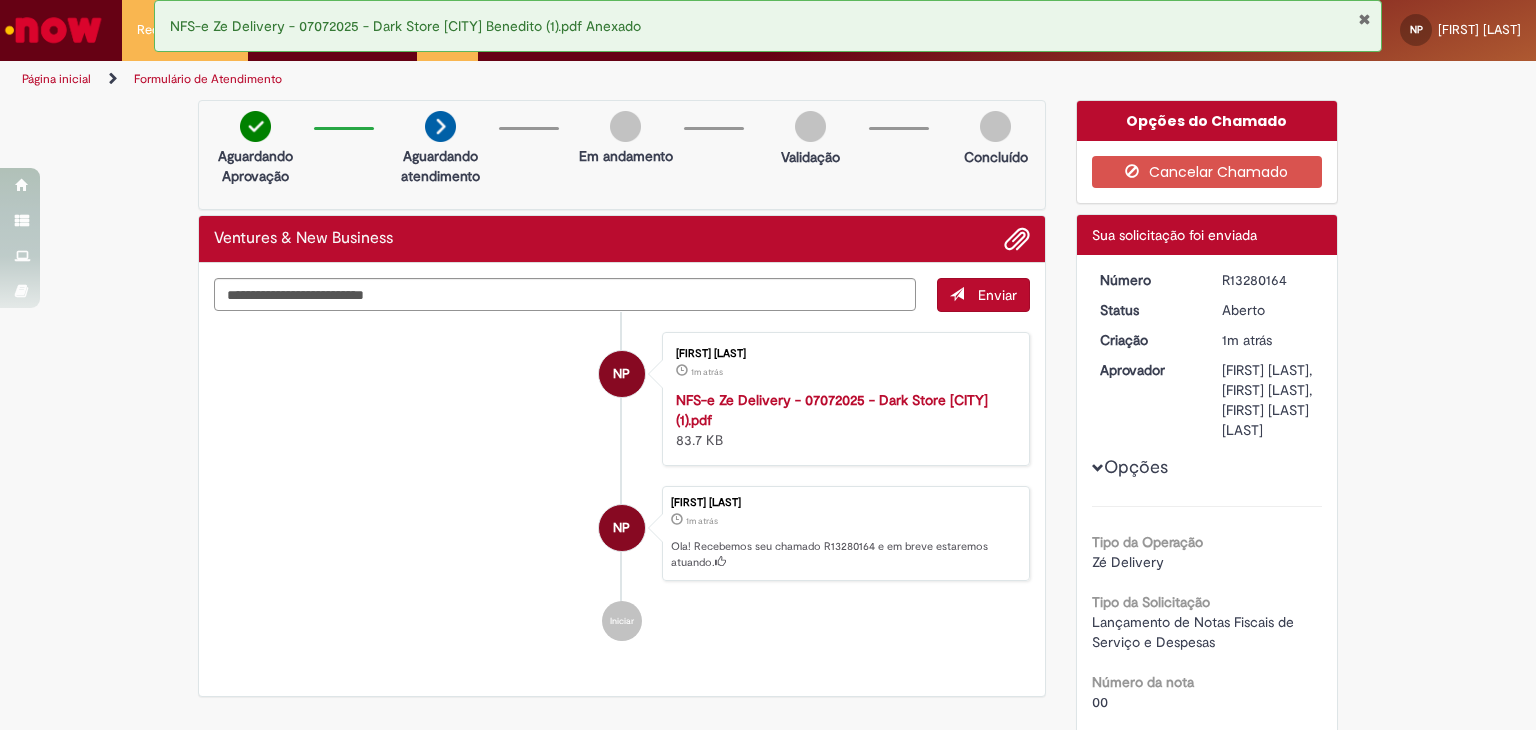 click at bounding box center (1364, 19) 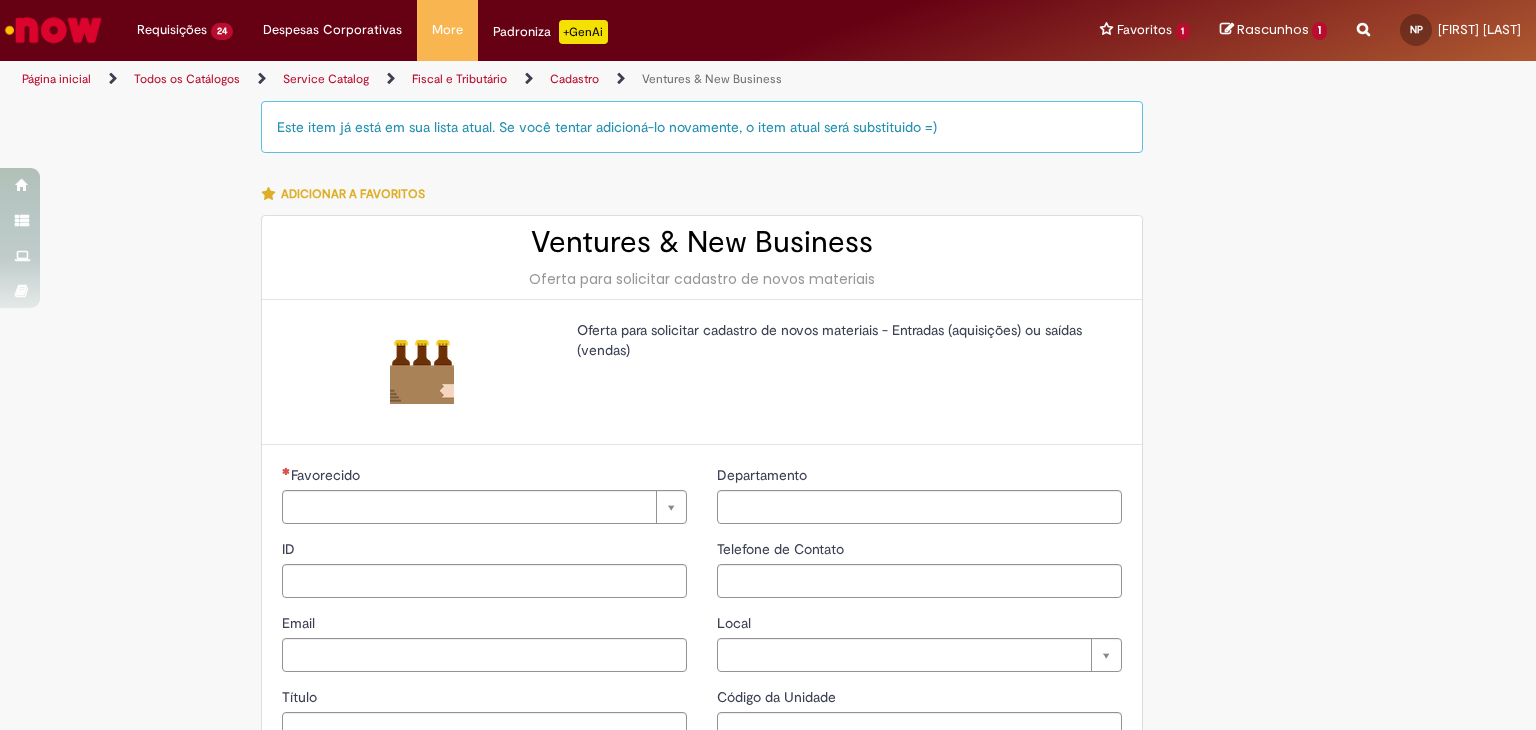 type on "**********" 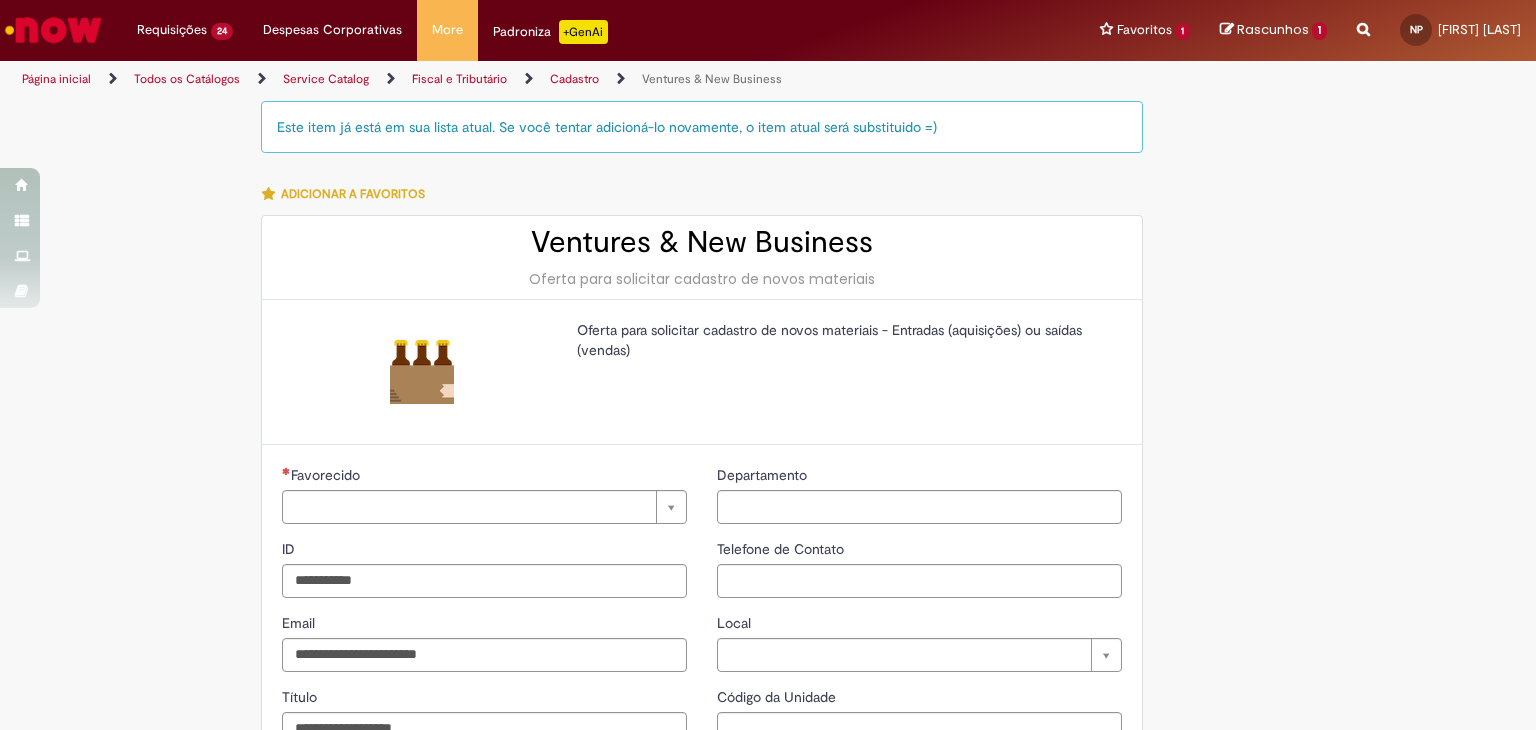 type on "**********" 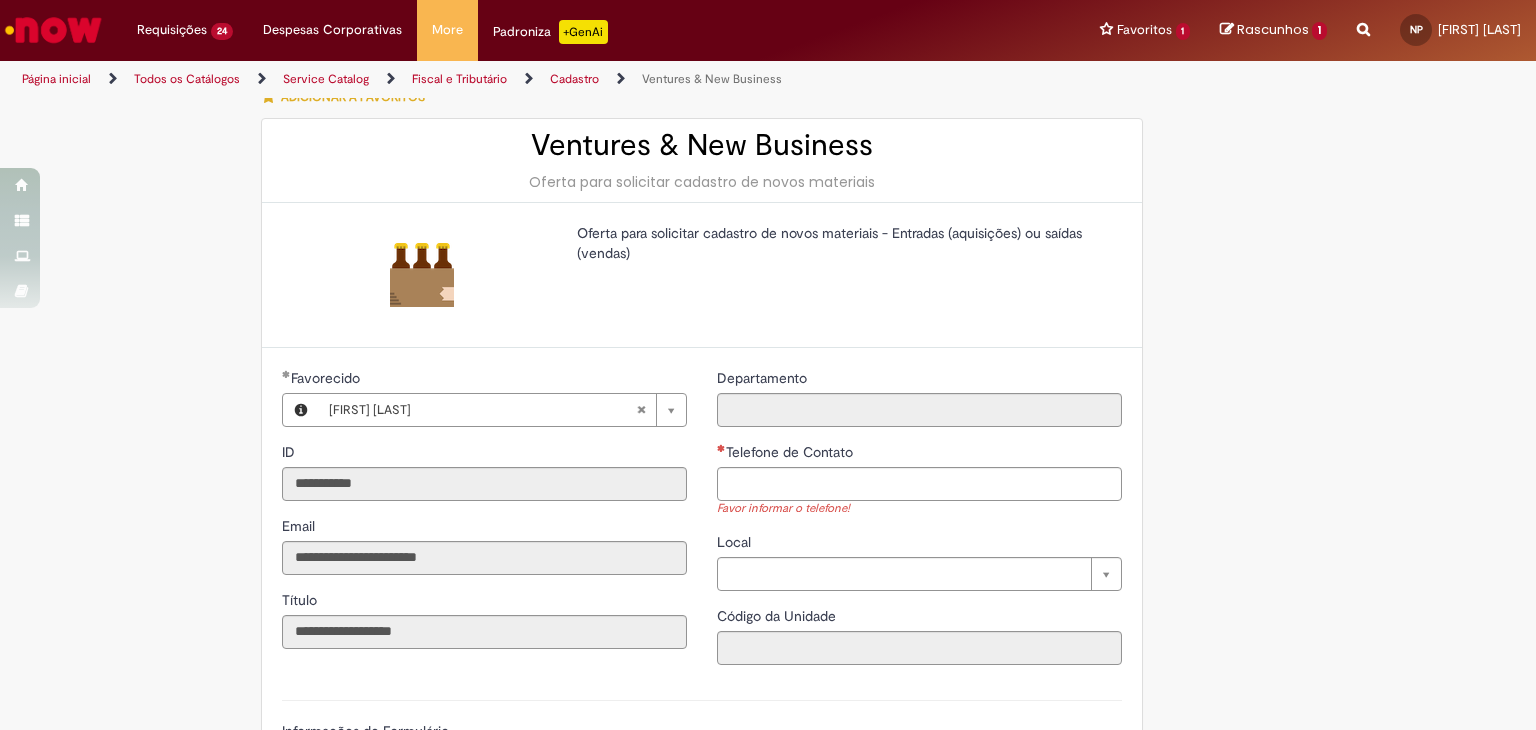 scroll, scrollTop: 100, scrollLeft: 0, axis: vertical 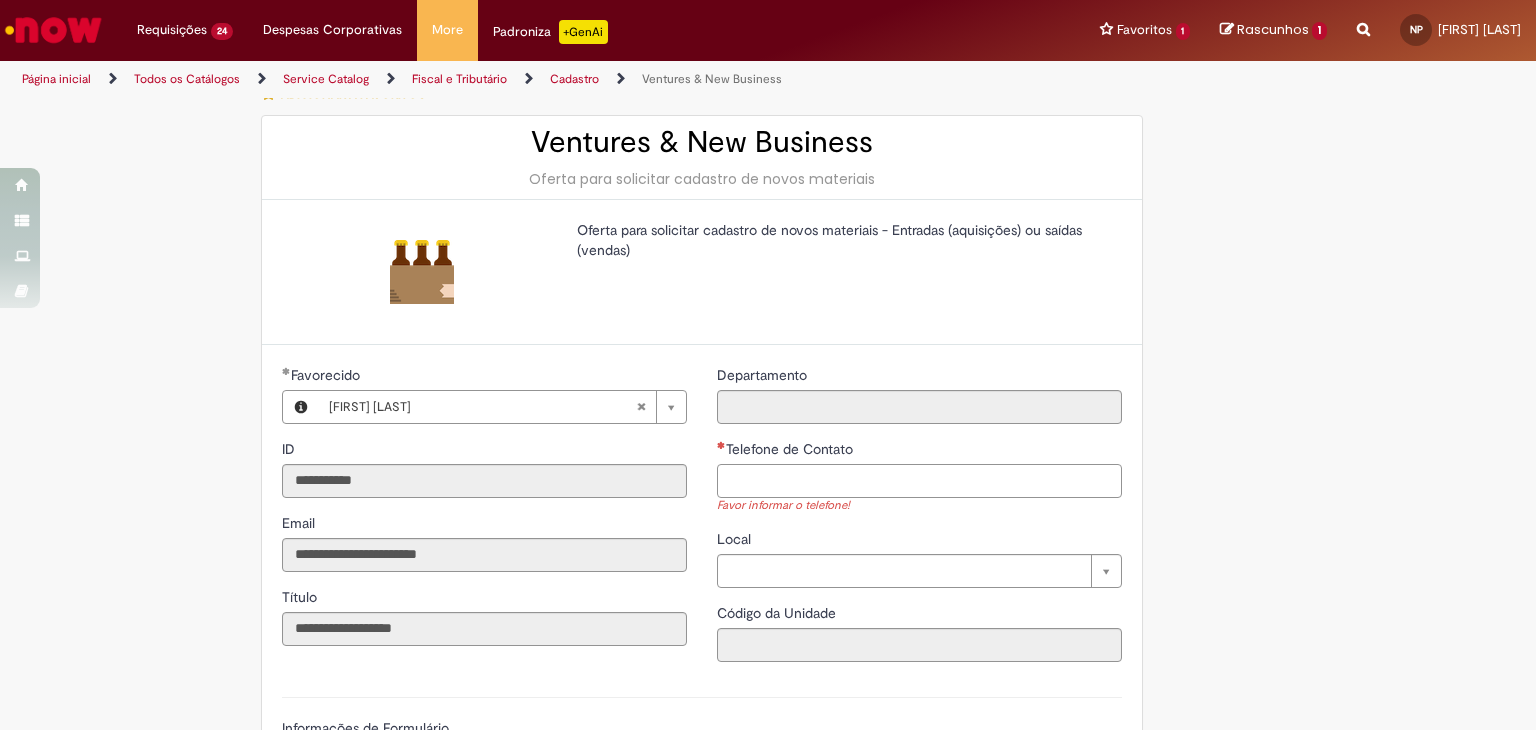 click on "Telefone de Contato" at bounding box center (919, 481) 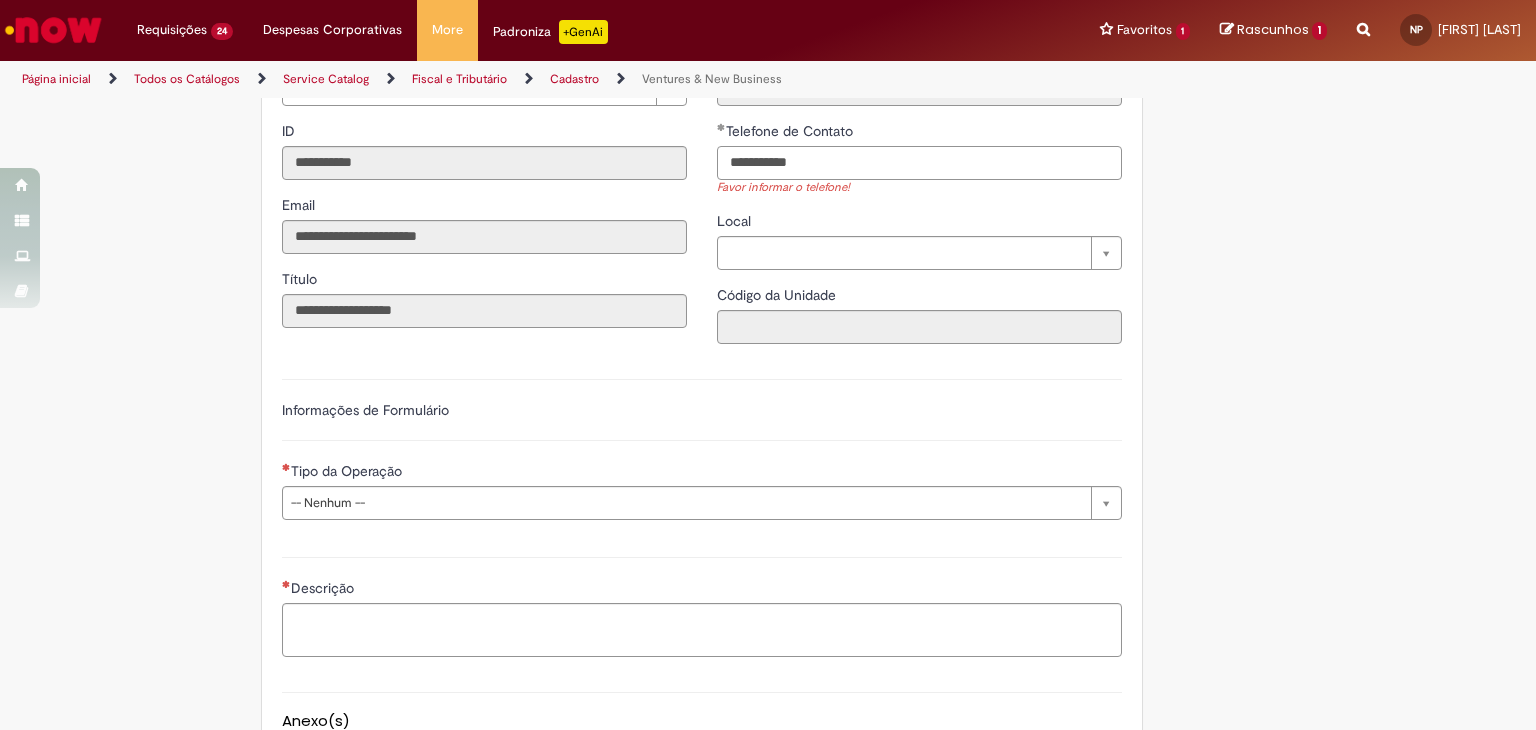 scroll, scrollTop: 433, scrollLeft: 0, axis: vertical 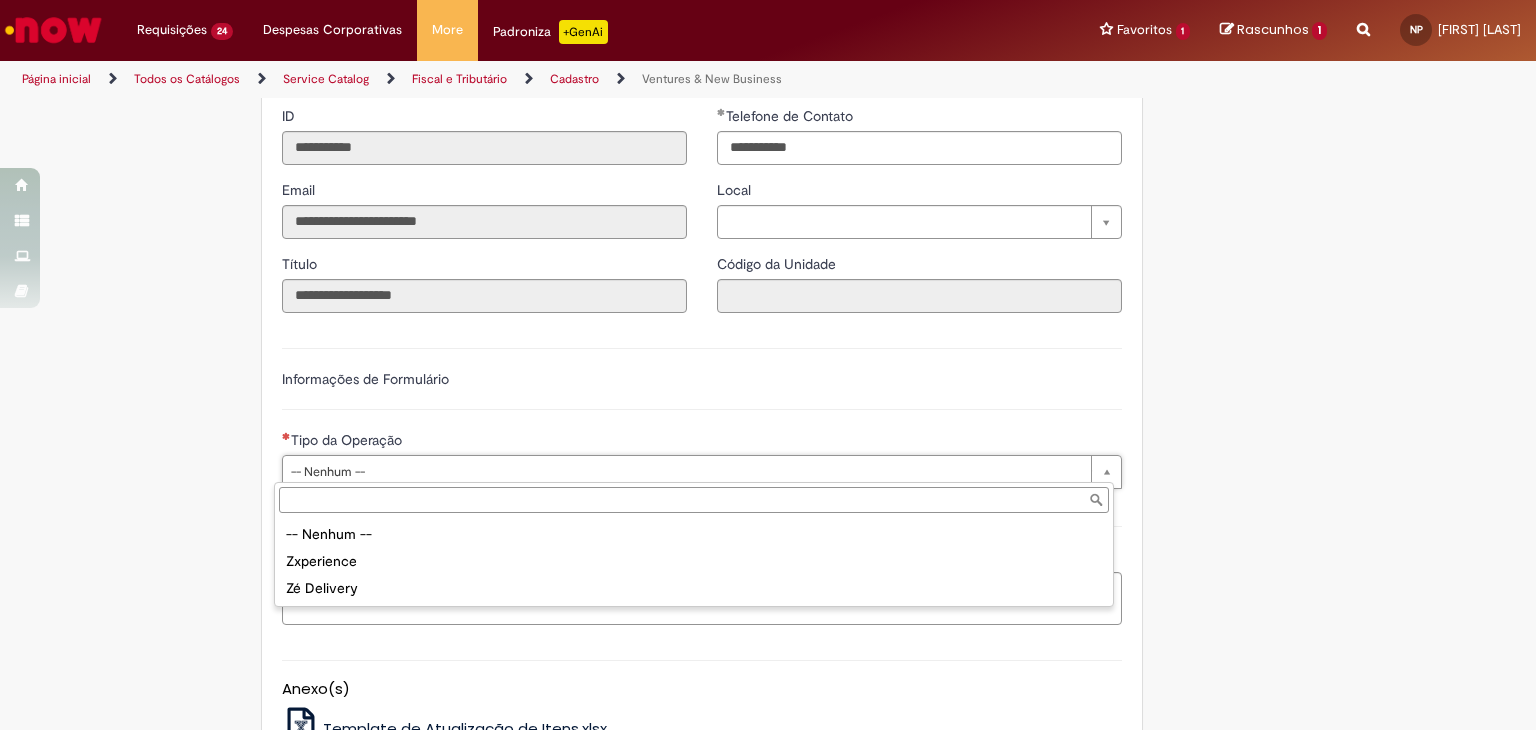 type on "**********" 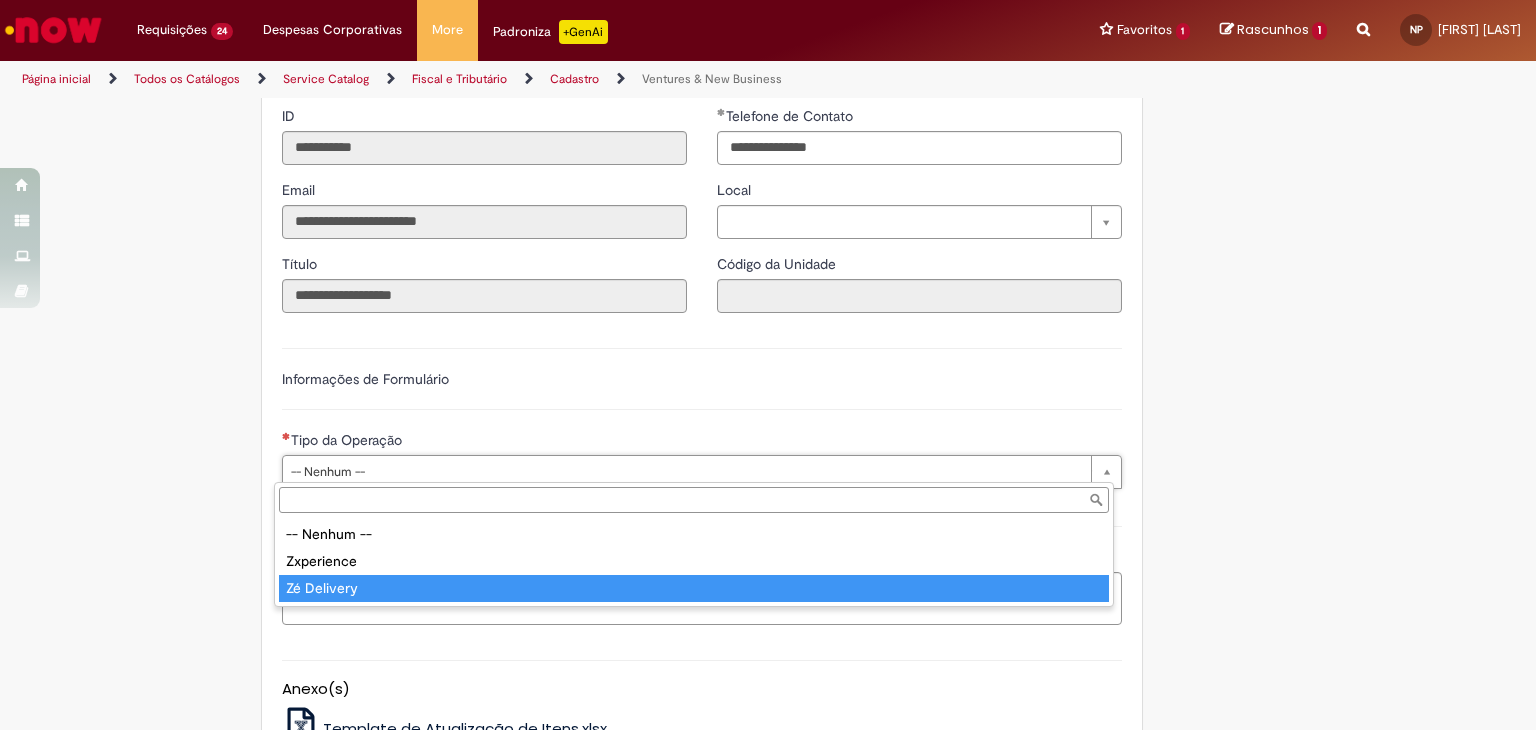 type on "**********" 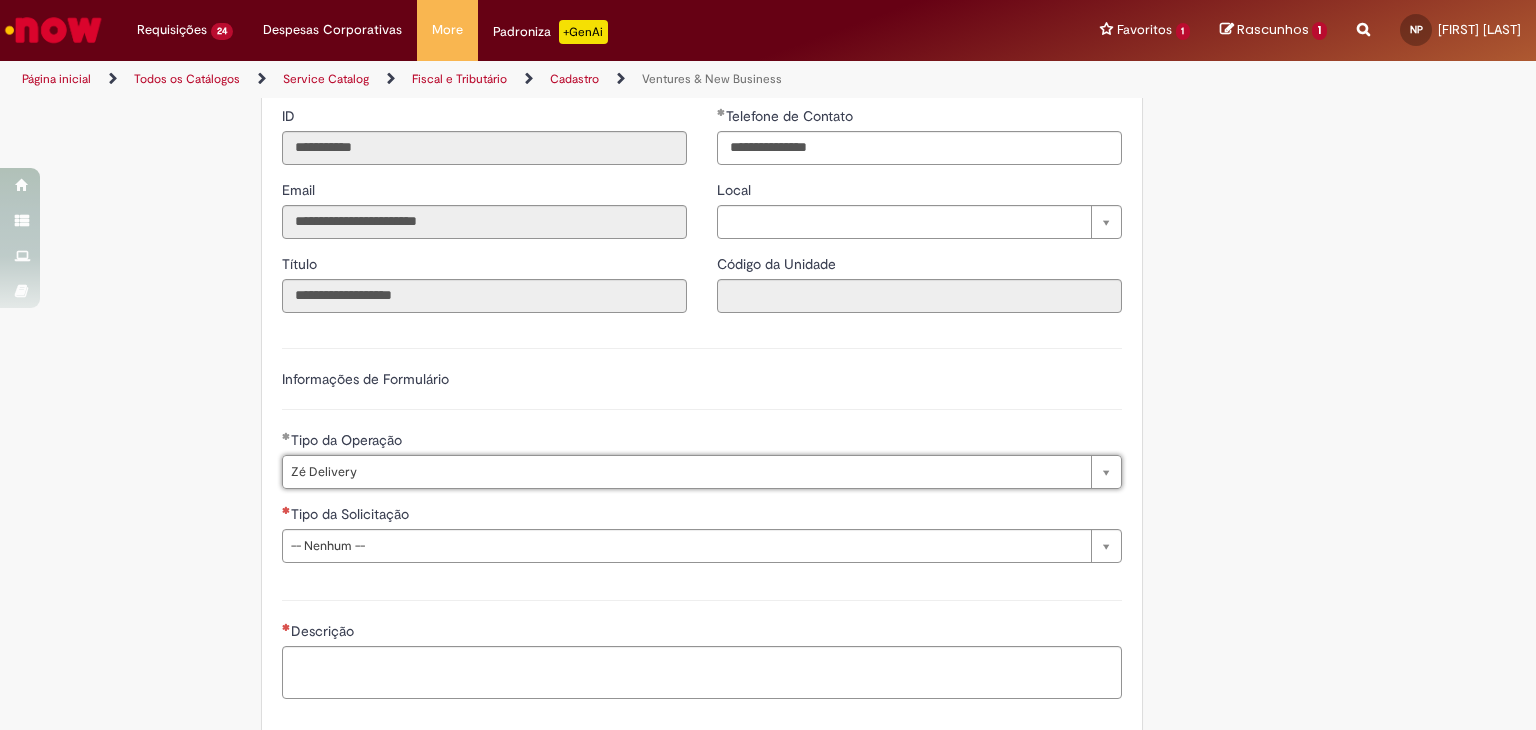 drag, startPoint x: 623, startPoint y: 571, endPoint x: 643, endPoint y: 545, distance: 32.80244 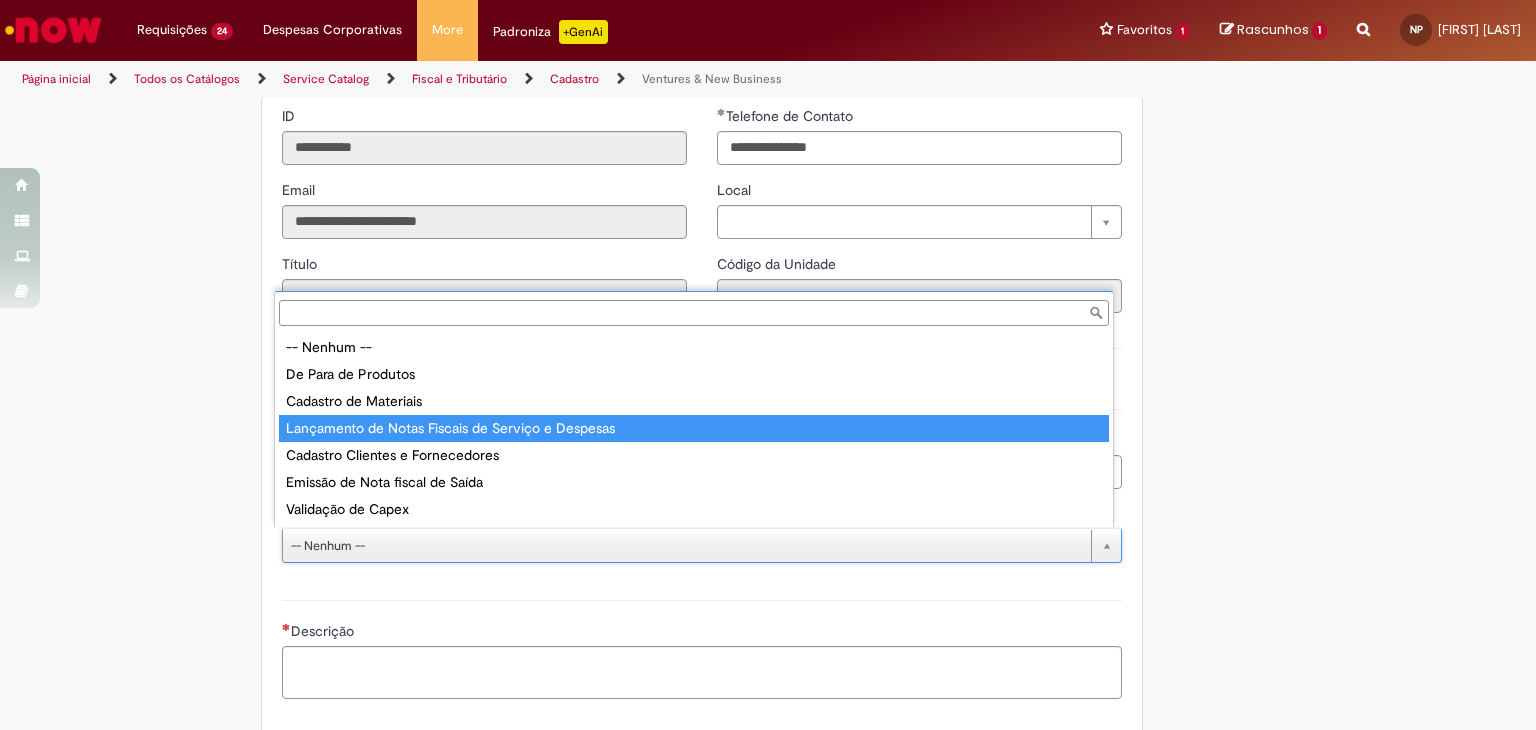 type on "**********" 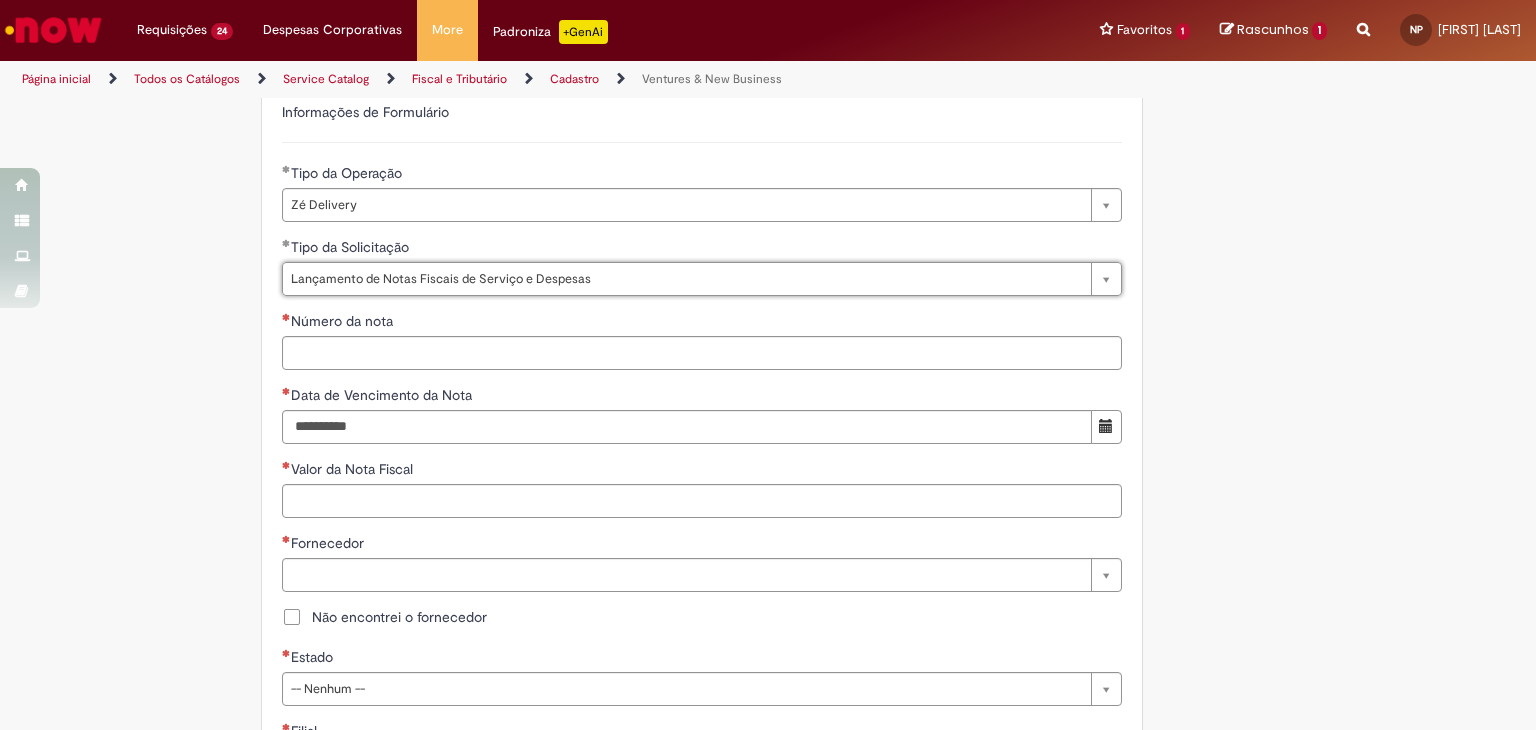 scroll, scrollTop: 766, scrollLeft: 0, axis: vertical 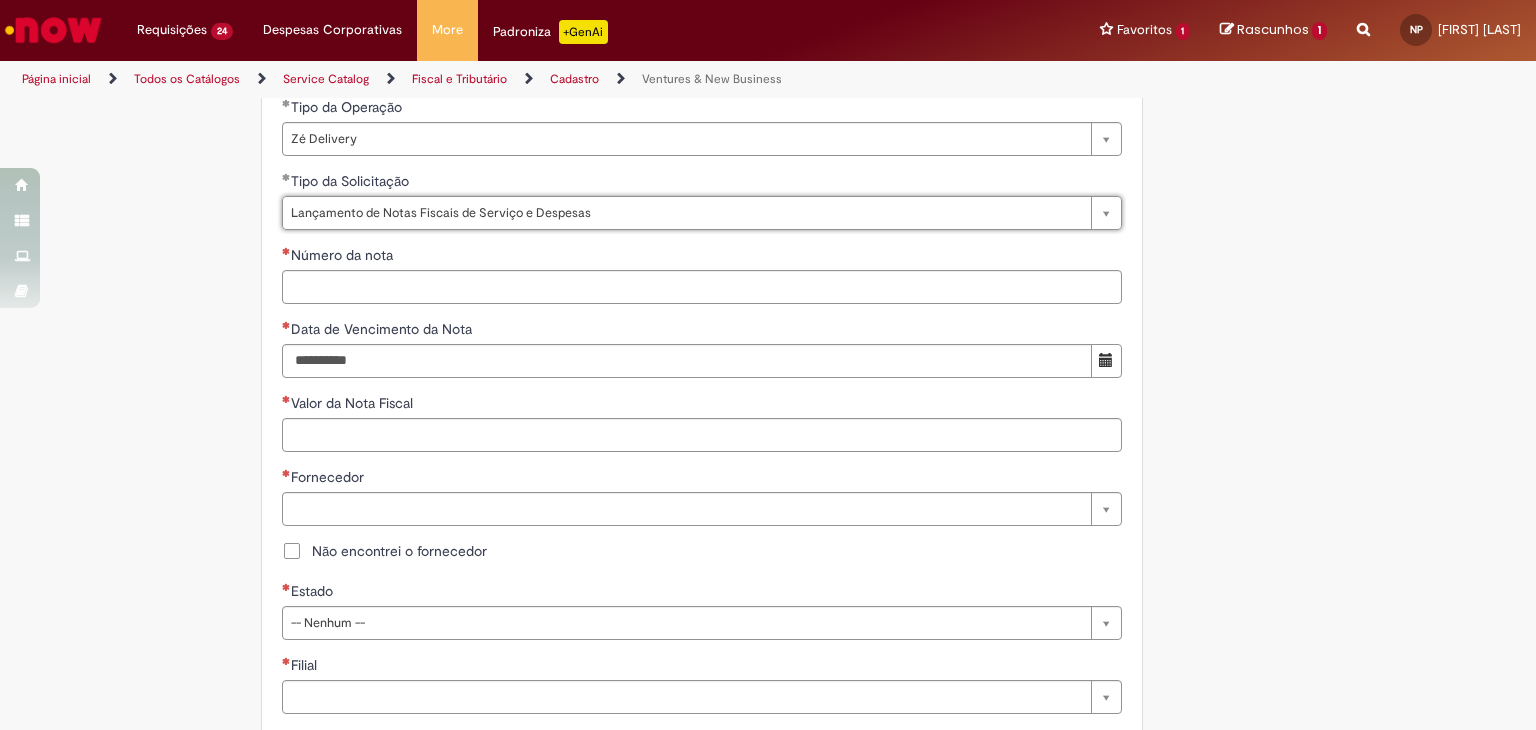 click on "**********" at bounding box center (702, 524) 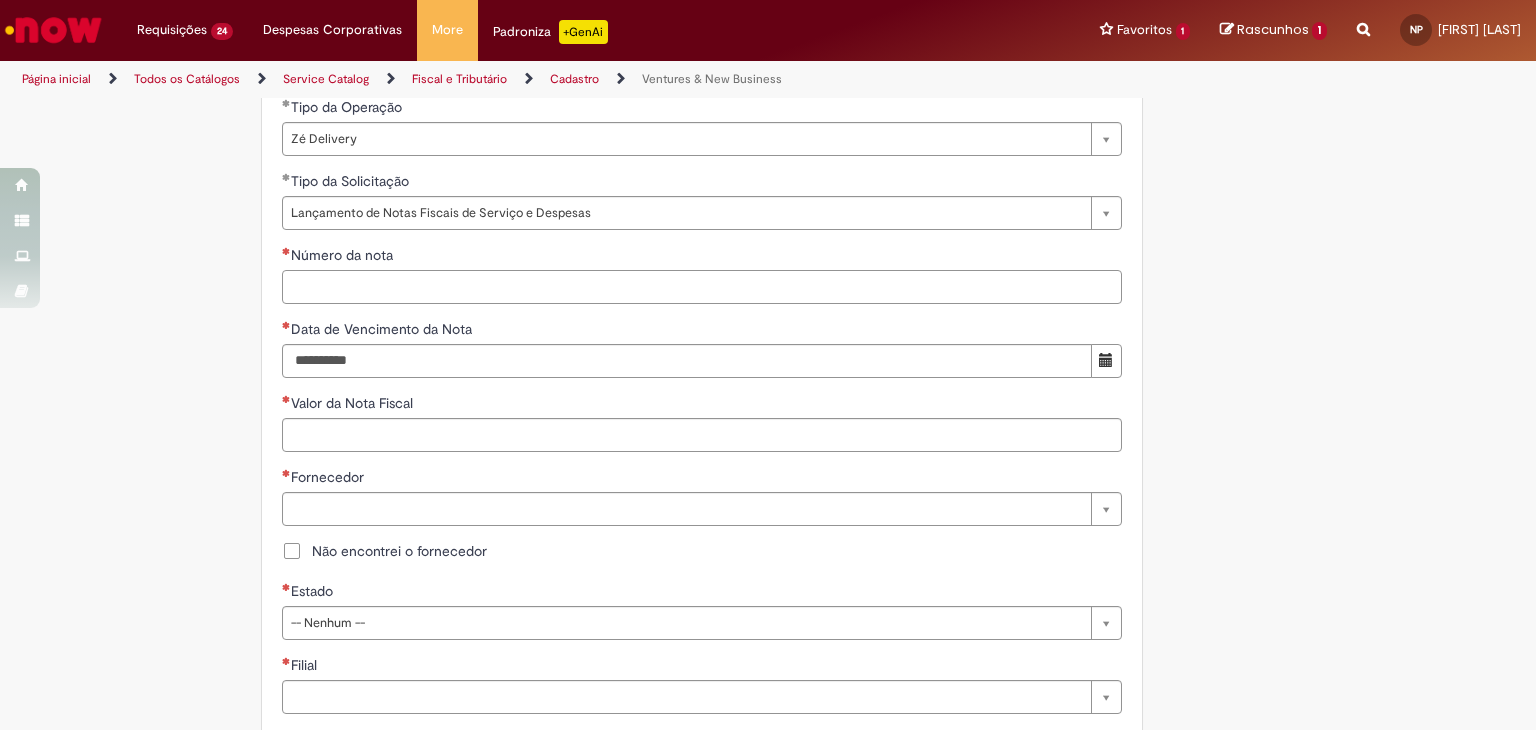 click on "Número da nota" at bounding box center [702, 287] 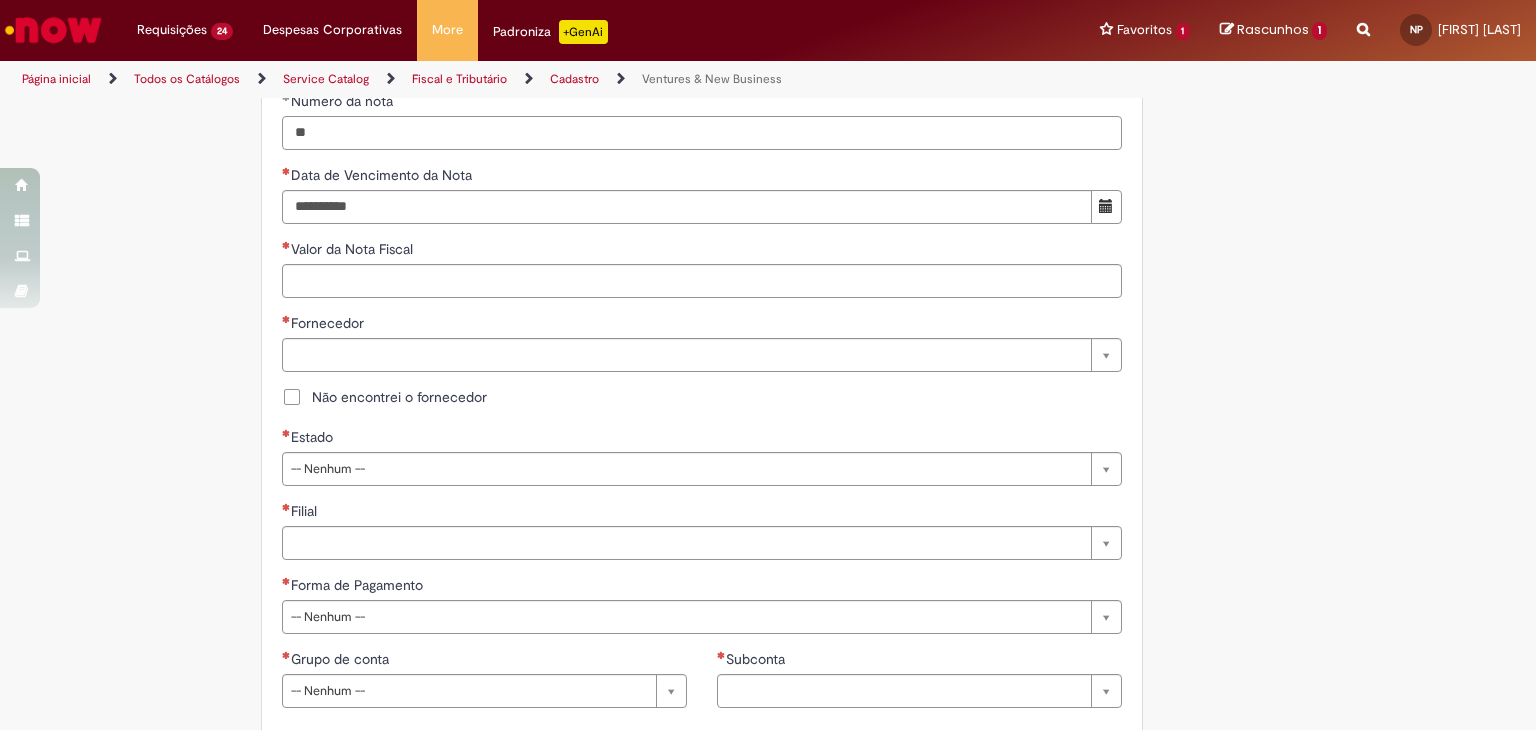scroll, scrollTop: 933, scrollLeft: 0, axis: vertical 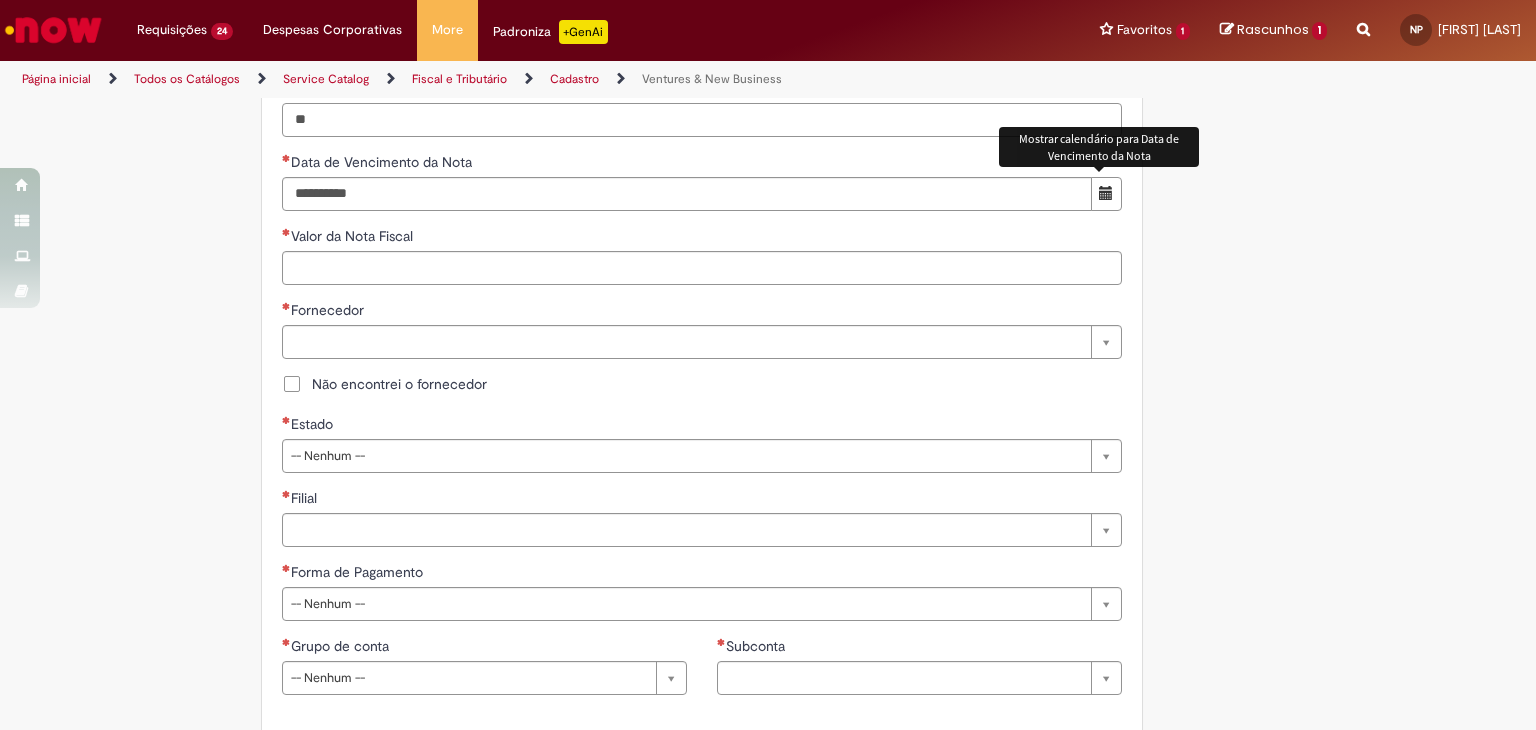 type on "**" 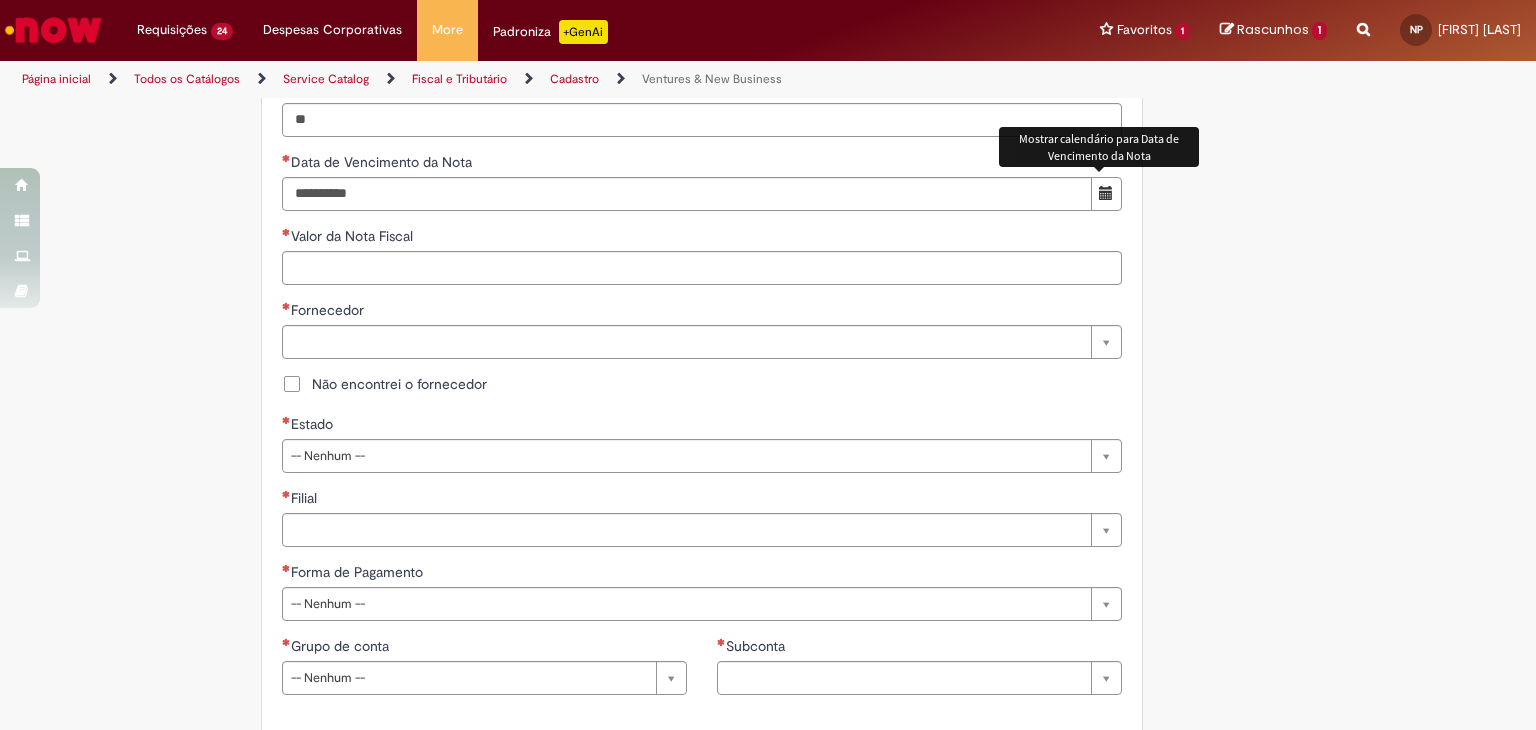 click at bounding box center (1106, 194) 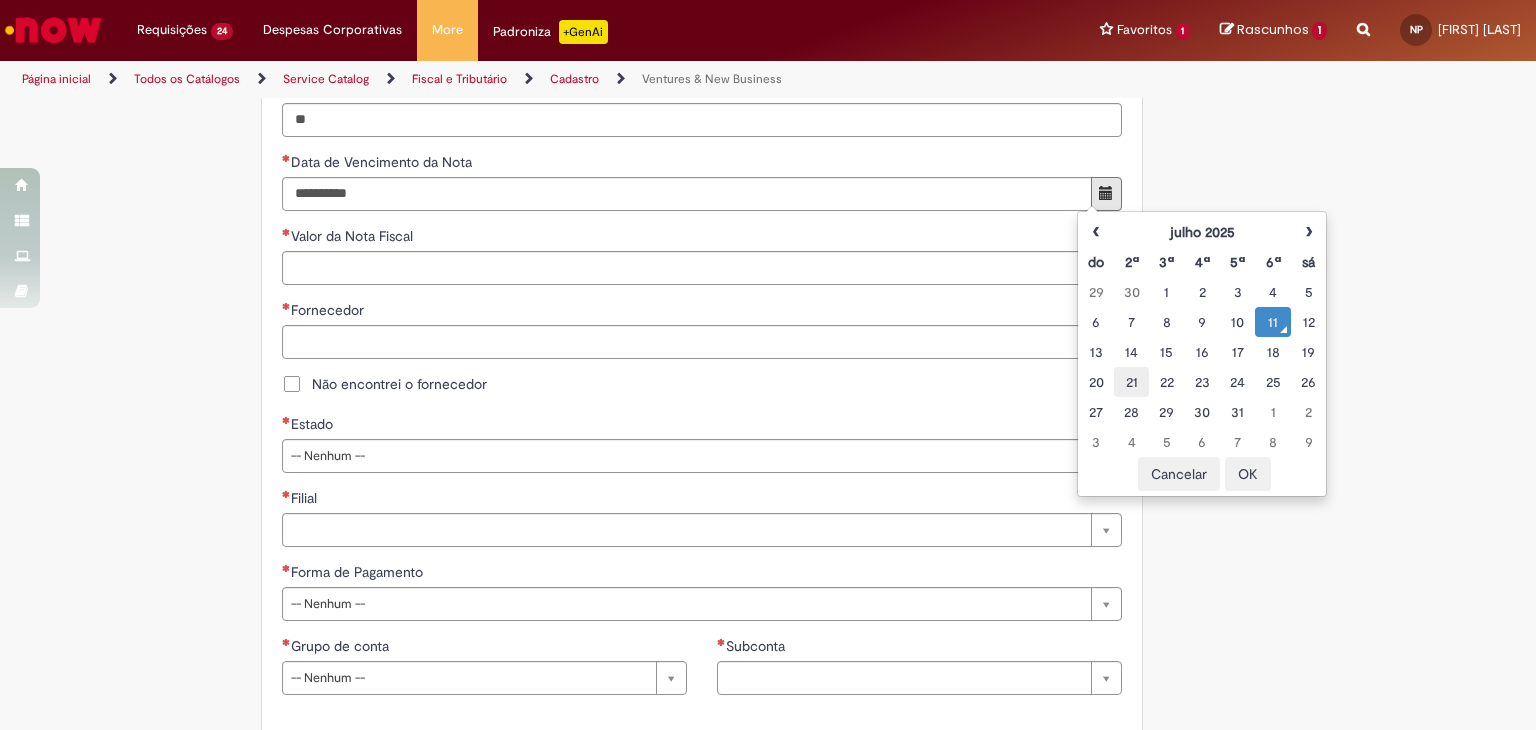 click on "21" at bounding box center (1131, 382) 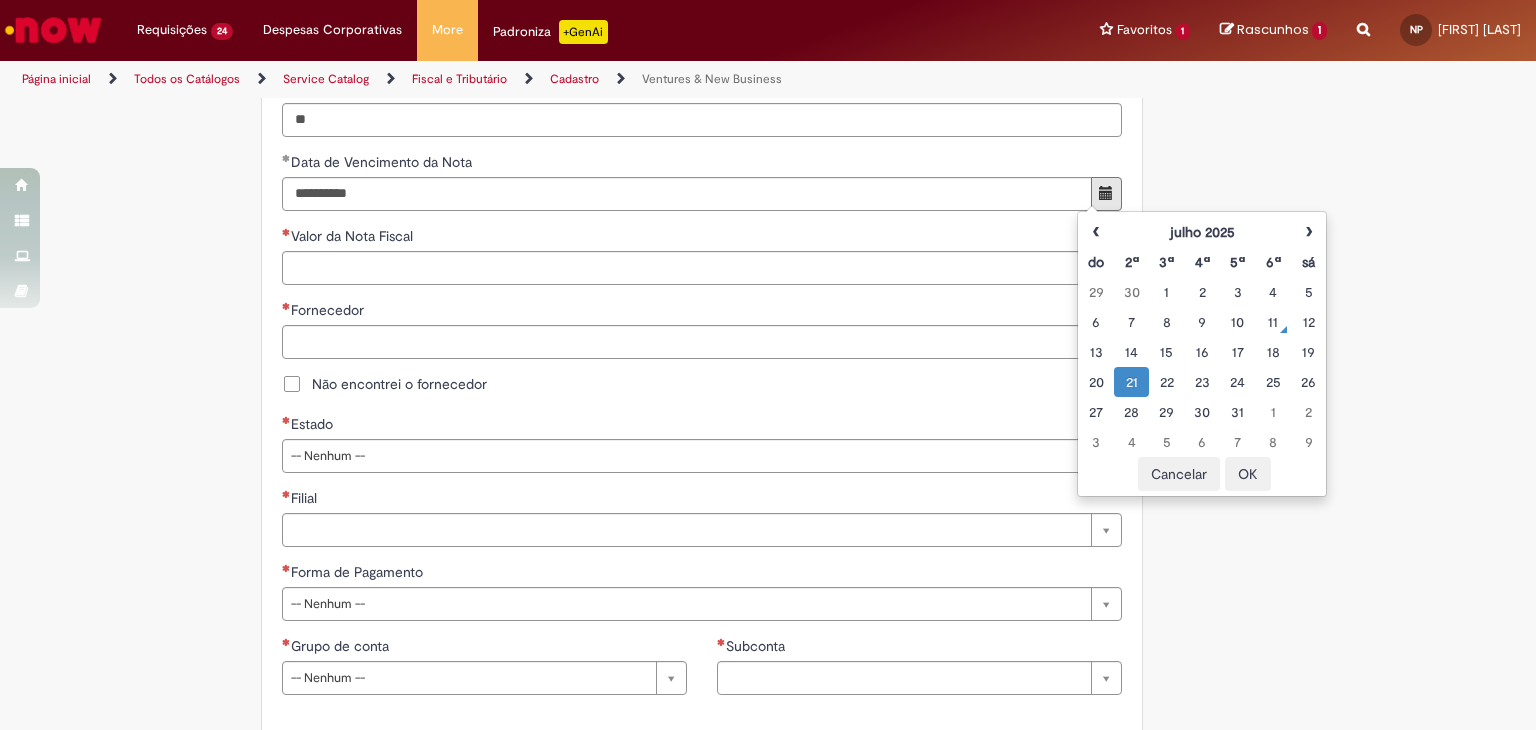 type on "**********" 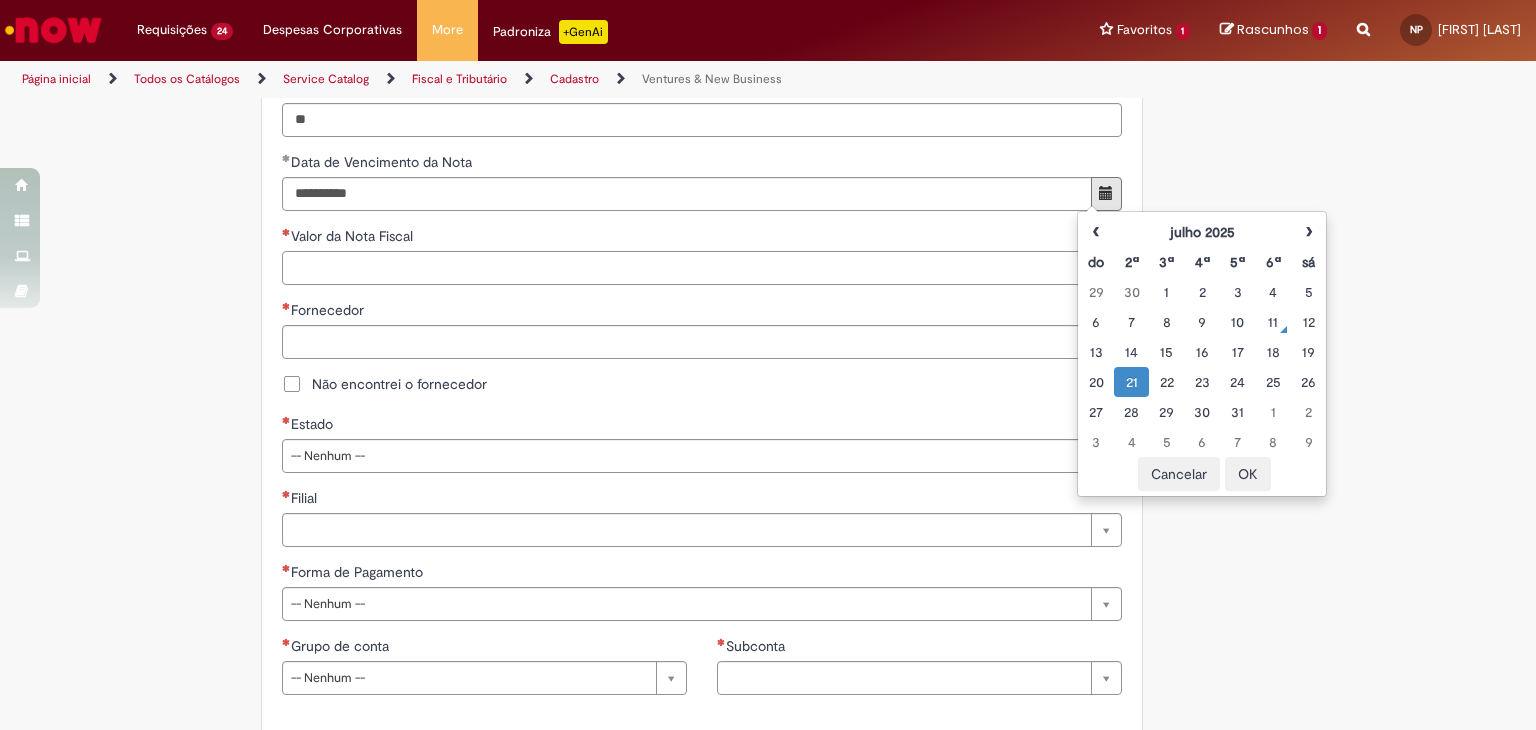 click on "Valor da Nota Fiscal" at bounding box center [702, 268] 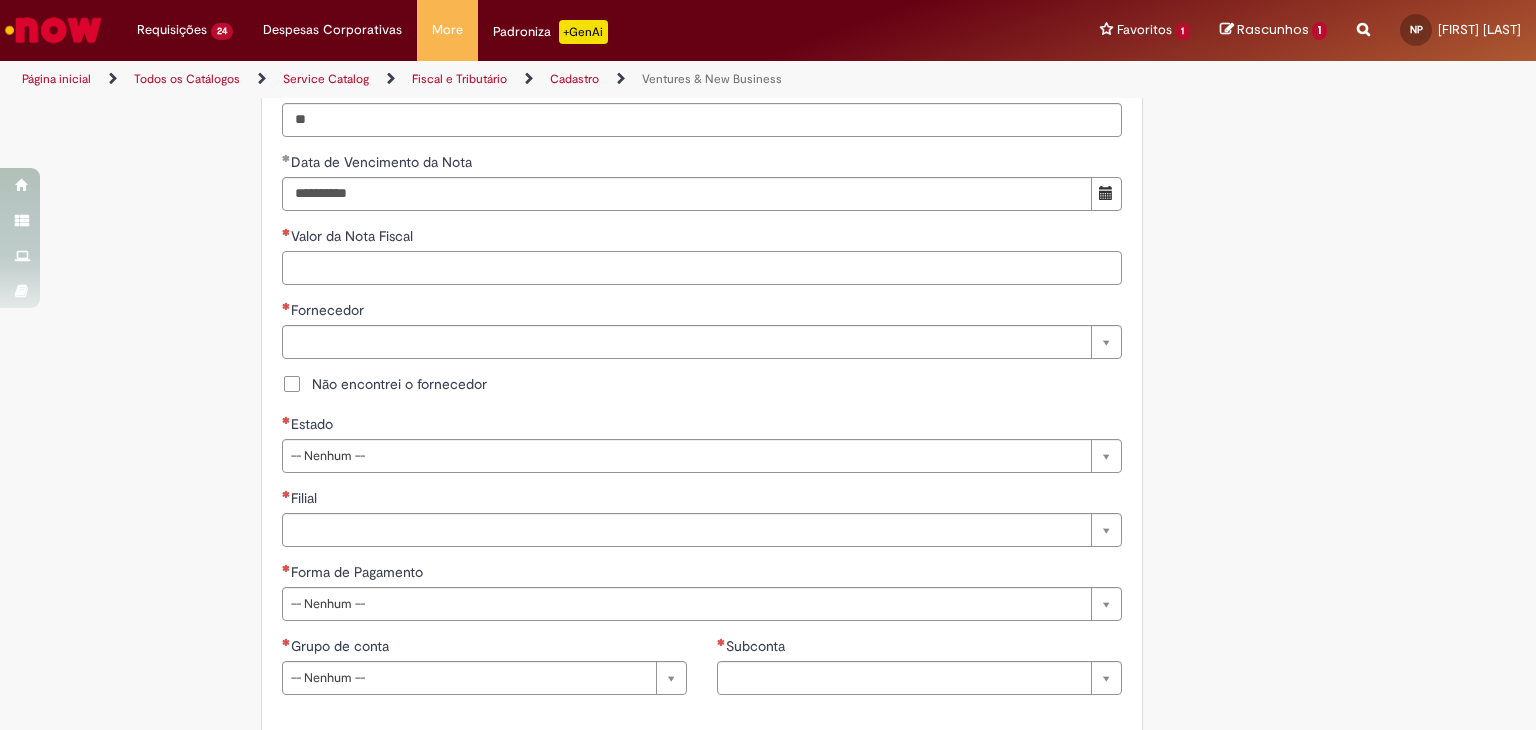 paste on "***" 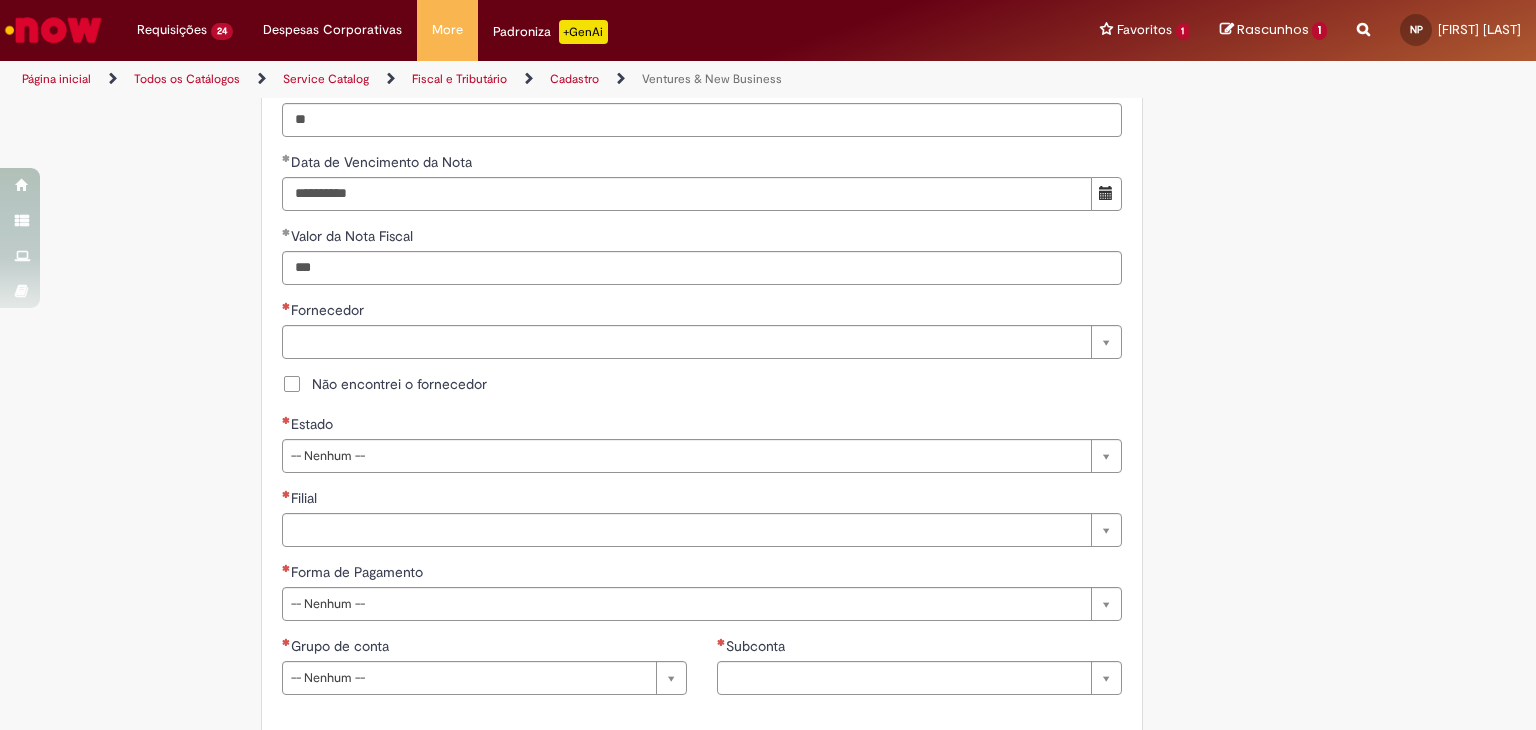type on "******" 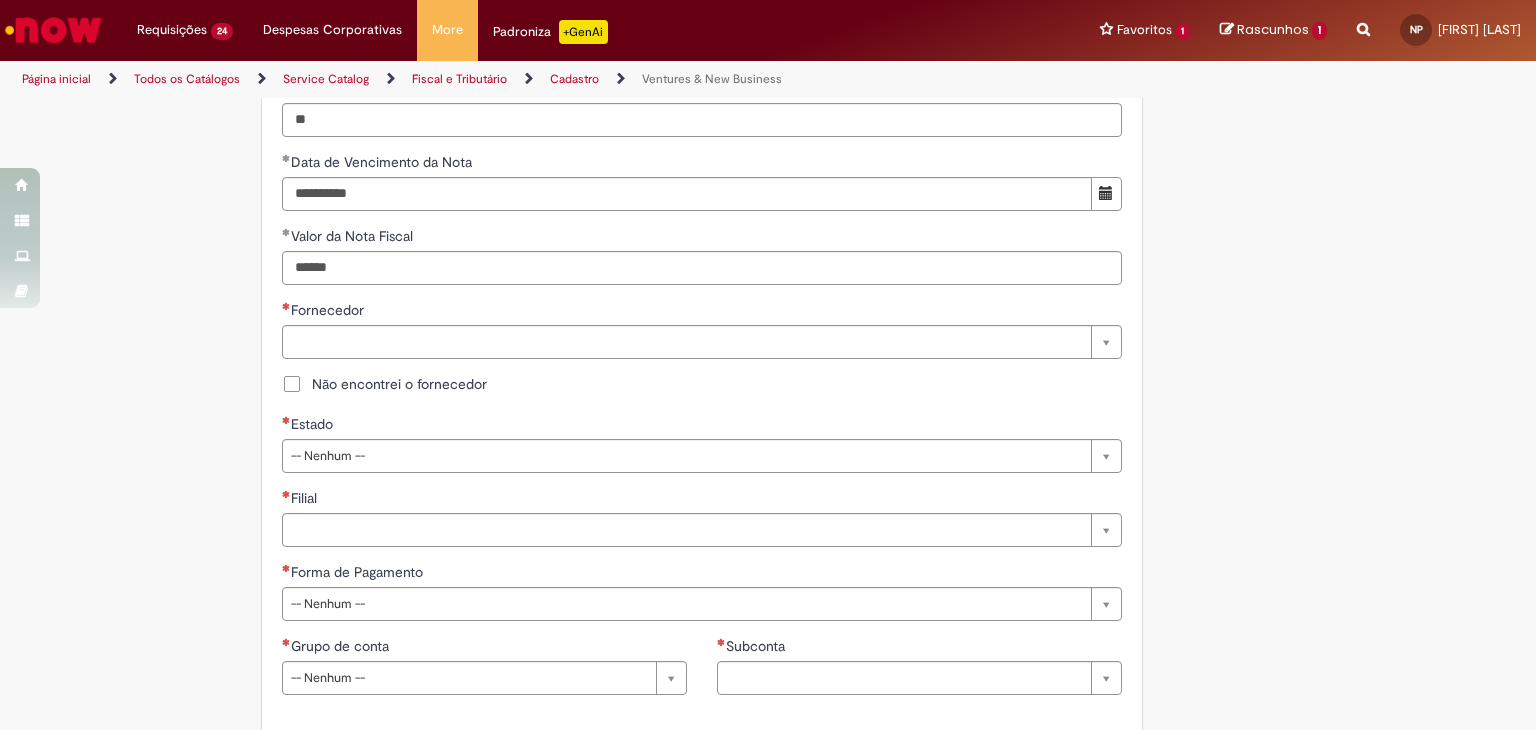 click on "**********" at bounding box center [702, 357] 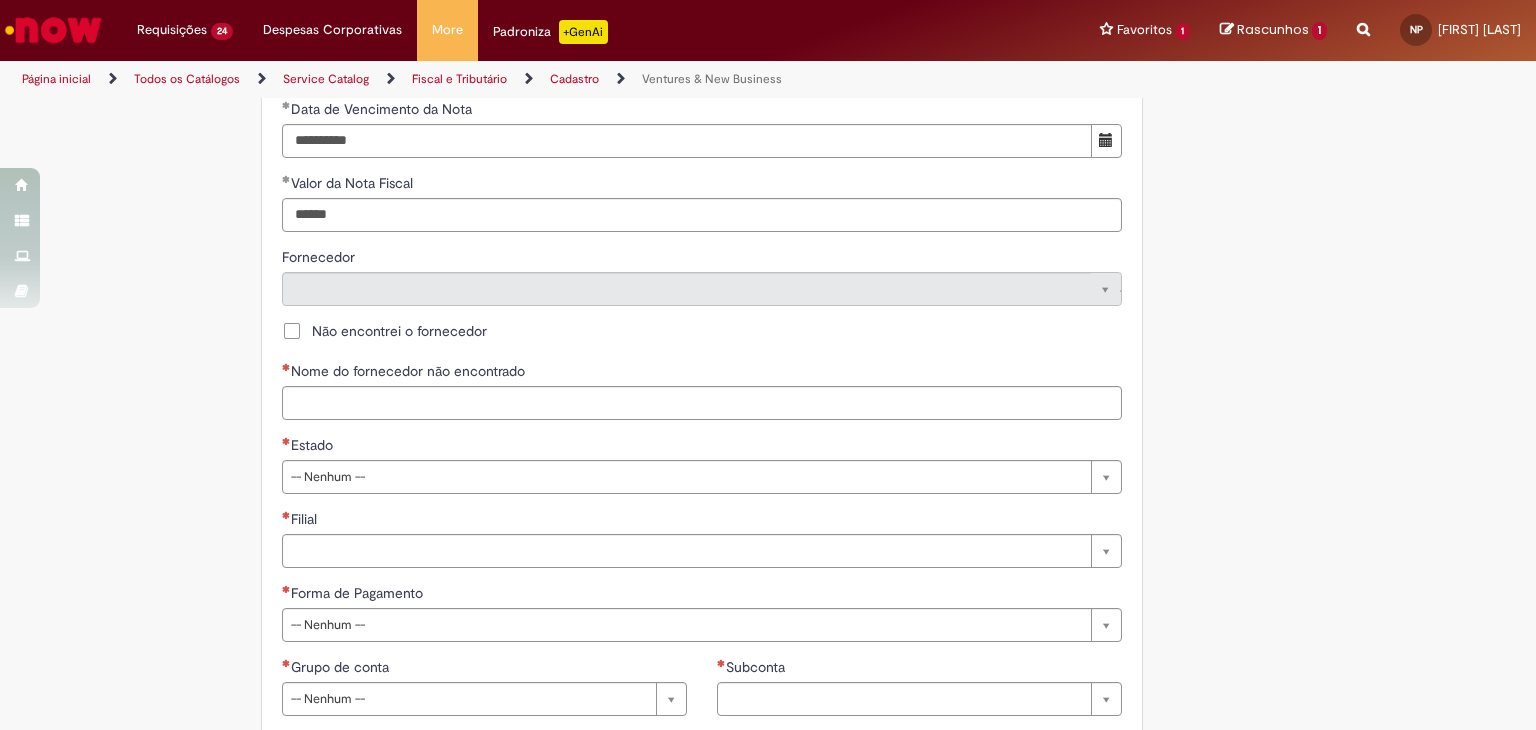 scroll, scrollTop: 1066, scrollLeft: 0, axis: vertical 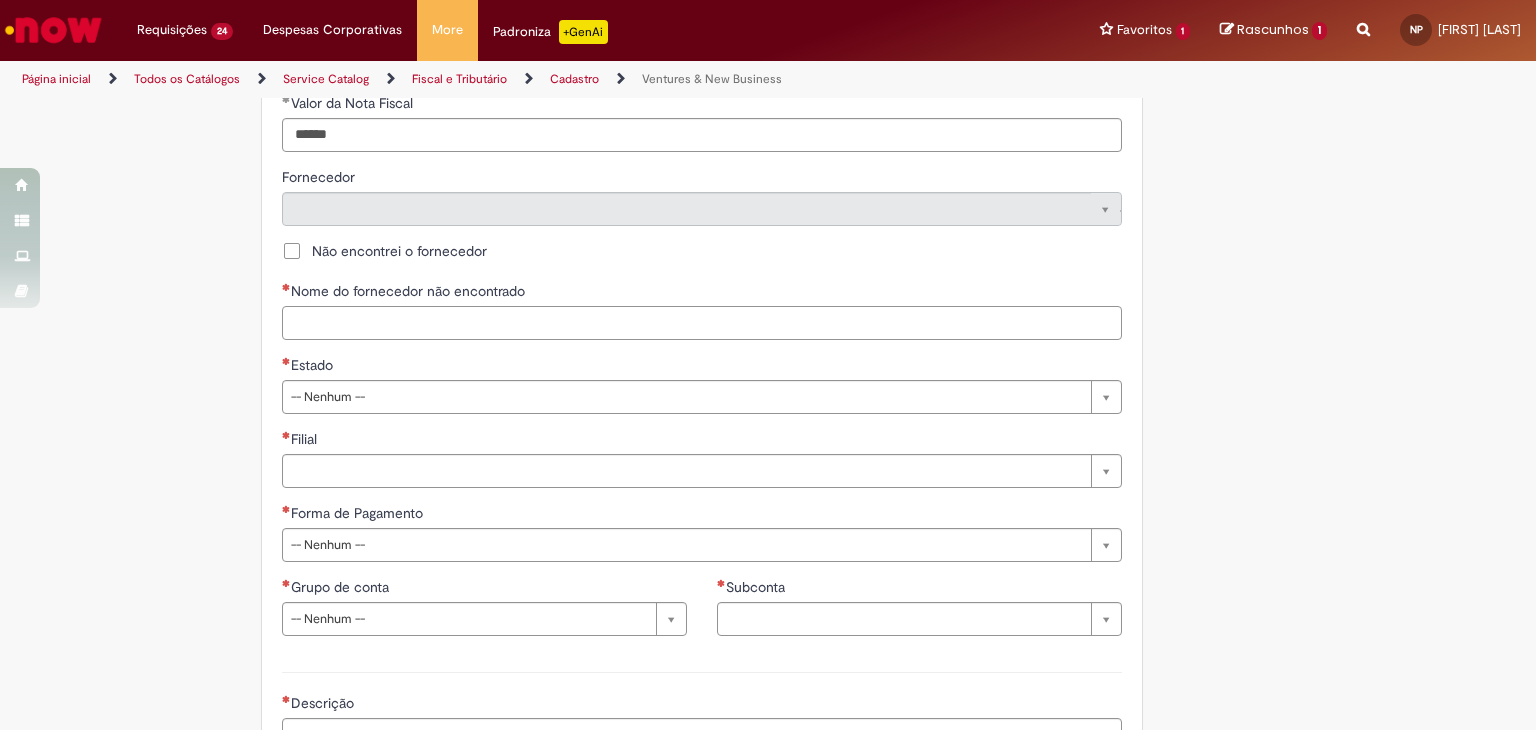 click on "Nome do fornecedor não encontrado" at bounding box center (702, 323) 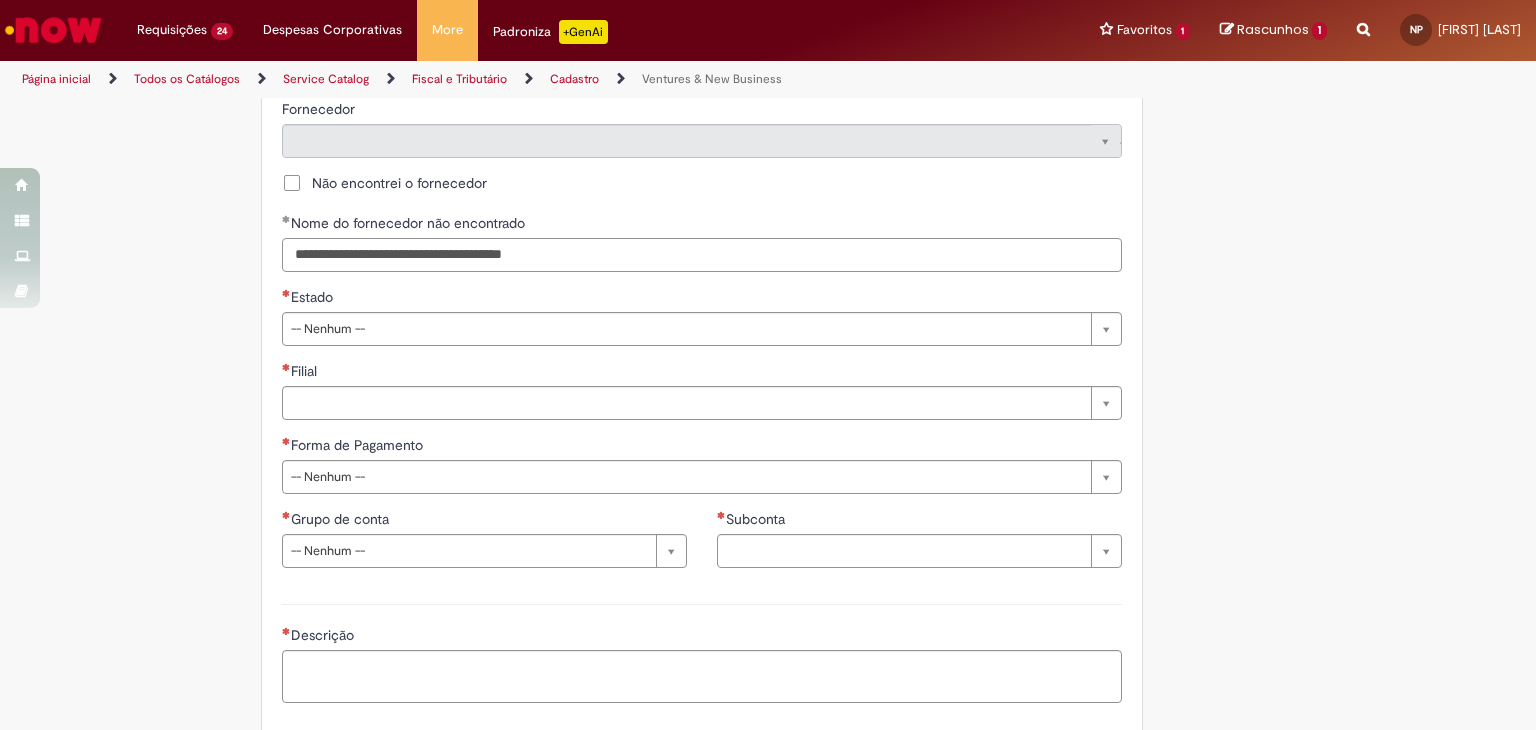 scroll, scrollTop: 1133, scrollLeft: 0, axis: vertical 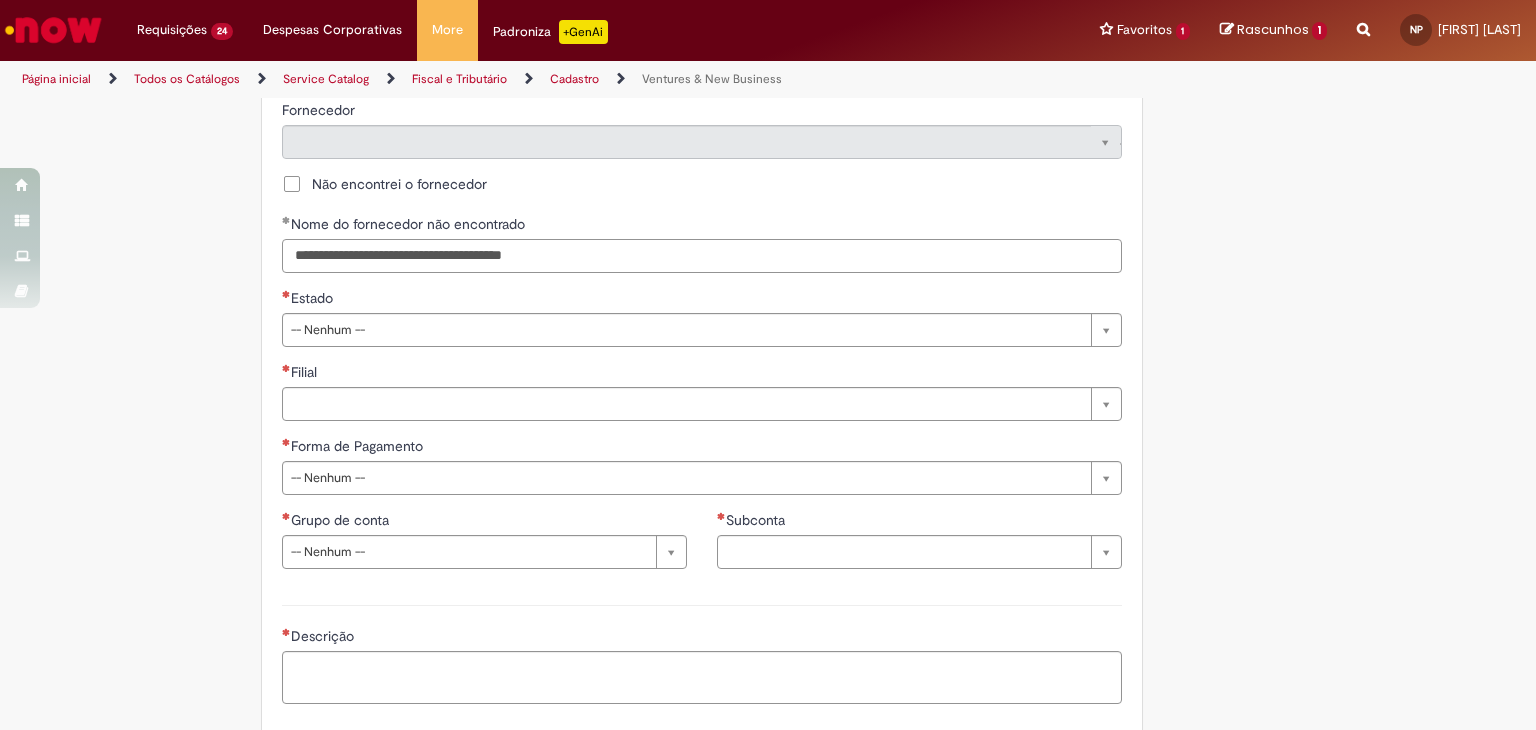 type on "**********" 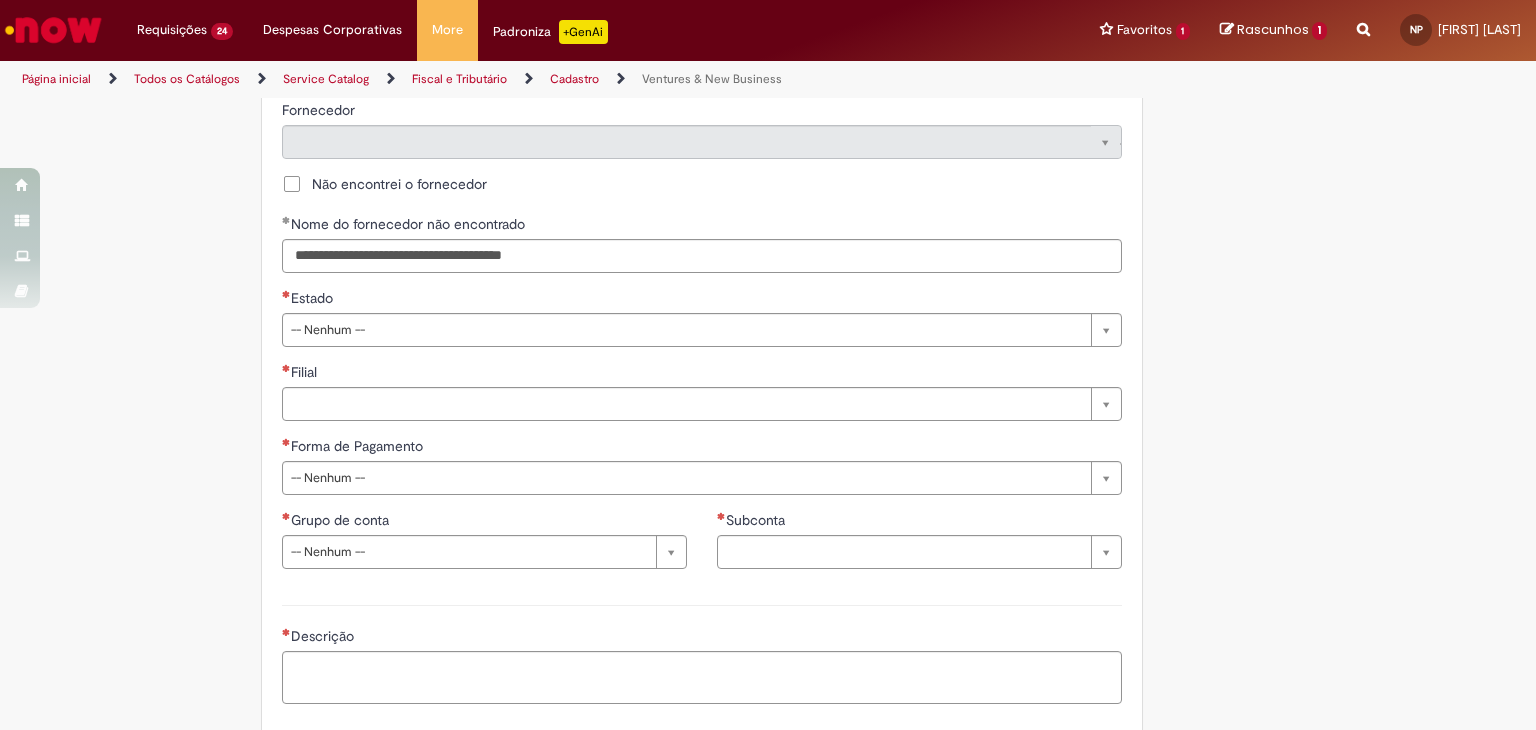 click on "**********" at bounding box center (702, 194) 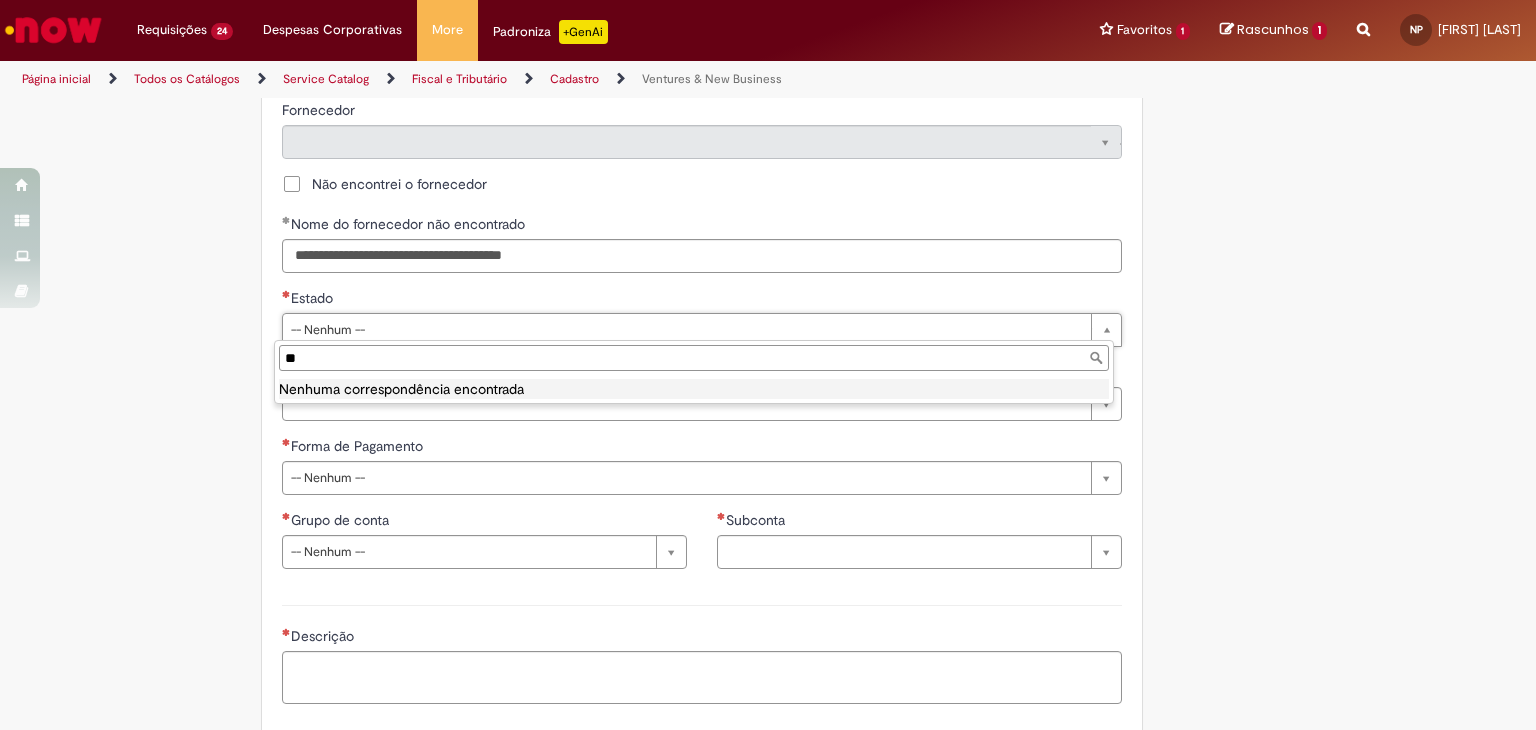 type on "*" 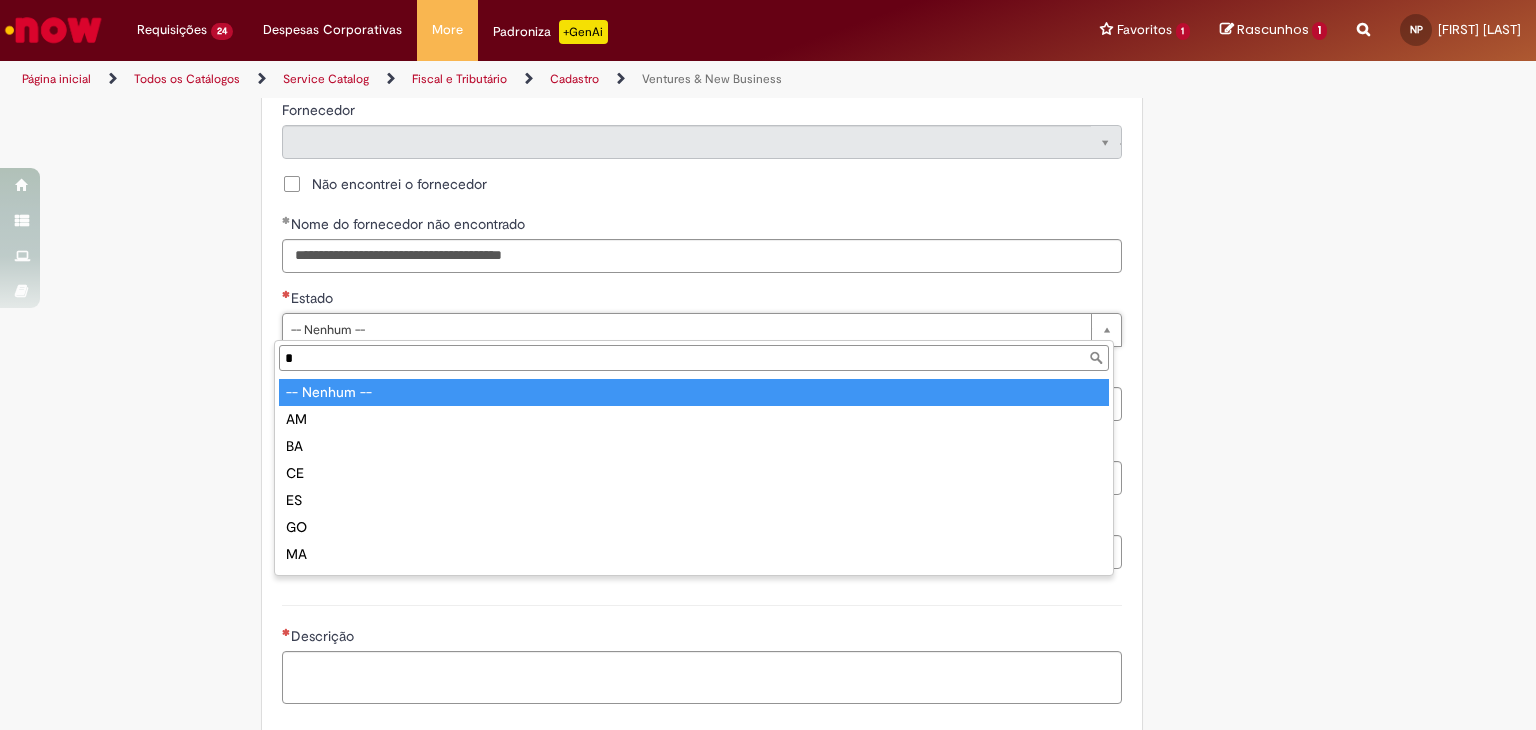 type on "**" 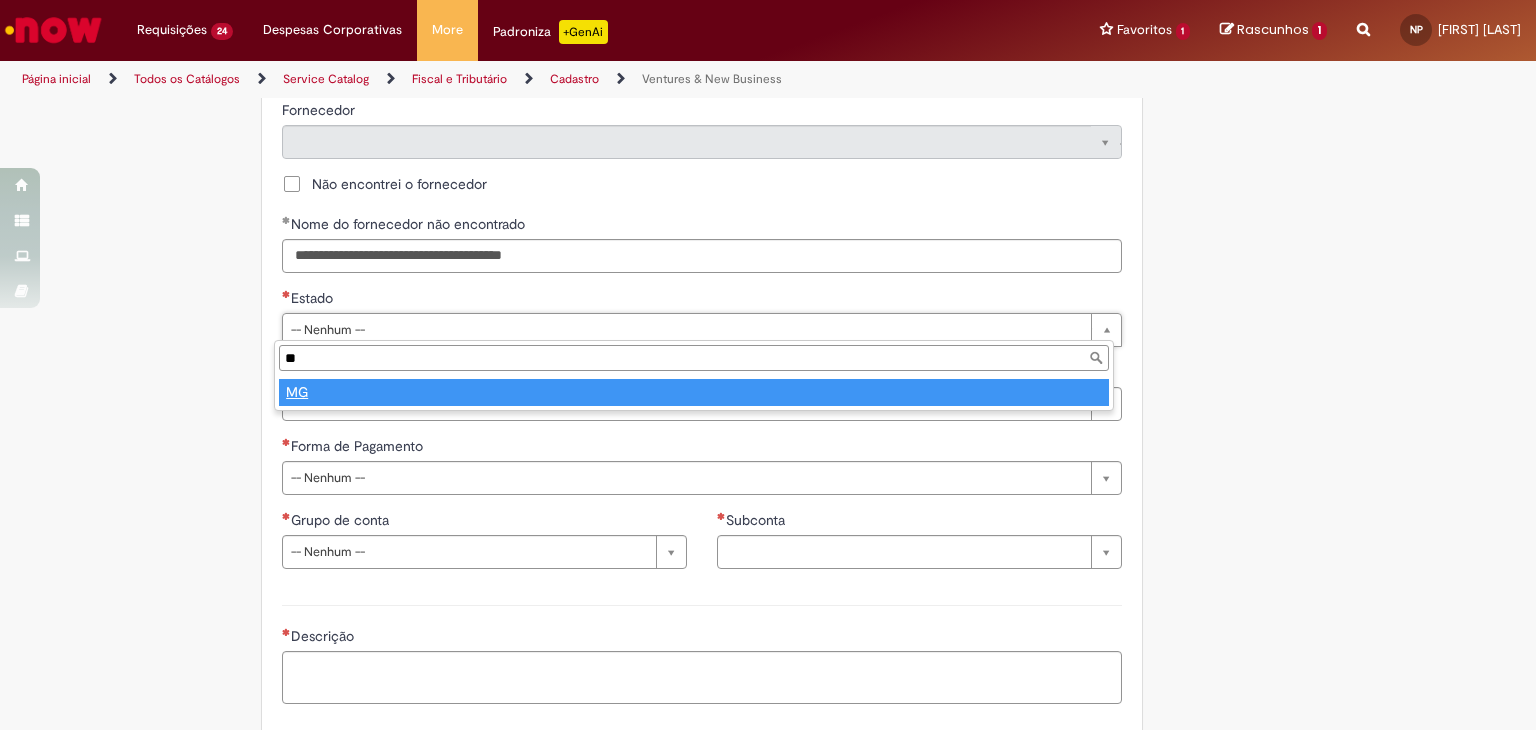 type on "**" 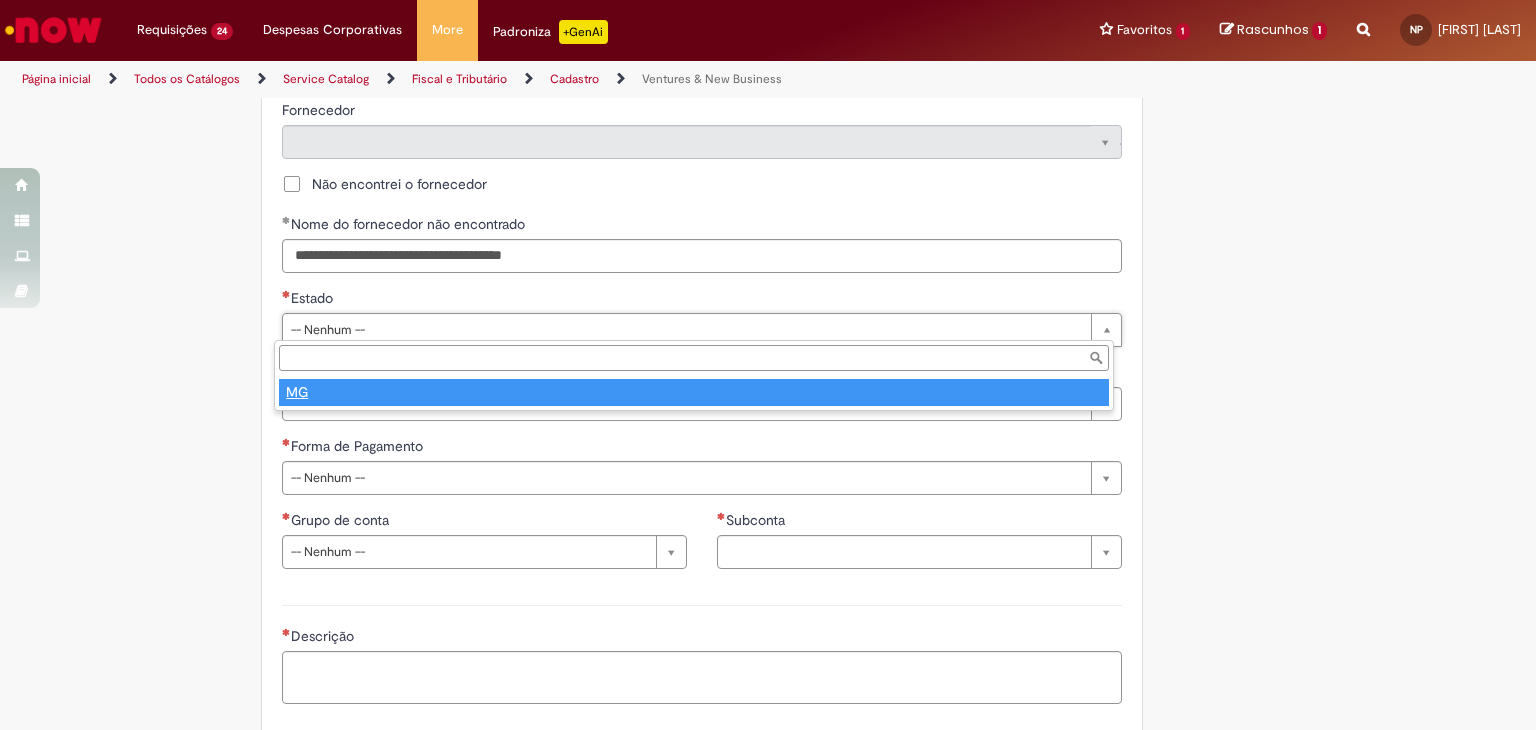 select 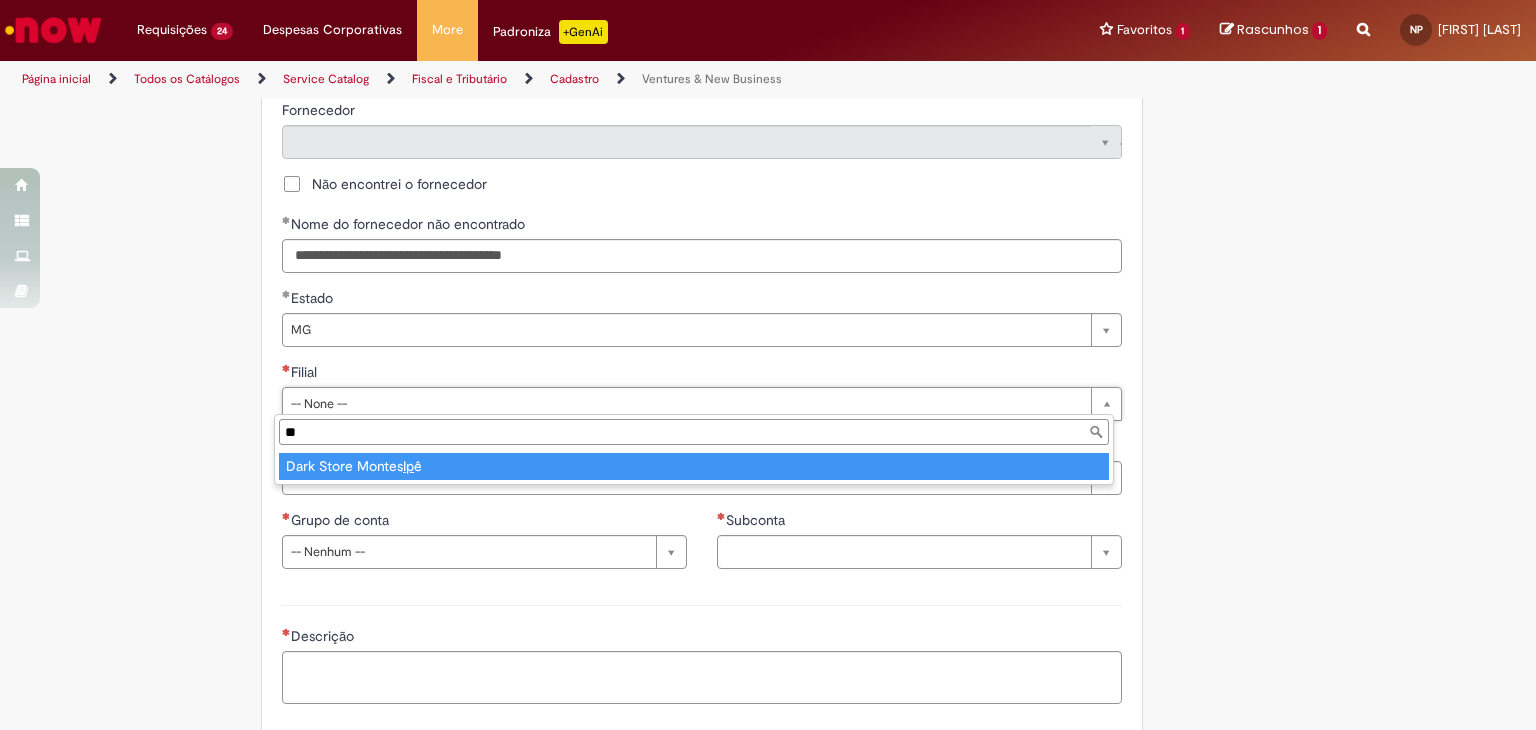 type on "***" 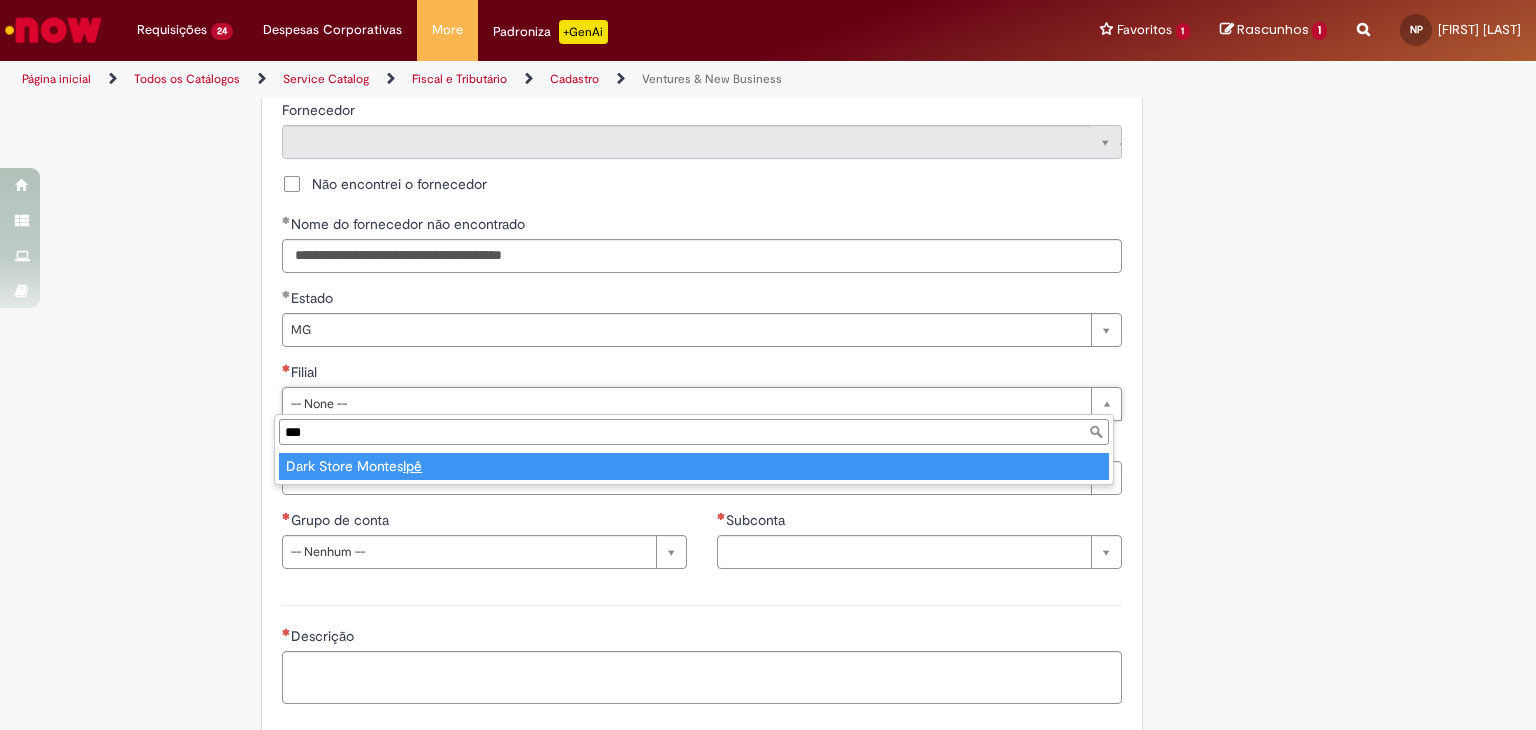 type on "**********" 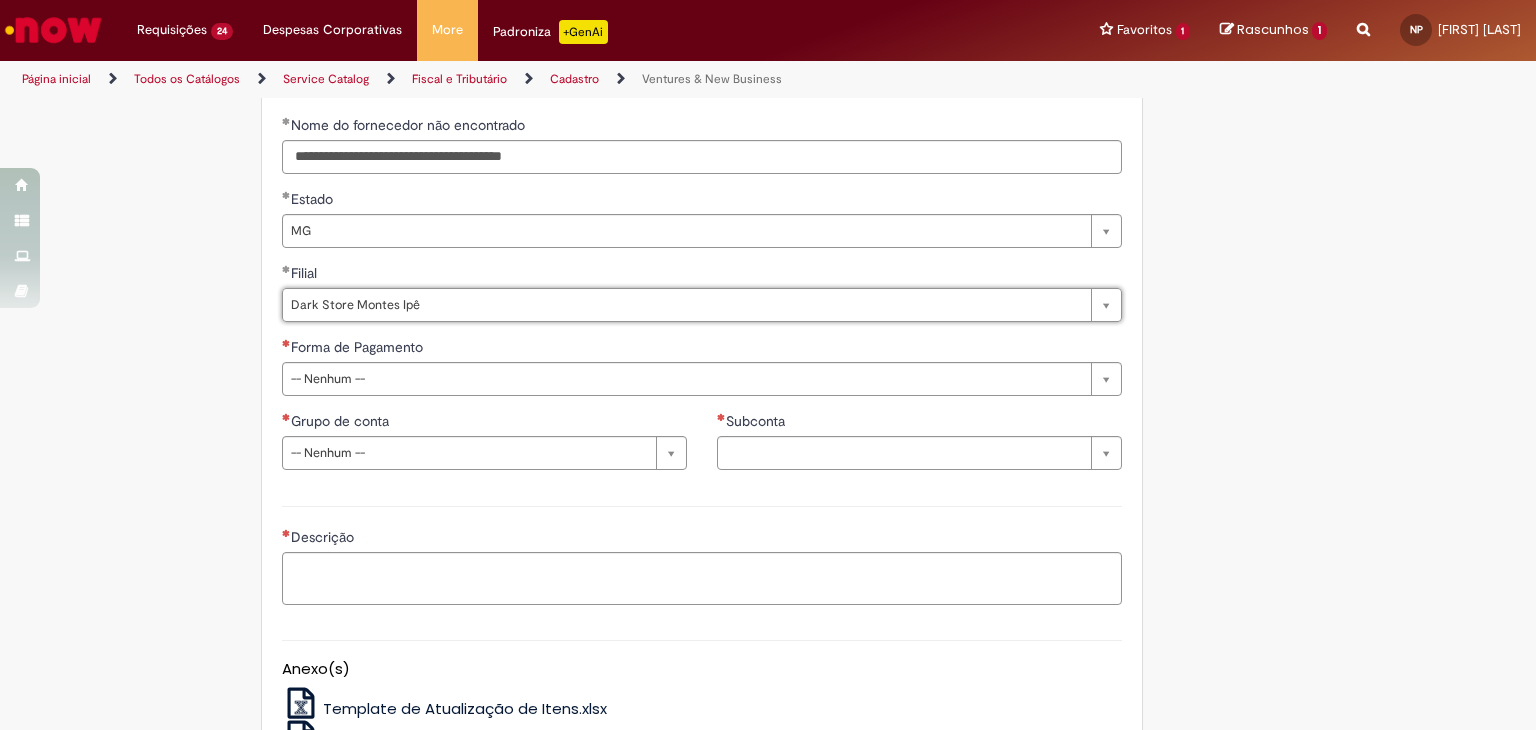 scroll, scrollTop: 1233, scrollLeft: 0, axis: vertical 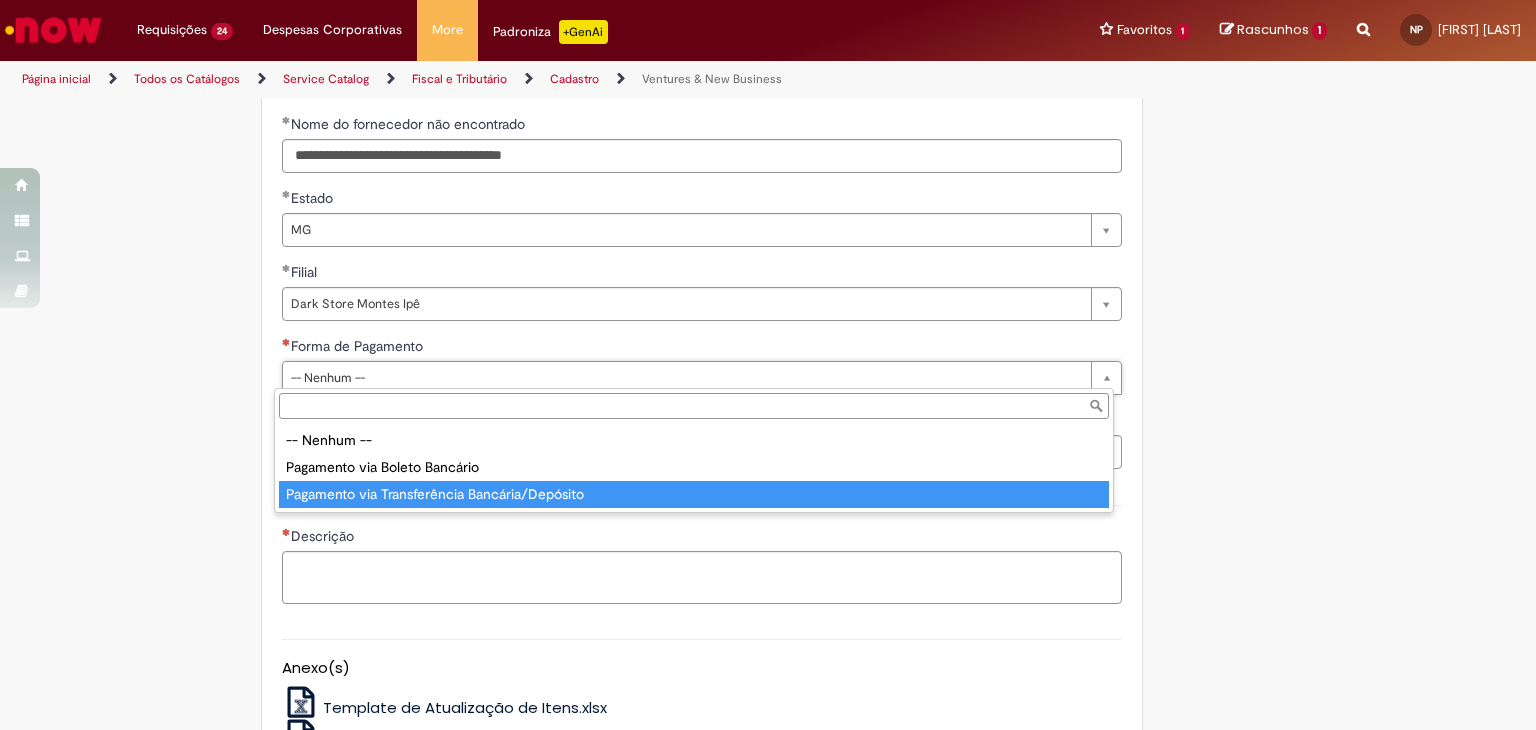 drag, startPoint x: 490, startPoint y: 498, endPoint x: 514, endPoint y: 459, distance: 45.79301 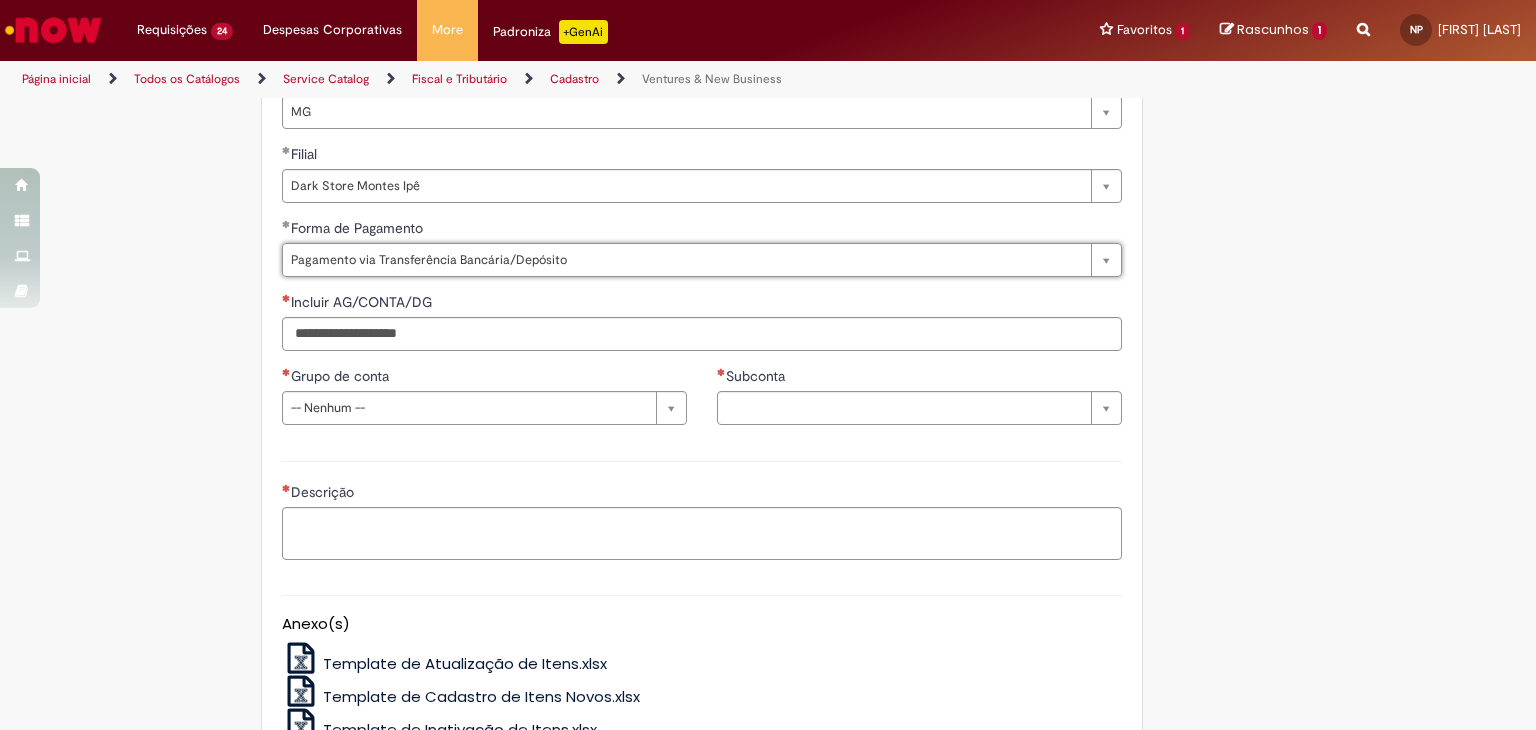 scroll, scrollTop: 1400, scrollLeft: 0, axis: vertical 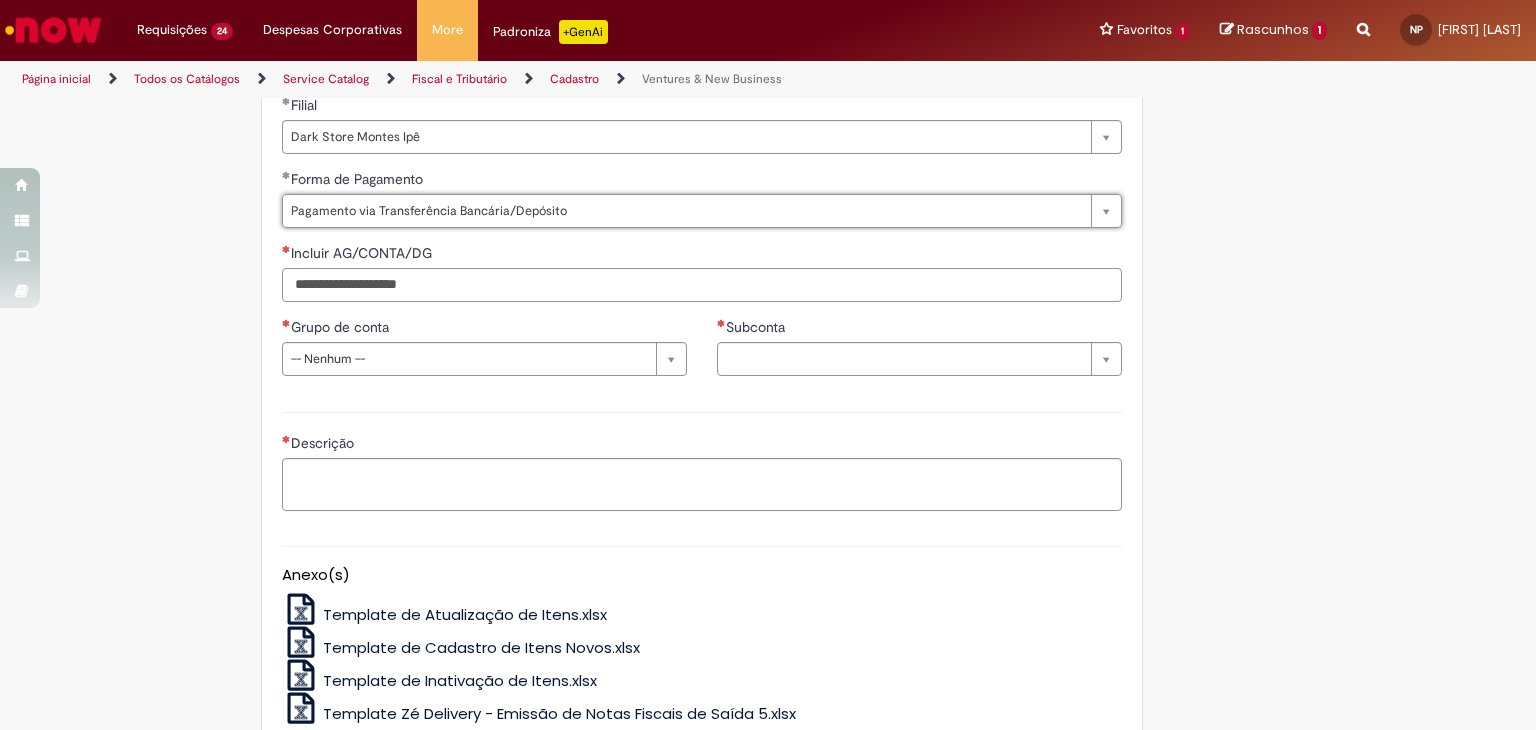 click on "Incluir AG/CONTA/DG" at bounding box center [702, 285] 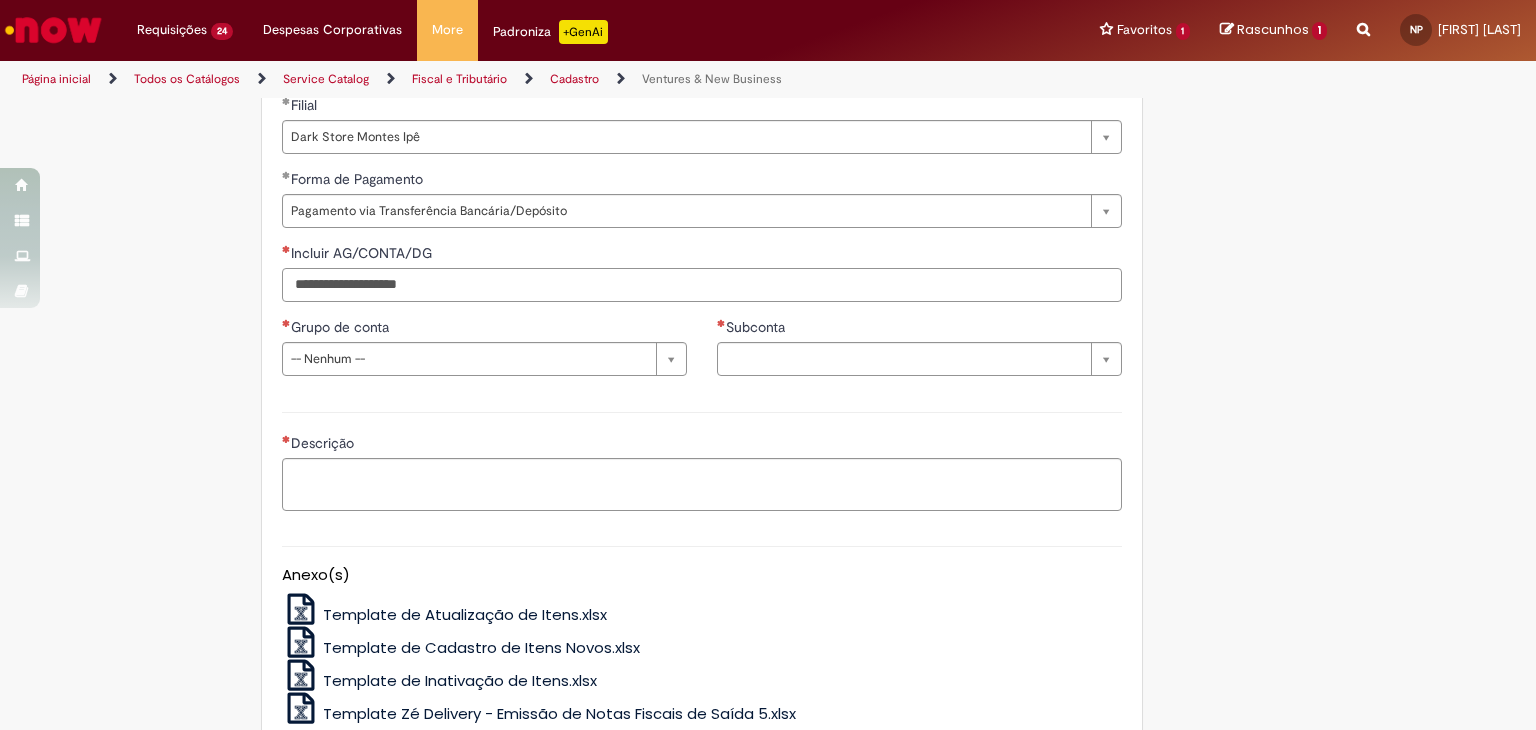 paste on "**********" 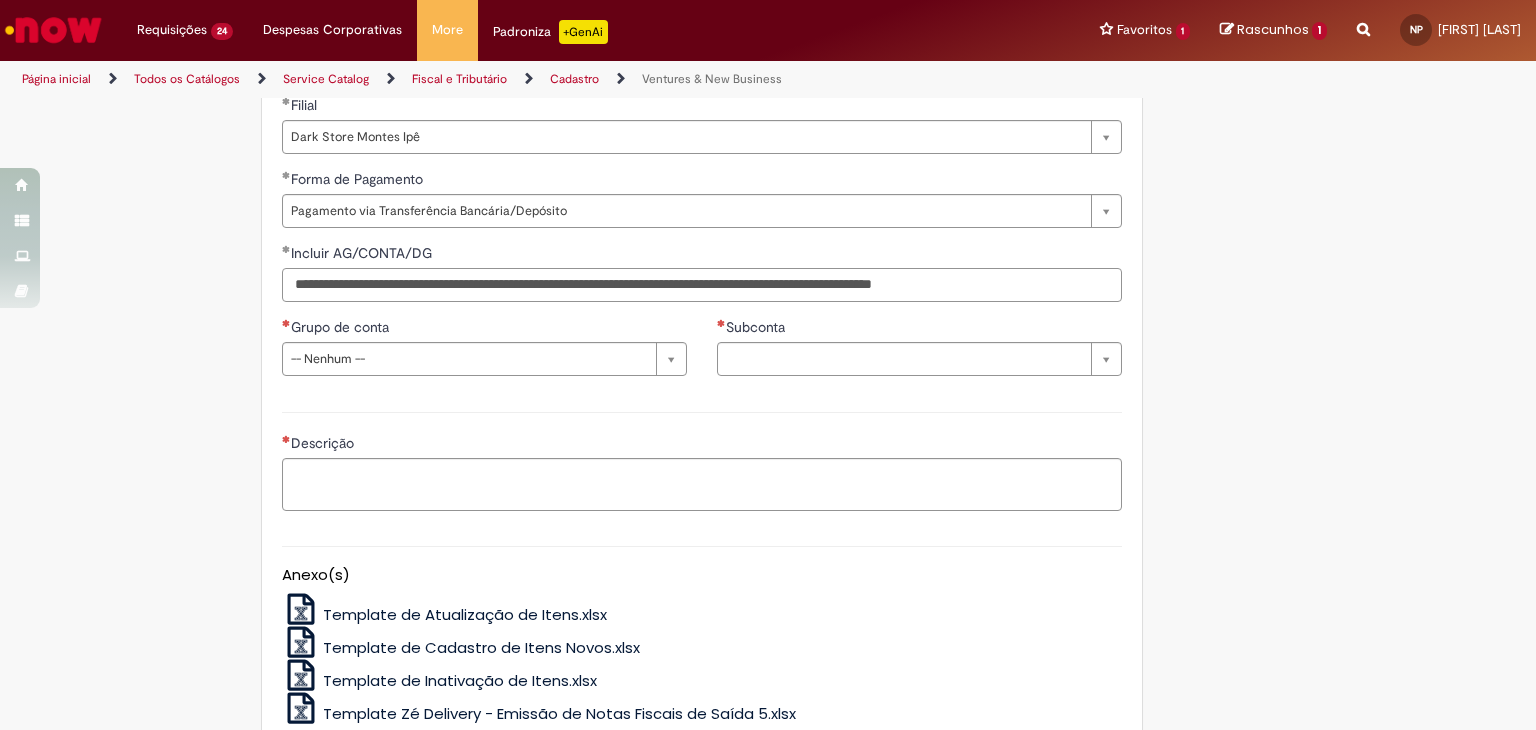 type on "**********" 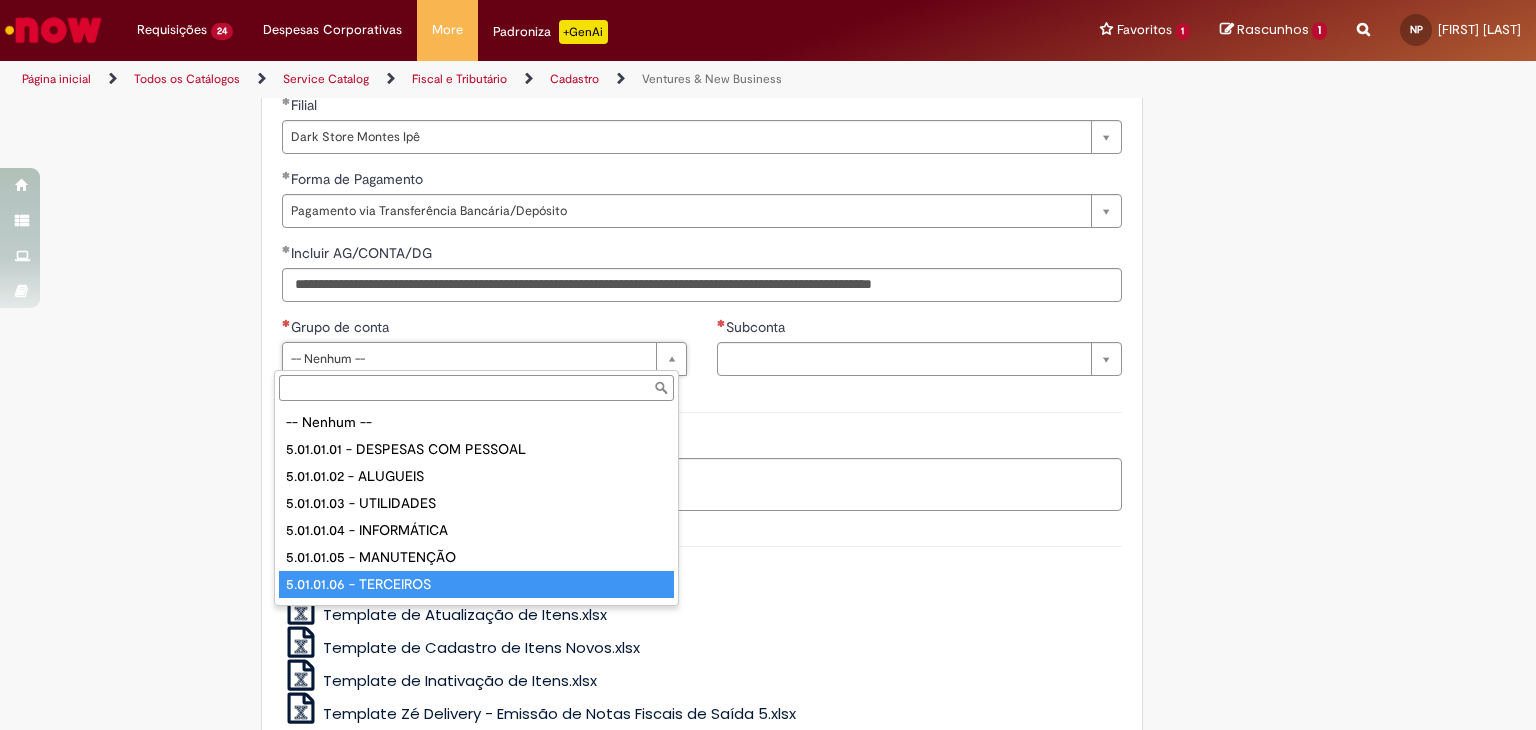 drag, startPoint x: 504, startPoint y: 589, endPoint x: 568, endPoint y: 516, distance: 97.082436 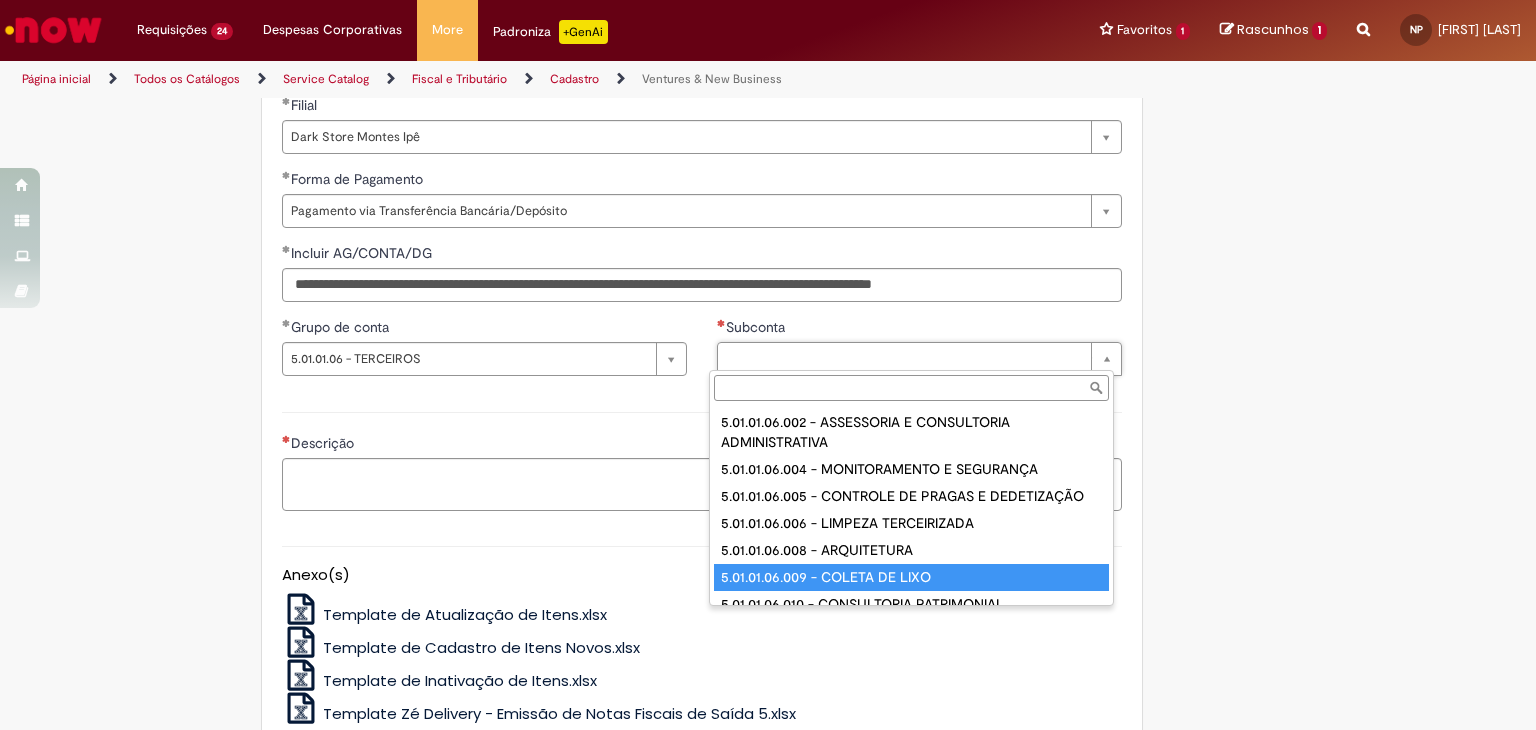 type on "**********" 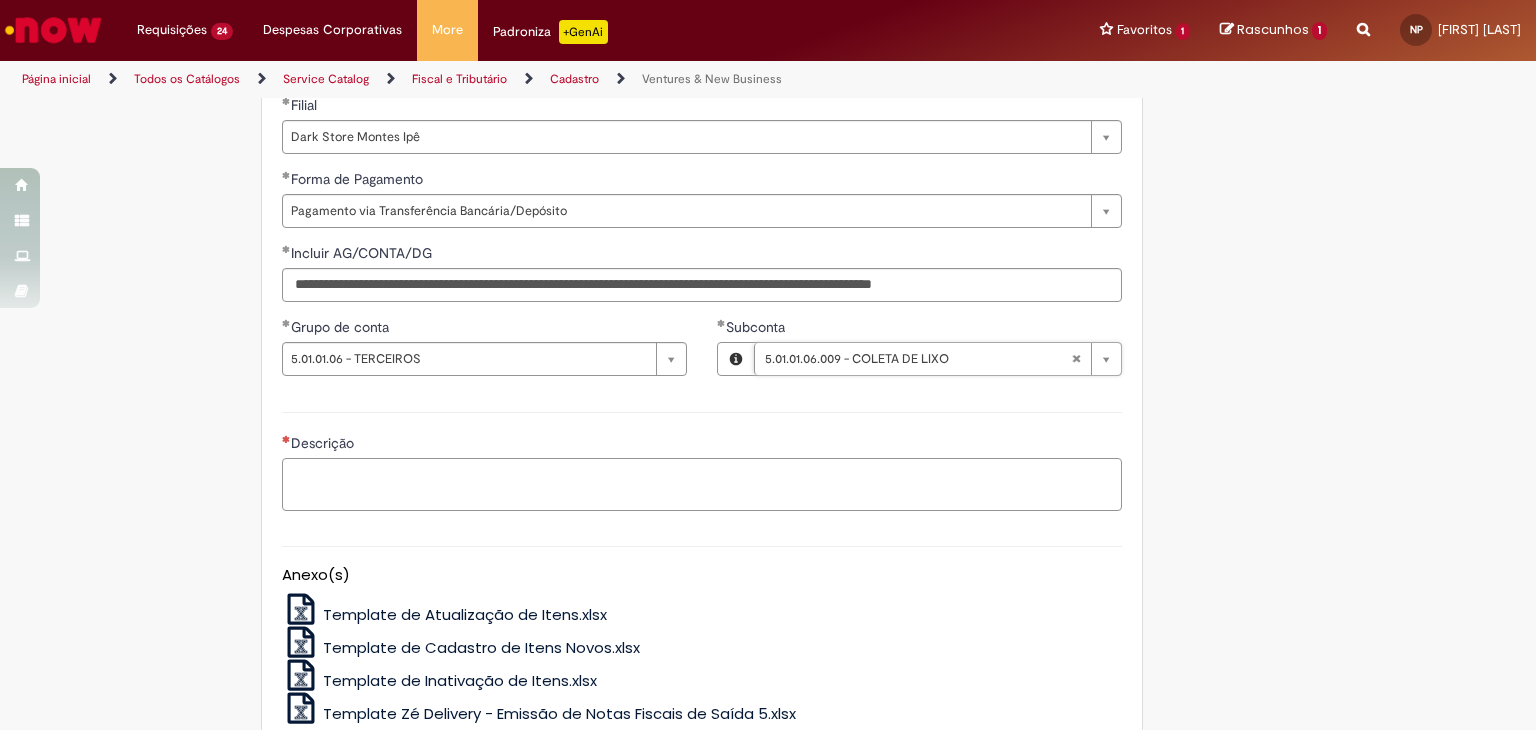 click on "Descrição" at bounding box center (702, 485) 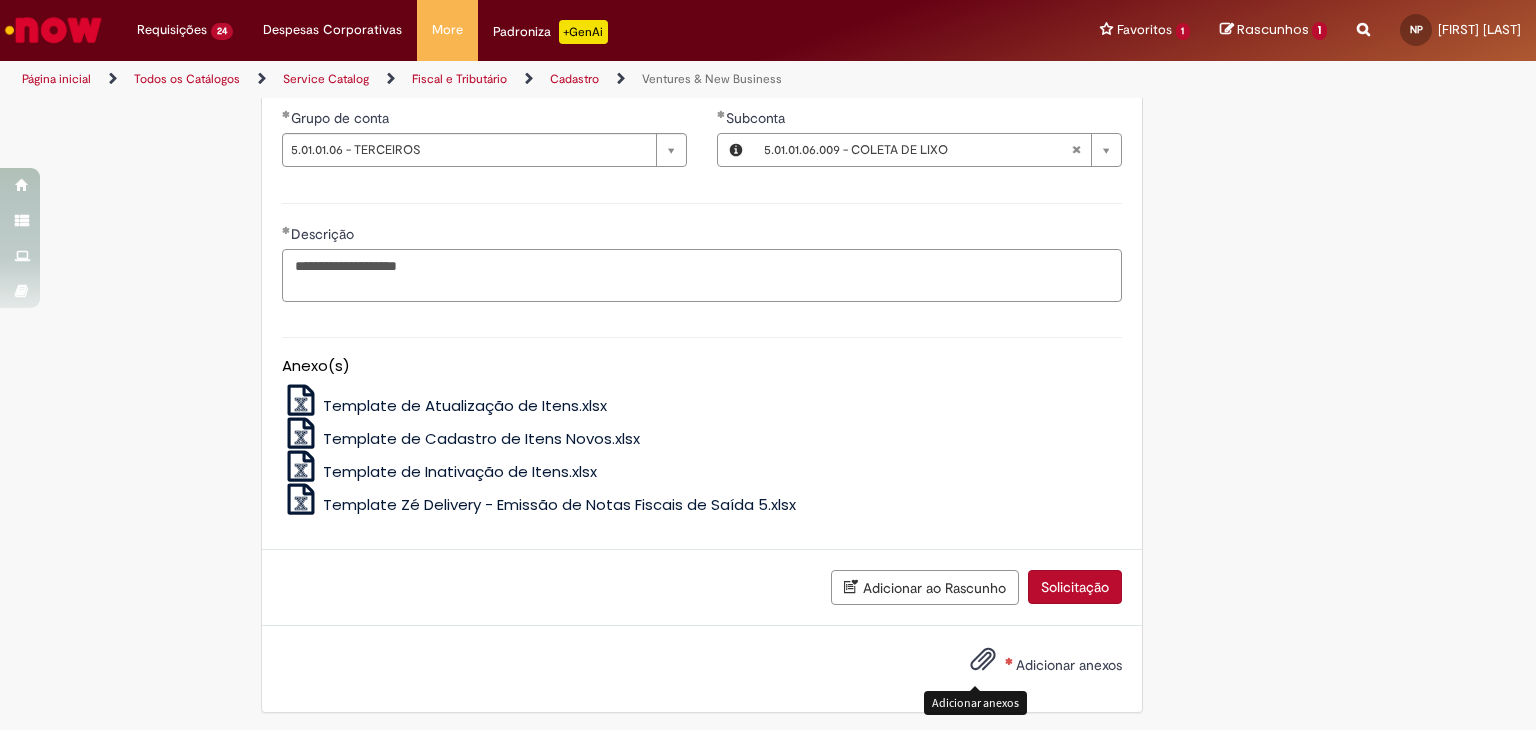 scroll, scrollTop: 1610, scrollLeft: 0, axis: vertical 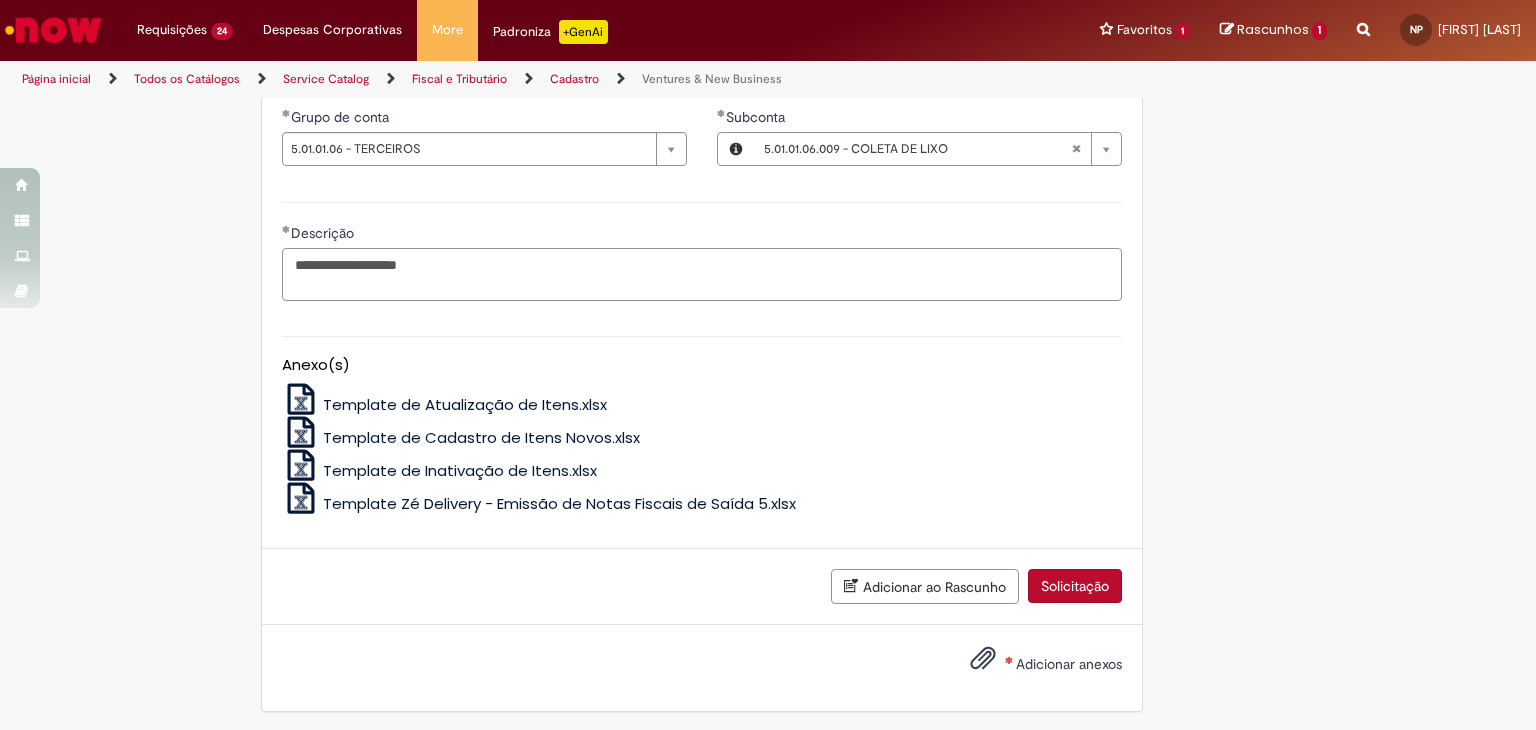 type on "**********" 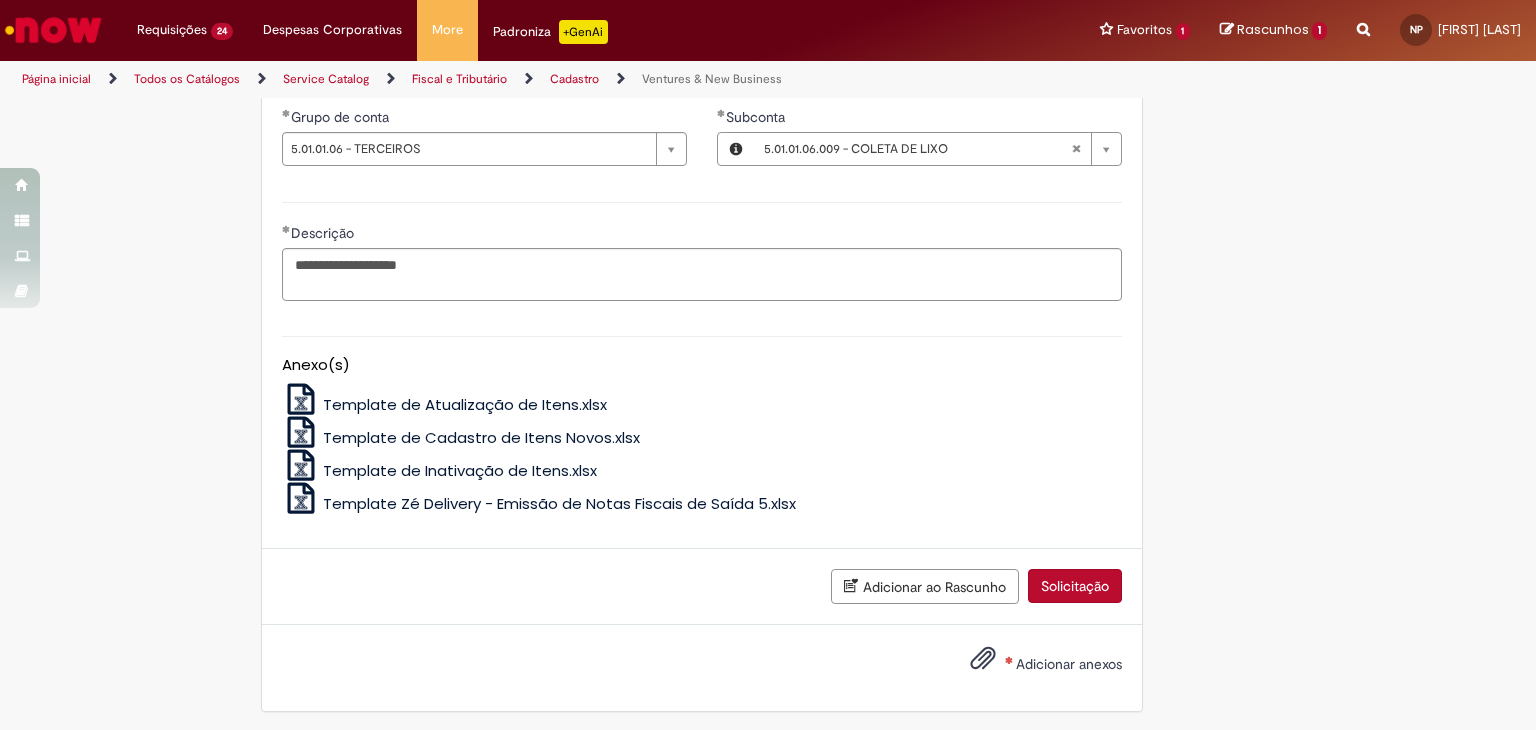 click on "Adicionar anexos" at bounding box center (983, 663) 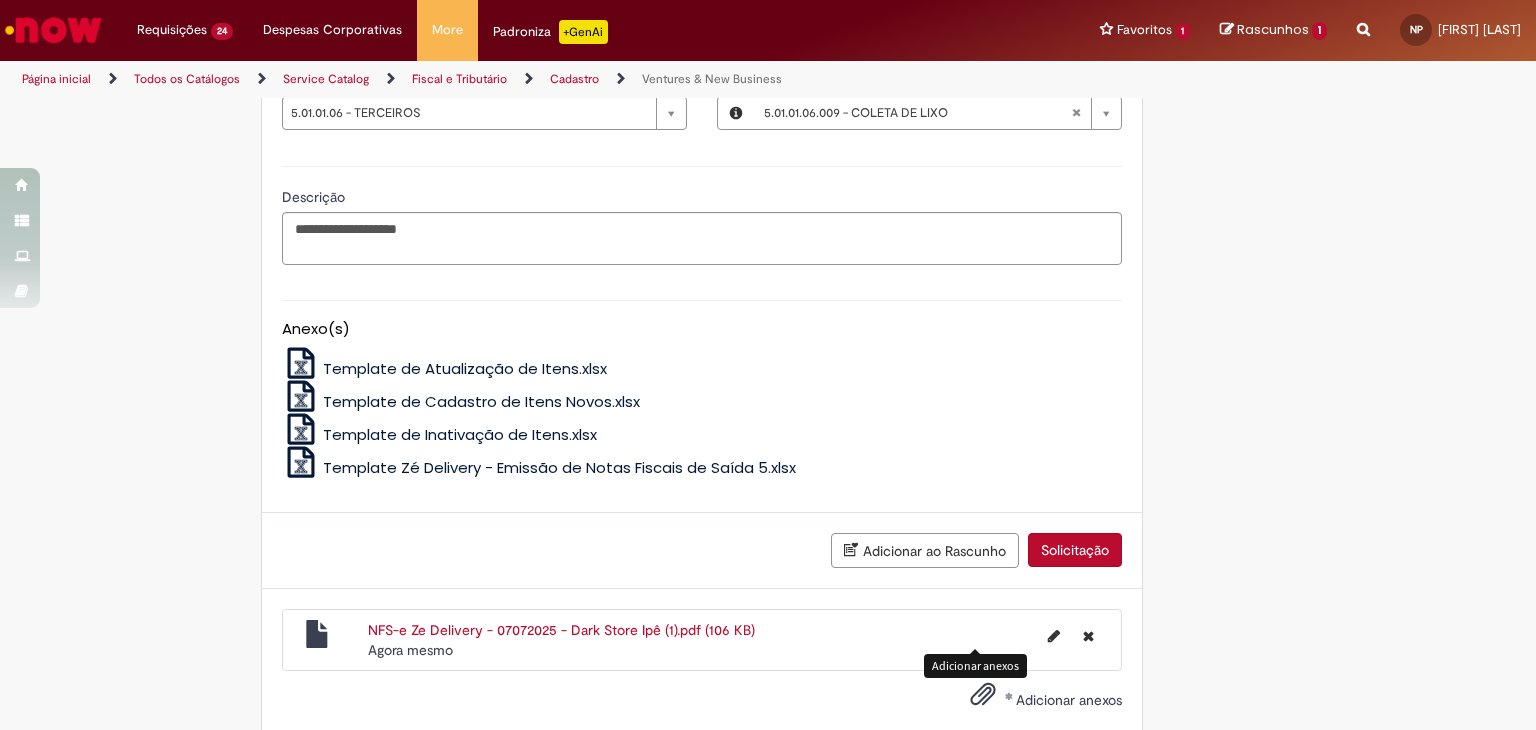 scroll, scrollTop: 1682, scrollLeft: 0, axis: vertical 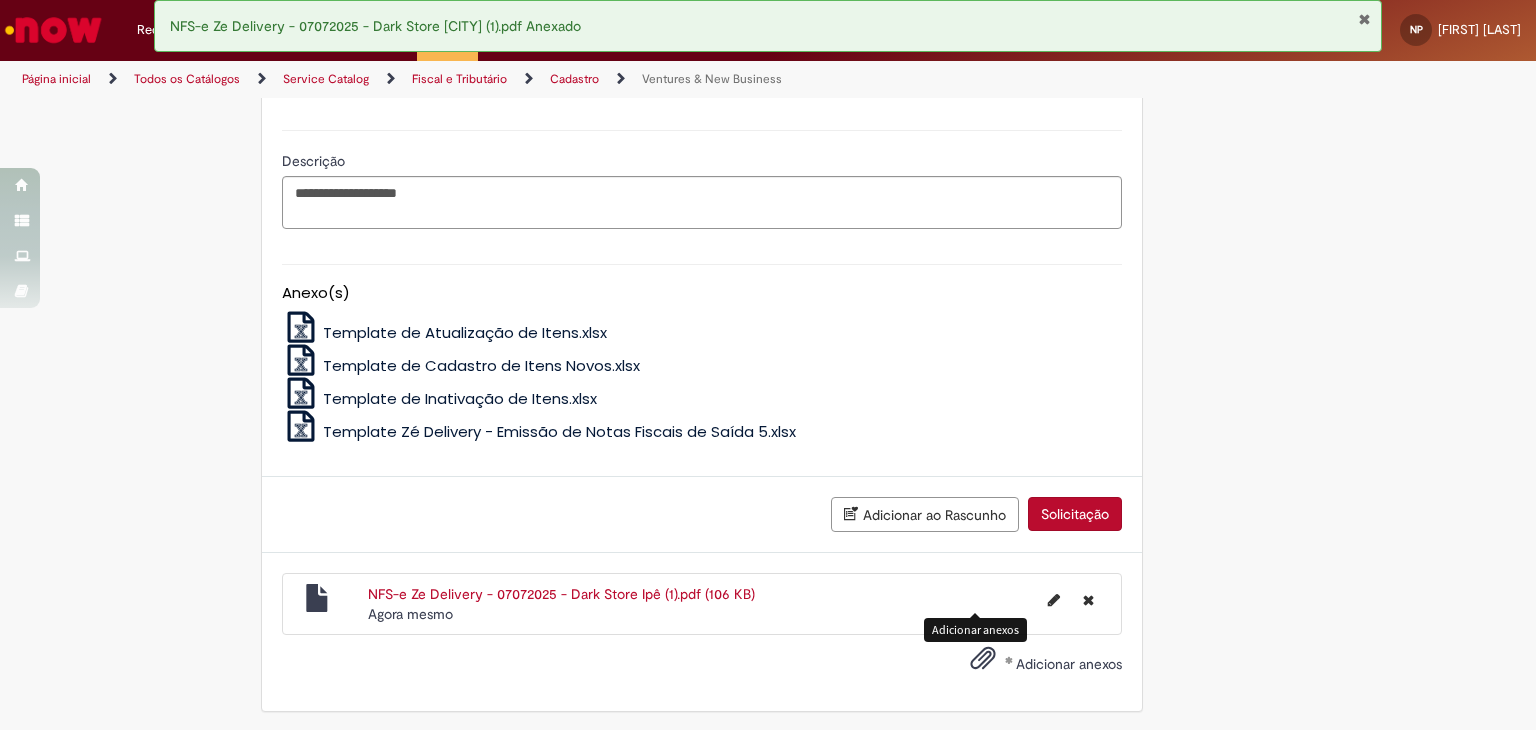click on "Solicitação" at bounding box center (1075, 514) 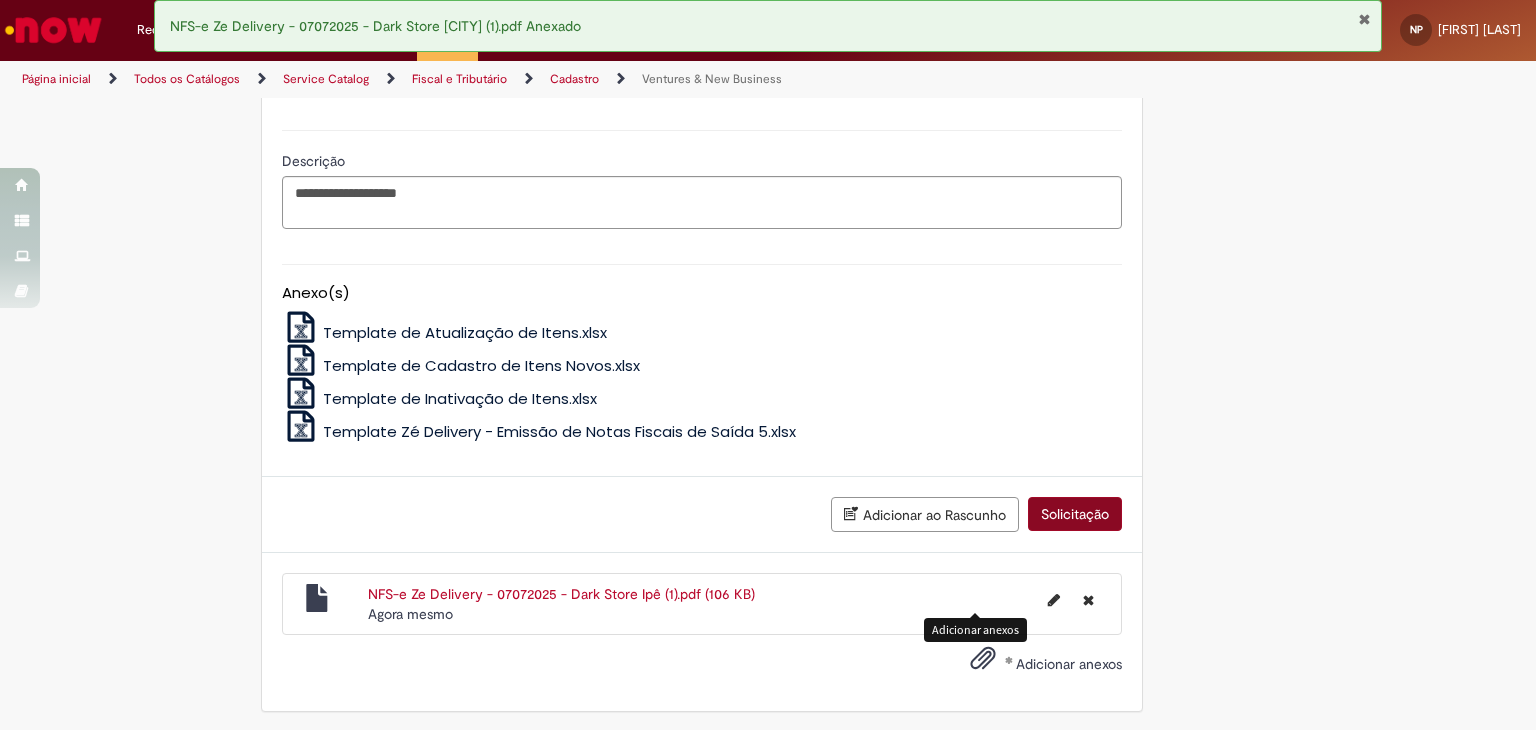 scroll, scrollTop: 1636, scrollLeft: 0, axis: vertical 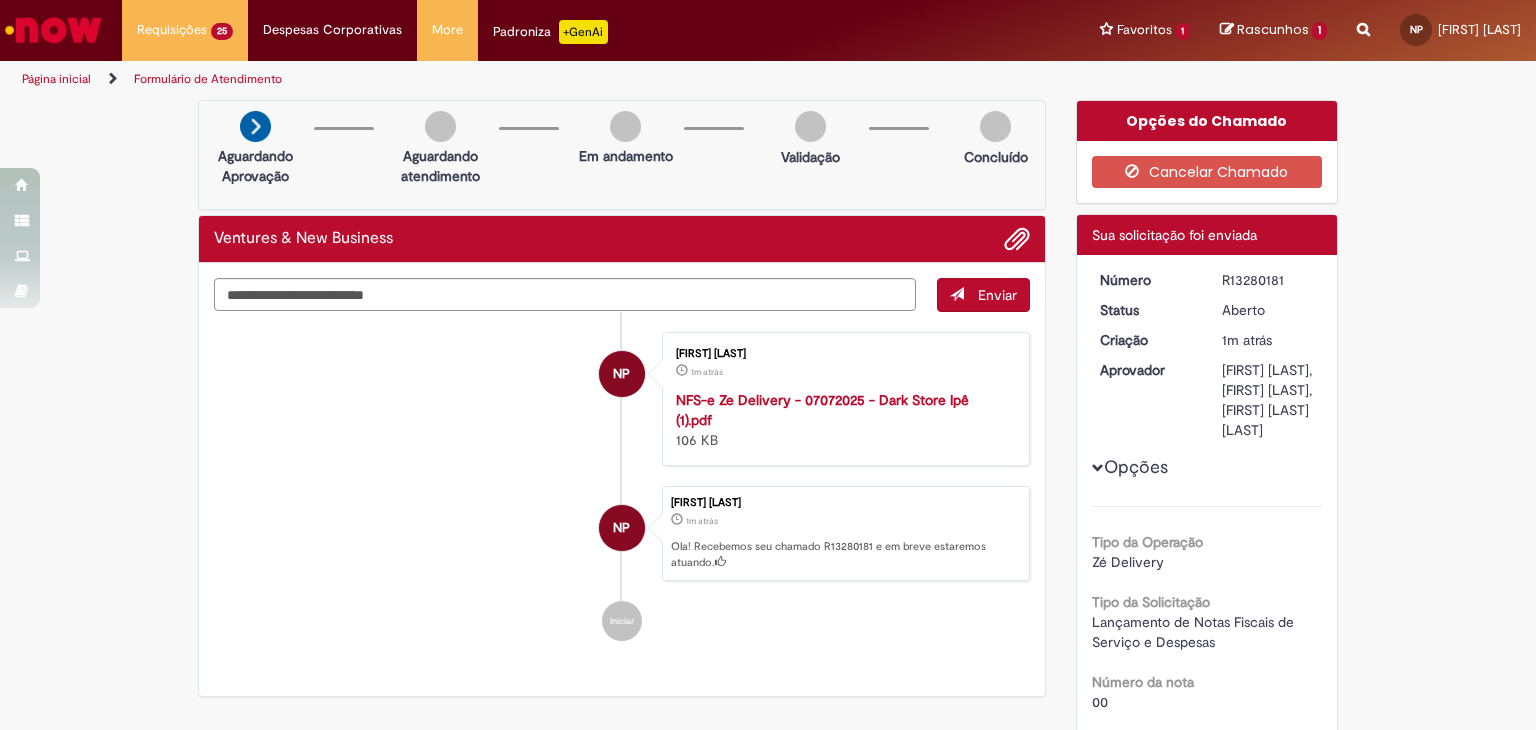 click on "Opções
Tipo da Operação
Zé Delivery
Tipo da Solicitação
Lançamento de Notas Fiscais de Serviço e Despesas
Número da nota
00
Data de Vencimento da Nota
21/07/2025
Valor da Nota Fiscal
190,00
Não encontrei o fornecedor
Verdadeiro
Nome do fornecedor não encontrado
[FIRST] [LAST] [NUMBER]
Estado
[STATE]
Filial
Dark Store Montes Ipê
Forma de Pagamento
Pagamento via Transferência Bancária/Depósito
Incluir AG/CONTA/DG
Agência: 0089 Conta: 000774393365-3 Caixa Econômica Federal  CNPJ: 29.526.405/0001-40 [FIRST] [LAST] [LAST]
Grupo de conta" at bounding box center (1207, 871) 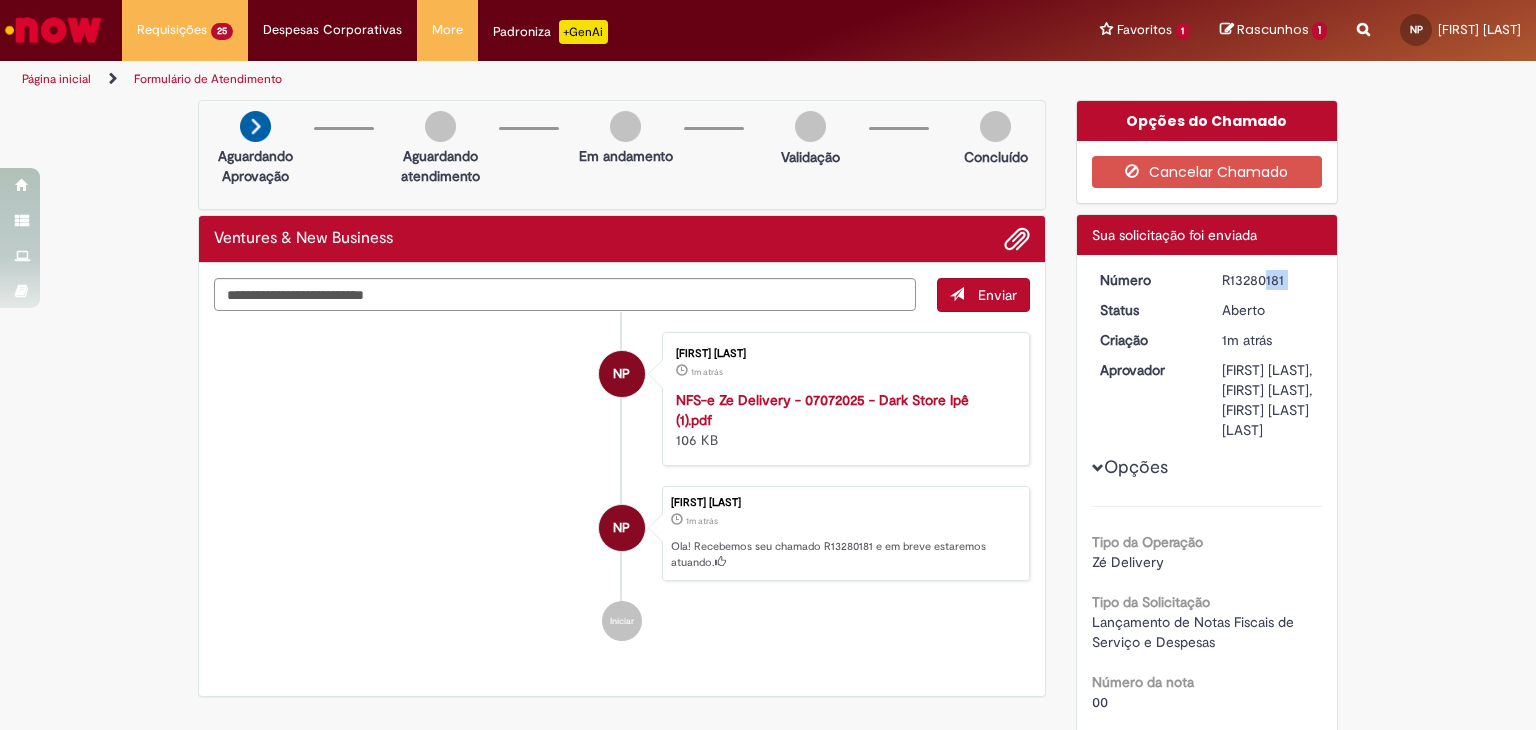 click on "R13280181" at bounding box center (1268, 280) 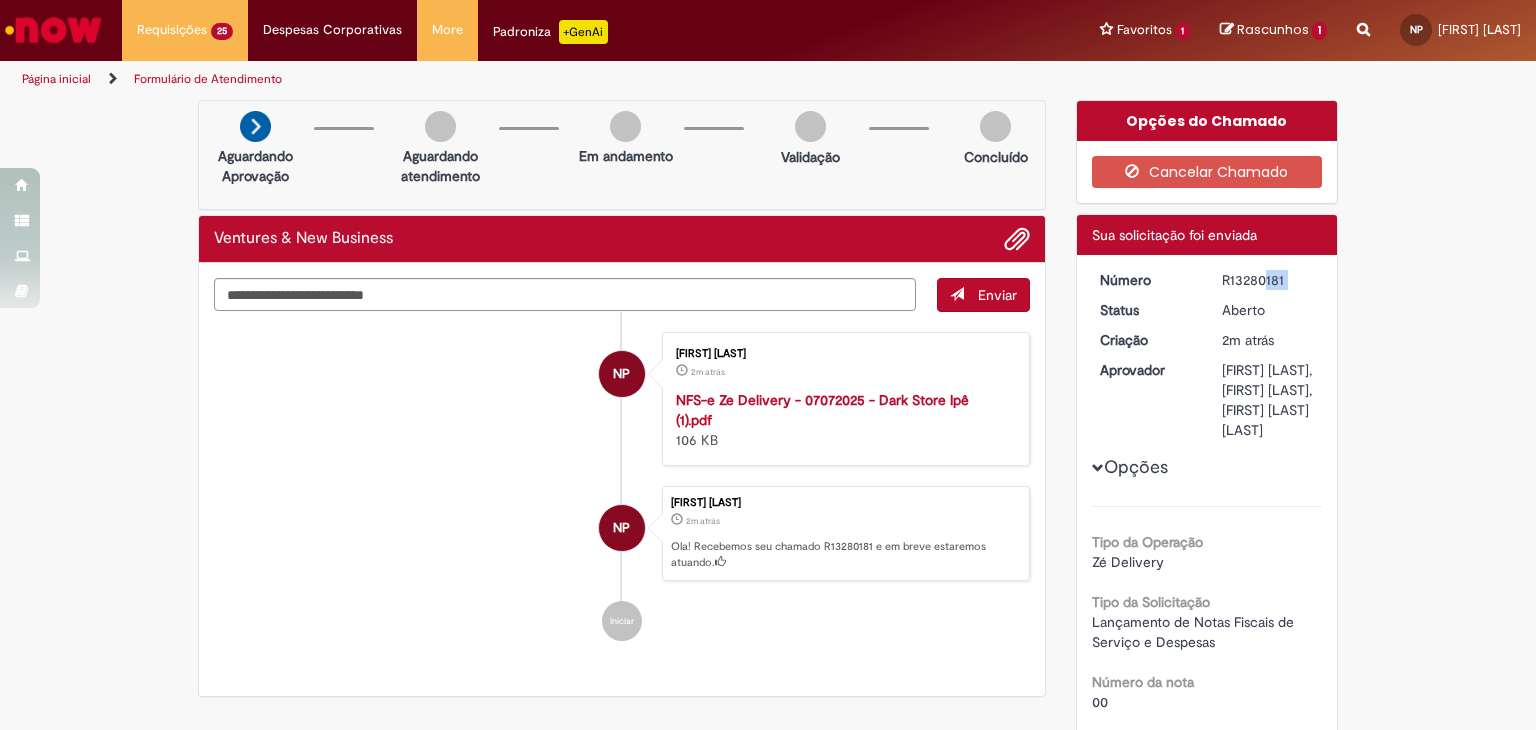 copy on "R13280181" 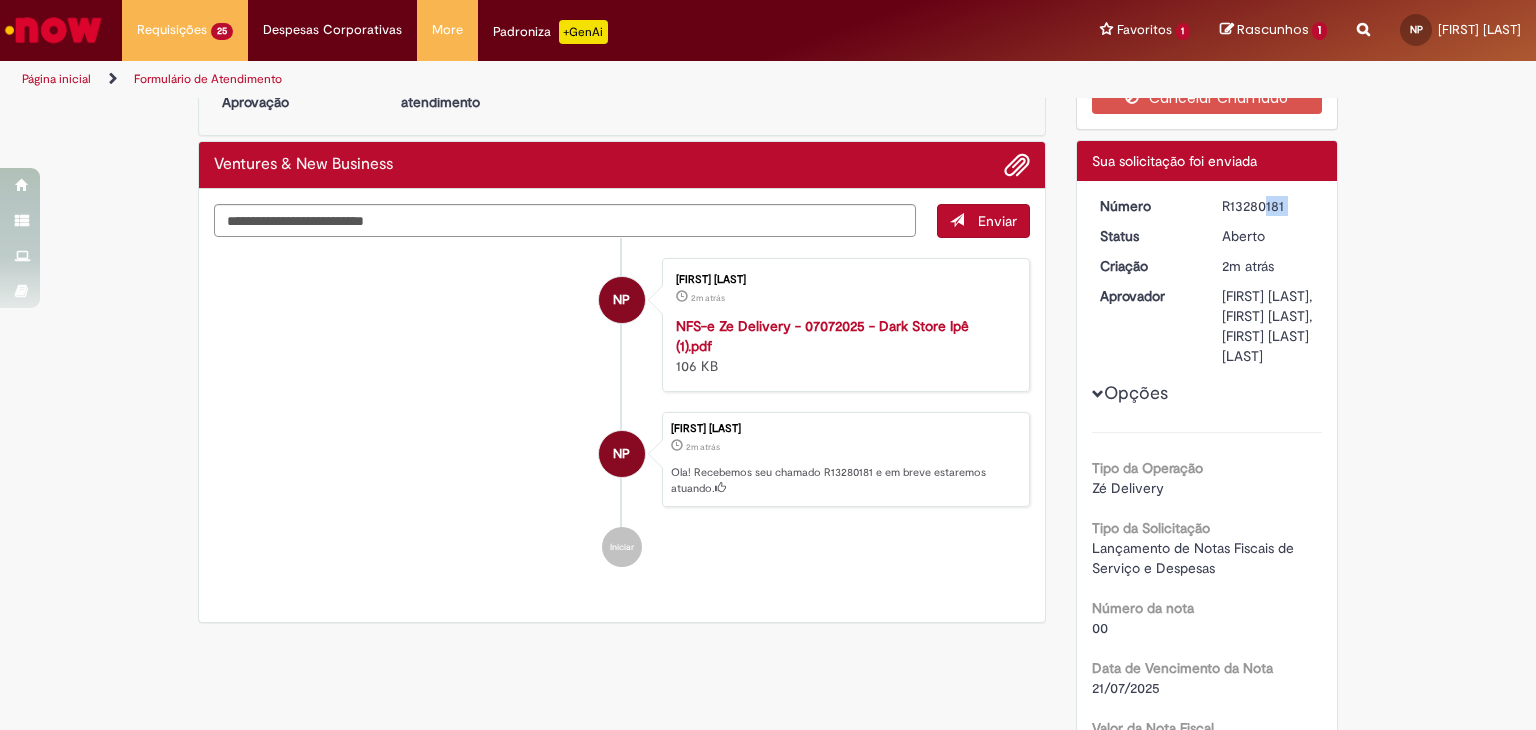 scroll, scrollTop: 66, scrollLeft: 0, axis: vertical 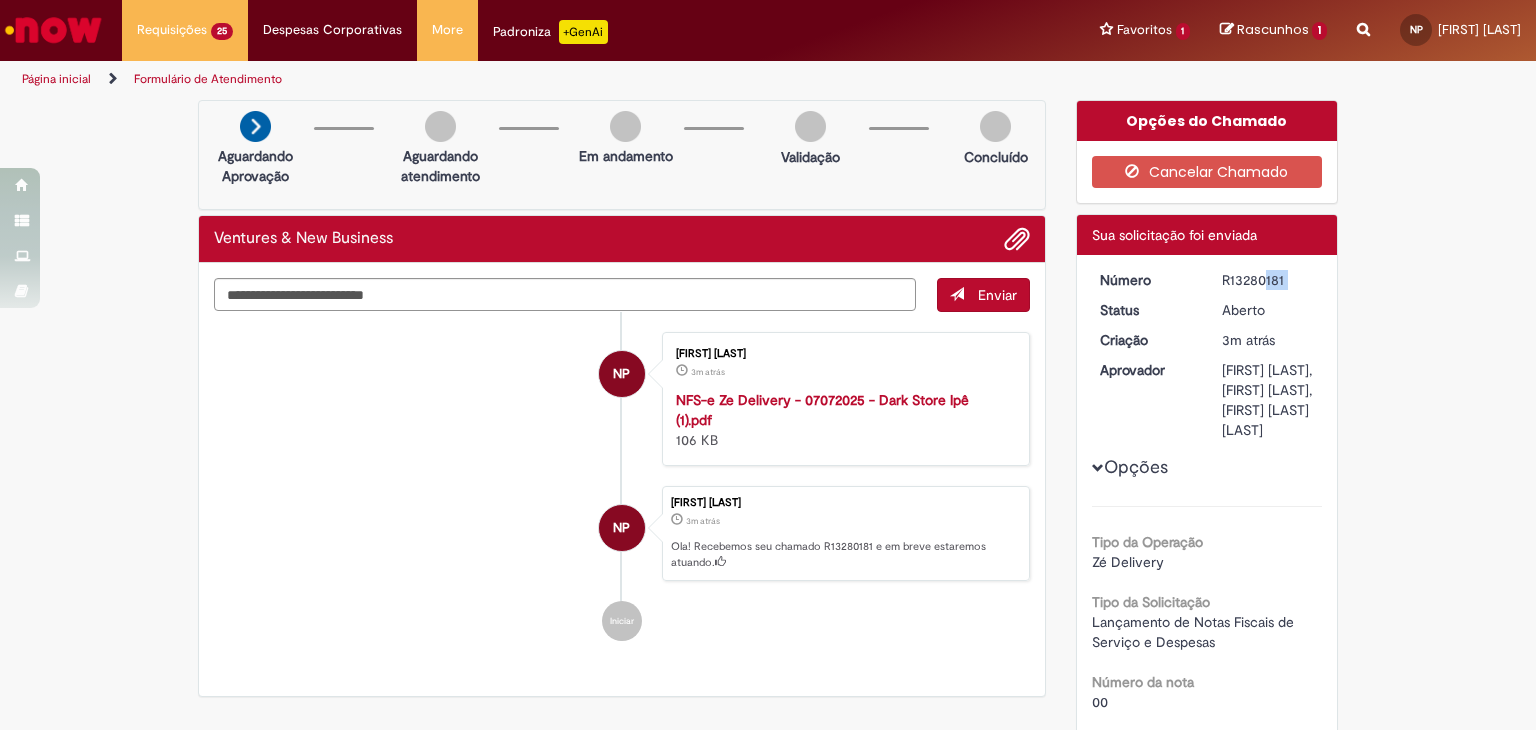 copy on "R13280181" 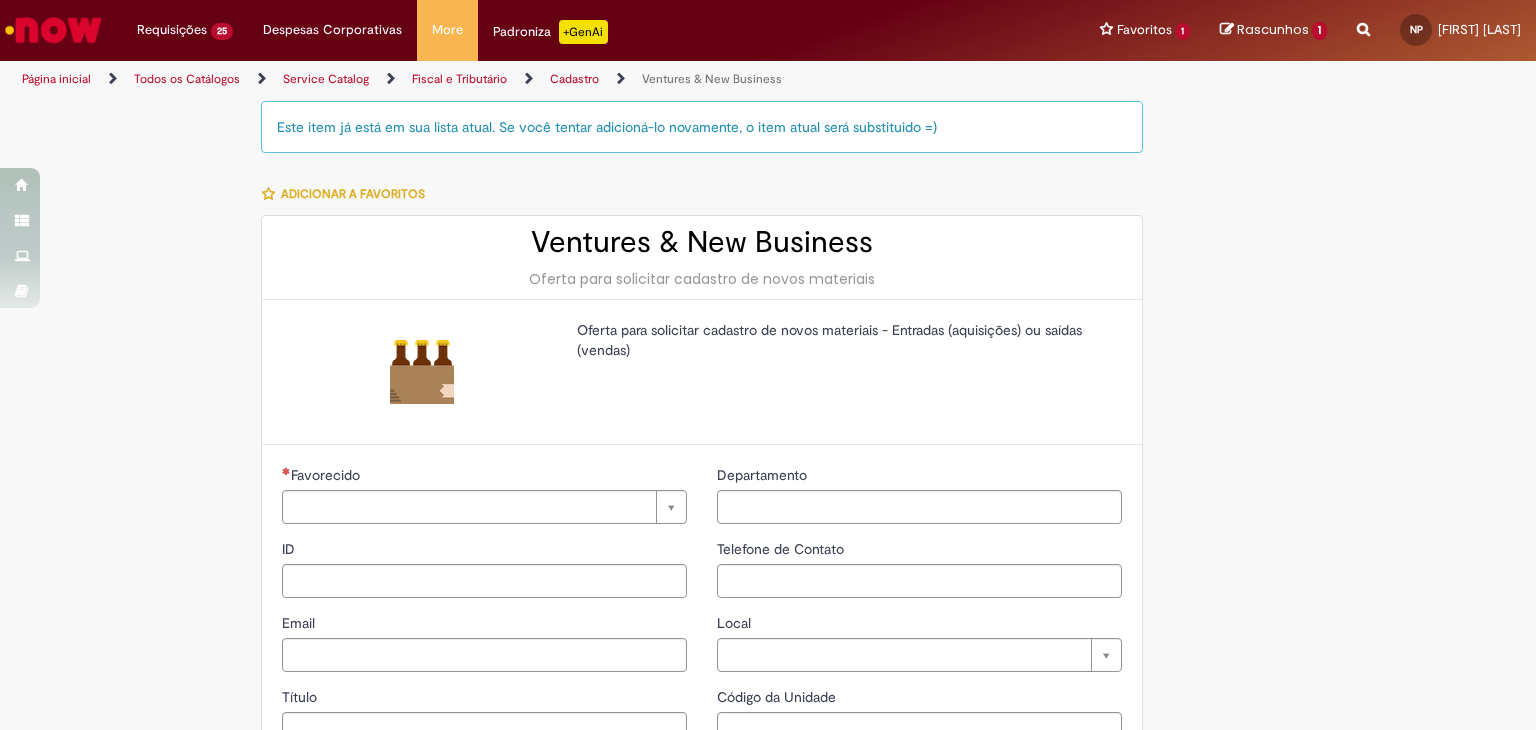 type on "**********" 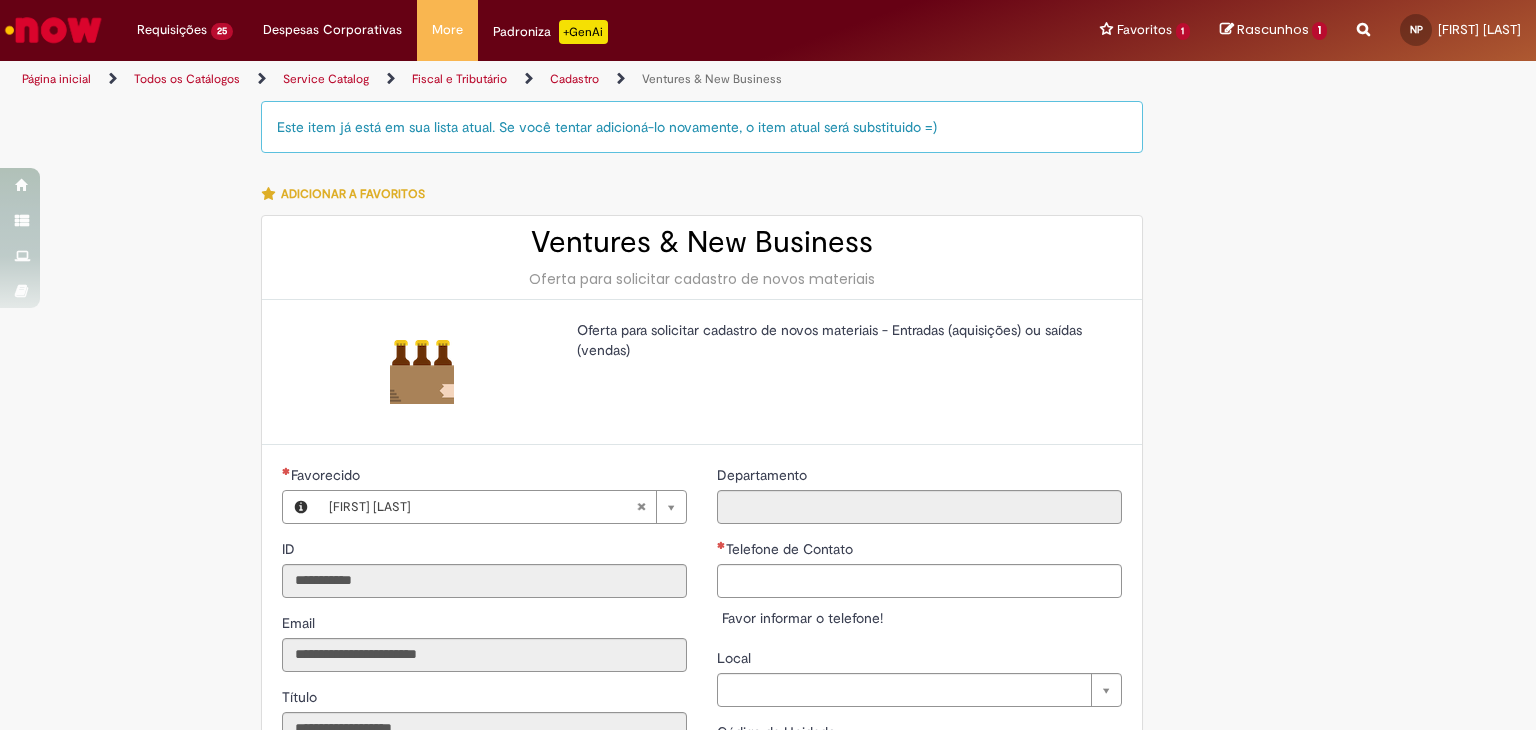 type on "**********" 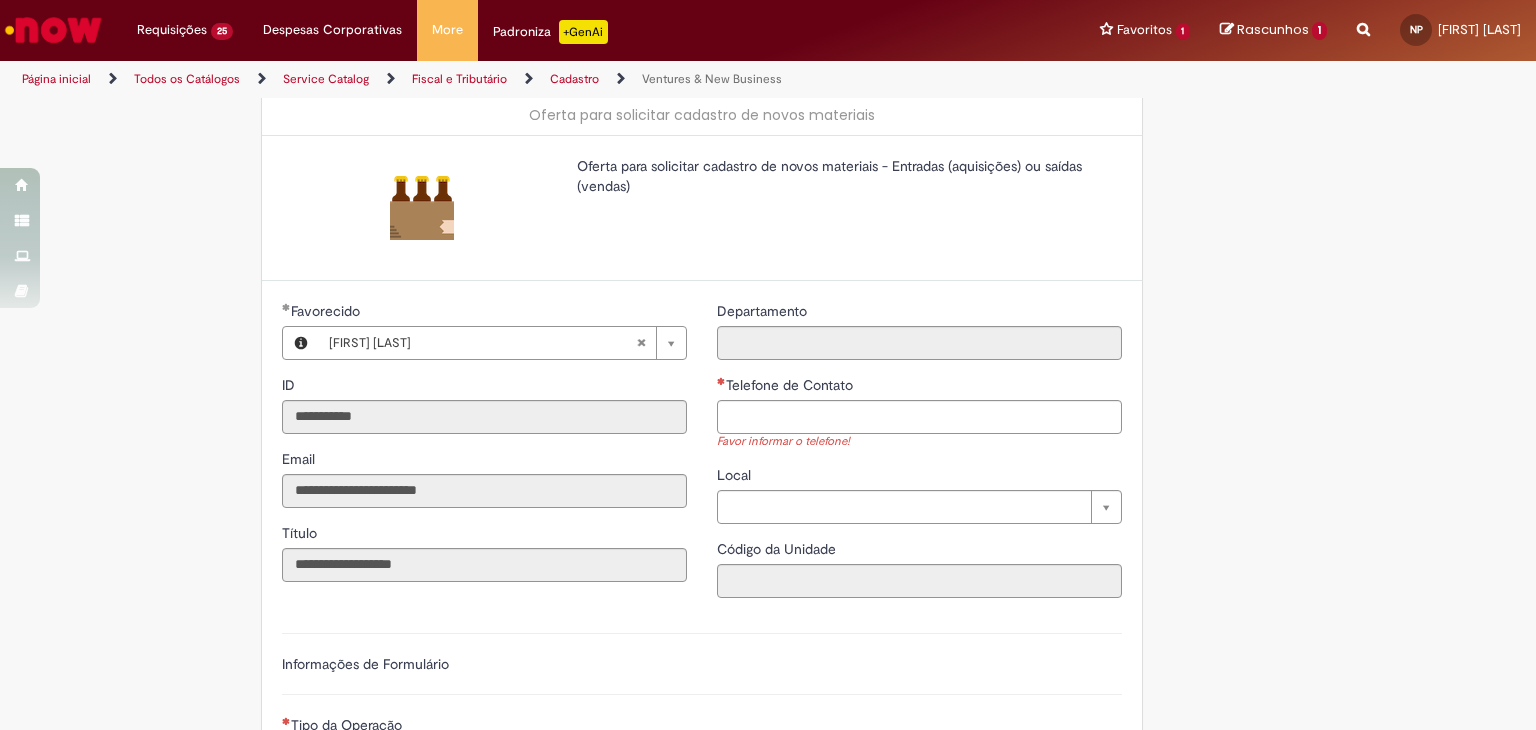 scroll, scrollTop: 166, scrollLeft: 0, axis: vertical 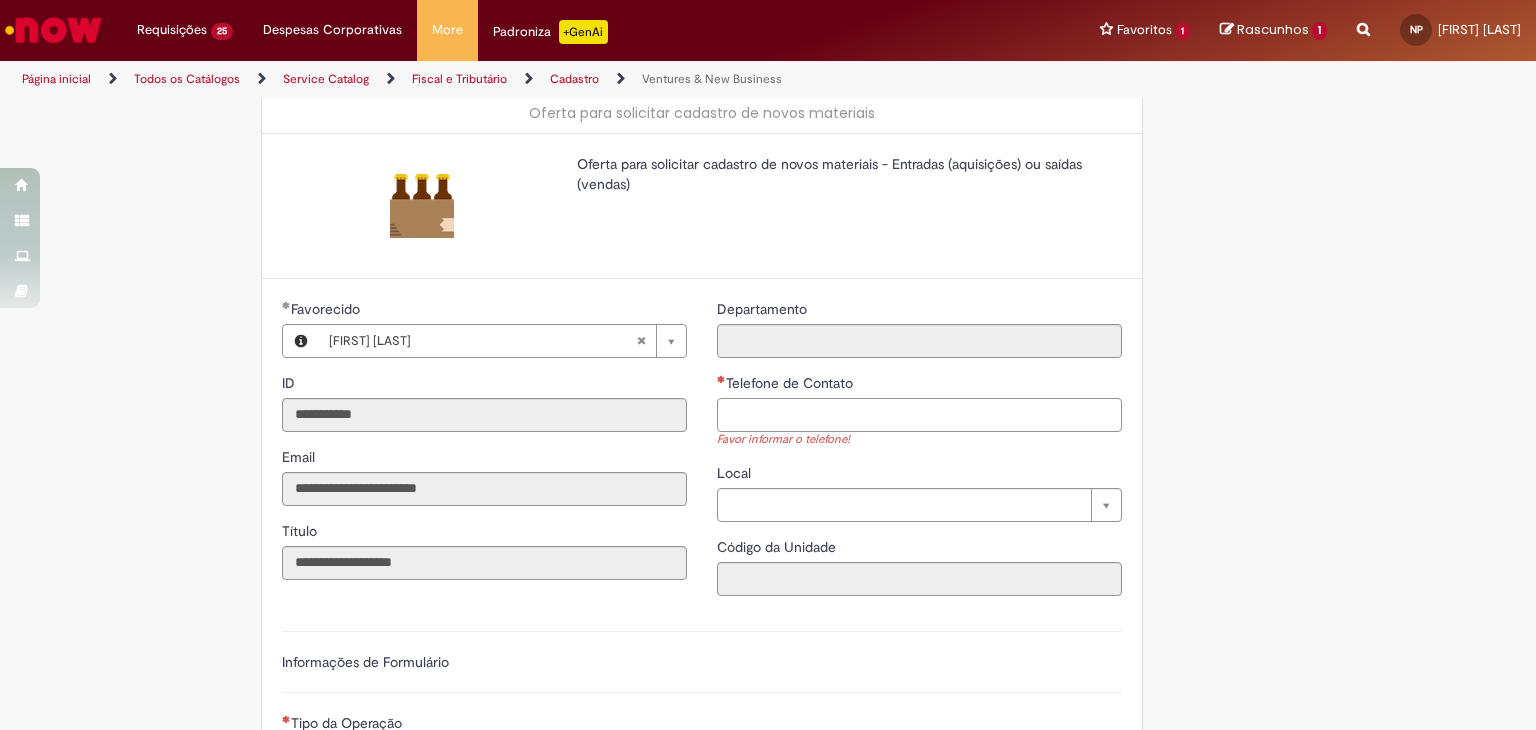 click on "Telefone de Contato" at bounding box center (919, 415) 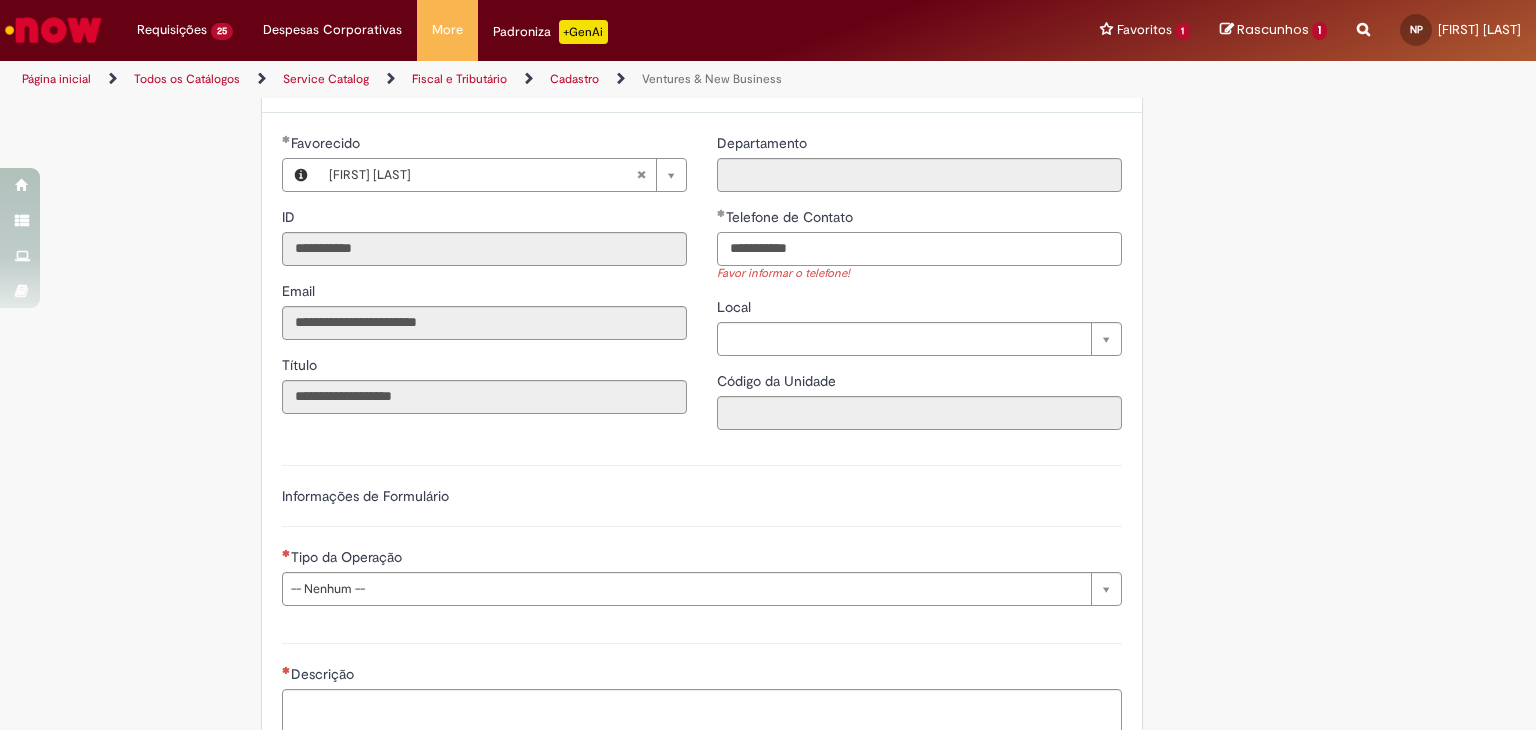 scroll, scrollTop: 333, scrollLeft: 0, axis: vertical 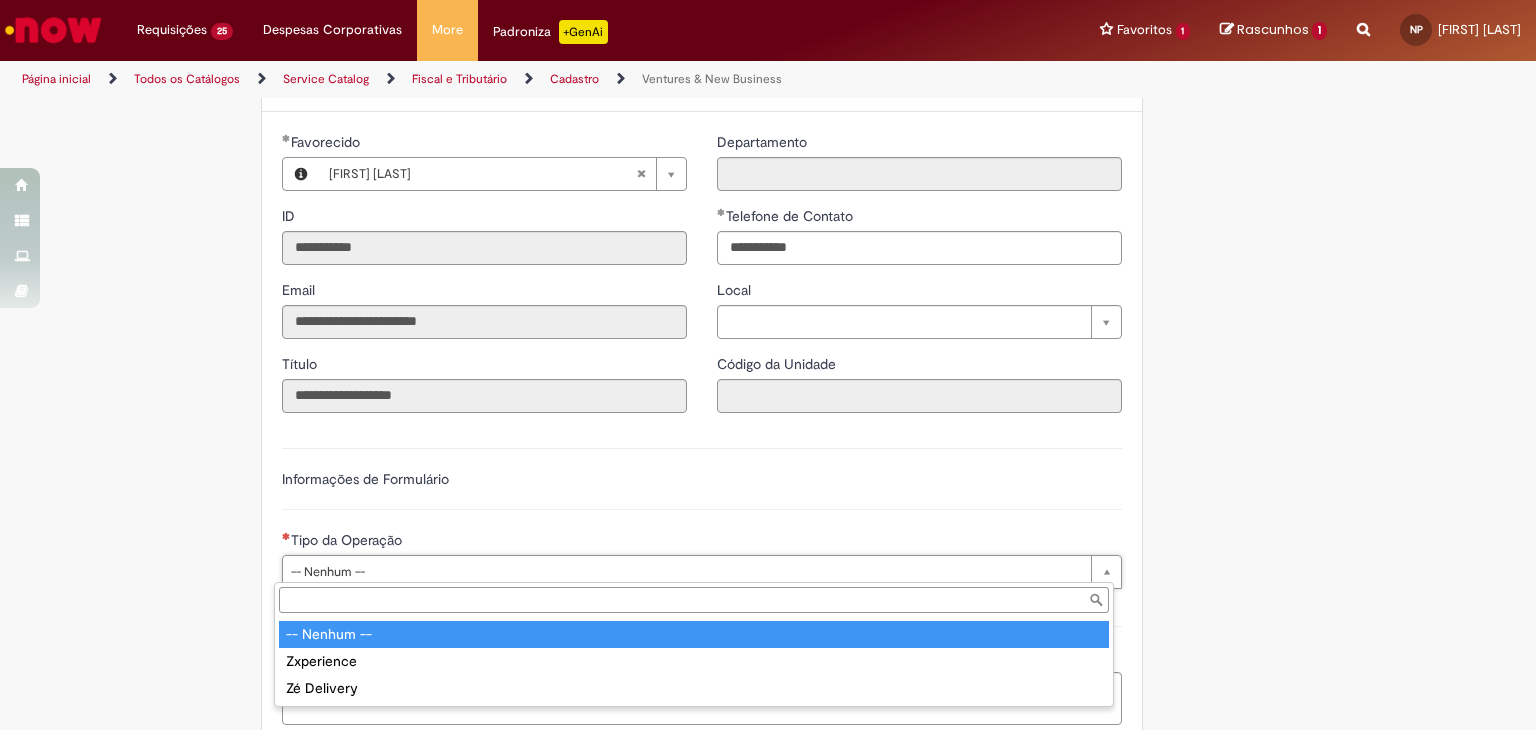 type on "**********" 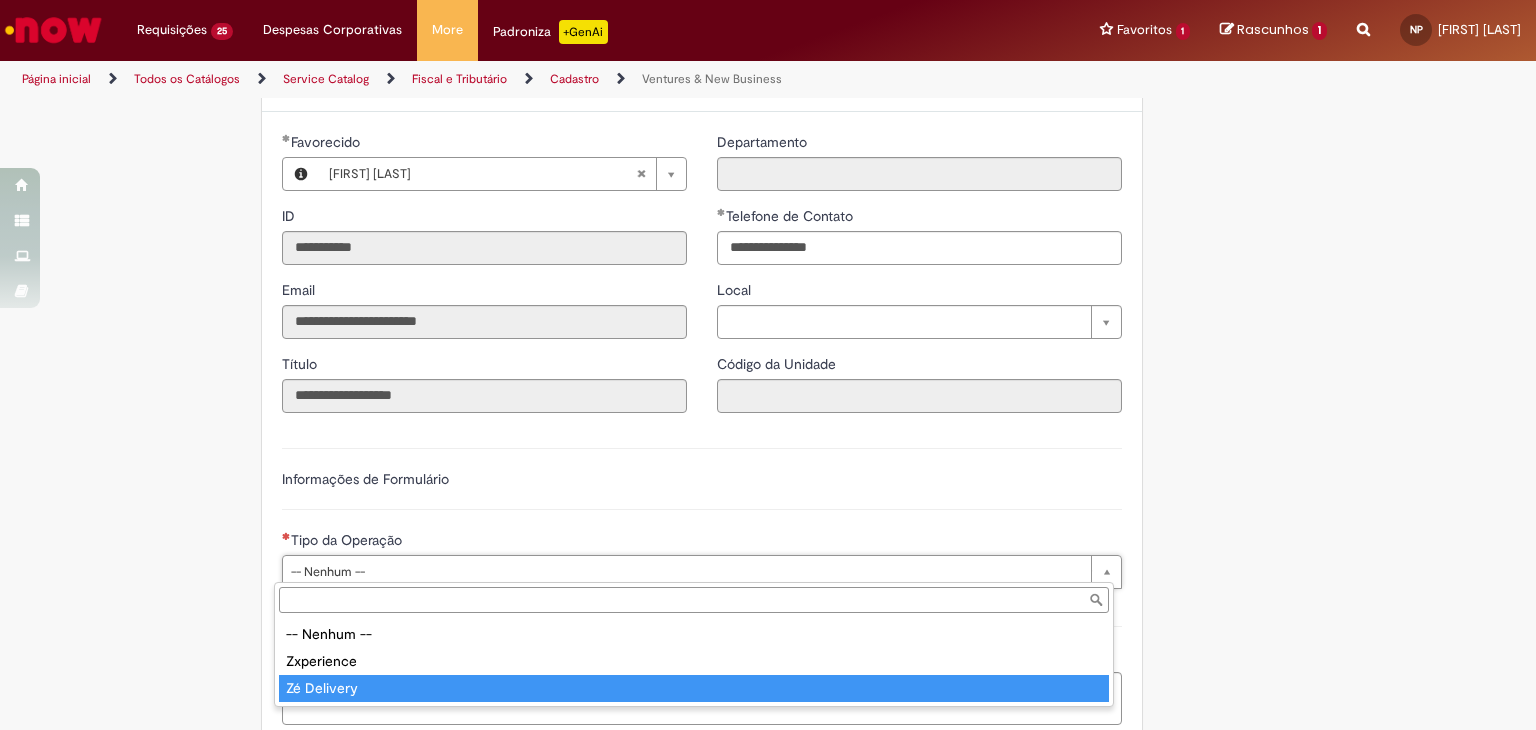 drag, startPoint x: 532, startPoint y: 677, endPoint x: 554, endPoint y: 645, distance: 38.832977 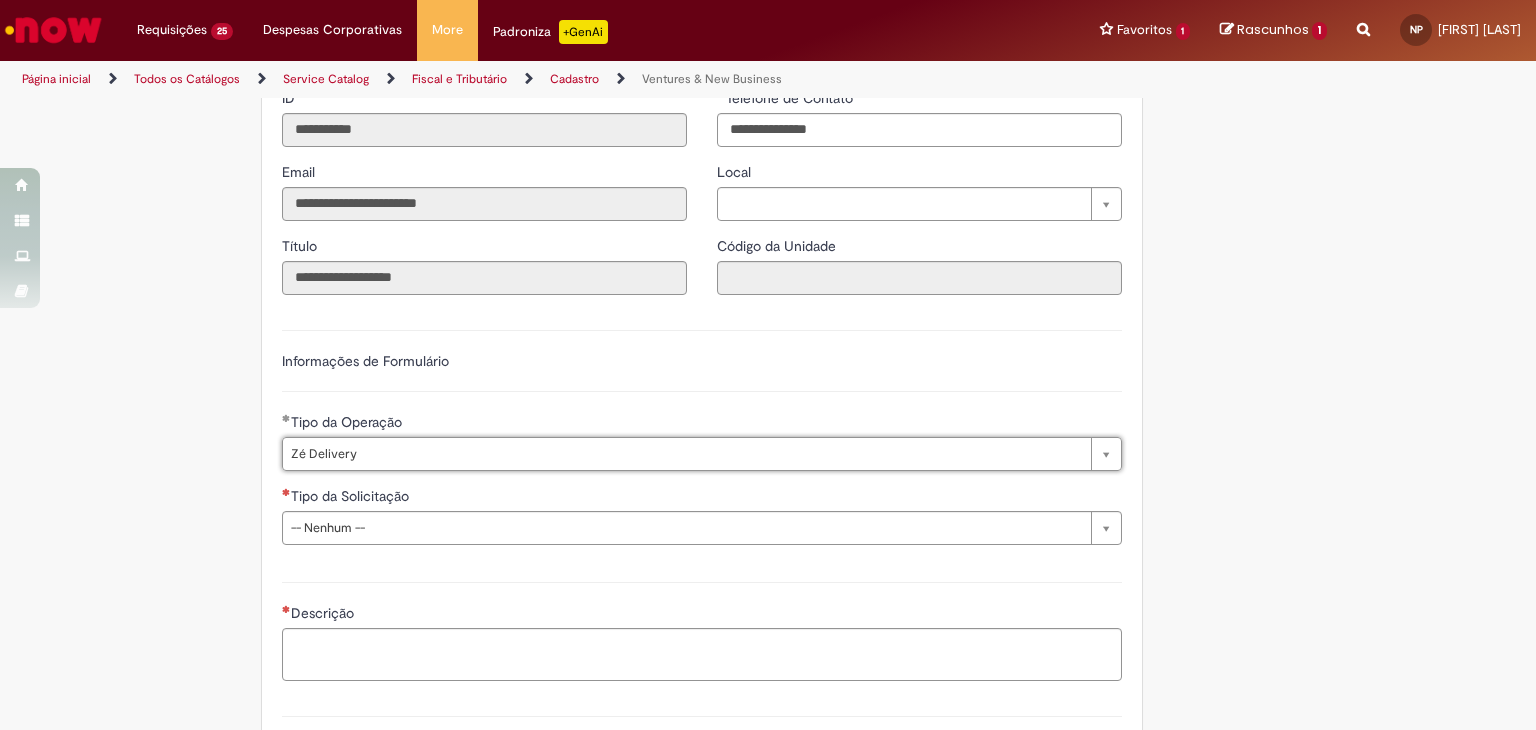 scroll, scrollTop: 466, scrollLeft: 0, axis: vertical 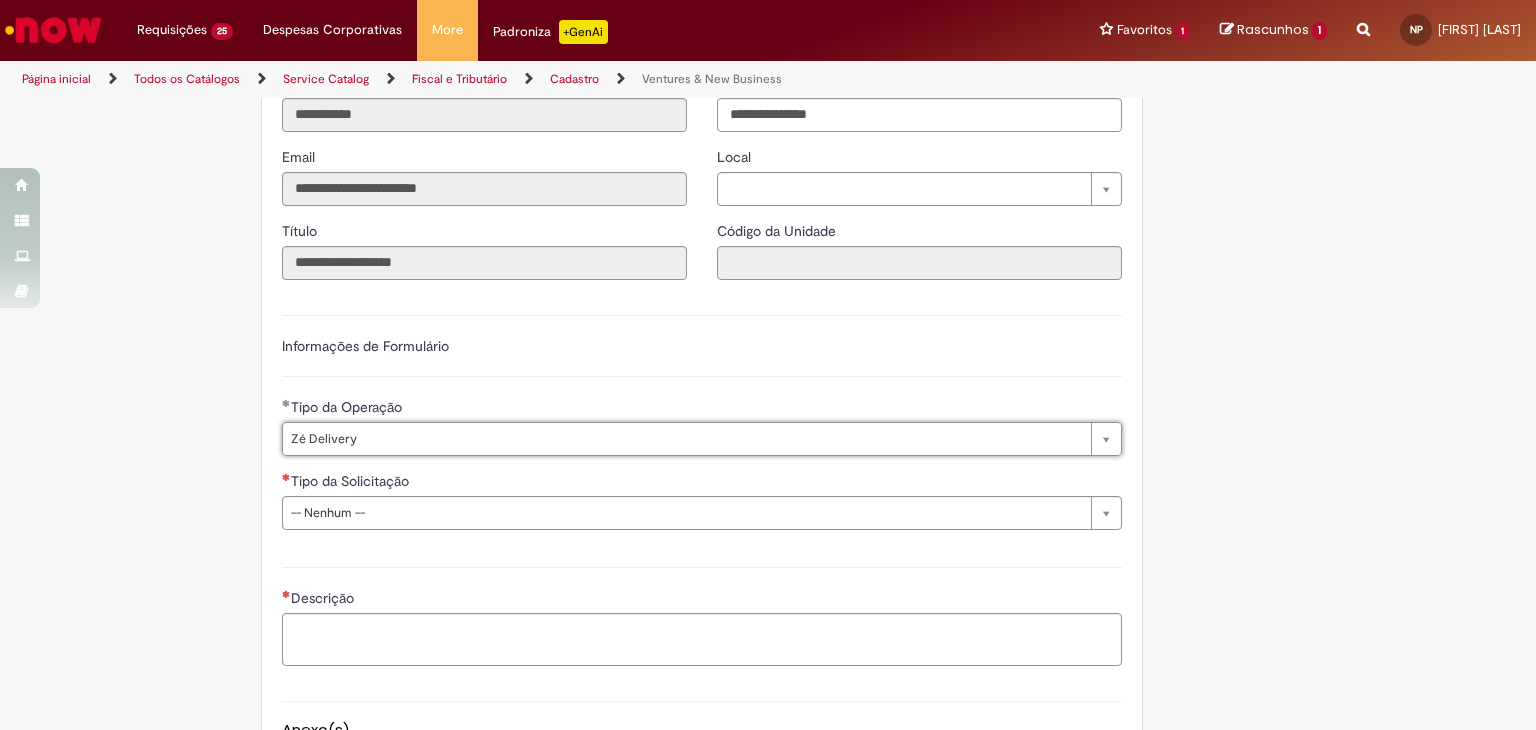 click on "**********" at bounding box center [702, 420] 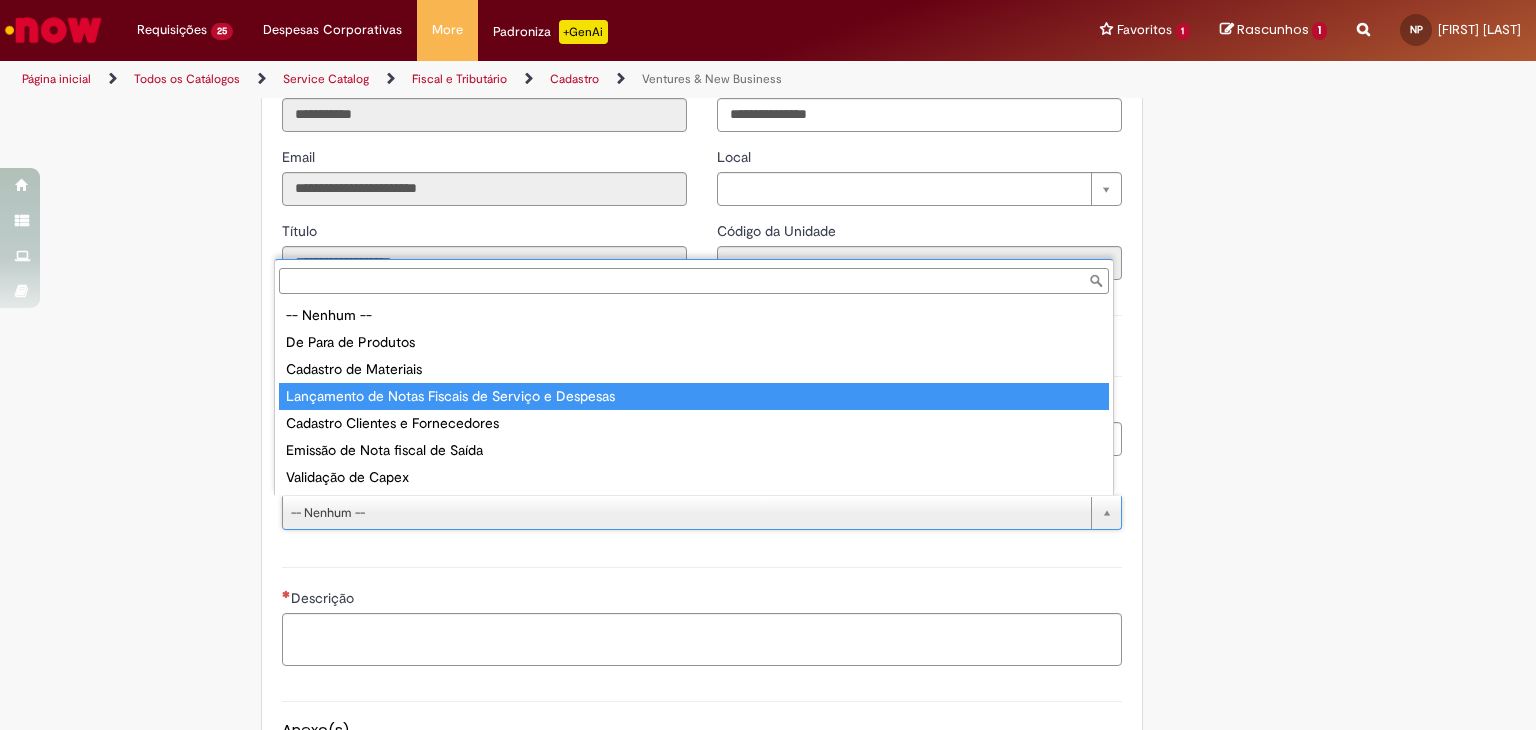 type on "**********" 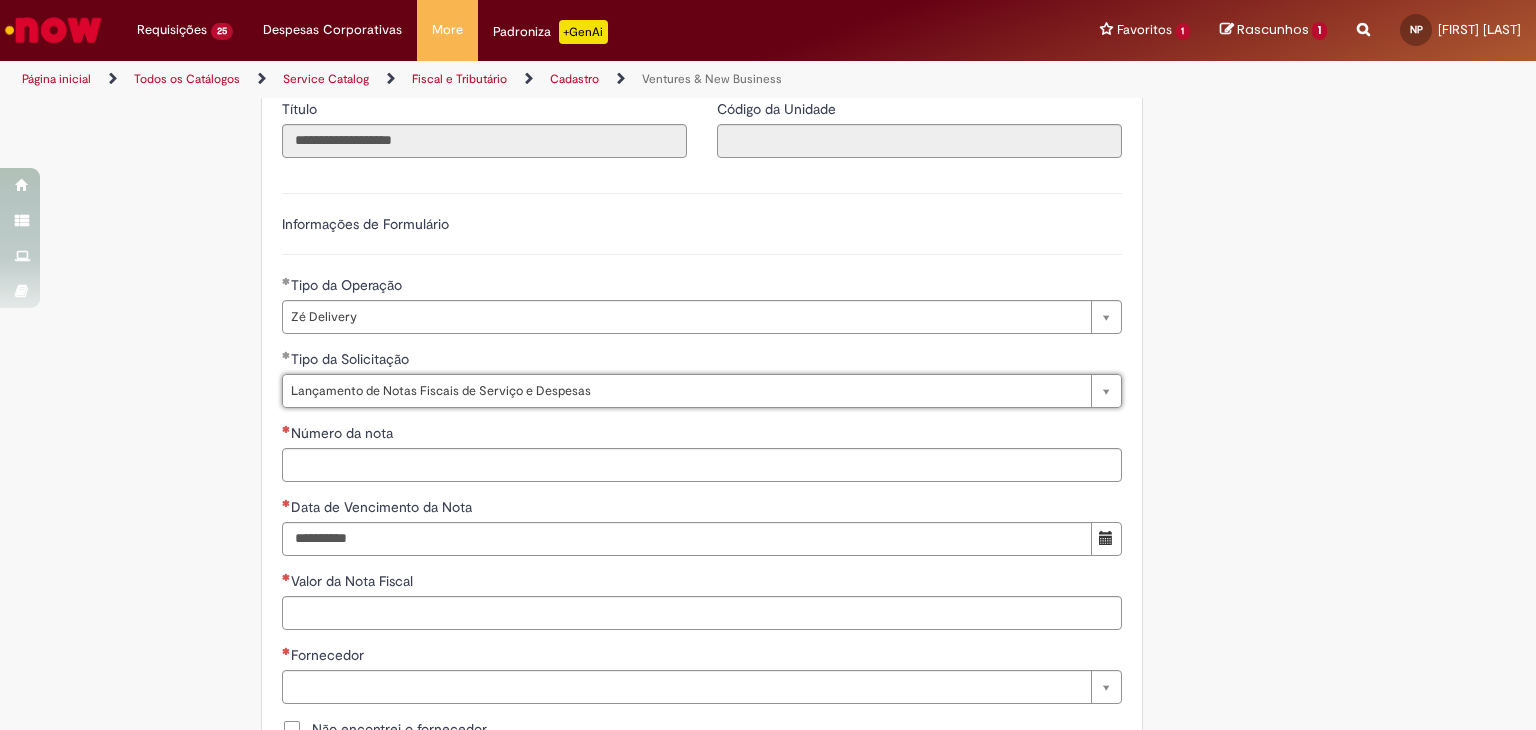 scroll, scrollTop: 600, scrollLeft: 0, axis: vertical 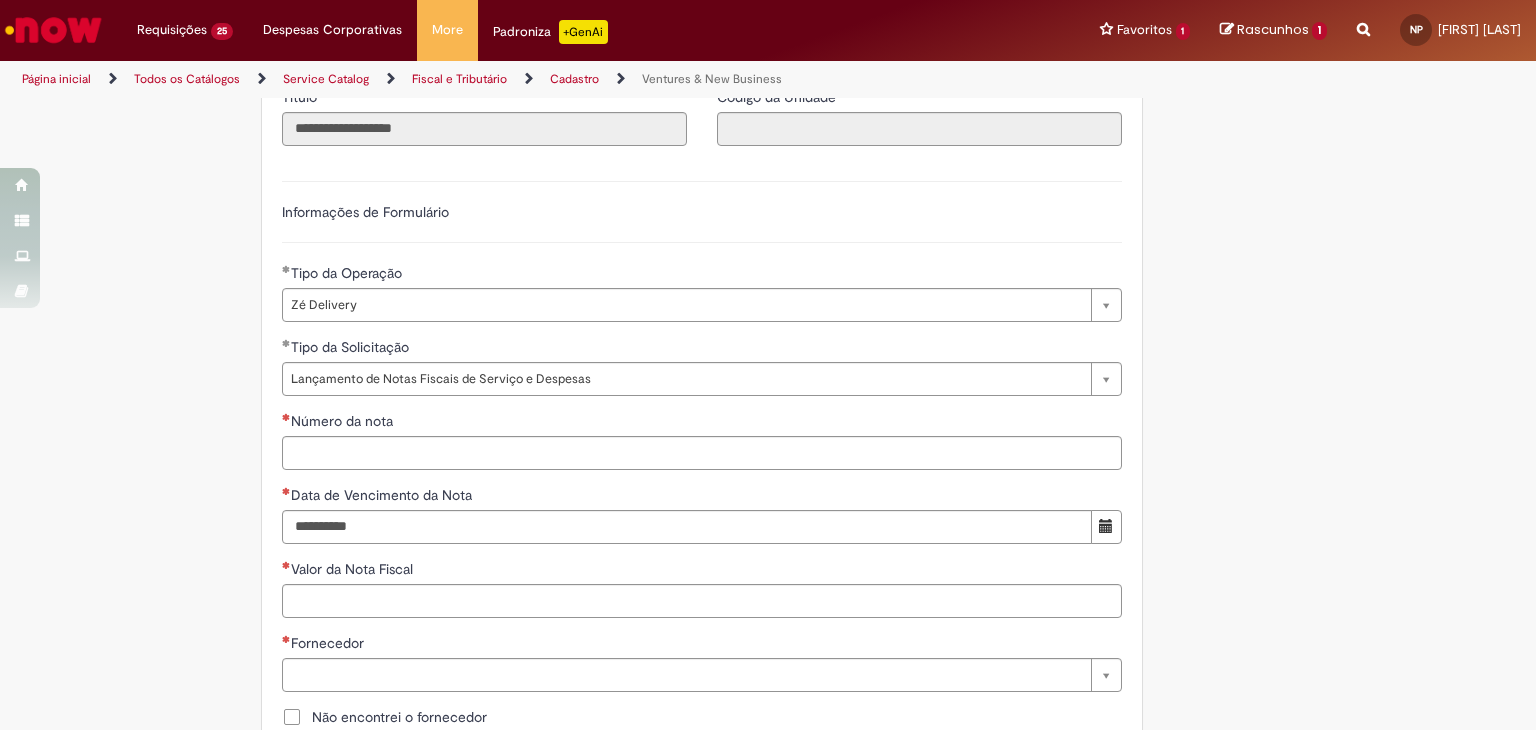 click on "**********" at bounding box center (702, 690) 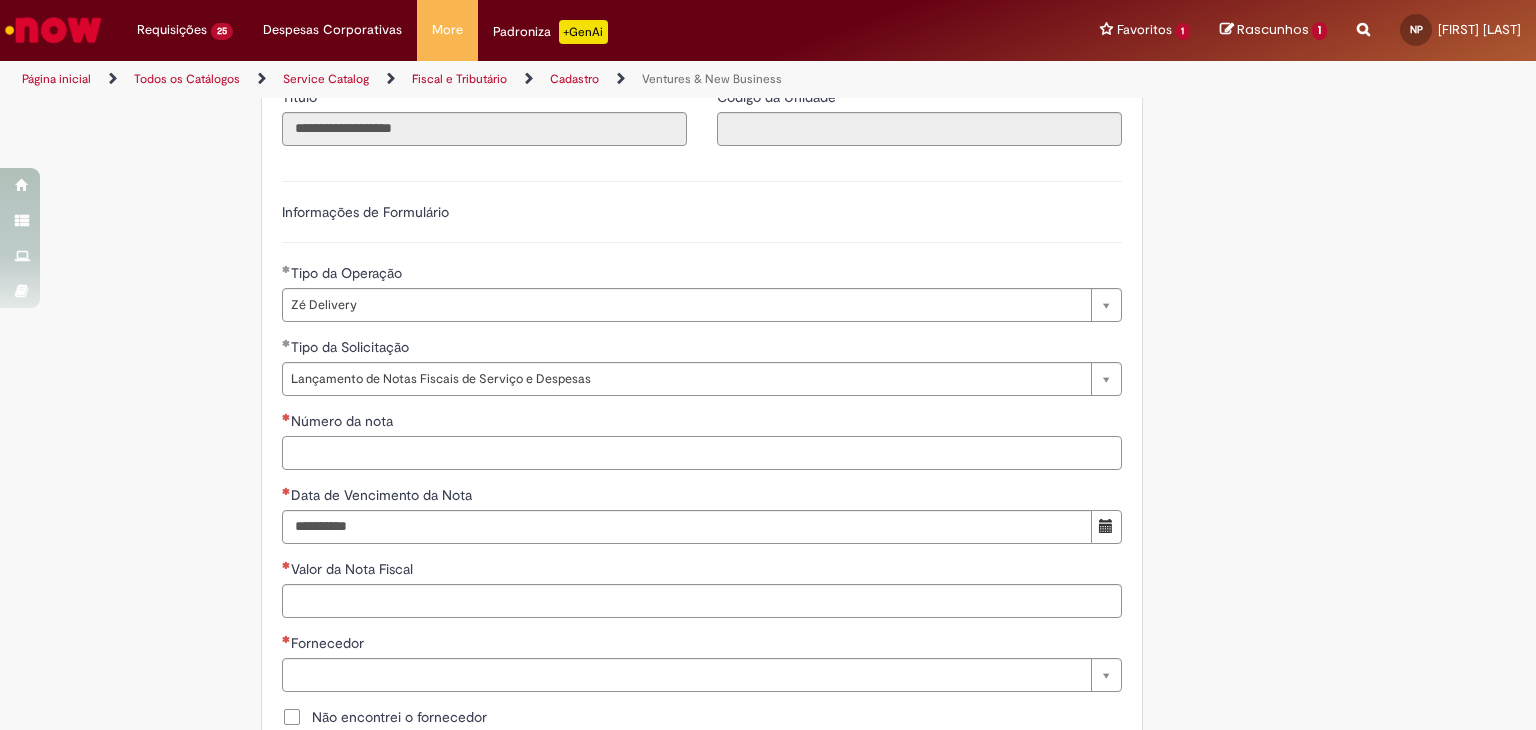 click on "Número da nota" at bounding box center (702, 453) 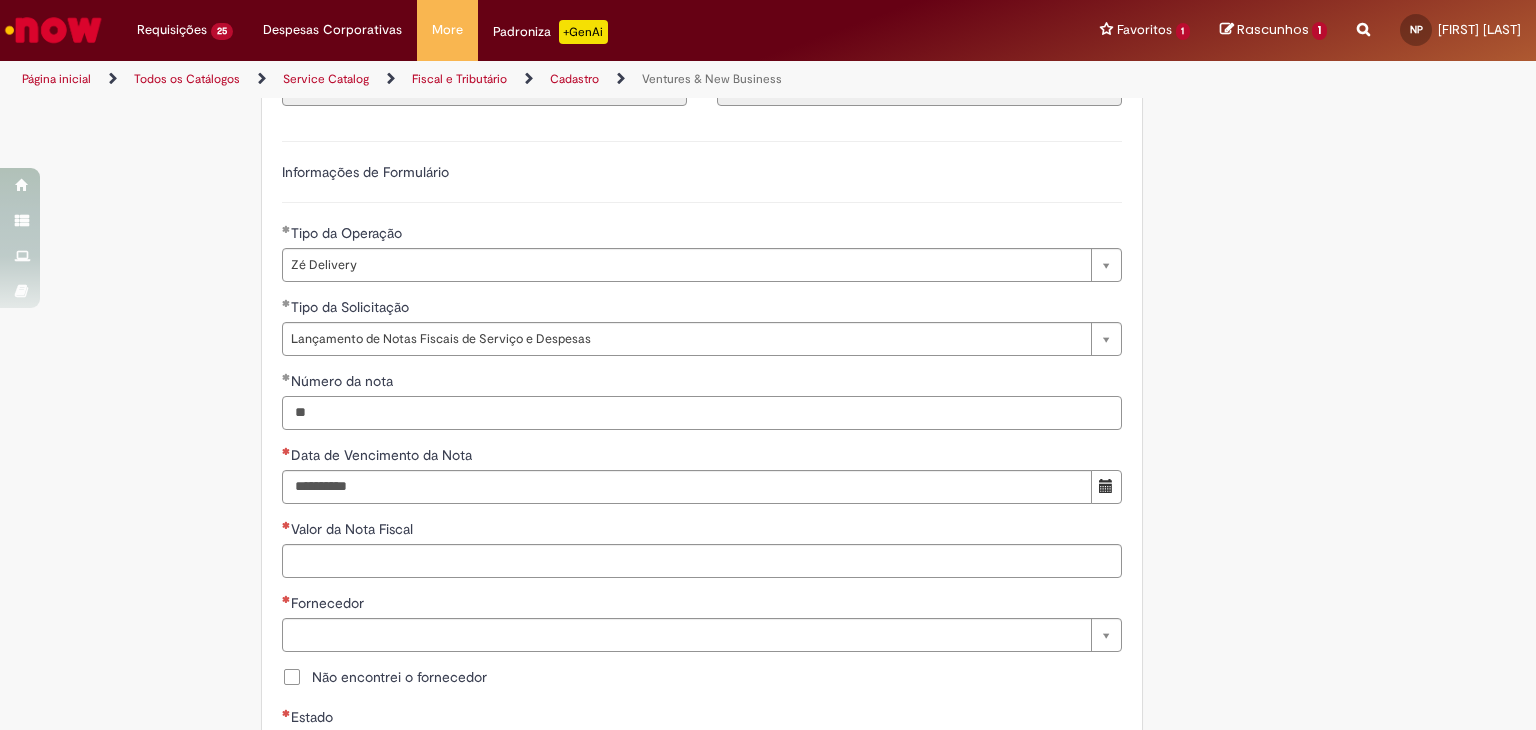 scroll, scrollTop: 766, scrollLeft: 0, axis: vertical 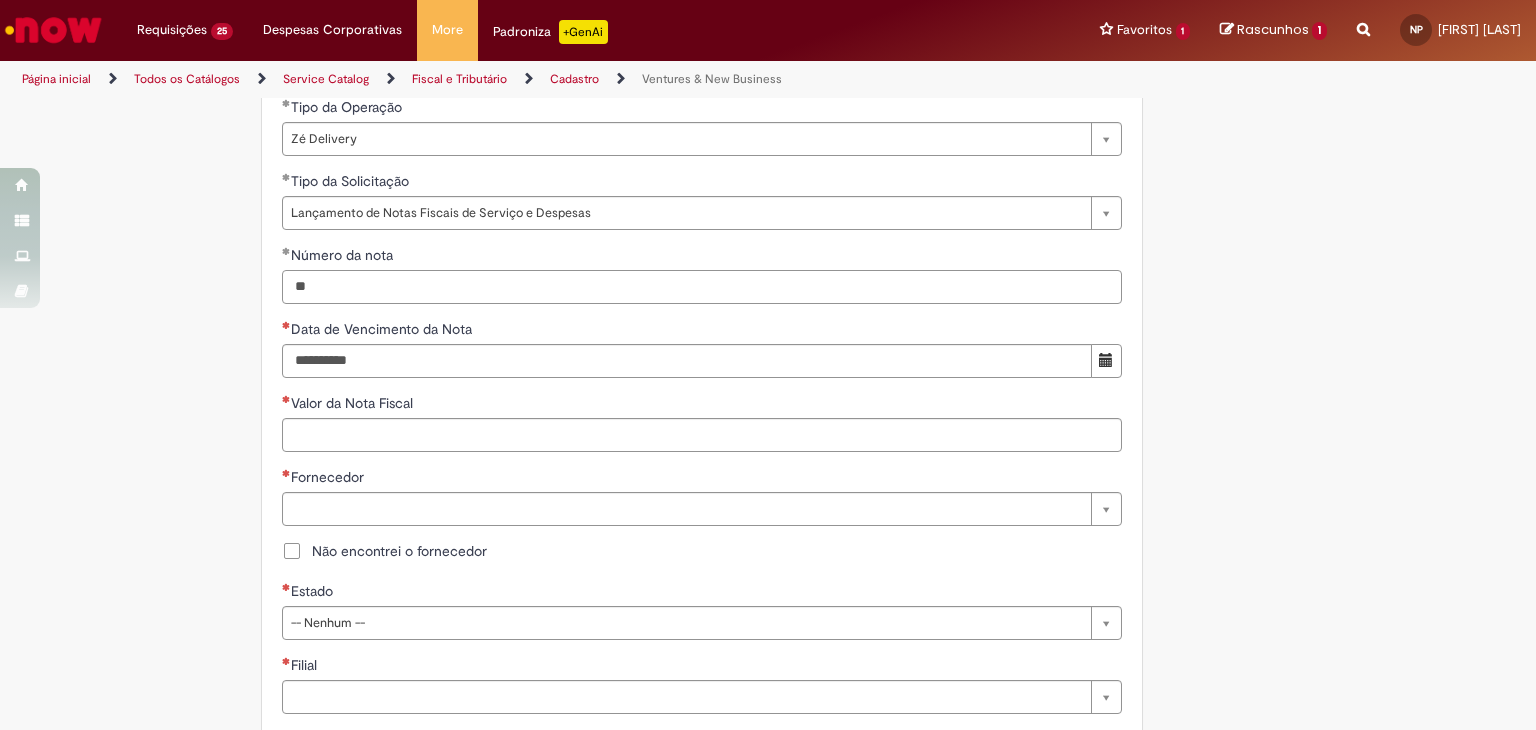 type on "**" 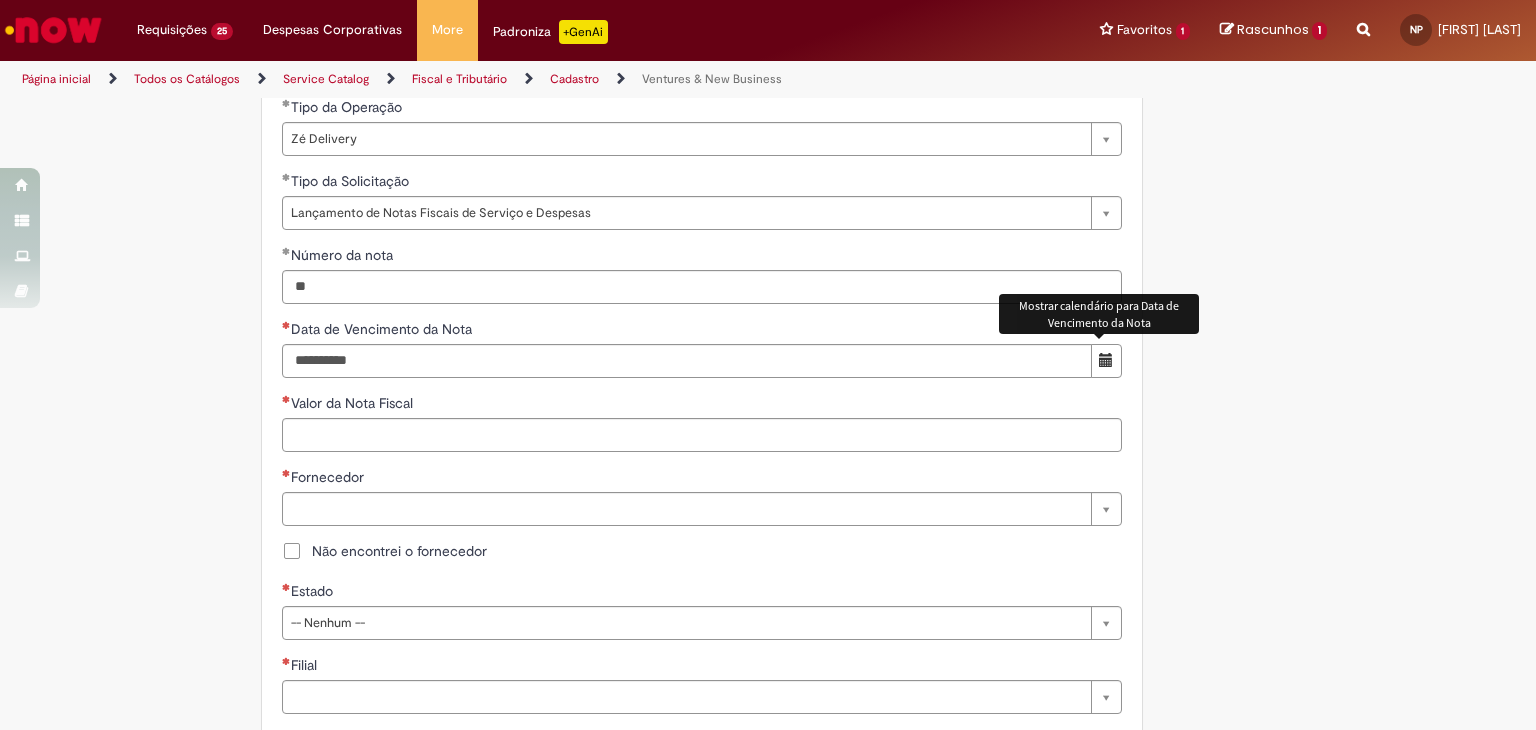 click at bounding box center (1106, 361) 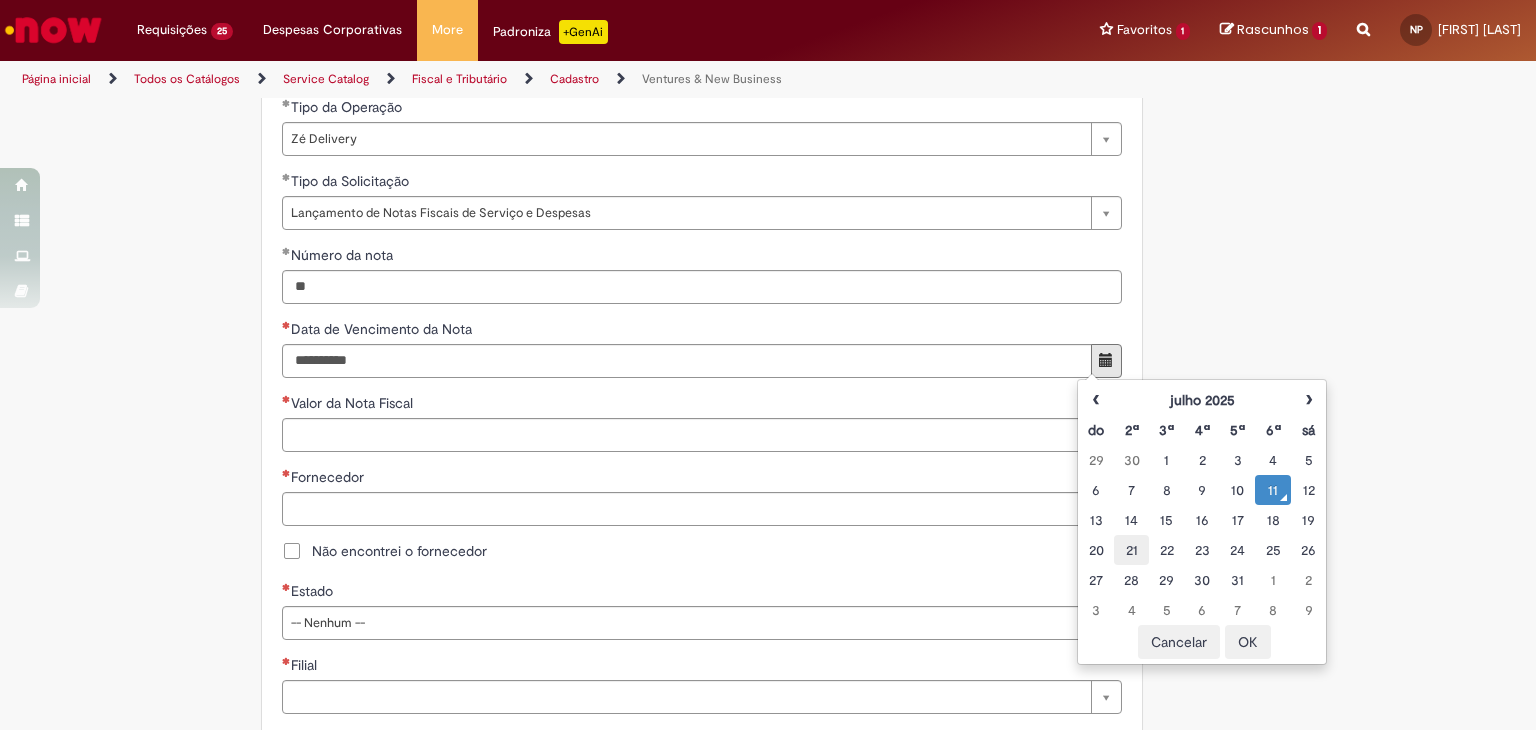 click on "21" at bounding box center (1131, 550) 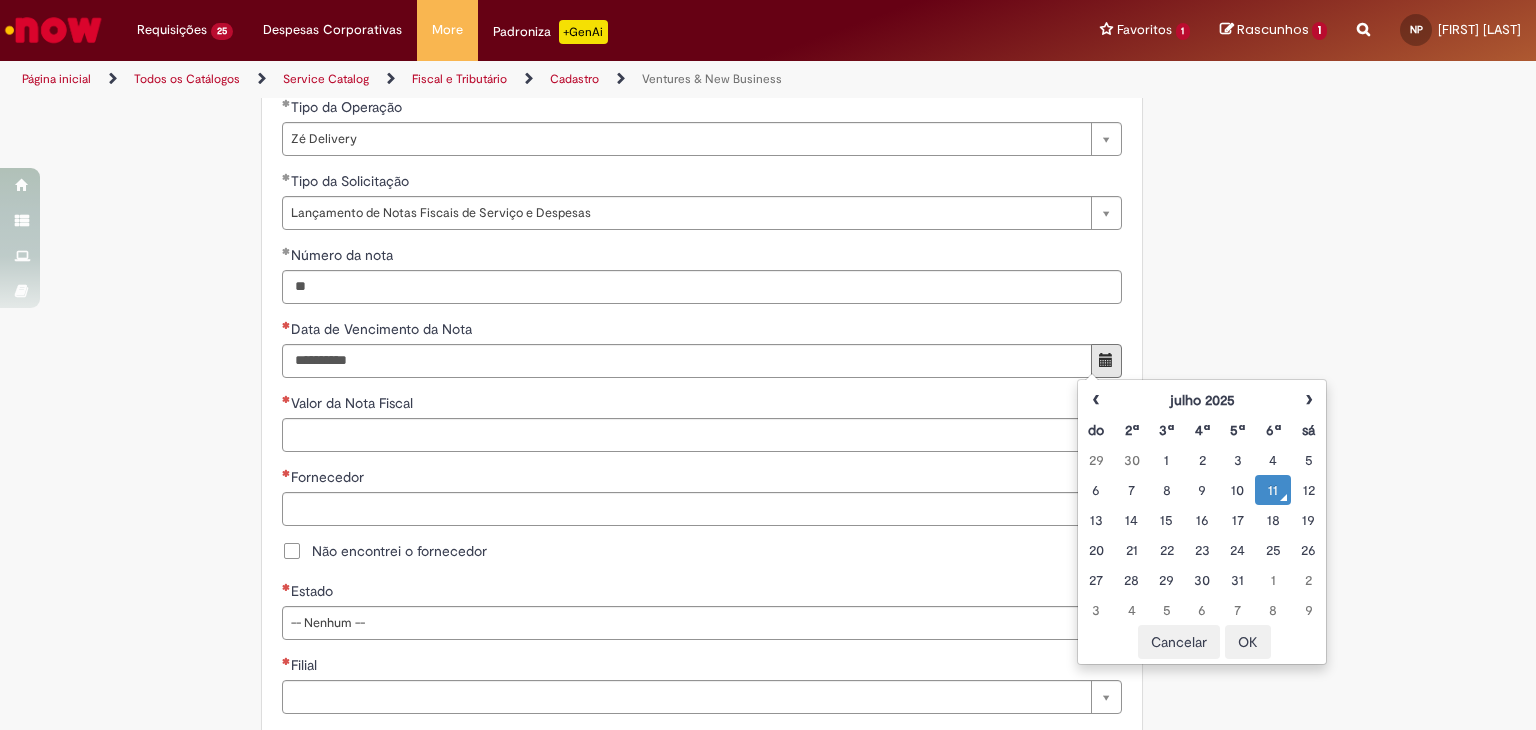 type on "**********" 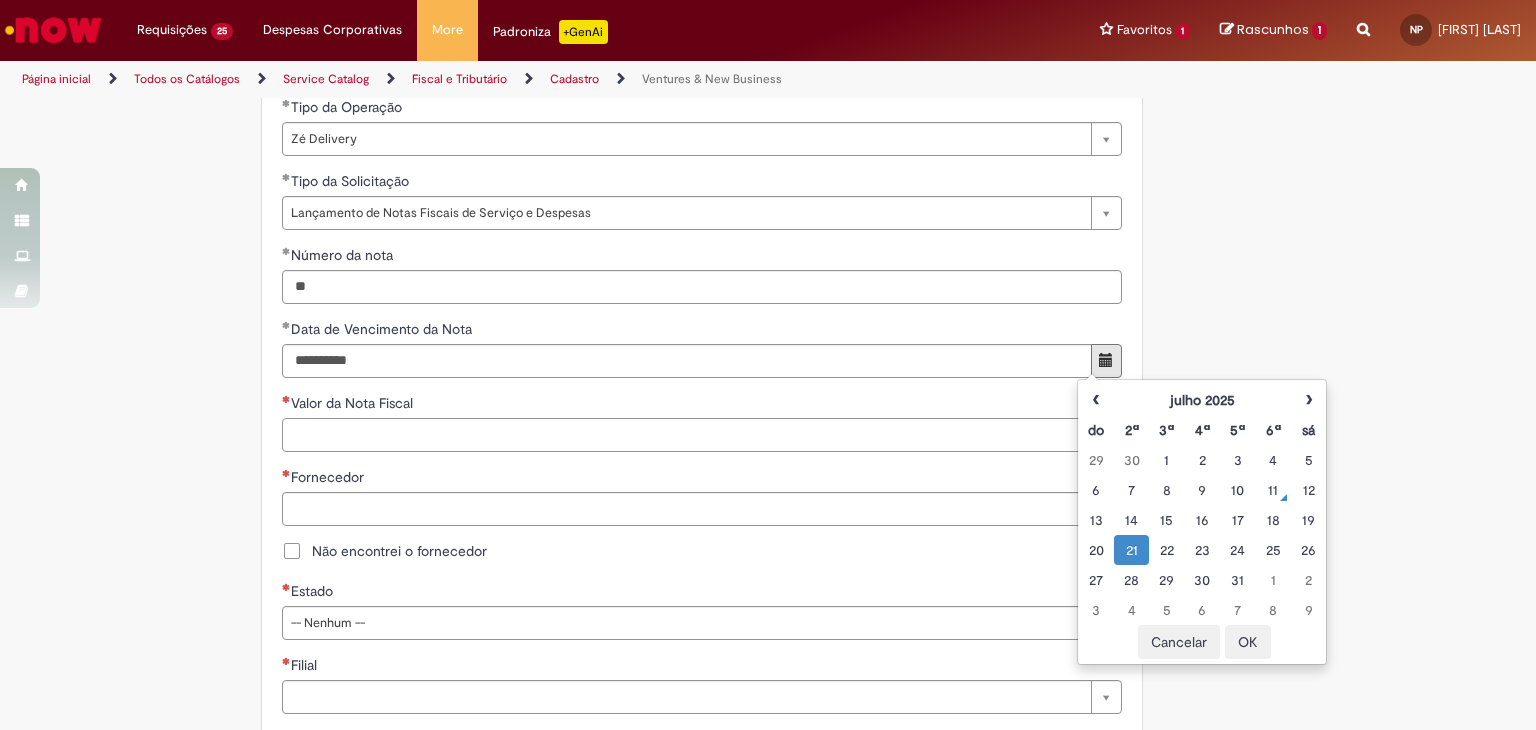 click on "Valor da Nota Fiscal" at bounding box center (702, 435) 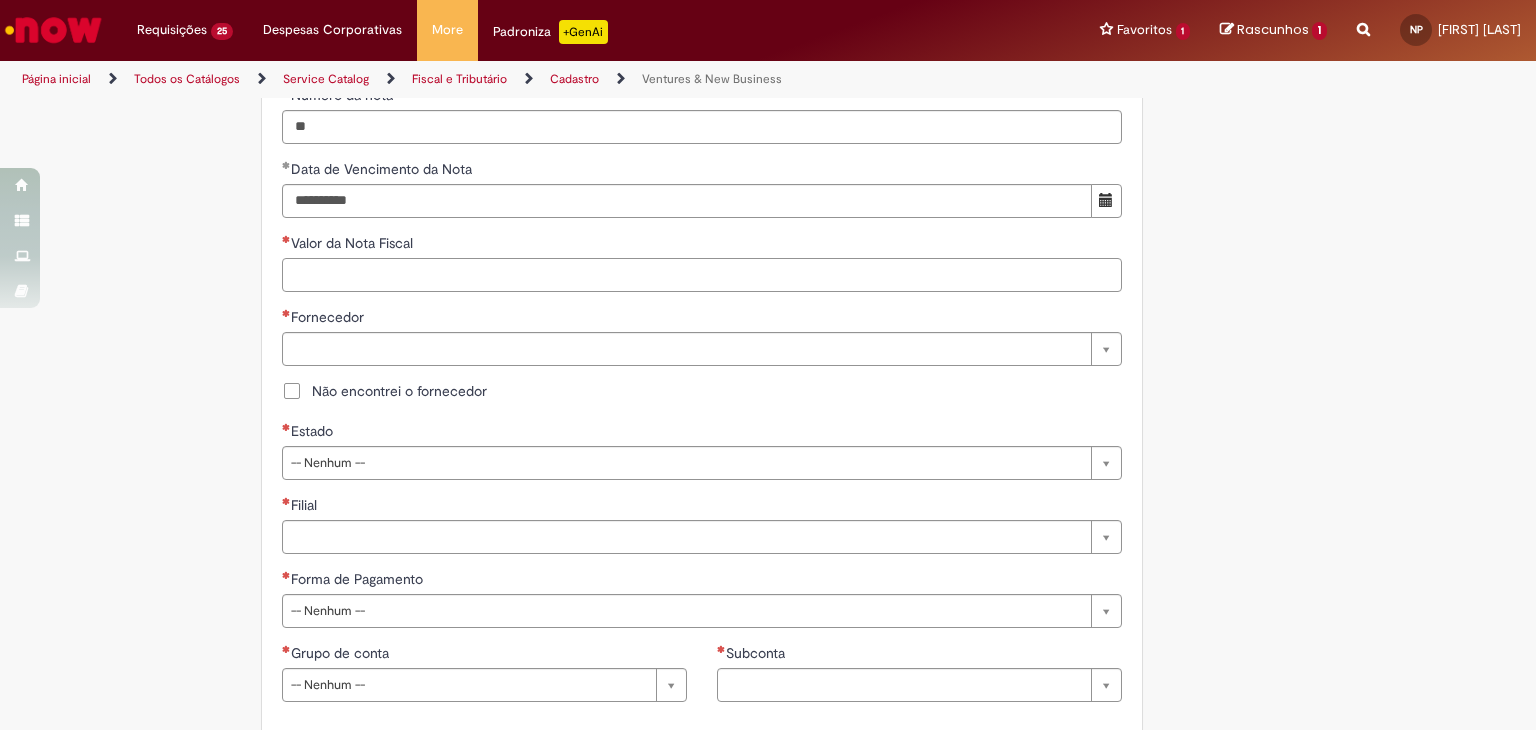 scroll, scrollTop: 933, scrollLeft: 0, axis: vertical 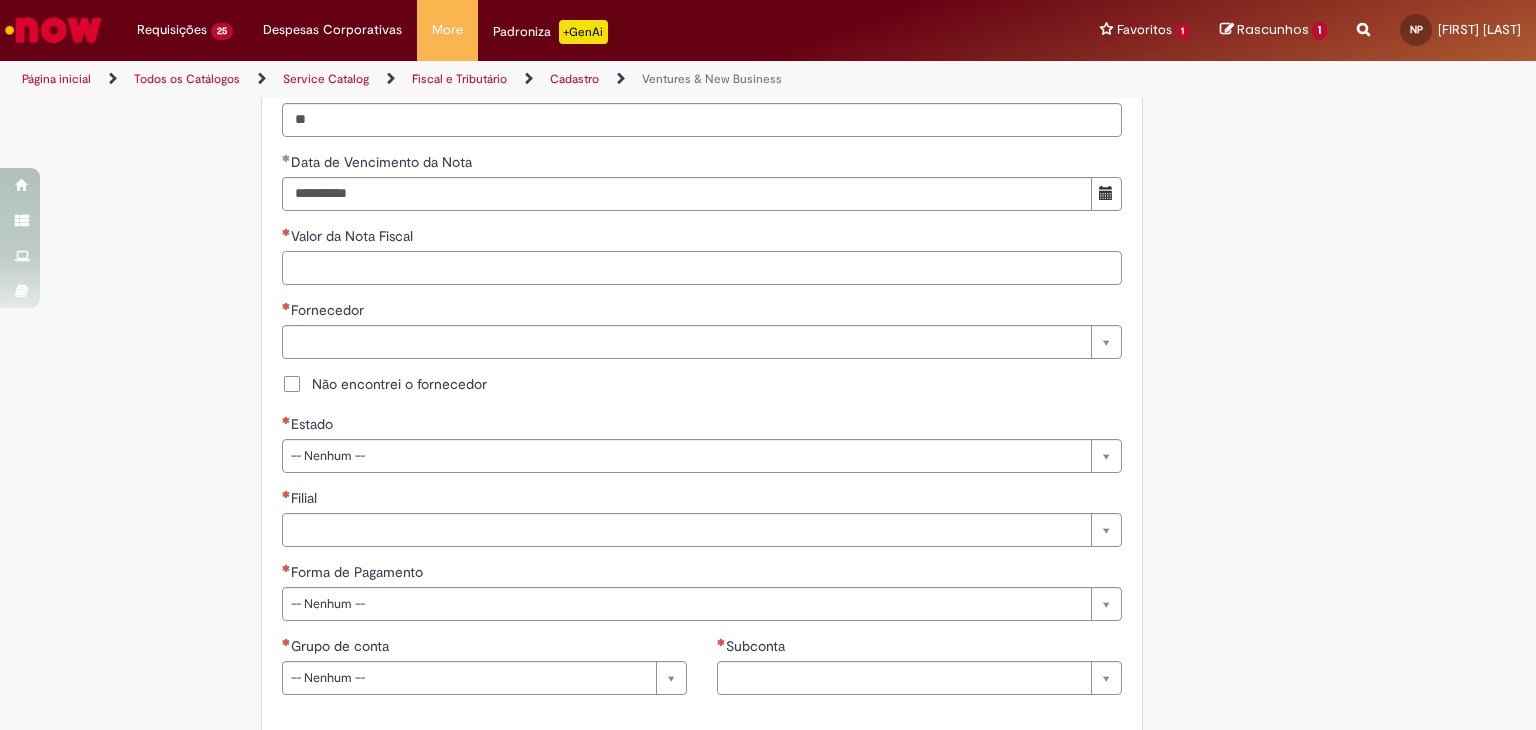 paste on "***" 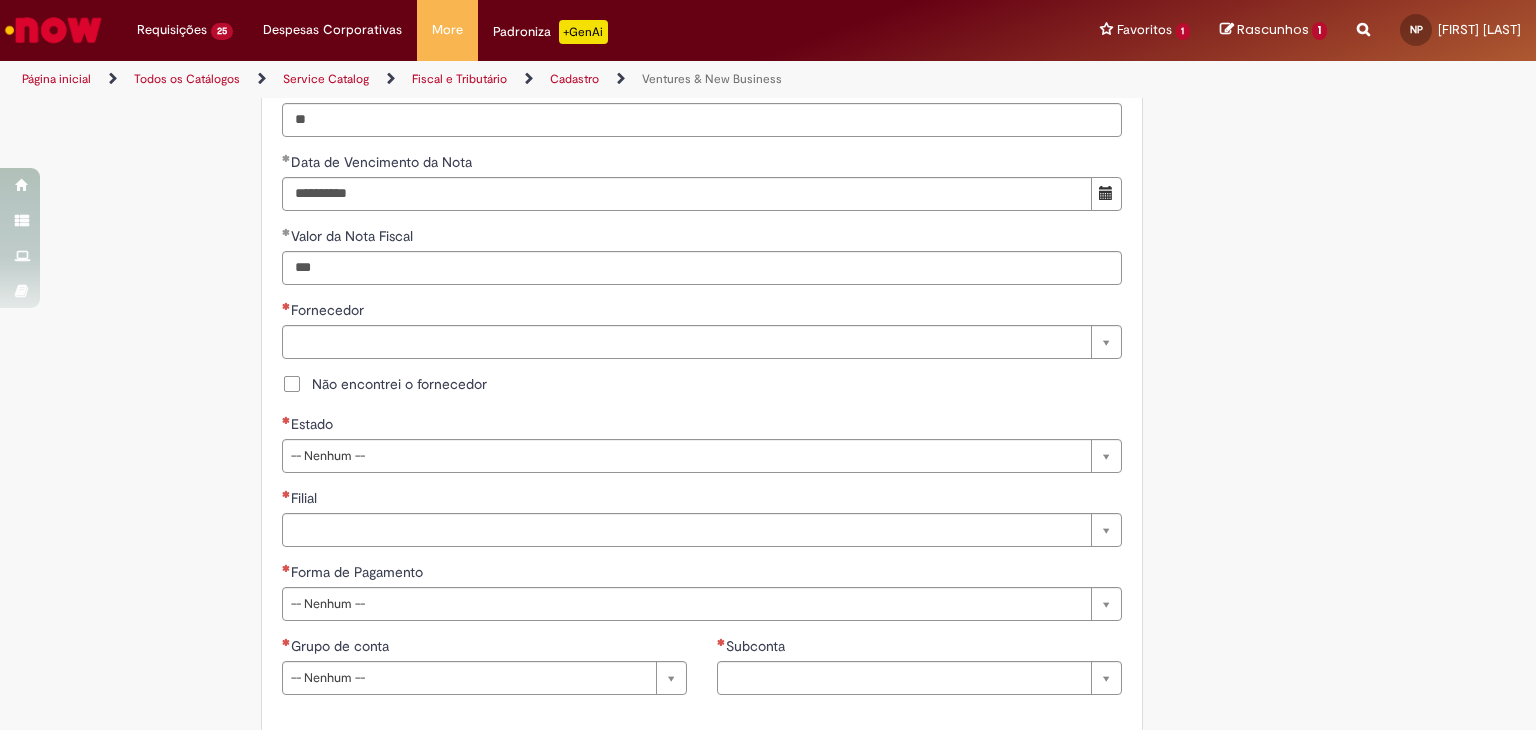 type on "******" 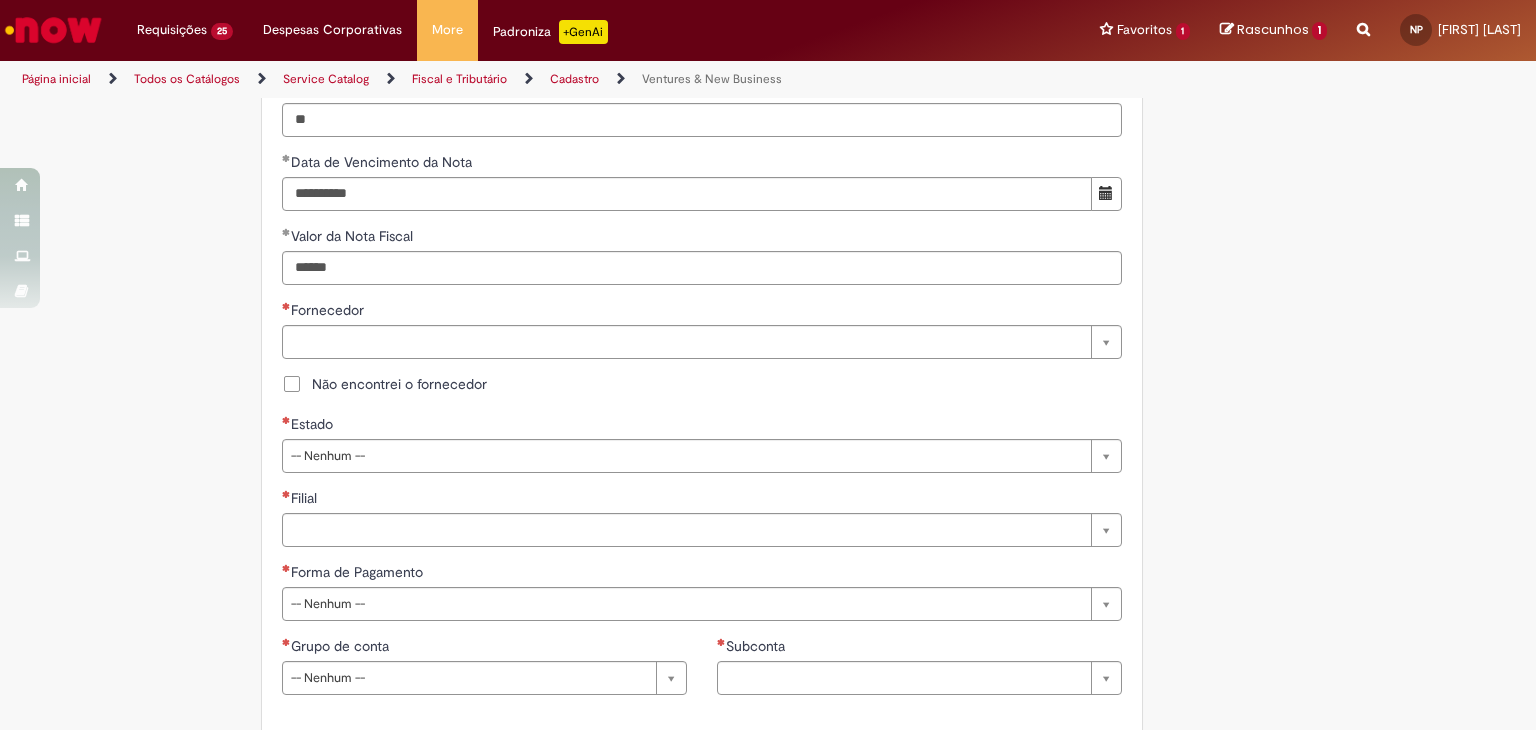 click on "Não encontrei o fornecedor" at bounding box center [399, 384] 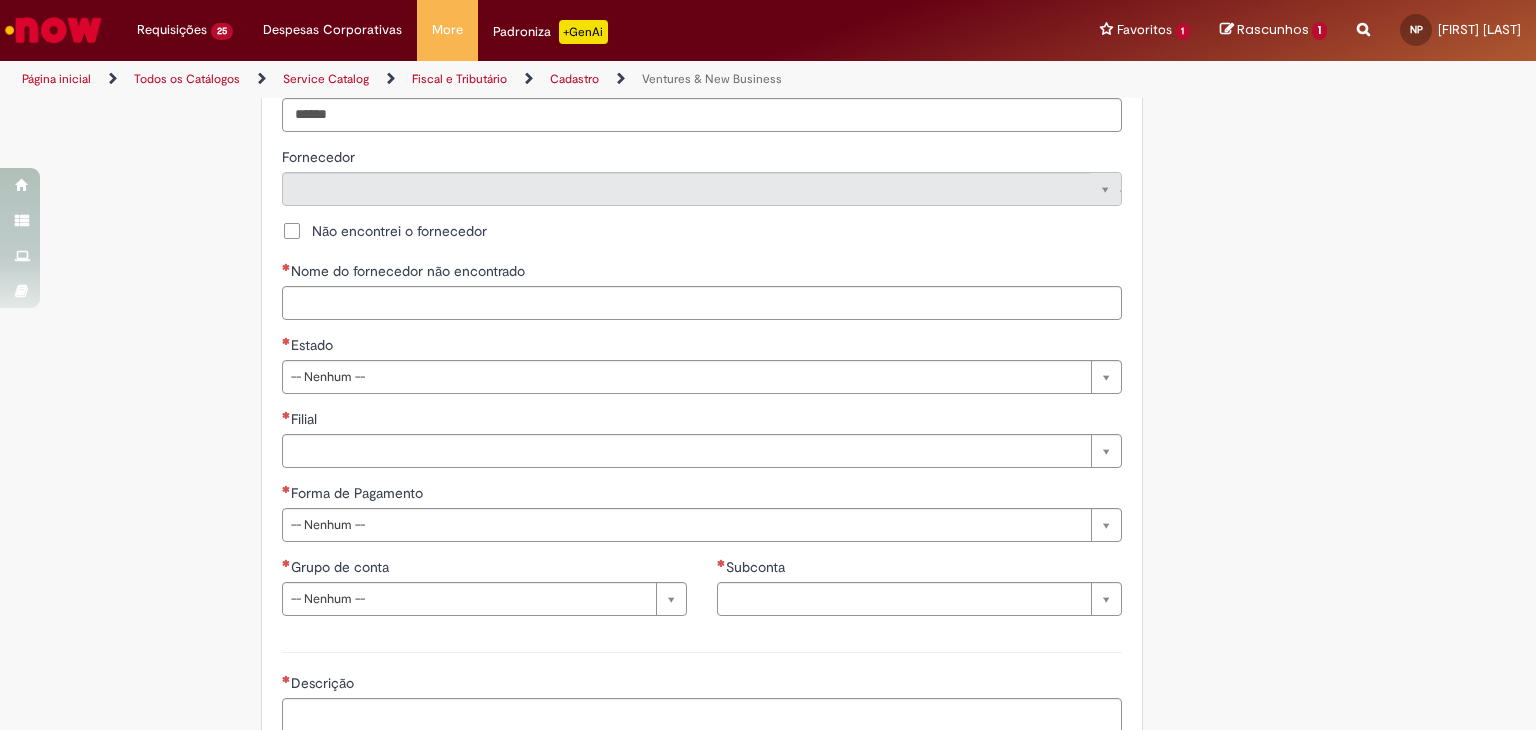 scroll, scrollTop: 1100, scrollLeft: 0, axis: vertical 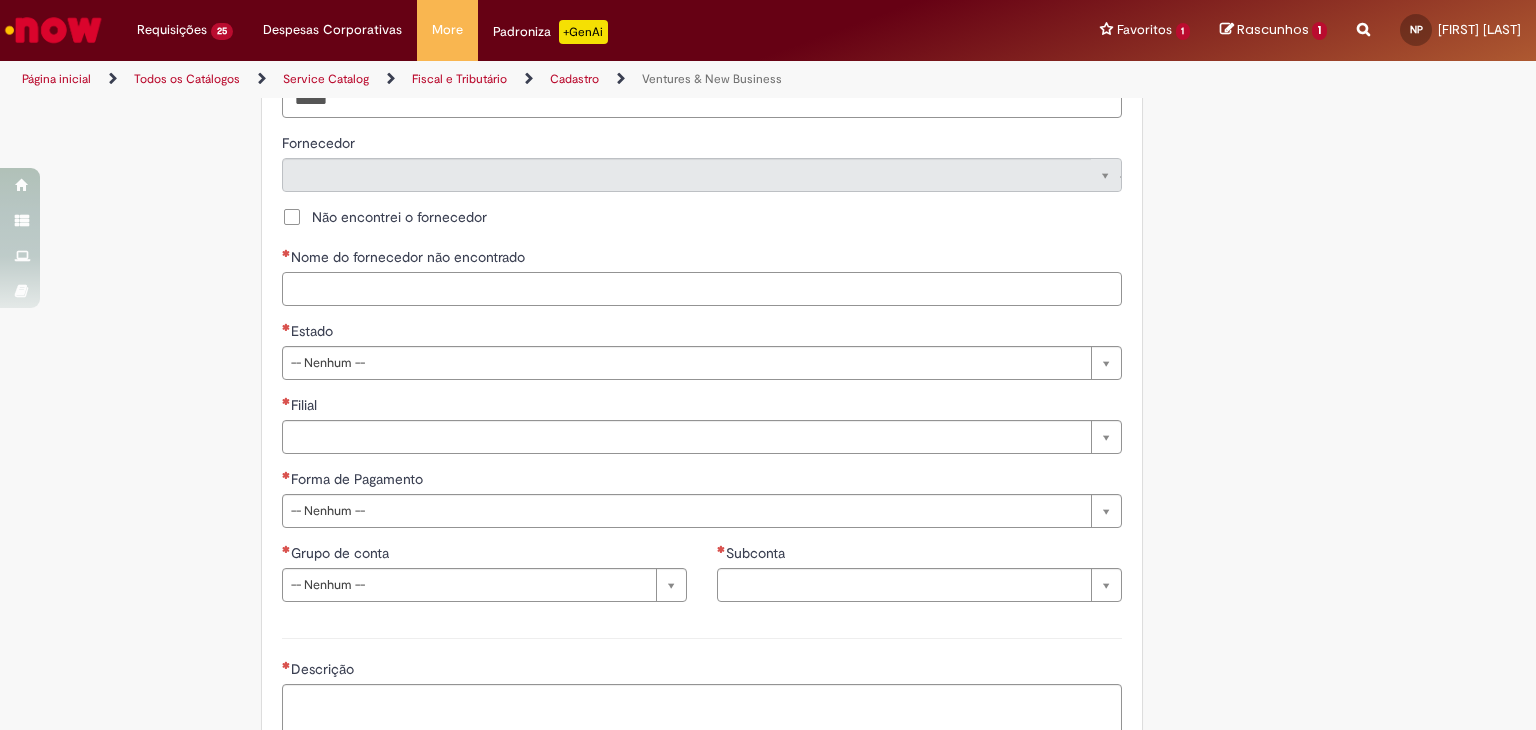 click on "Nome do fornecedor não encontrado" at bounding box center [702, 289] 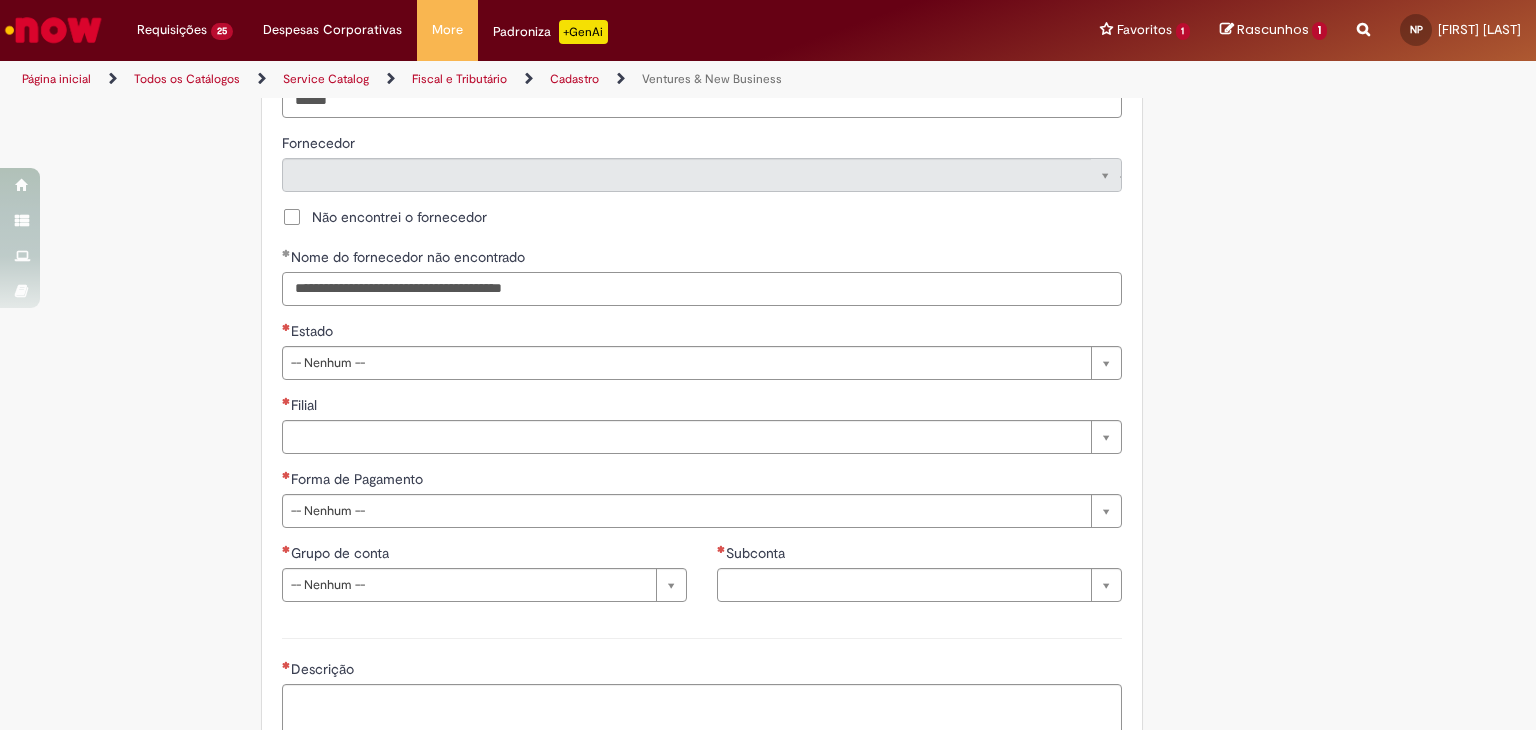 type on "**********" 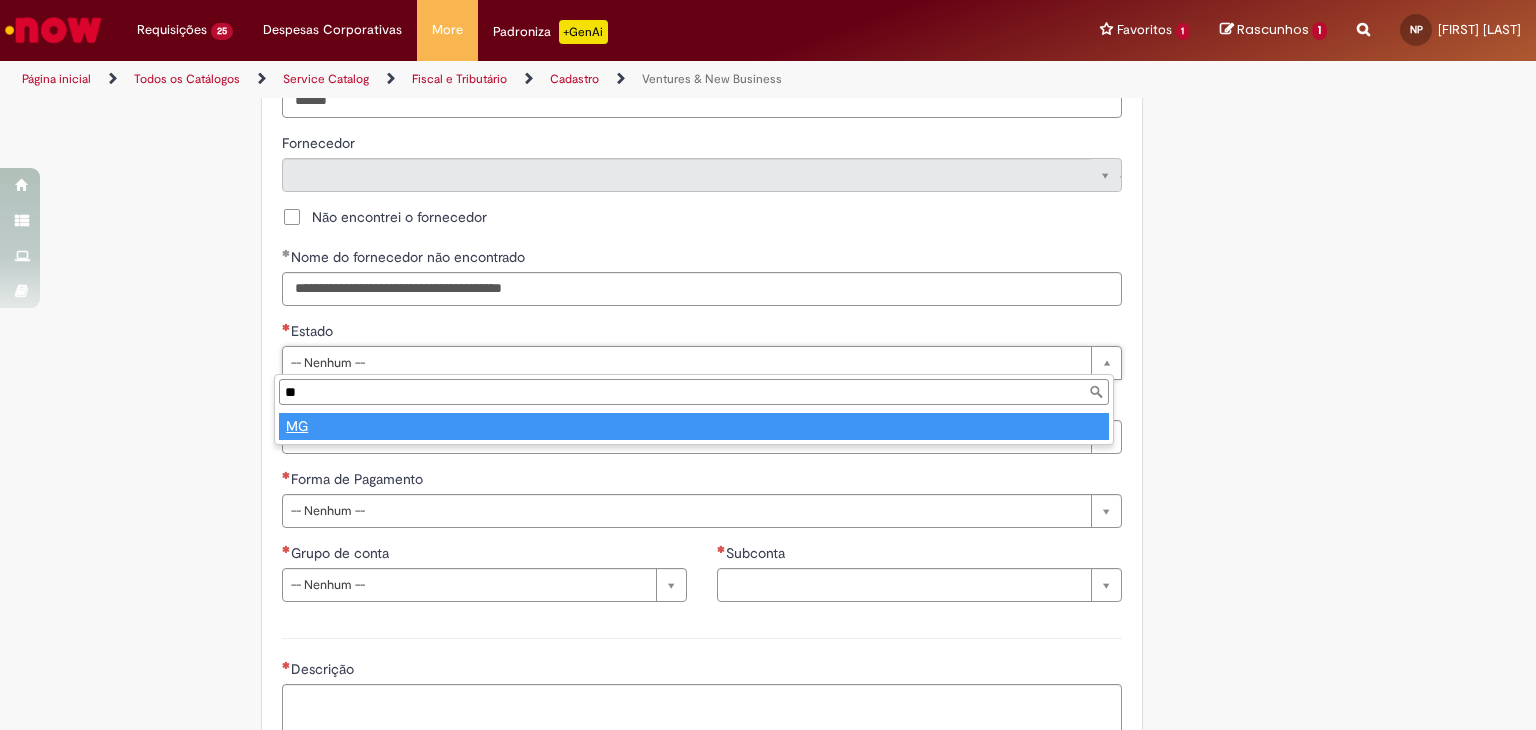 type on "**" 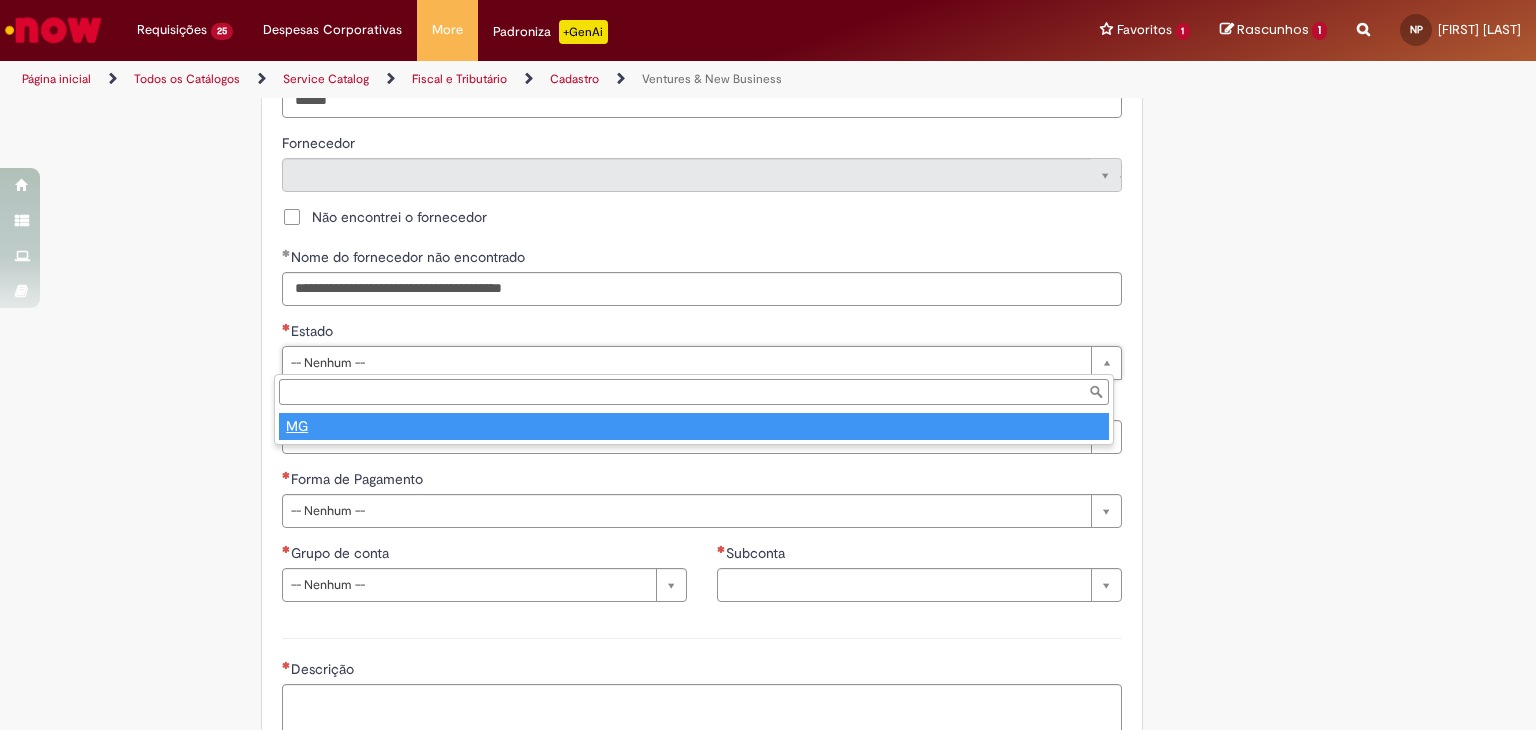 select 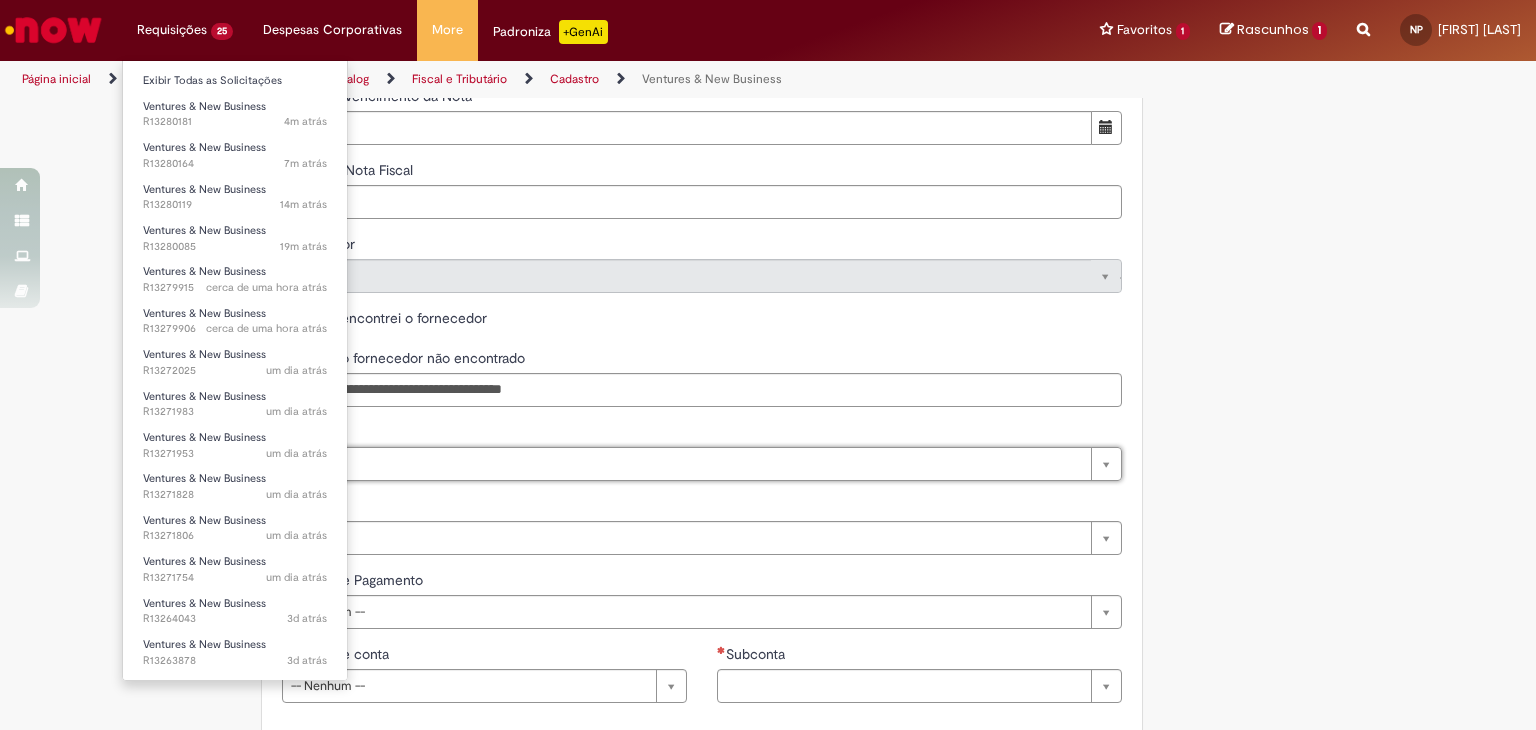 scroll, scrollTop: 1000, scrollLeft: 0, axis: vertical 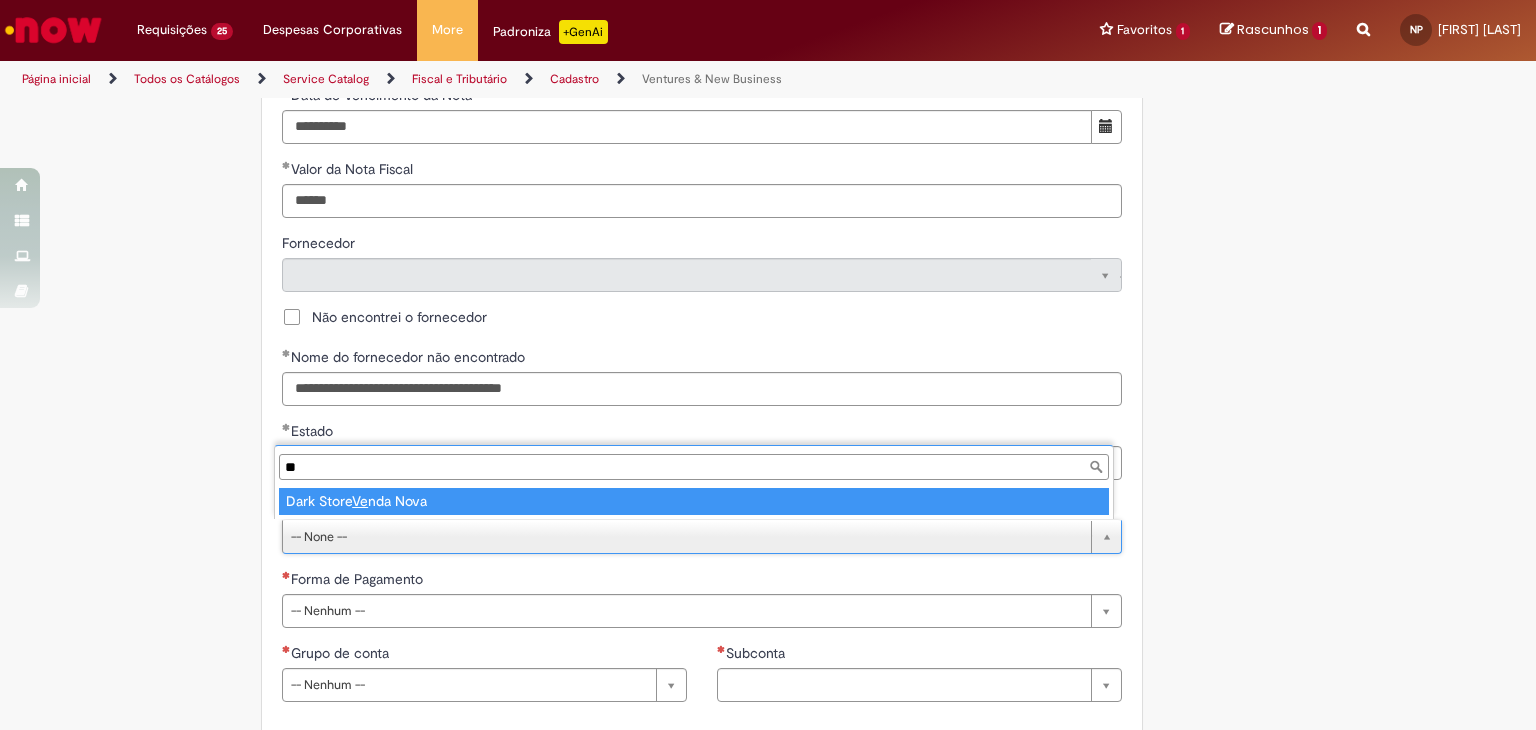type on "**" 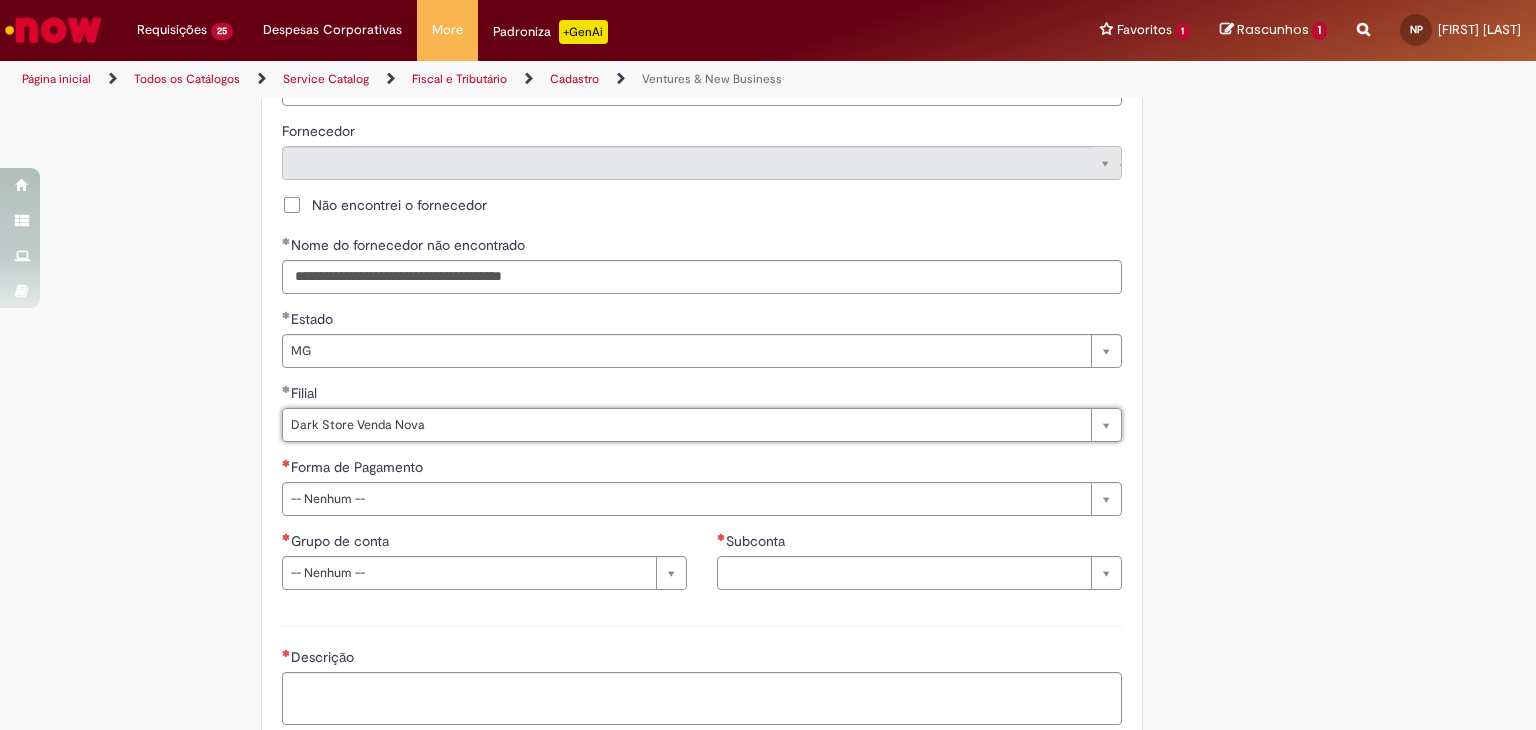 scroll, scrollTop: 1133, scrollLeft: 0, axis: vertical 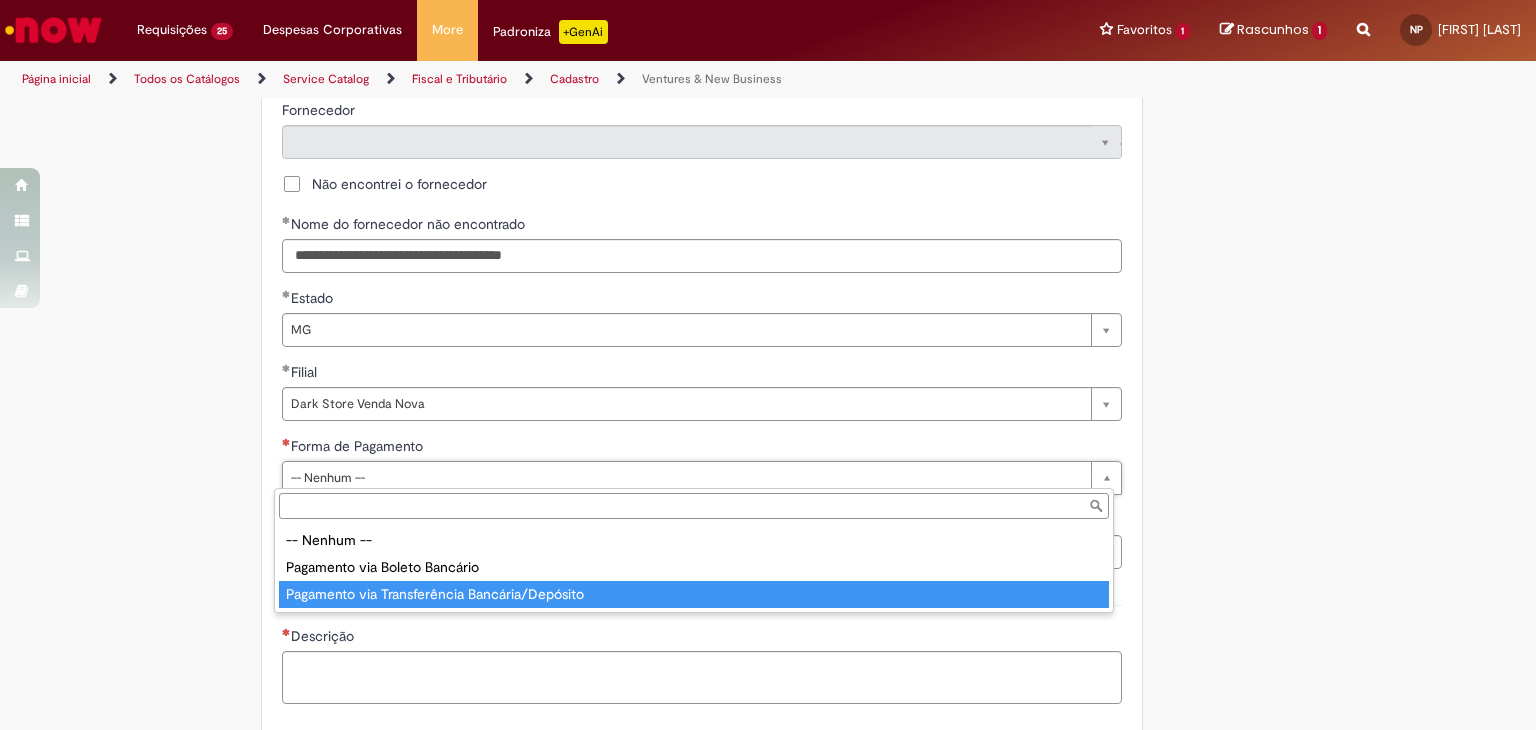 type on "**********" 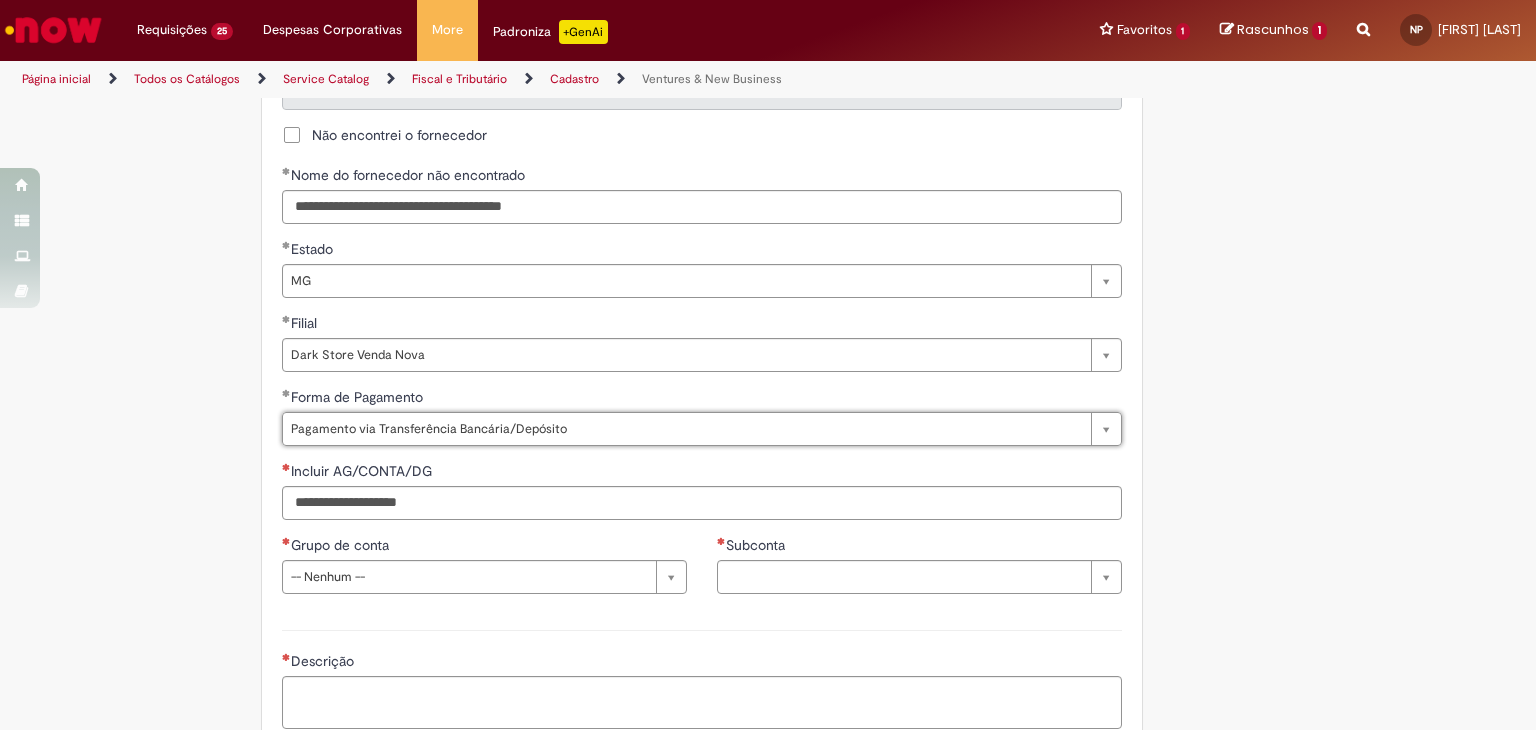 scroll, scrollTop: 1300, scrollLeft: 0, axis: vertical 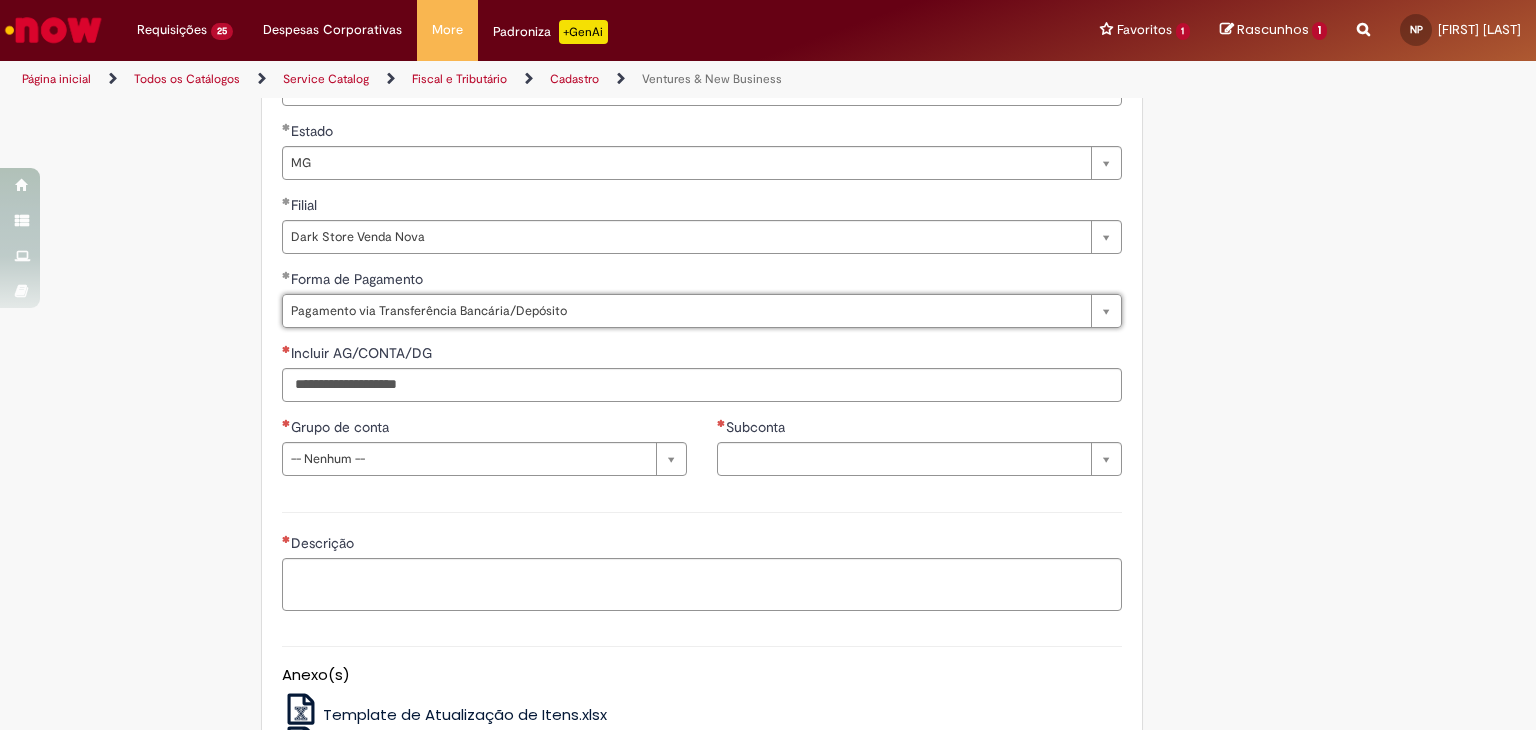 click on "**********" at bounding box center (702, 64) 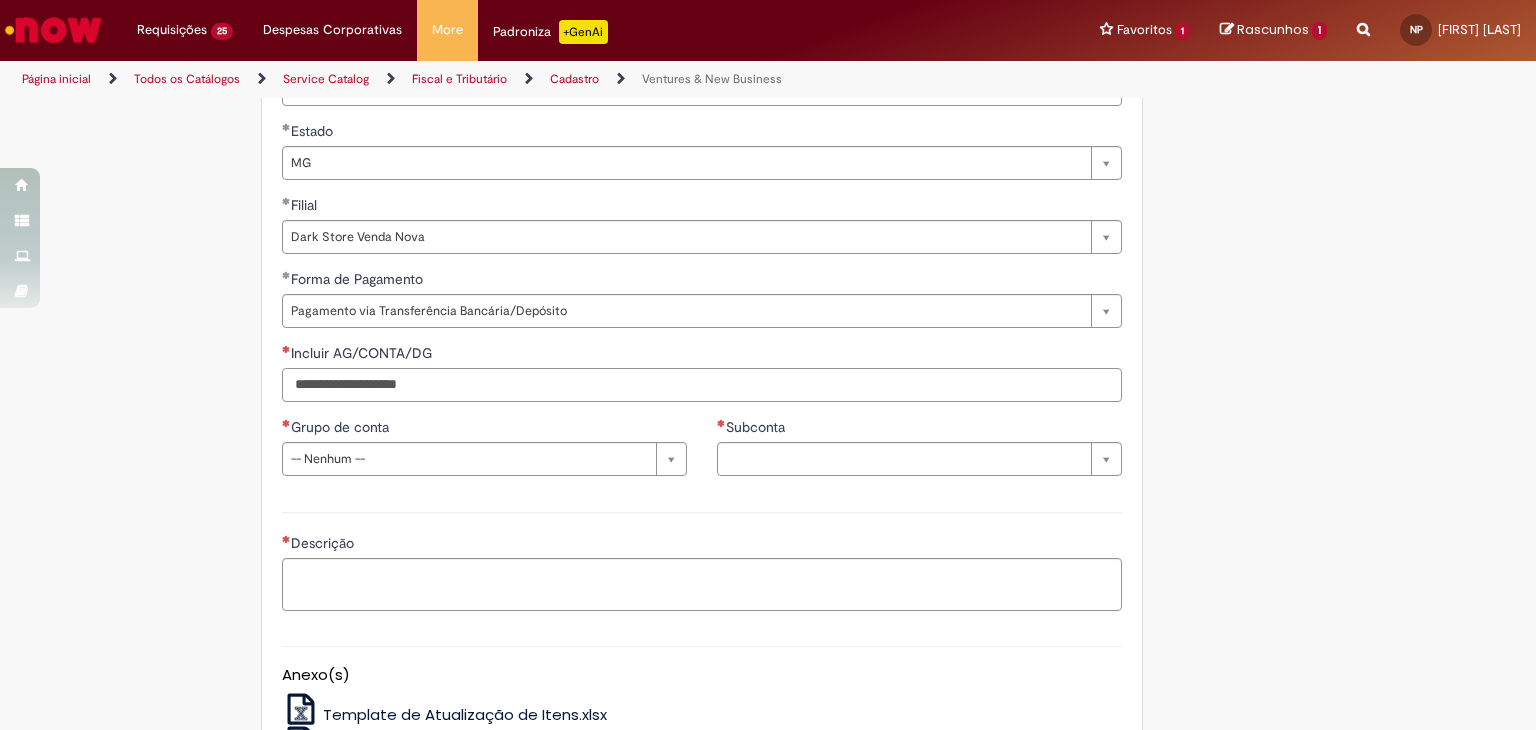 click on "Incluir AG/CONTA/DG" at bounding box center [702, 385] 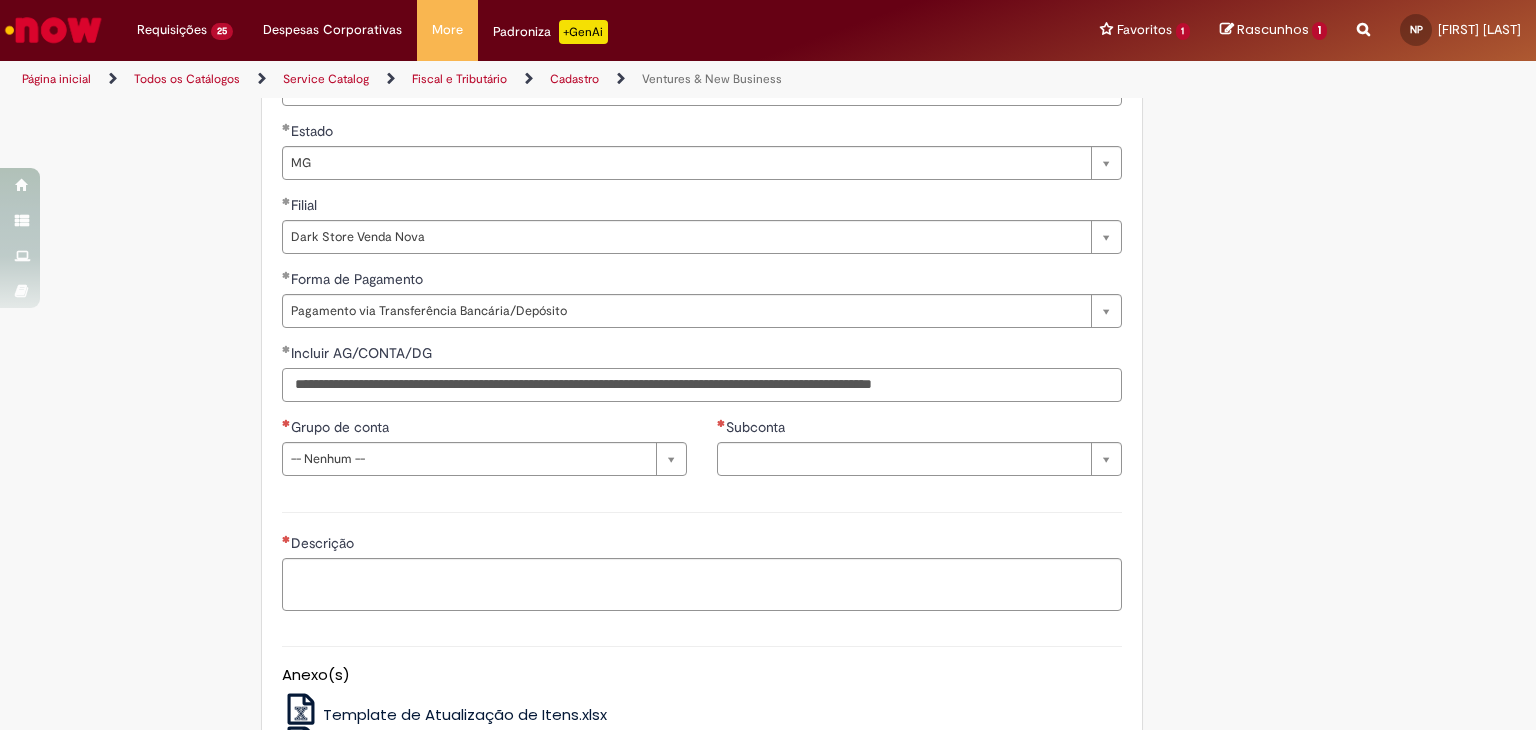 type on "**********" 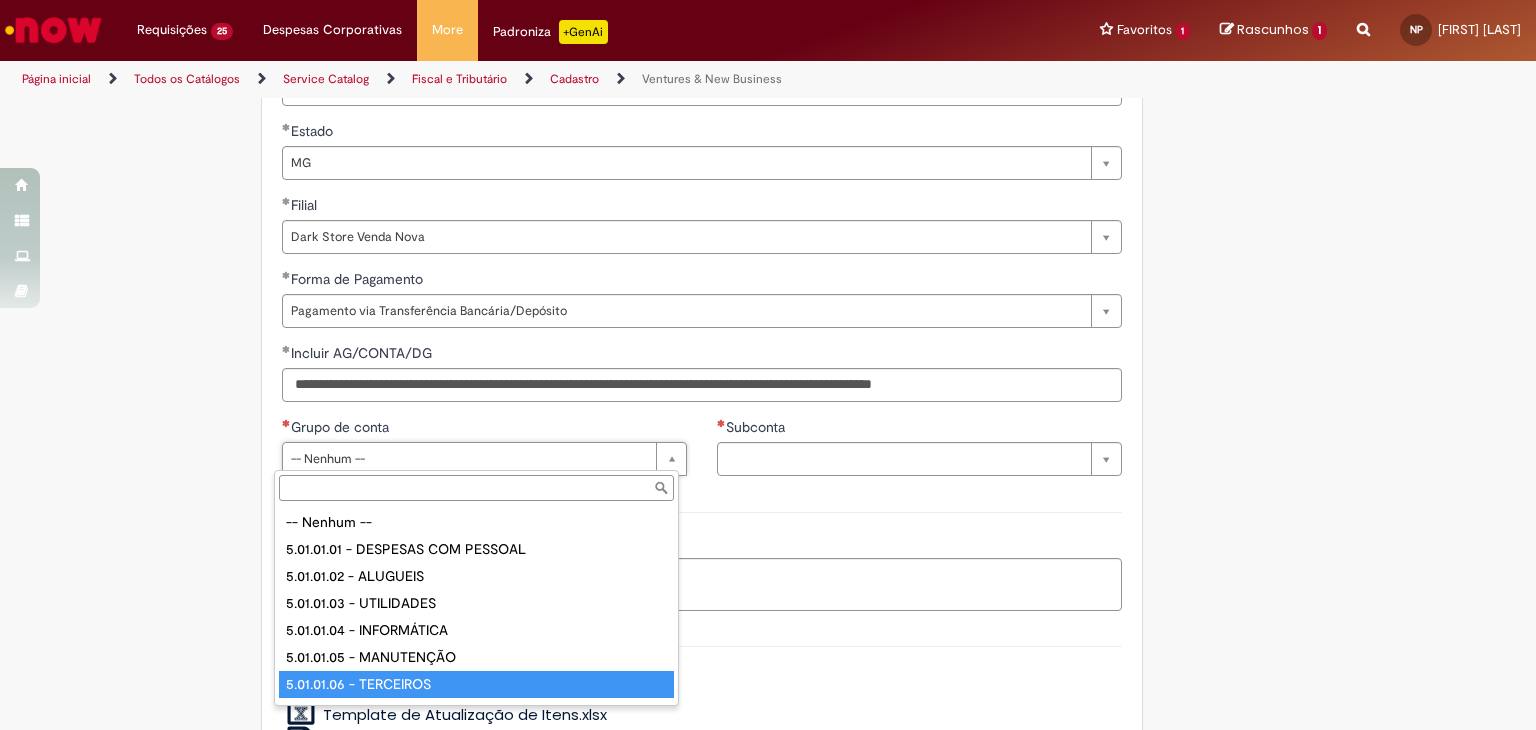 type on "**********" 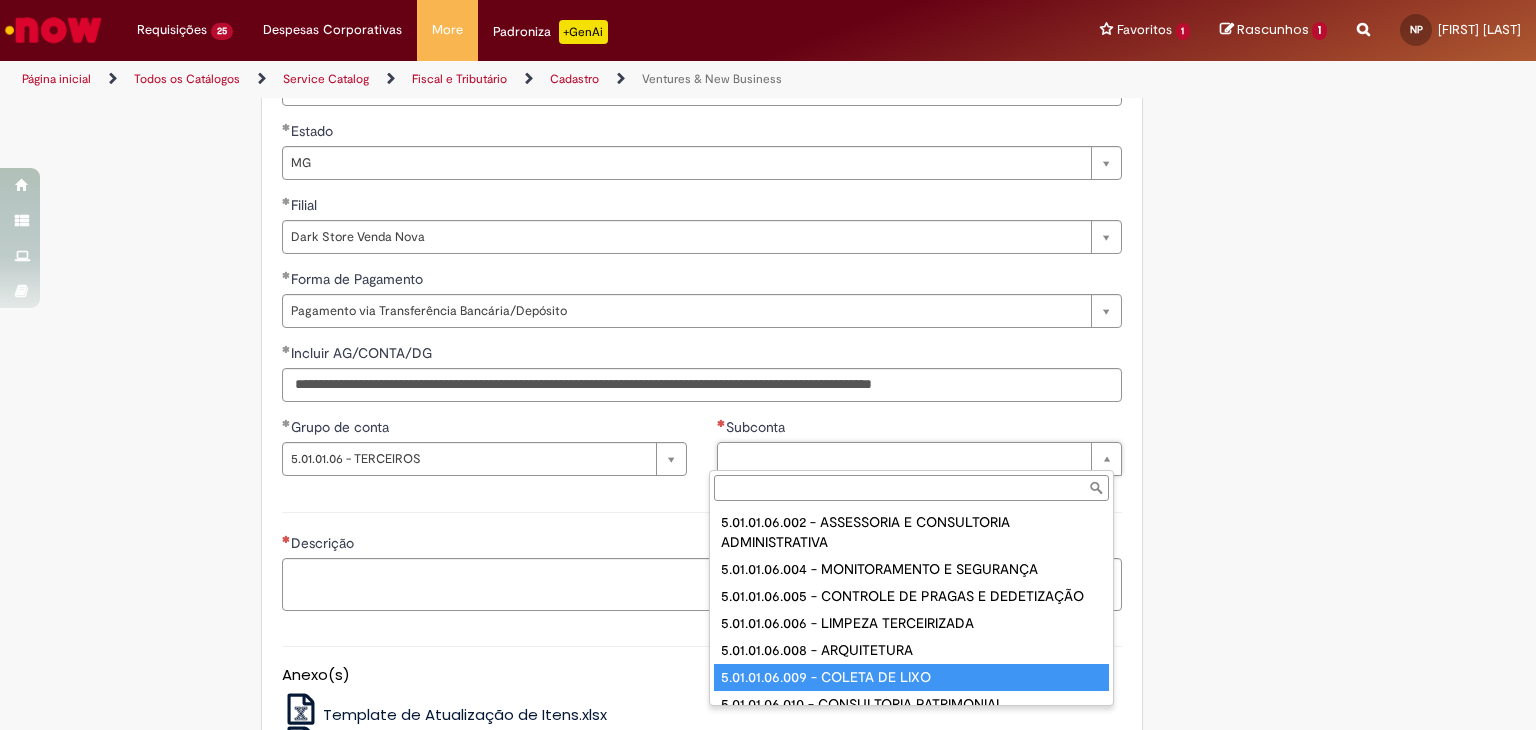 type on "**********" 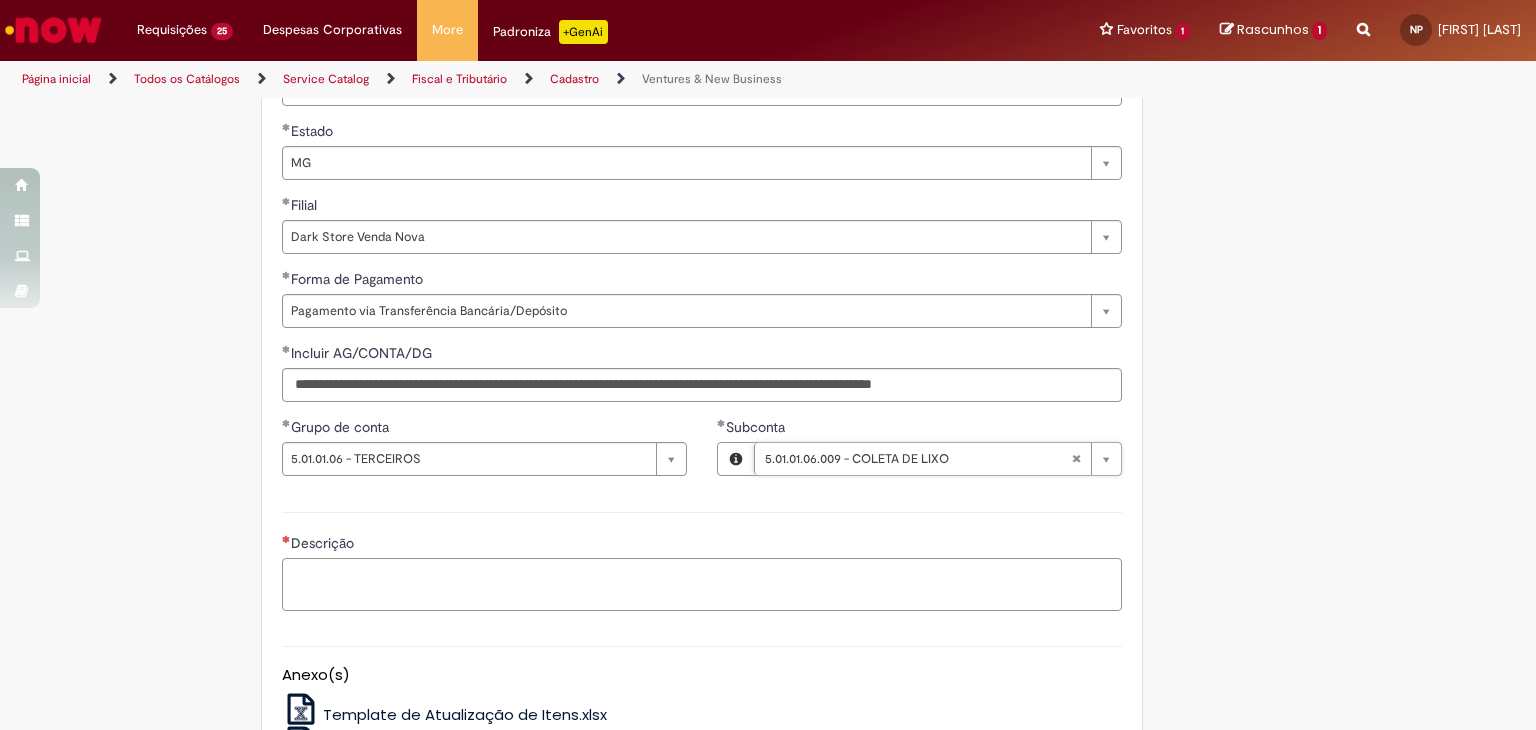 click on "Descrição" at bounding box center [702, 585] 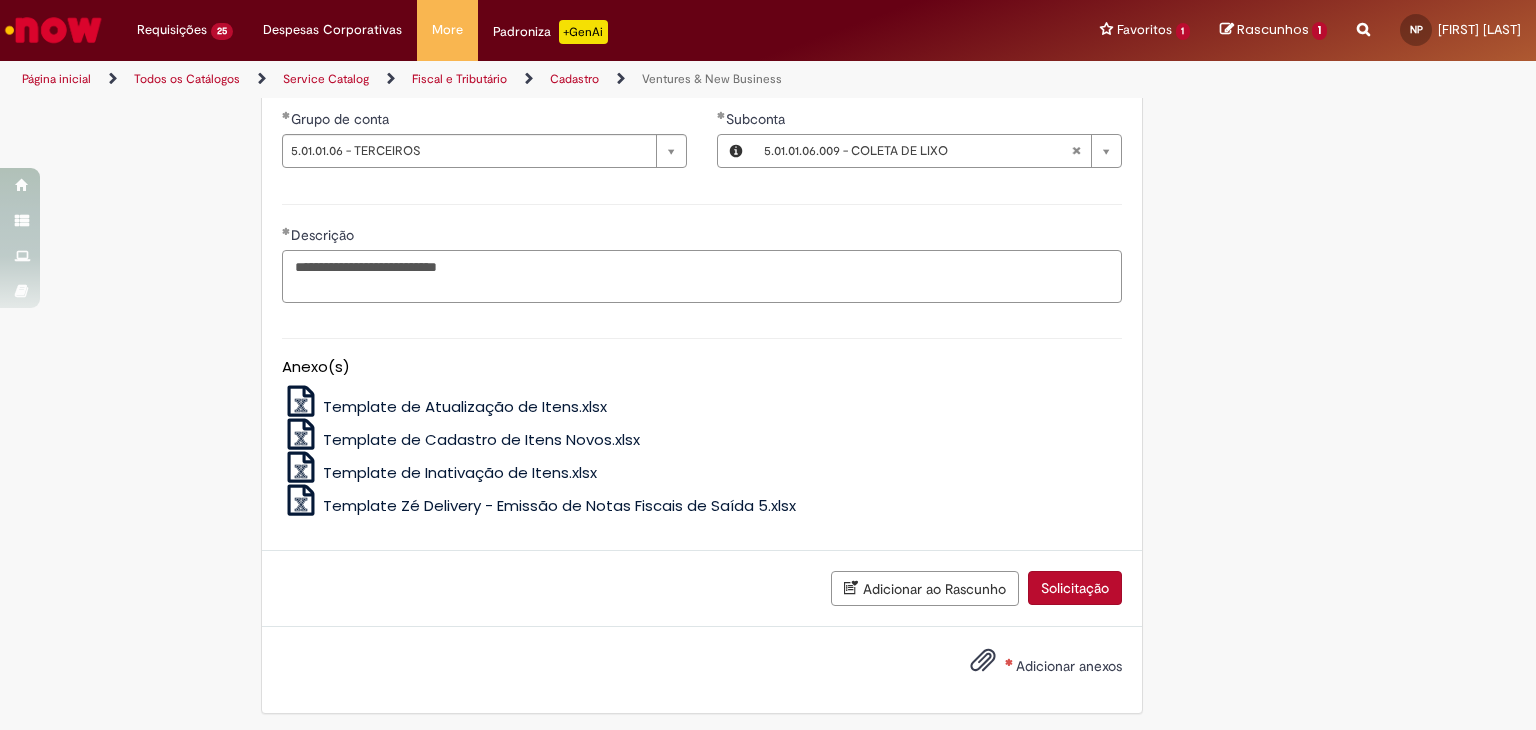 scroll, scrollTop: 1610, scrollLeft: 0, axis: vertical 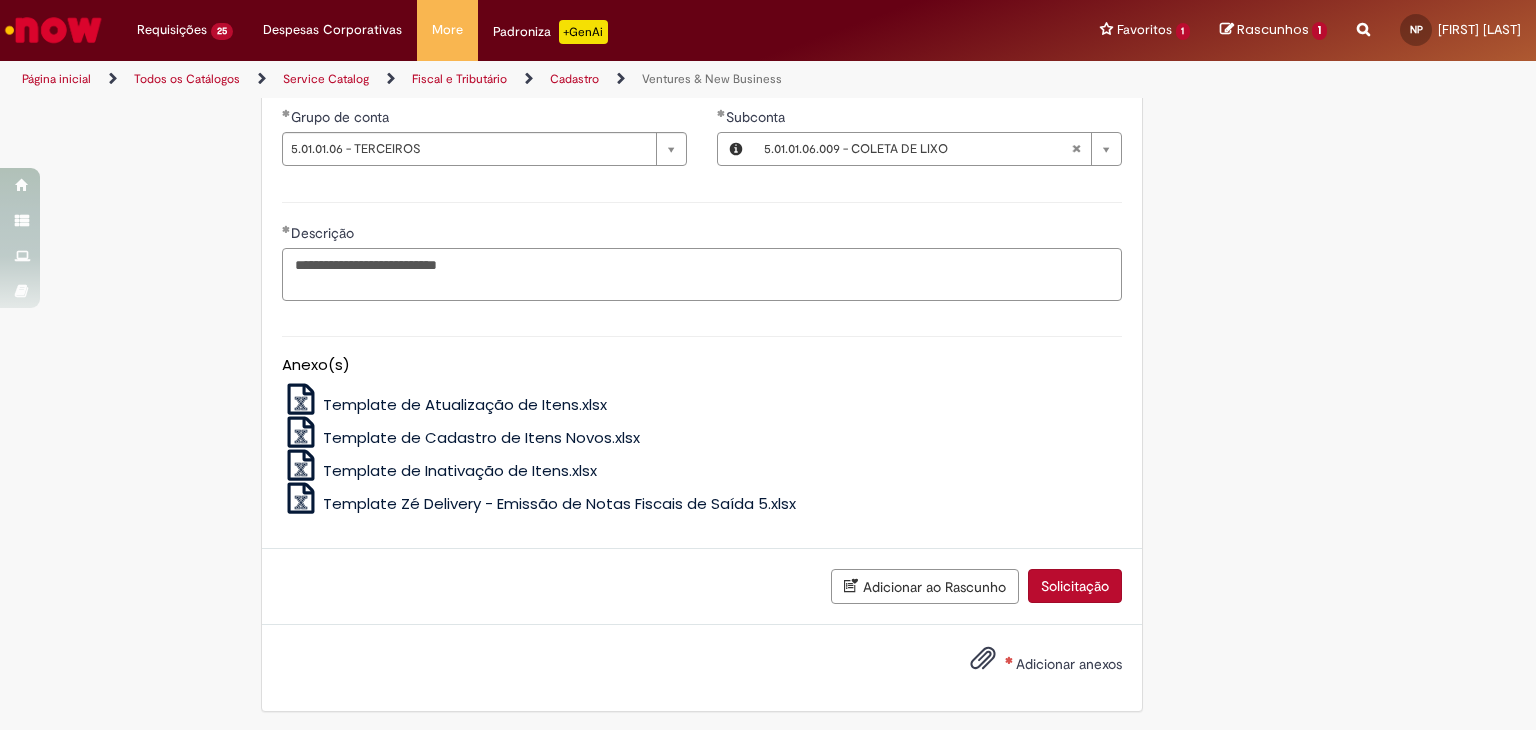 type on "**********" 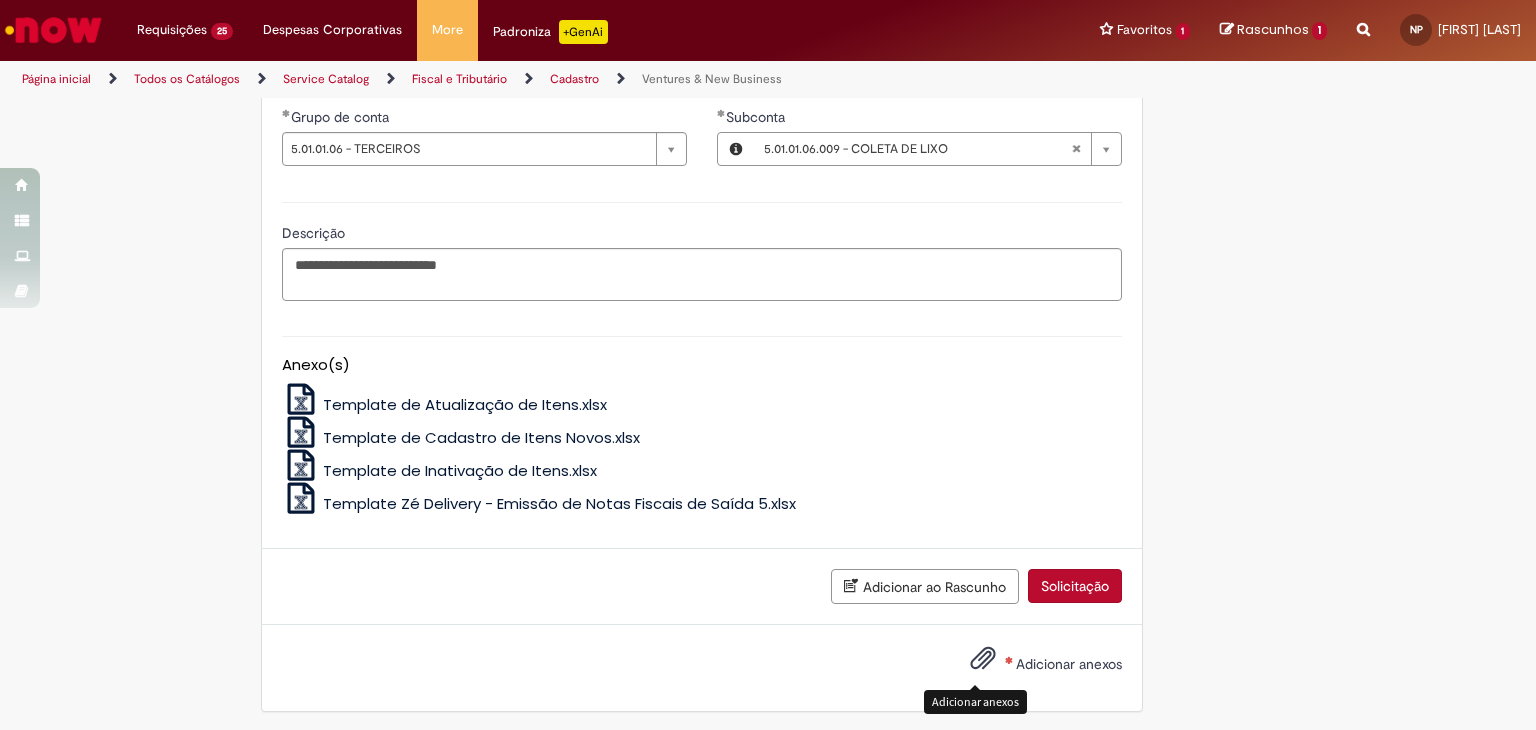 click at bounding box center (983, 659) 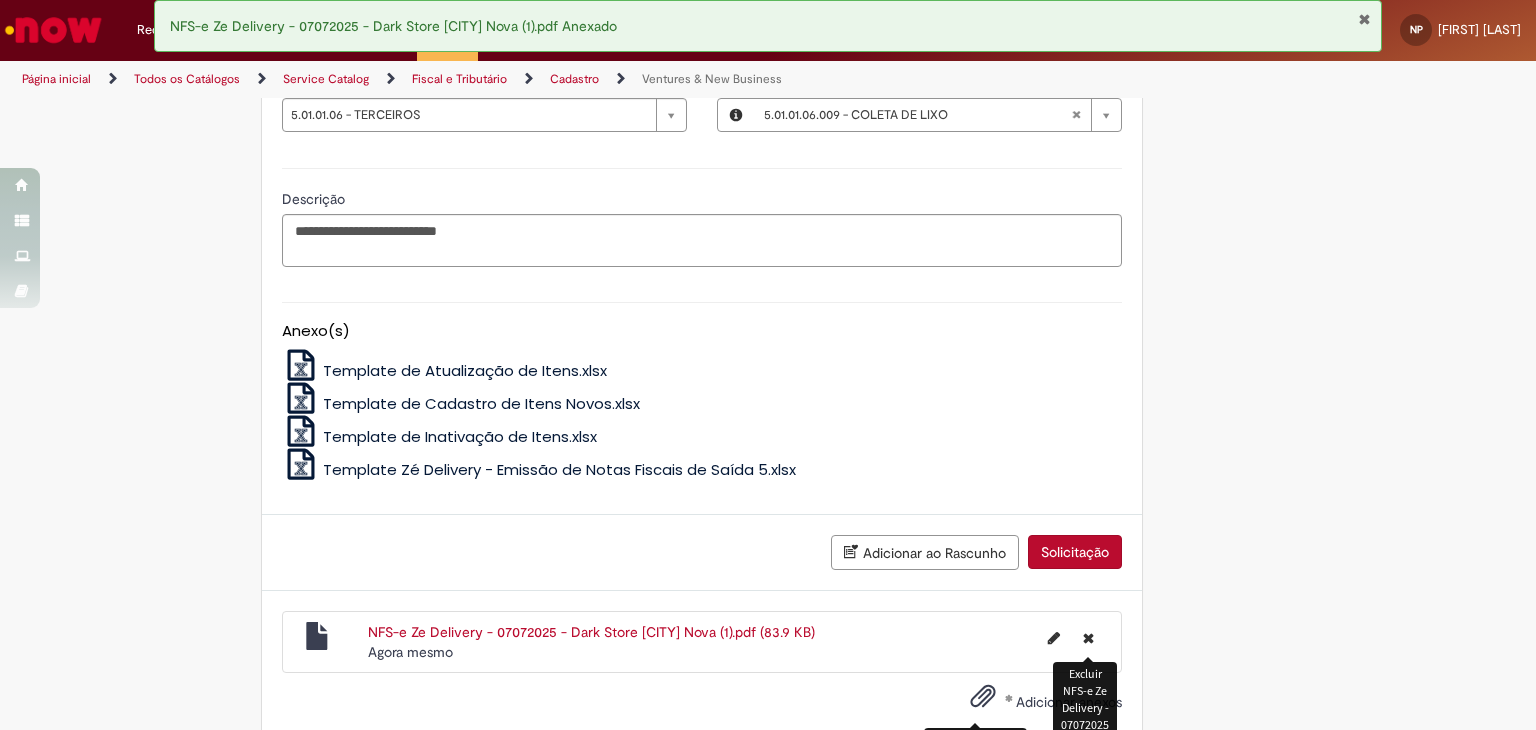 scroll, scrollTop: 1682, scrollLeft: 0, axis: vertical 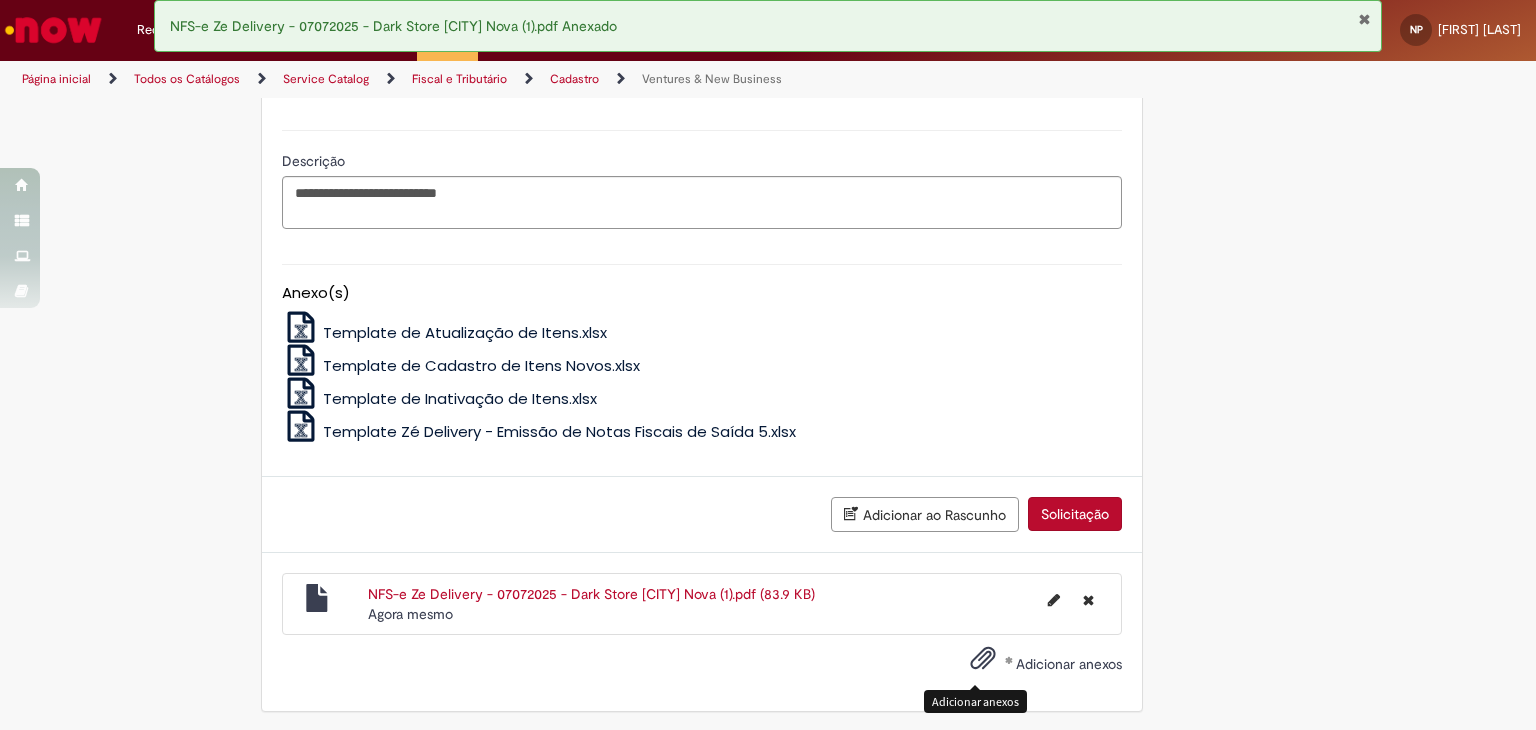 click on "Solicitação" at bounding box center (1075, 514) 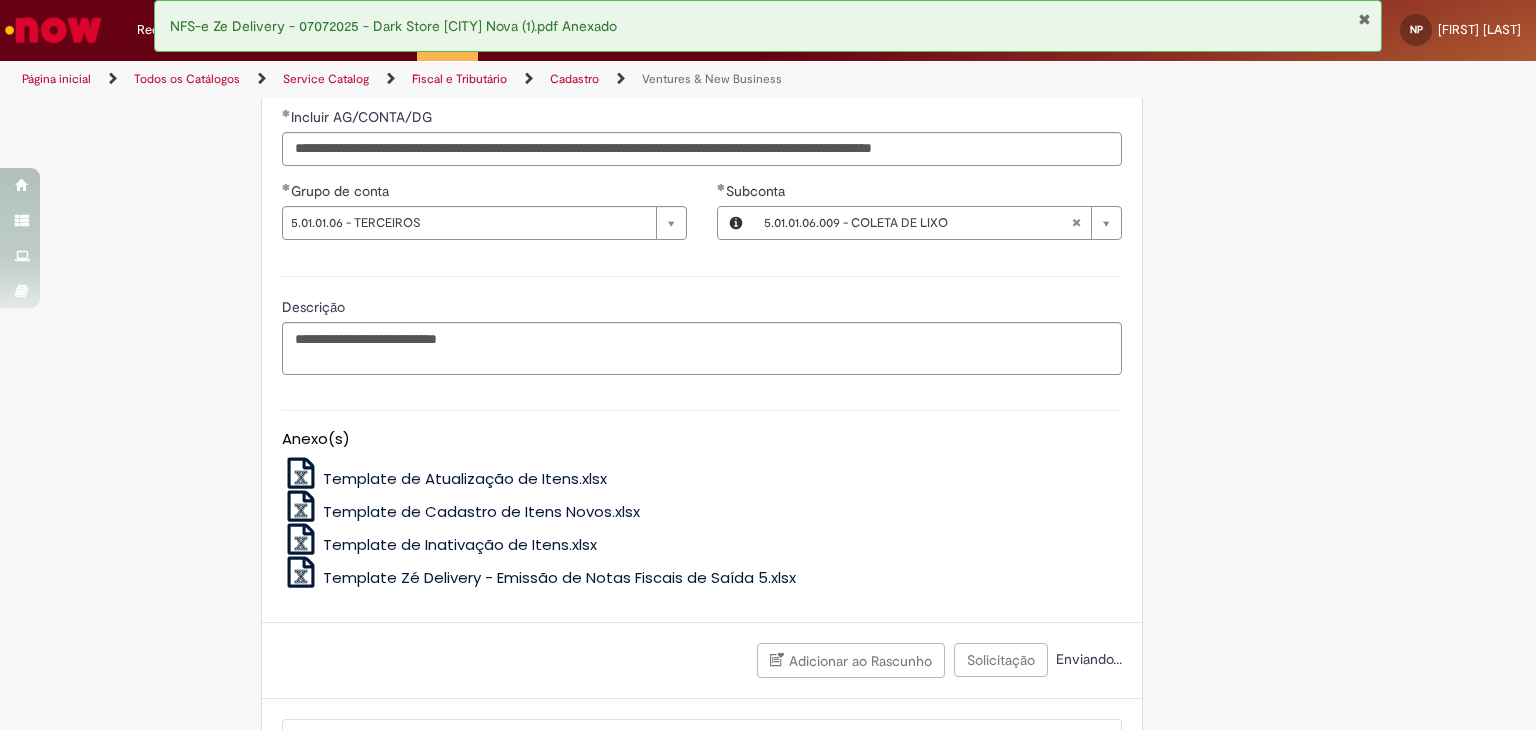scroll, scrollTop: 1536, scrollLeft: 0, axis: vertical 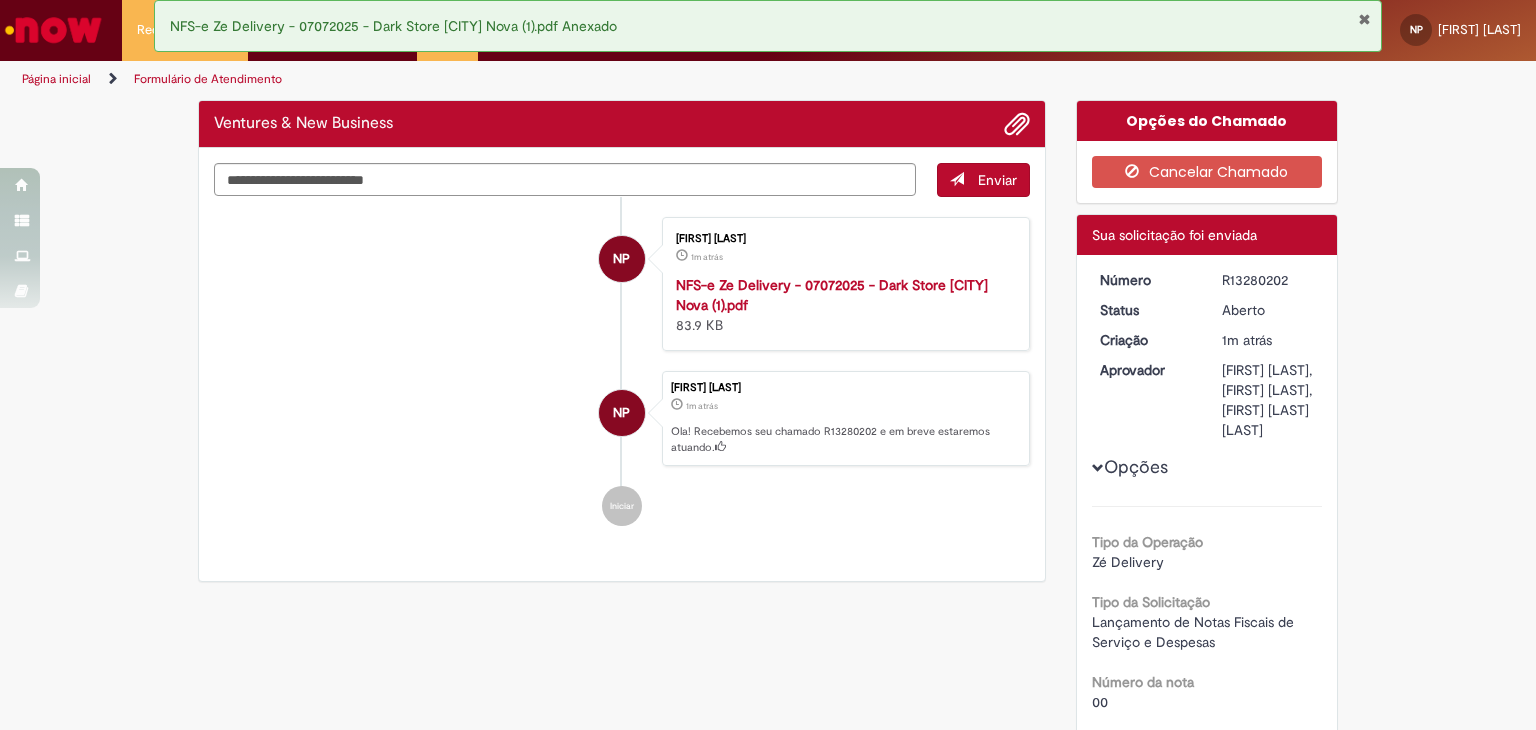 click on "R13280202" at bounding box center [1268, 280] 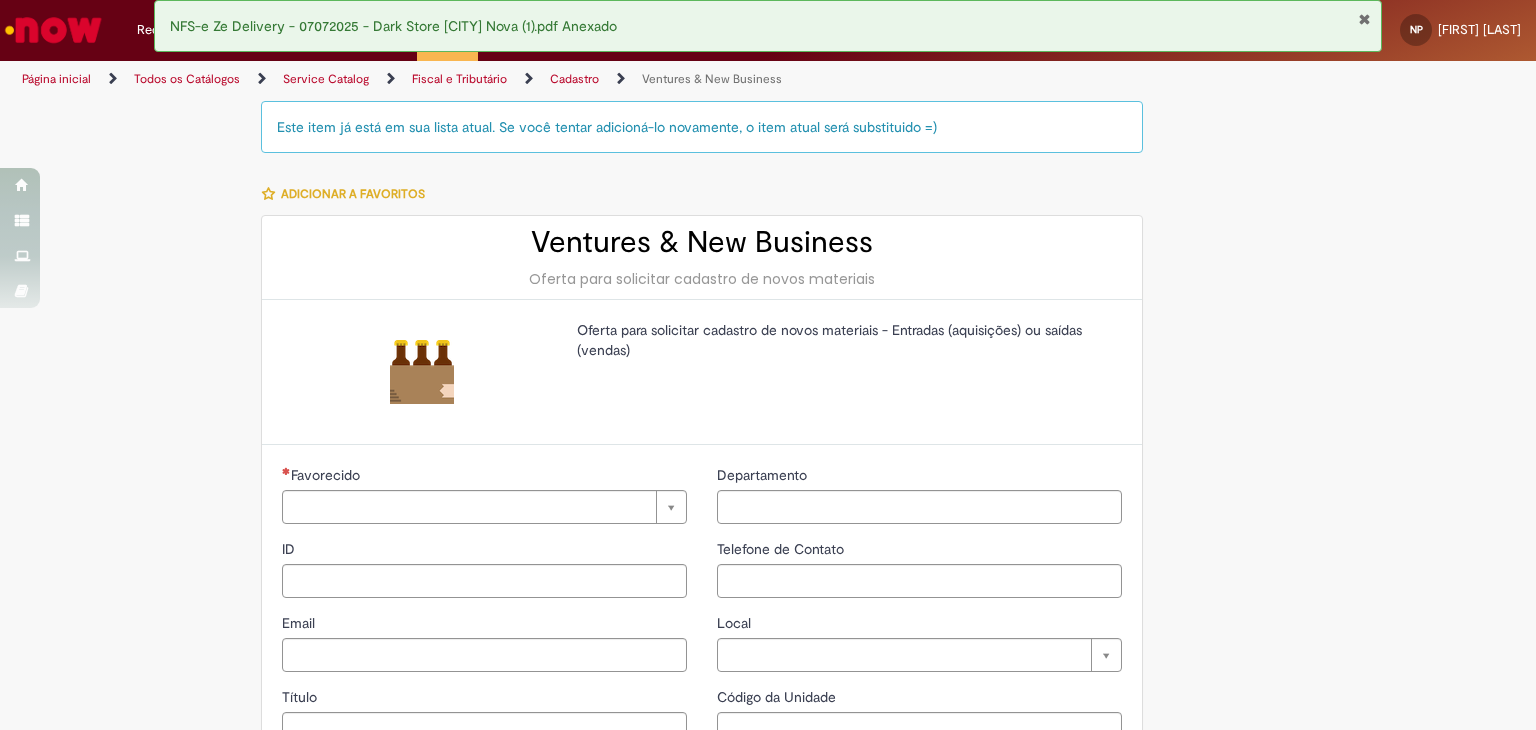 type on "**********" 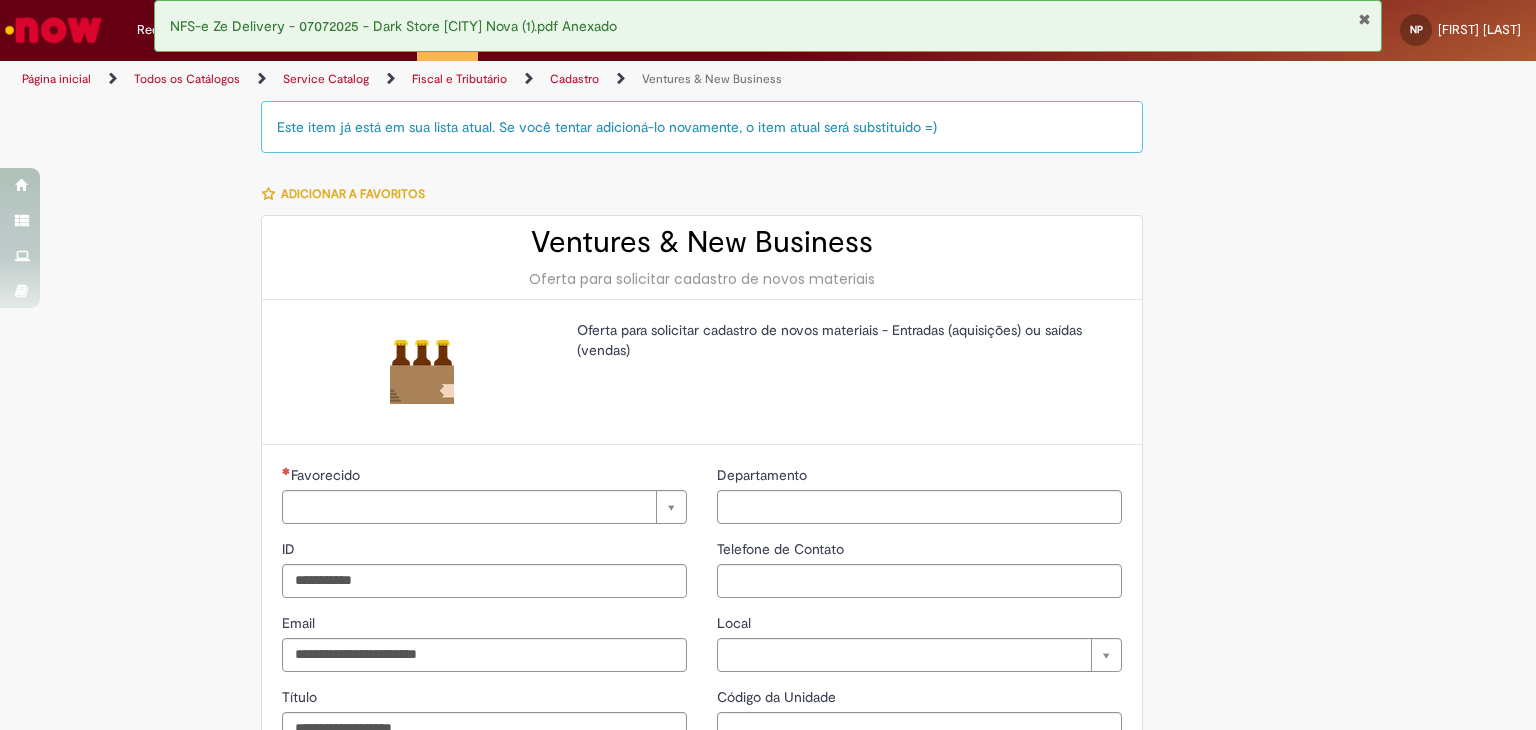 scroll, scrollTop: 0, scrollLeft: 0, axis: both 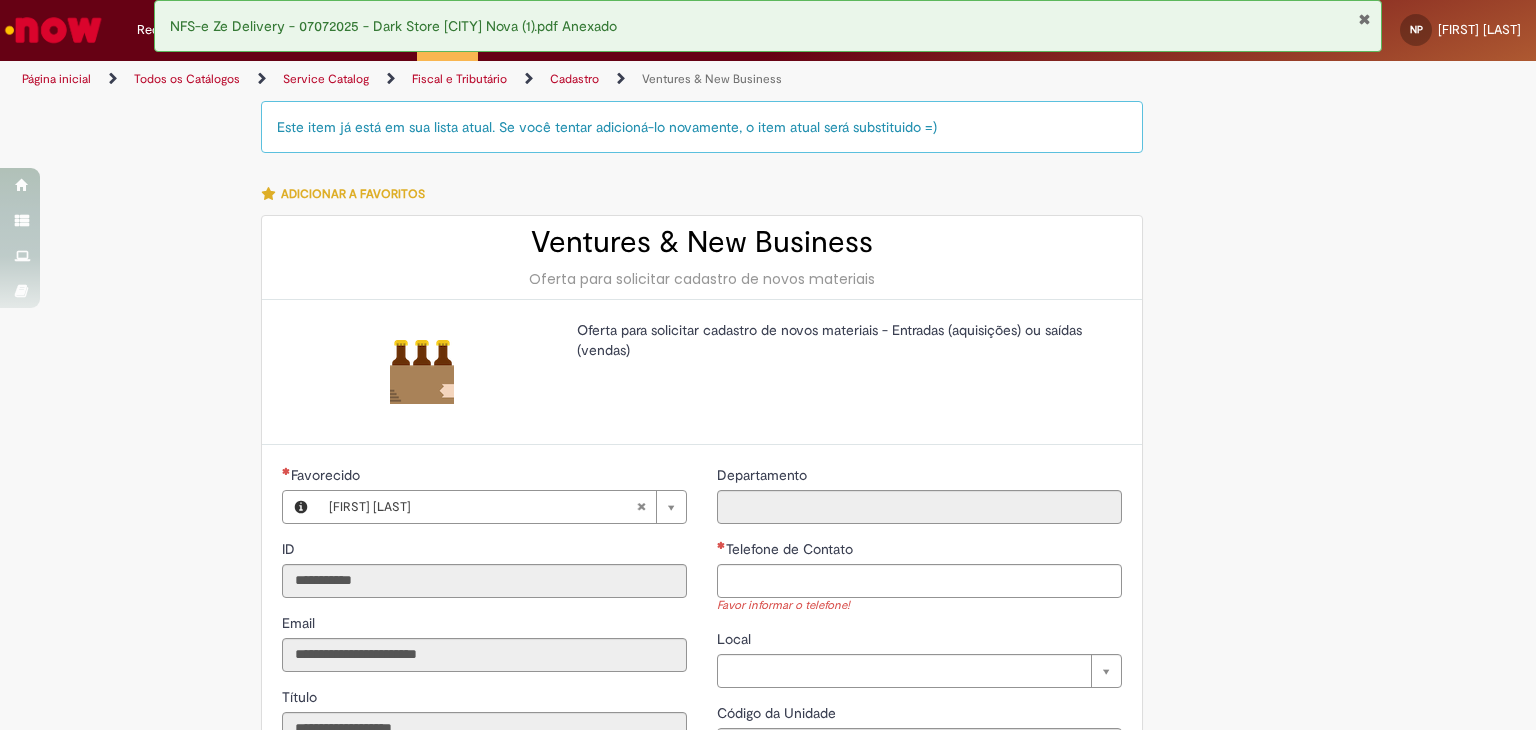 type on "**********" 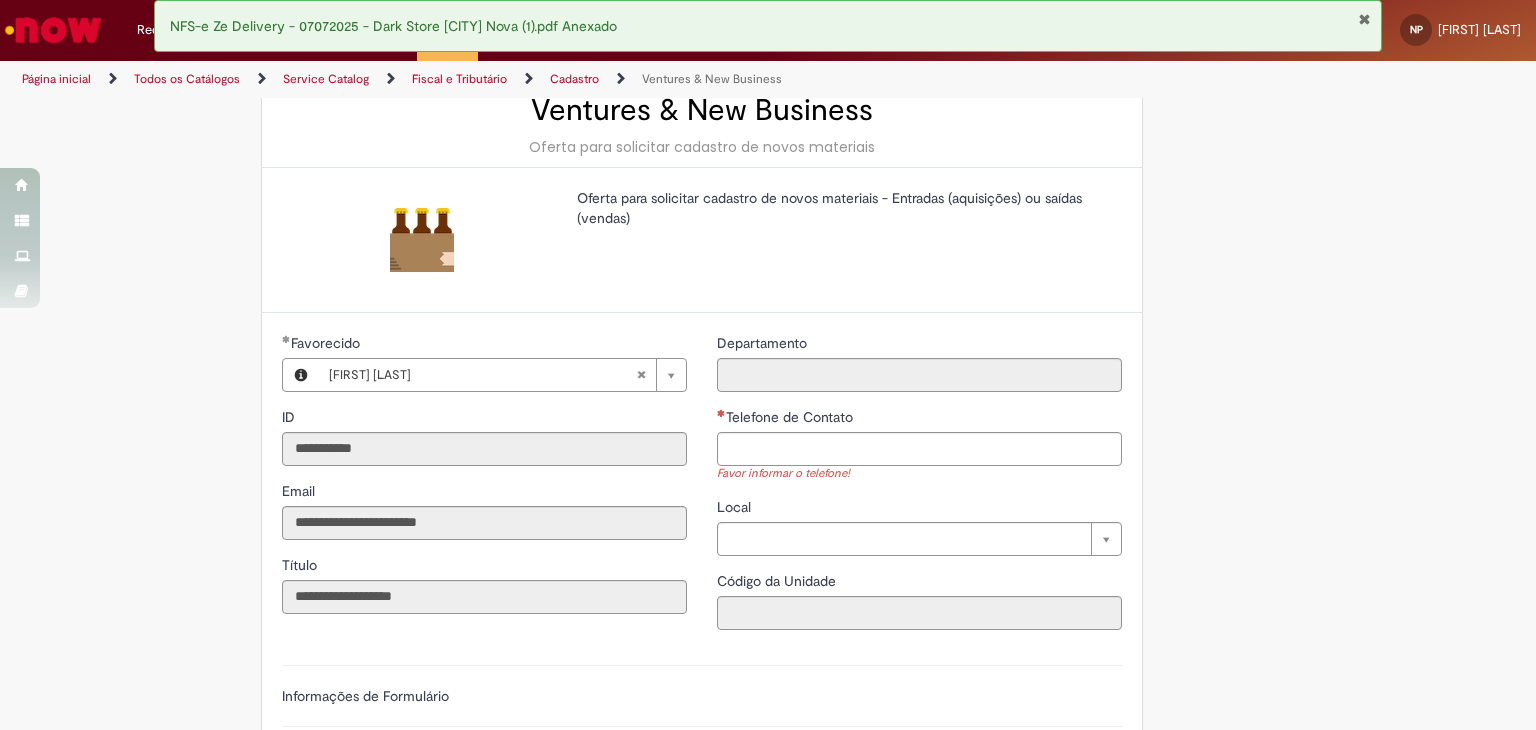 scroll, scrollTop: 133, scrollLeft: 0, axis: vertical 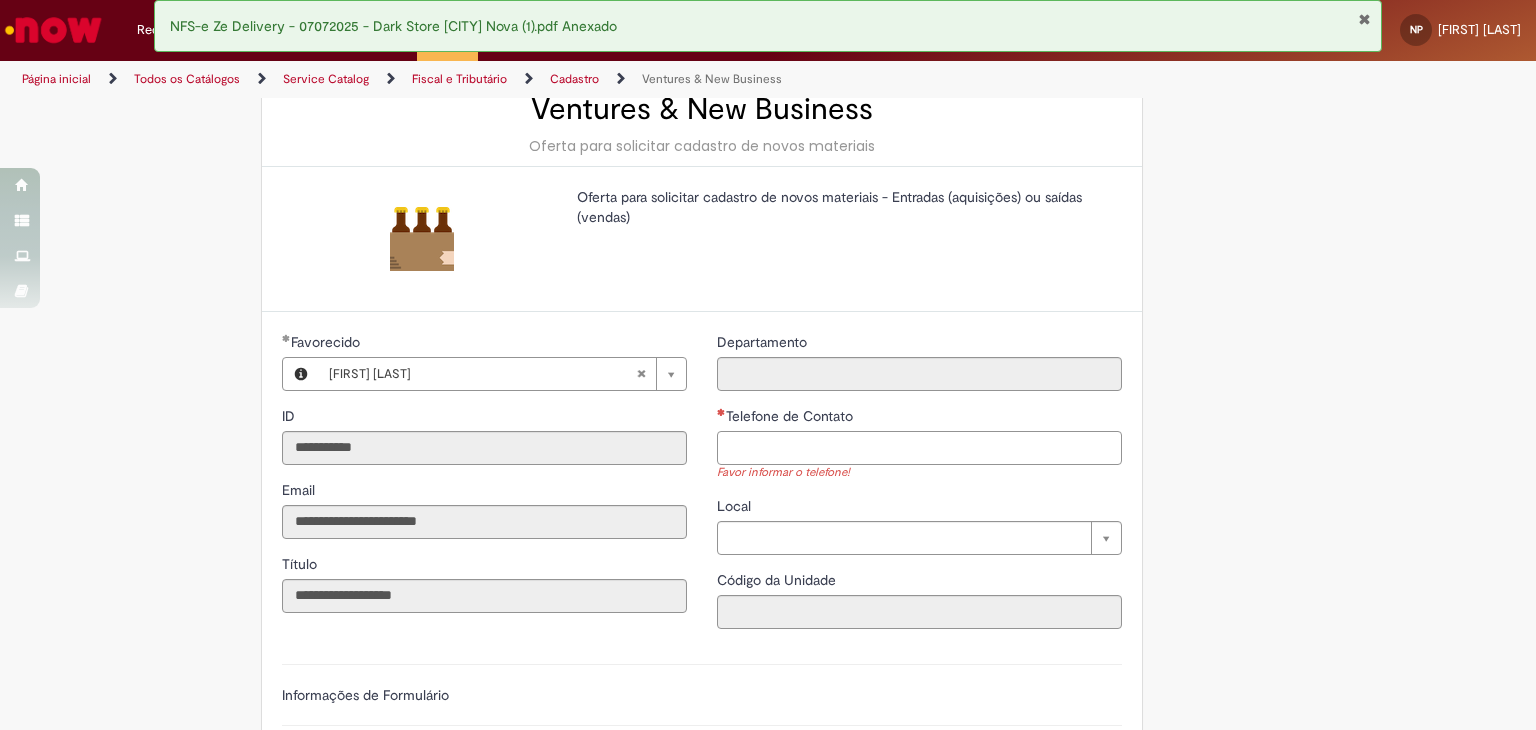 click on "Telefone de Contato" at bounding box center (919, 448) 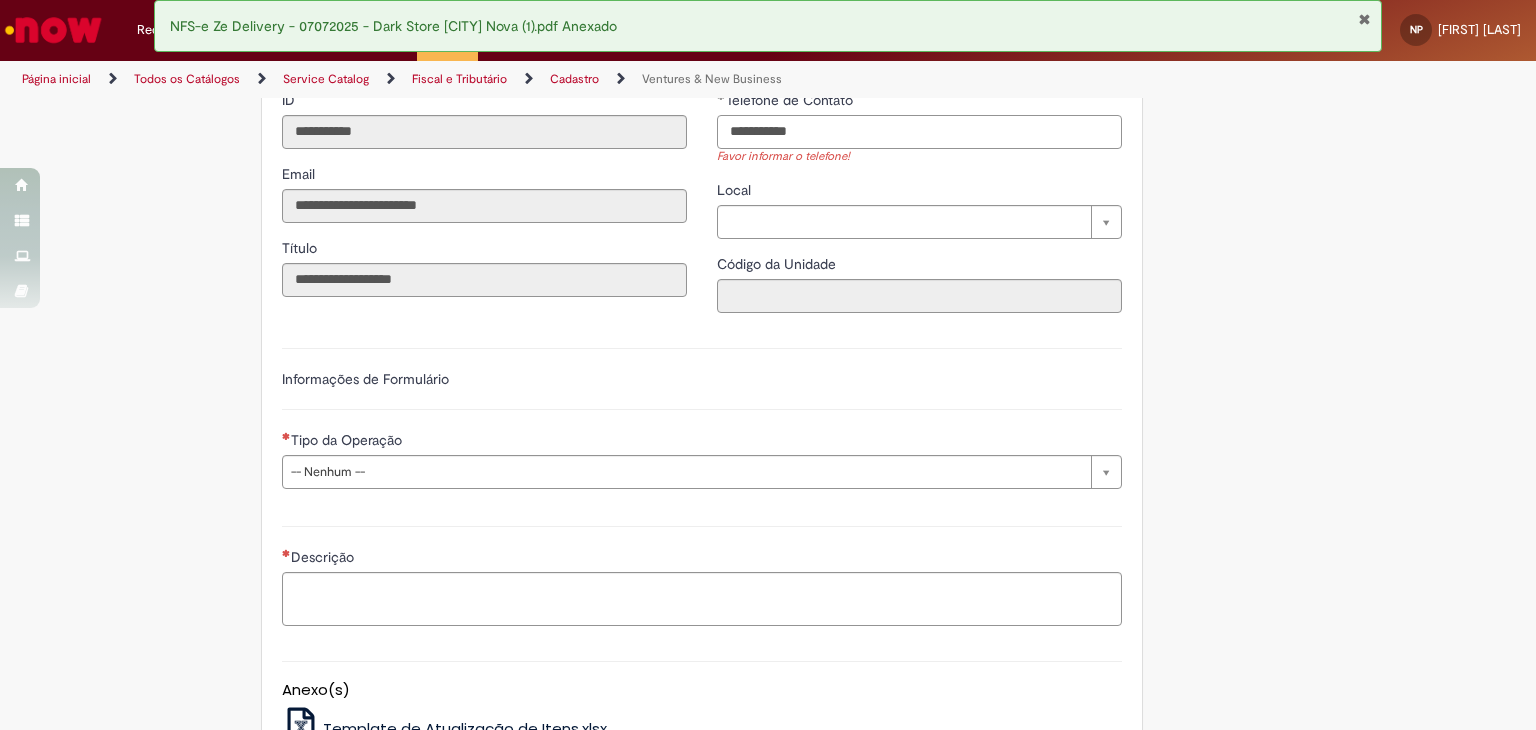 scroll, scrollTop: 466, scrollLeft: 0, axis: vertical 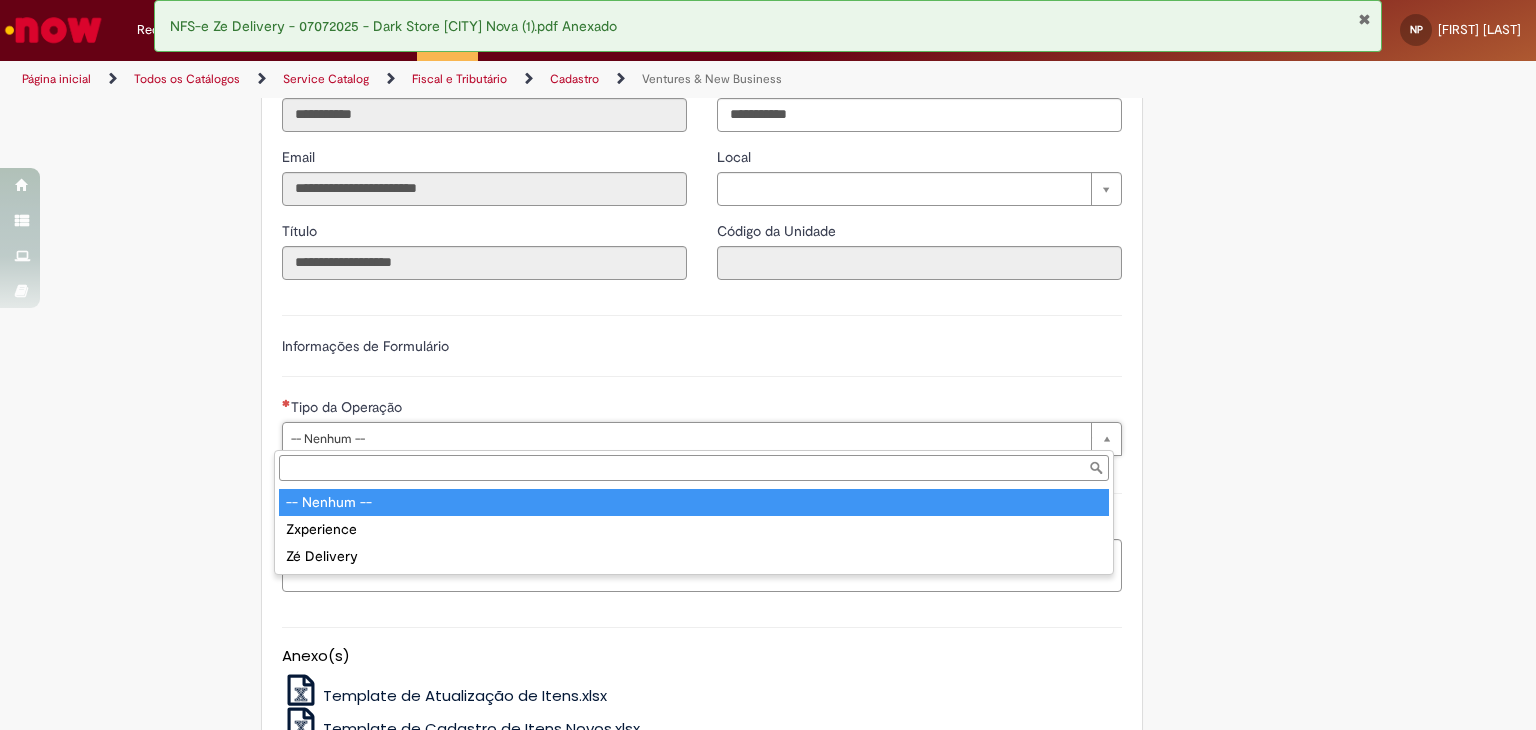 type on "**********" 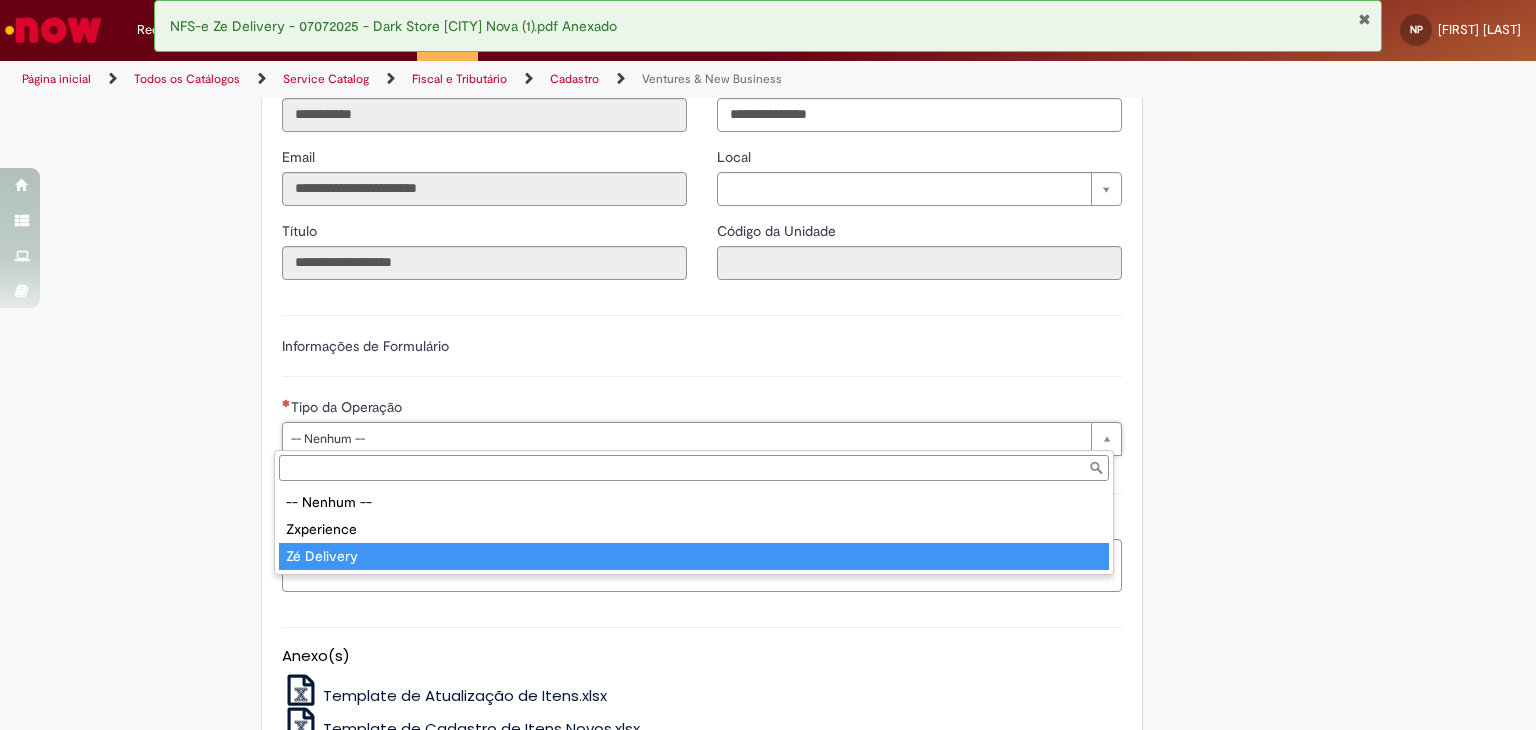 type on "**********" 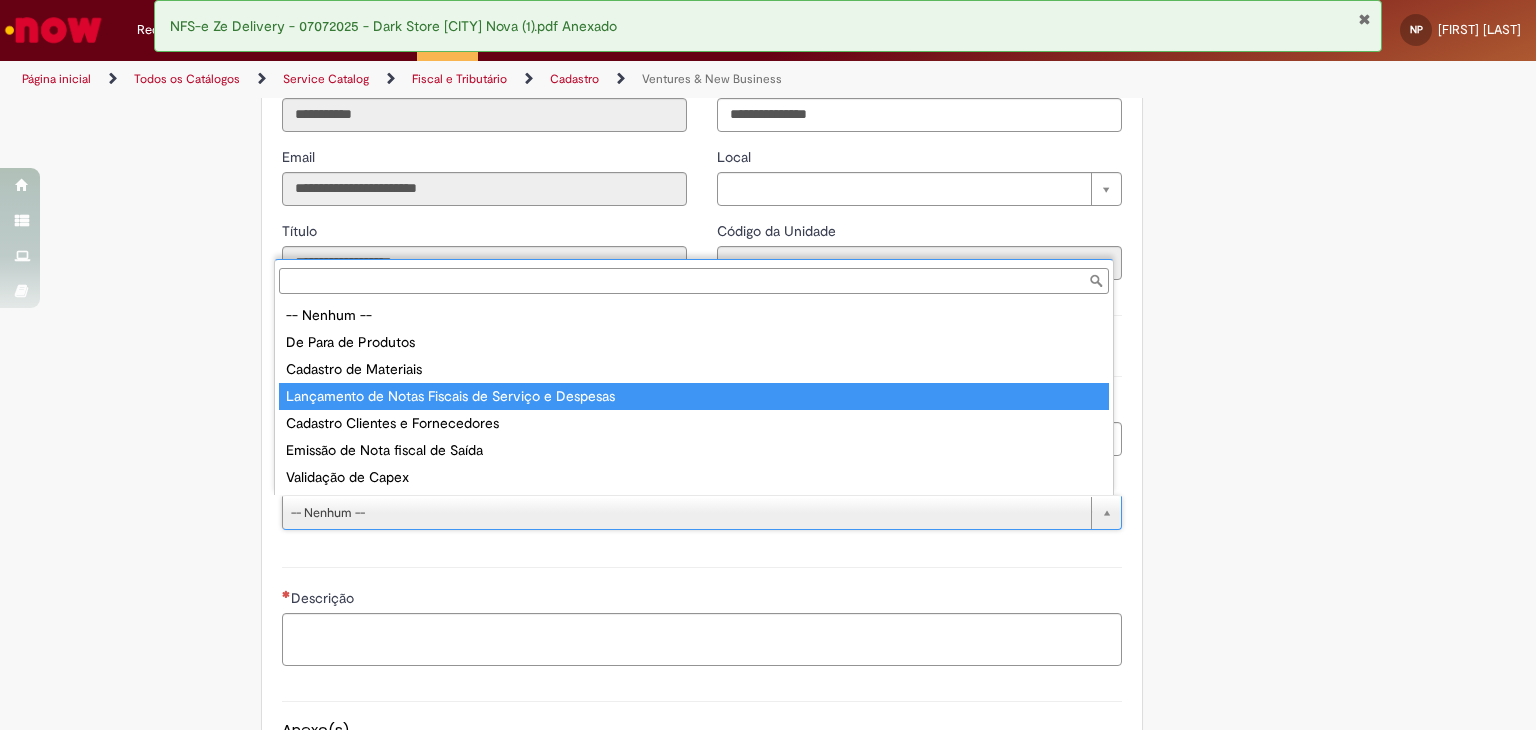 type on "**********" 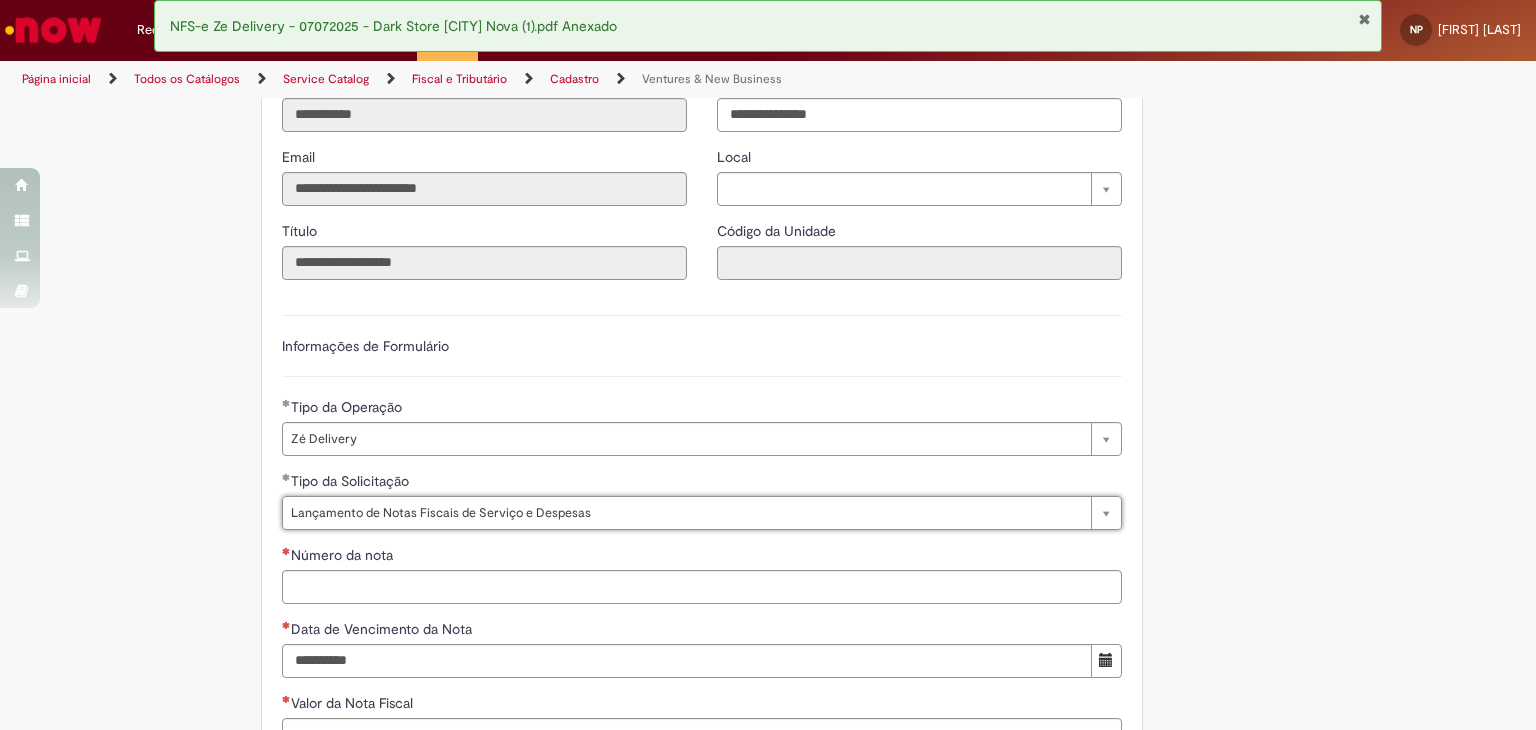 scroll, scrollTop: 600, scrollLeft: 0, axis: vertical 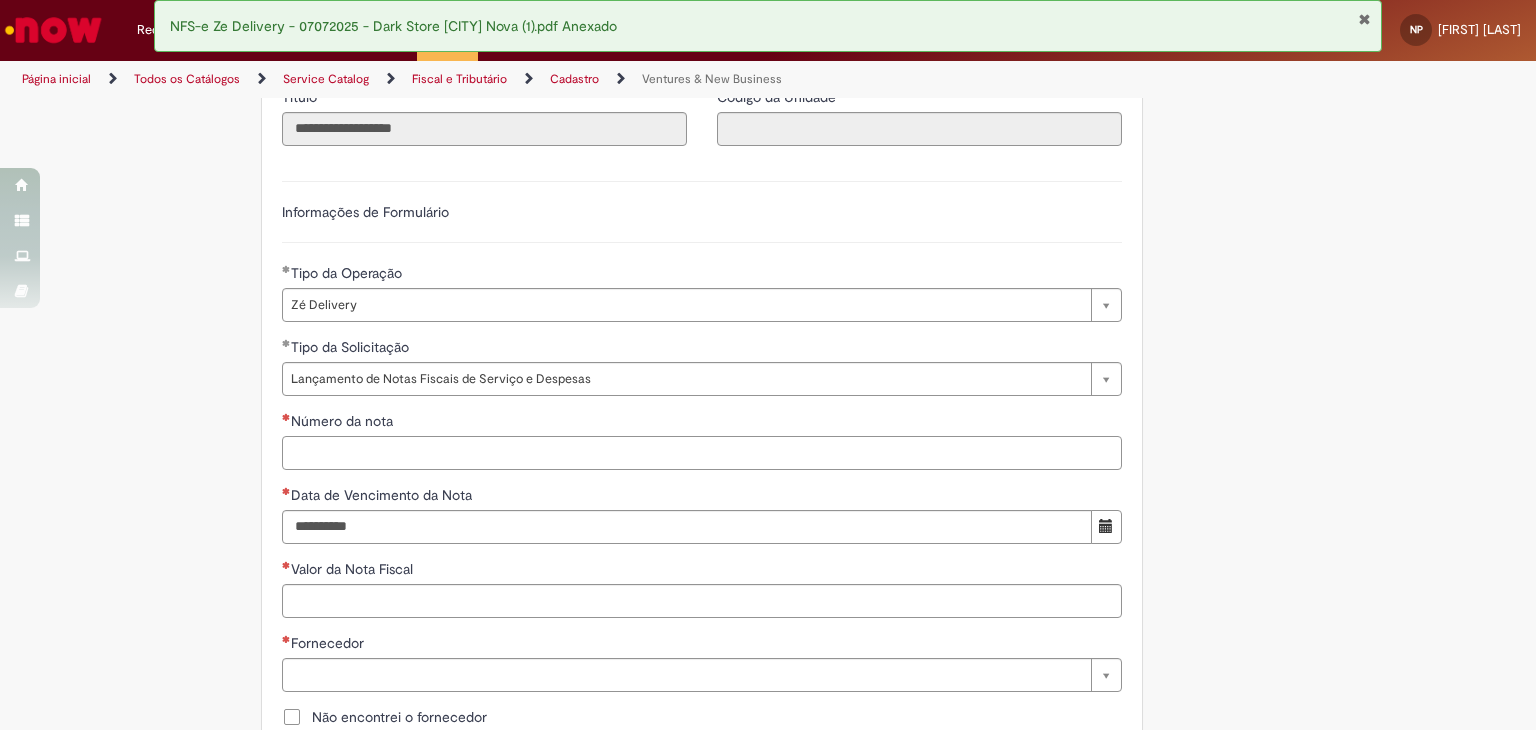 click on "Número da nota" at bounding box center [702, 453] 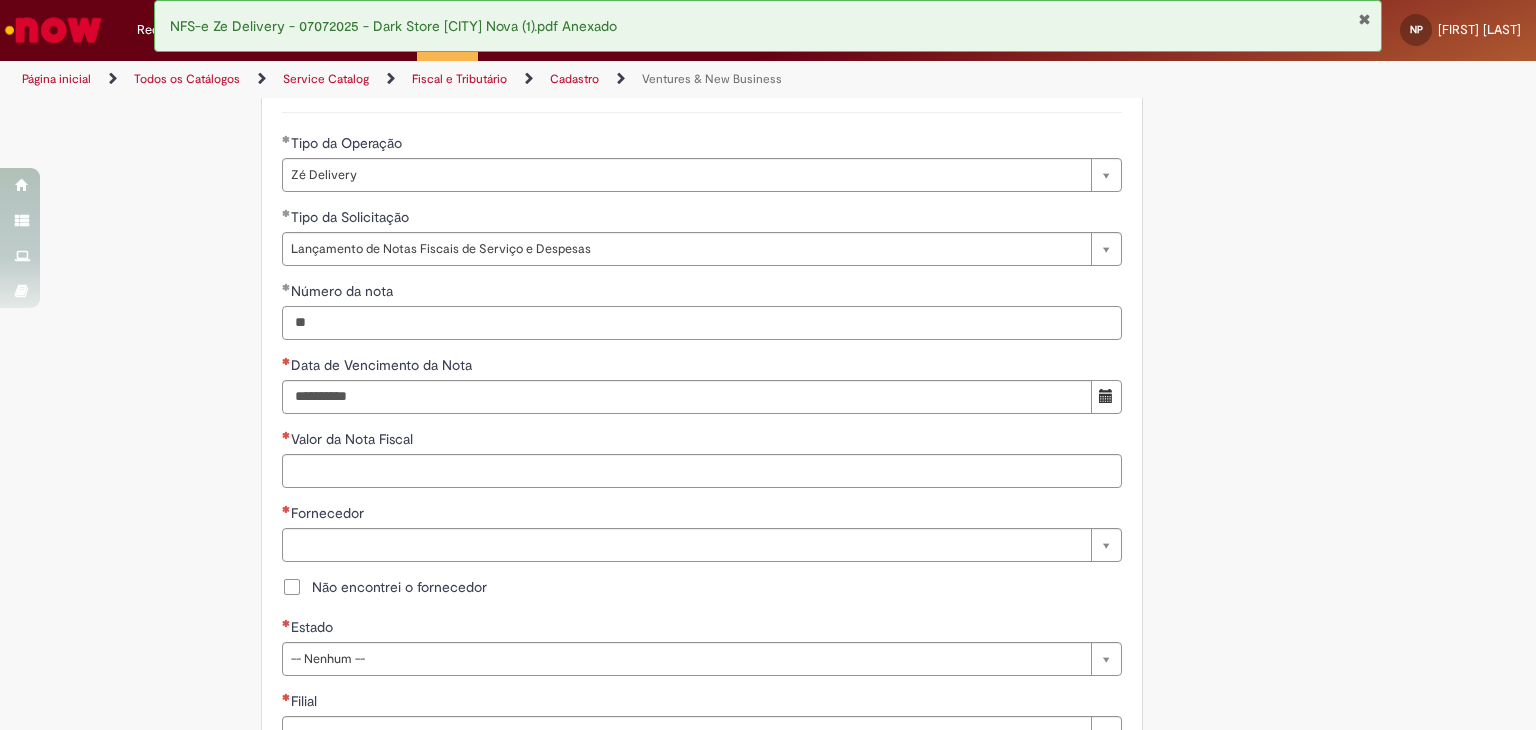 scroll, scrollTop: 733, scrollLeft: 0, axis: vertical 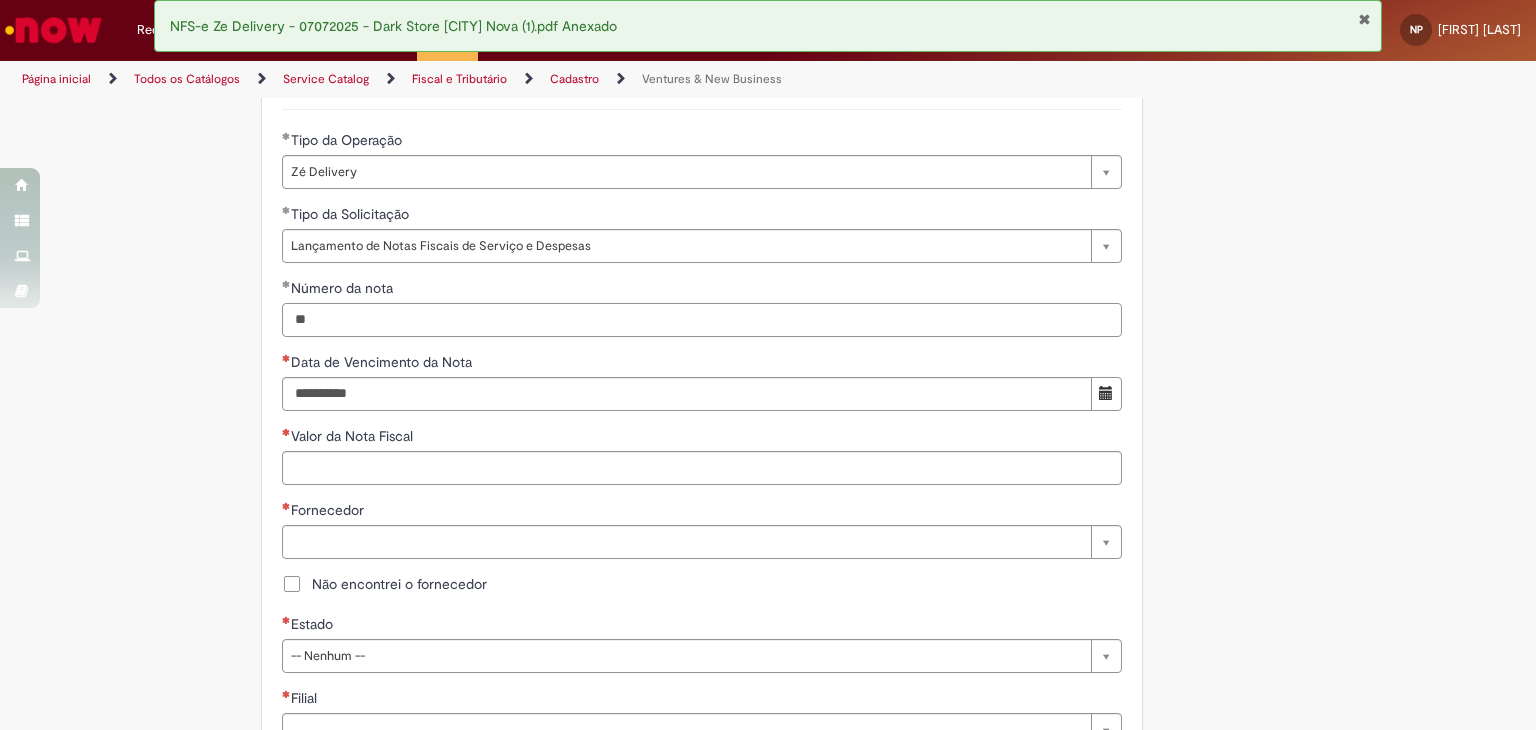 type on "**" 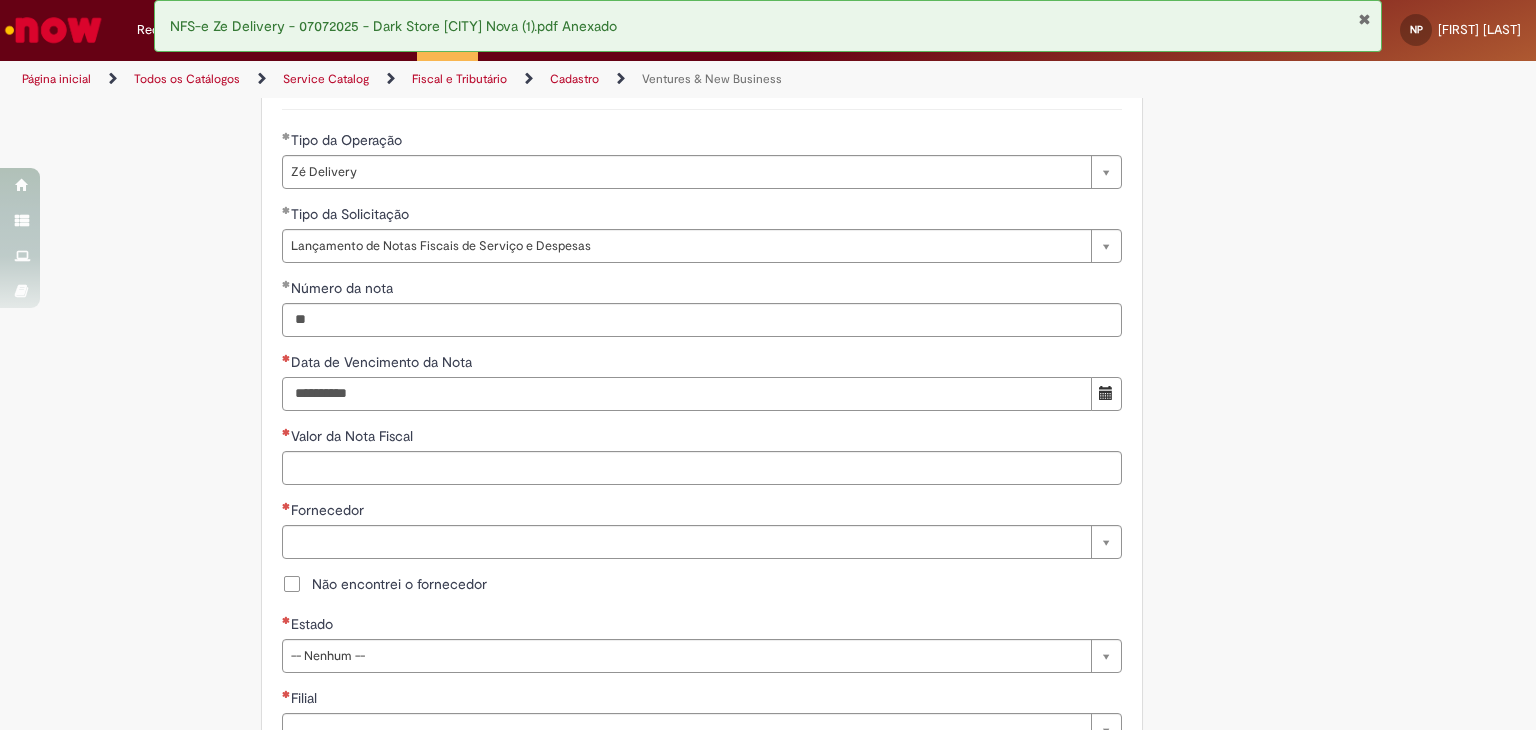click on "Data de Vencimento da Nota" at bounding box center (687, 394) 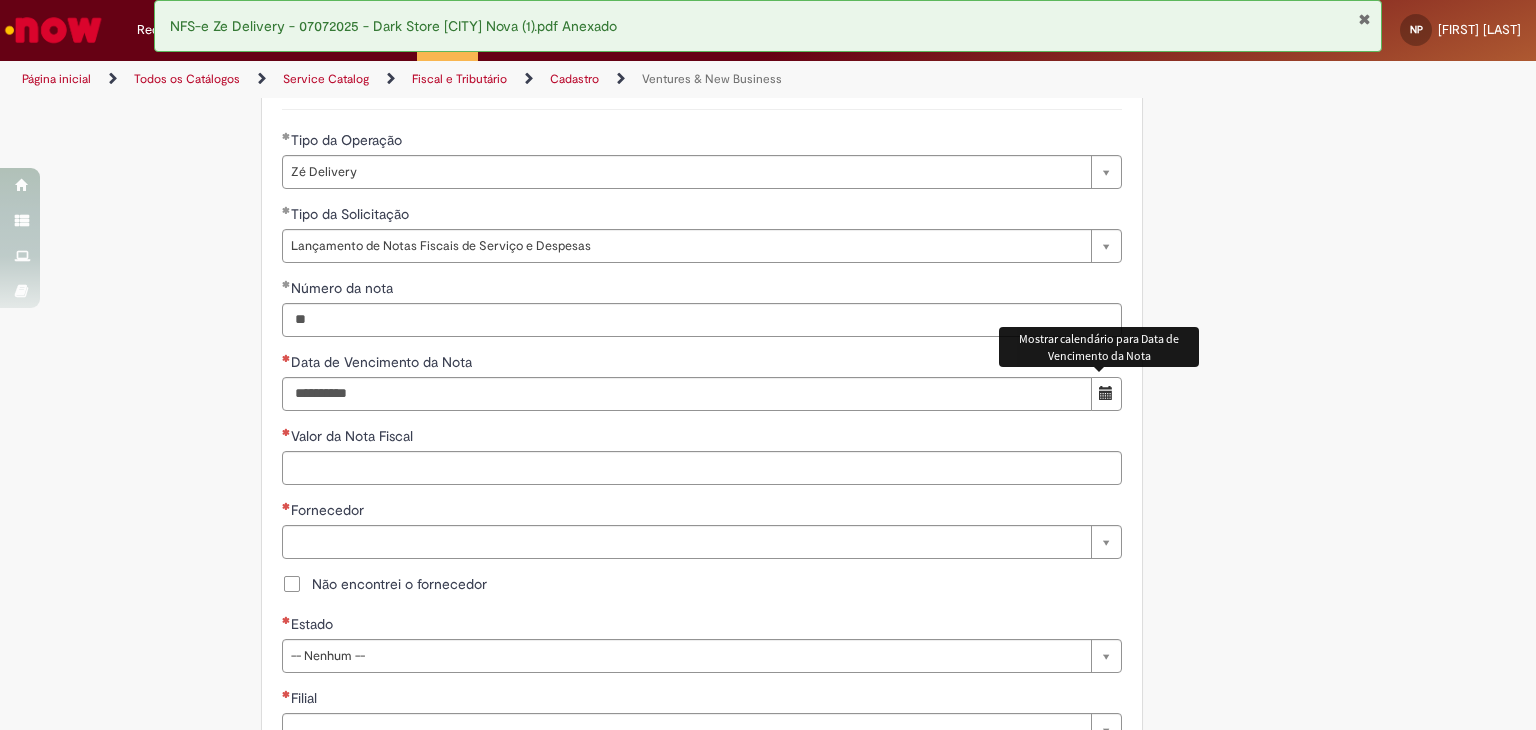 click at bounding box center [1106, 394] 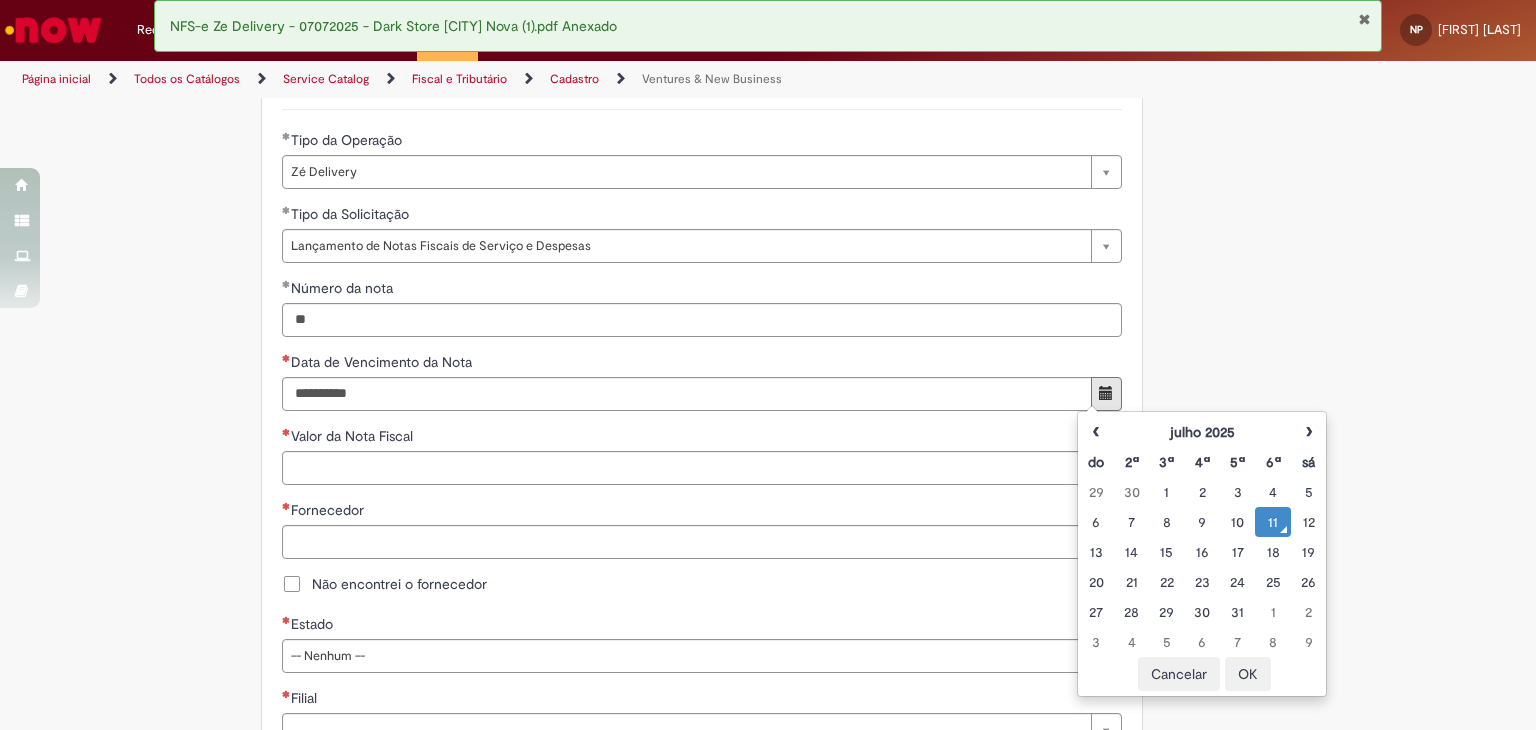 click on "21" at bounding box center (1131, 582) 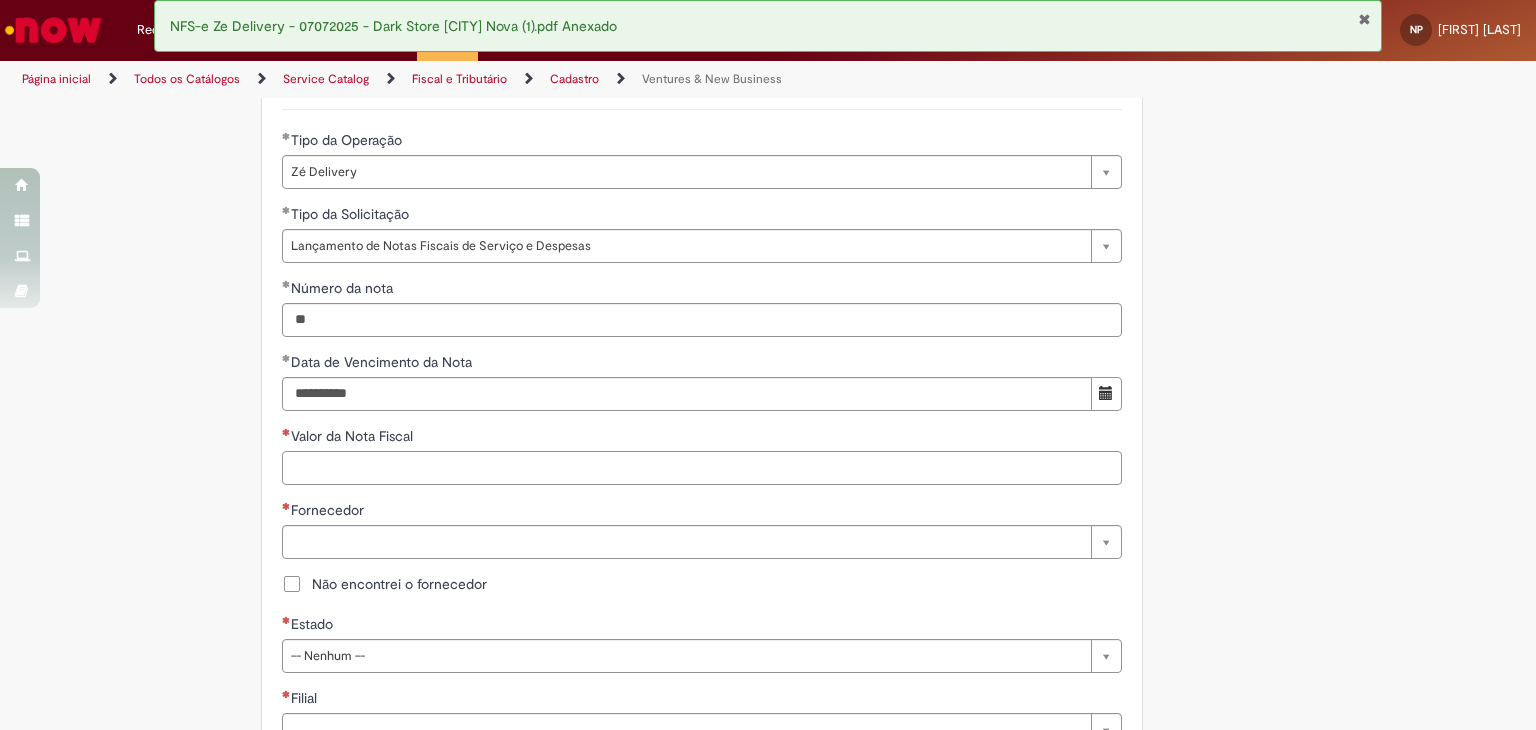 click on "Valor da Nota Fiscal" at bounding box center [702, 468] 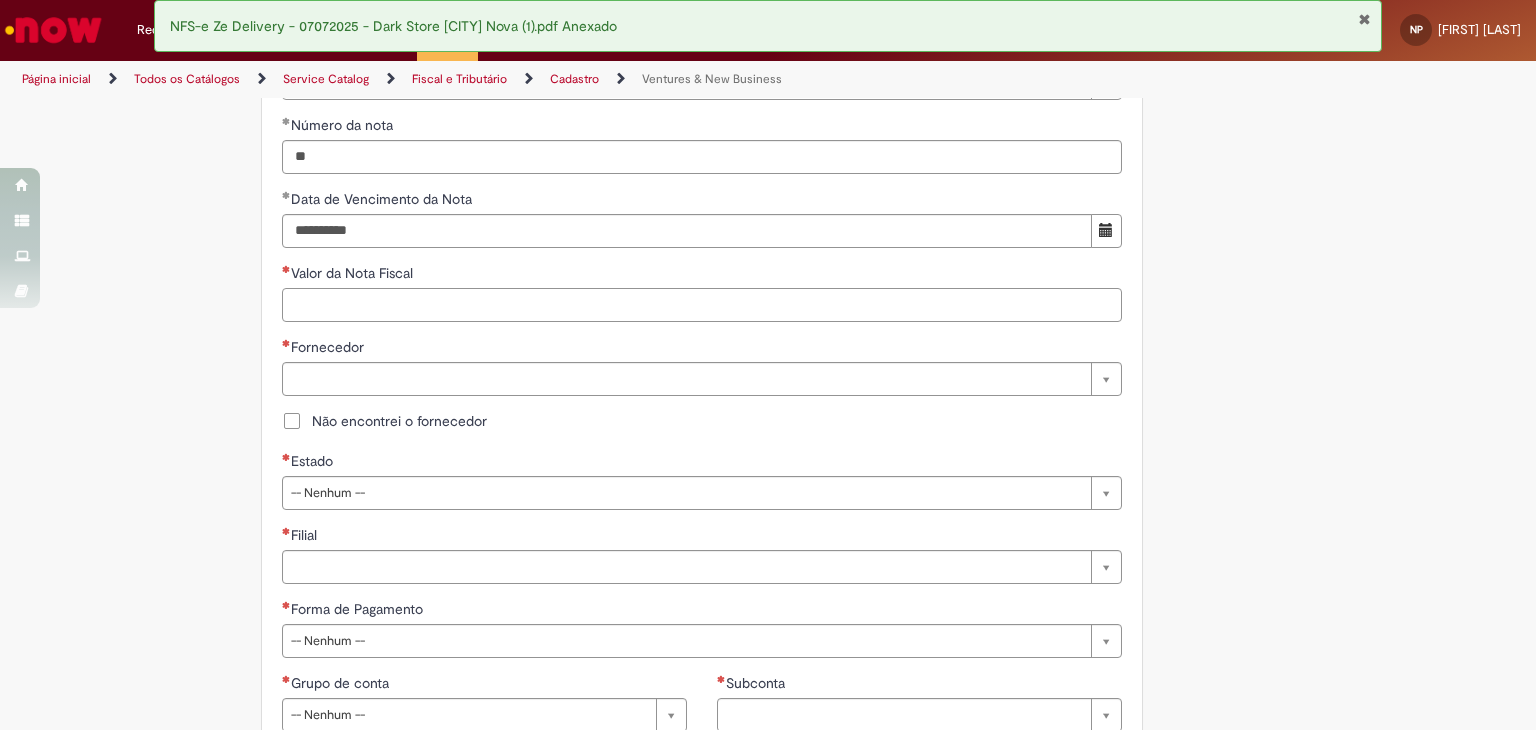 scroll, scrollTop: 900, scrollLeft: 0, axis: vertical 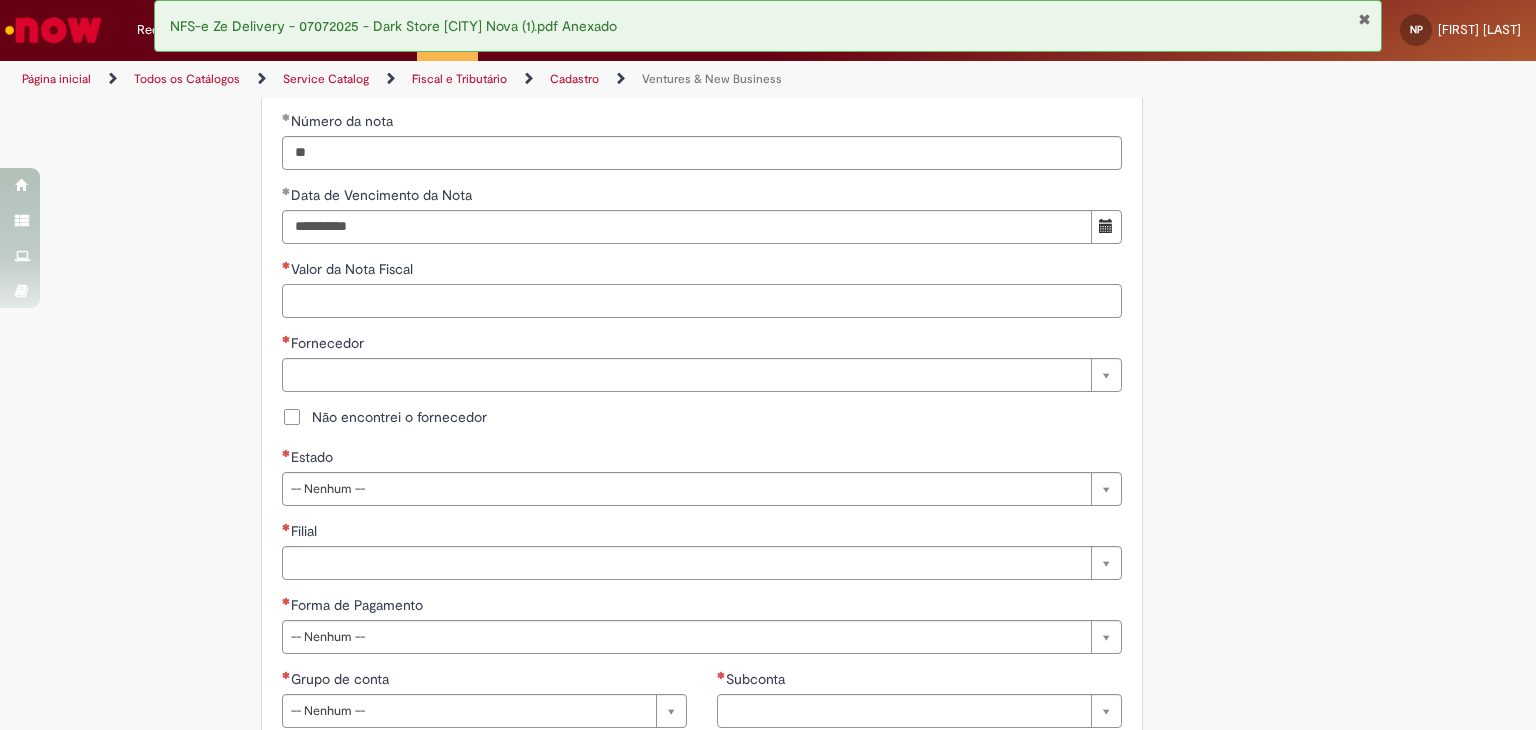 click on "Valor da Nota Fiscal" at bounding box center [702, 301] 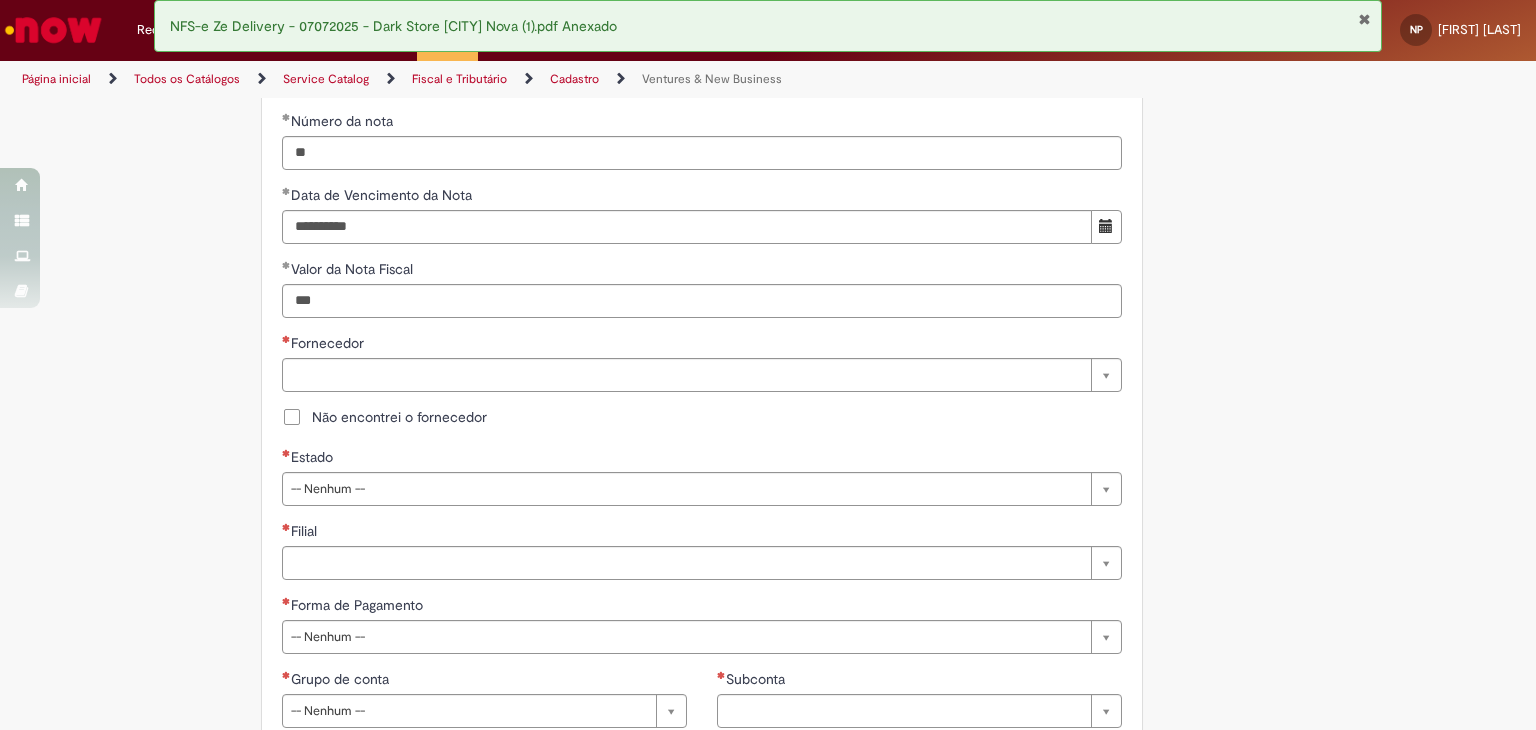 type on "******" 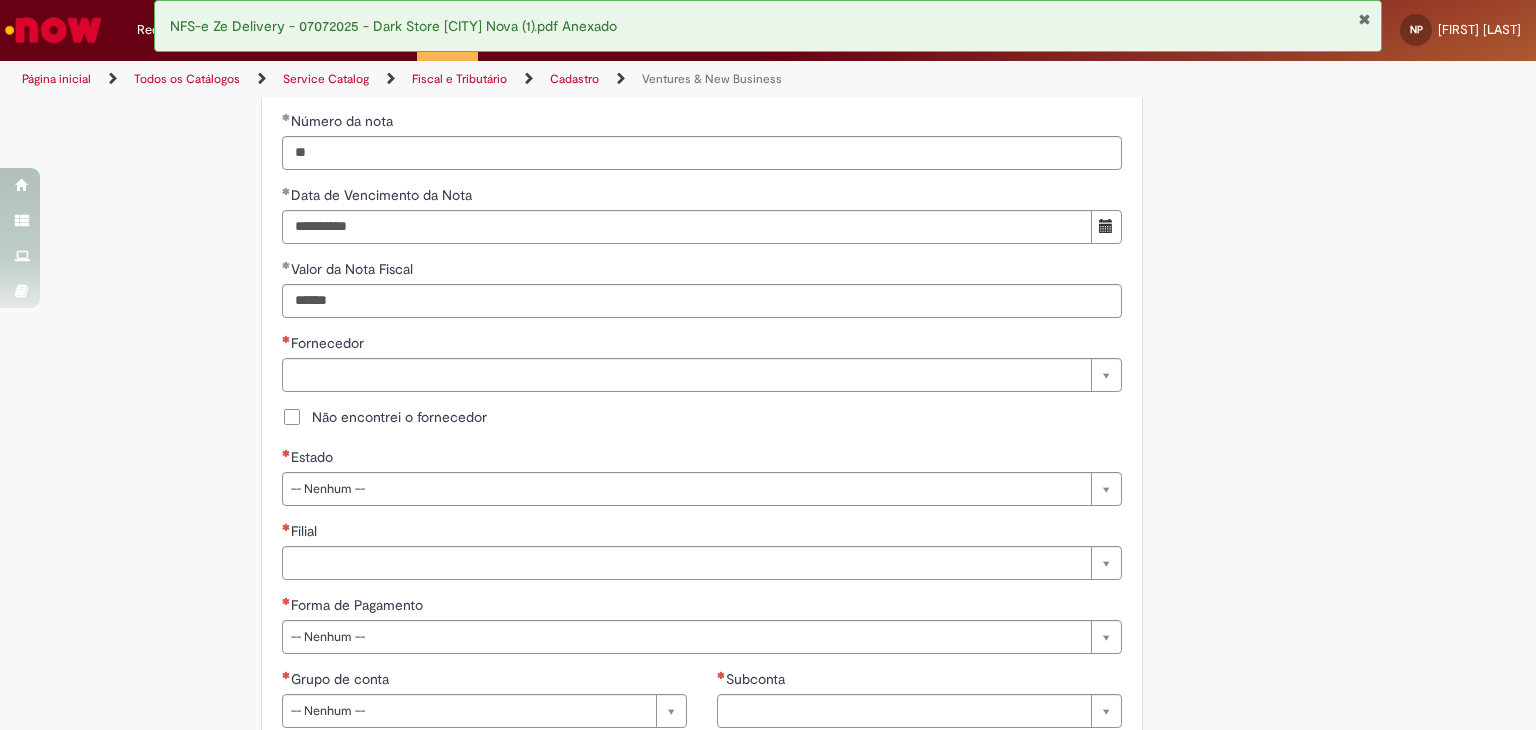 click on "**********" at bounding box center (702, 390) 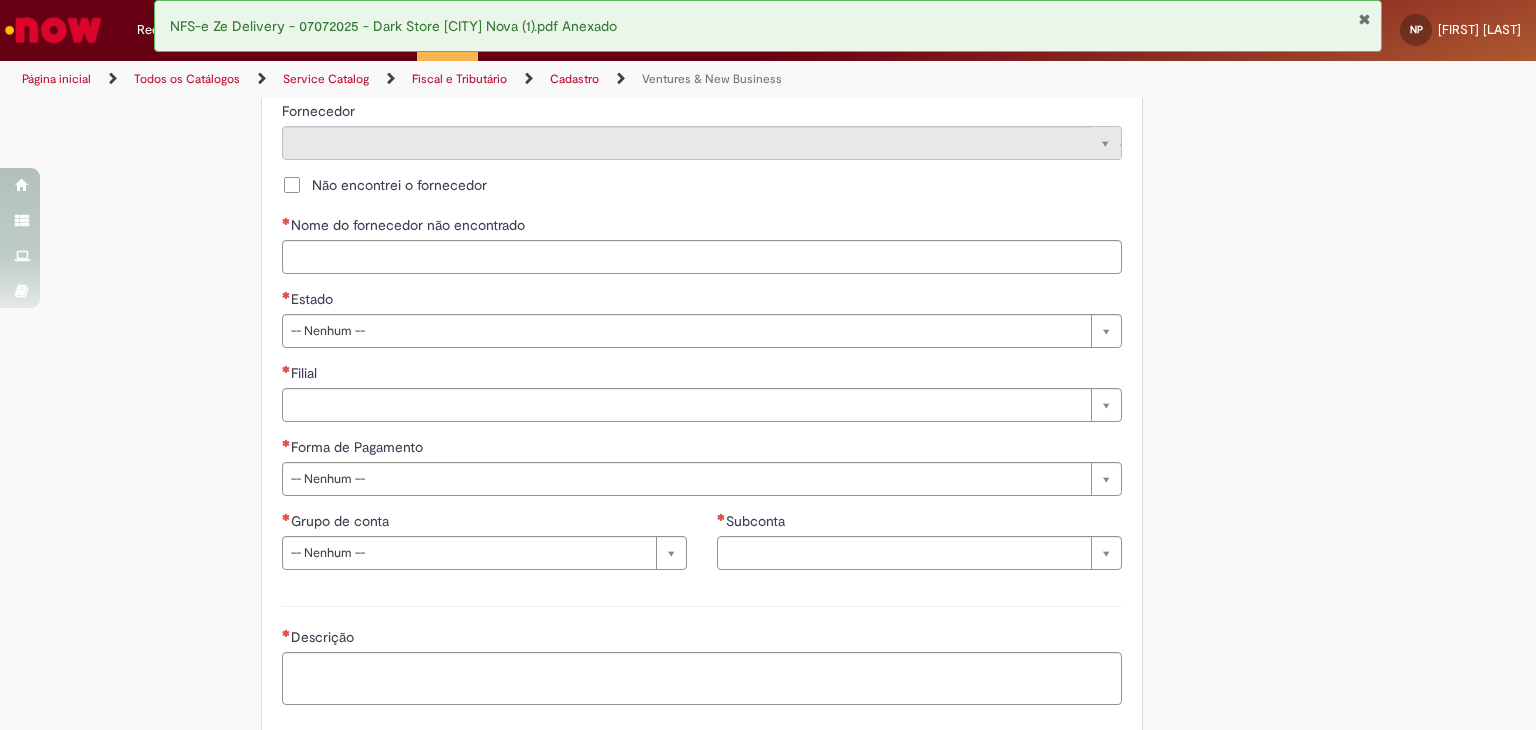 scroll, scrollTop: 1133, scrollLeft: 0, axis: vertical 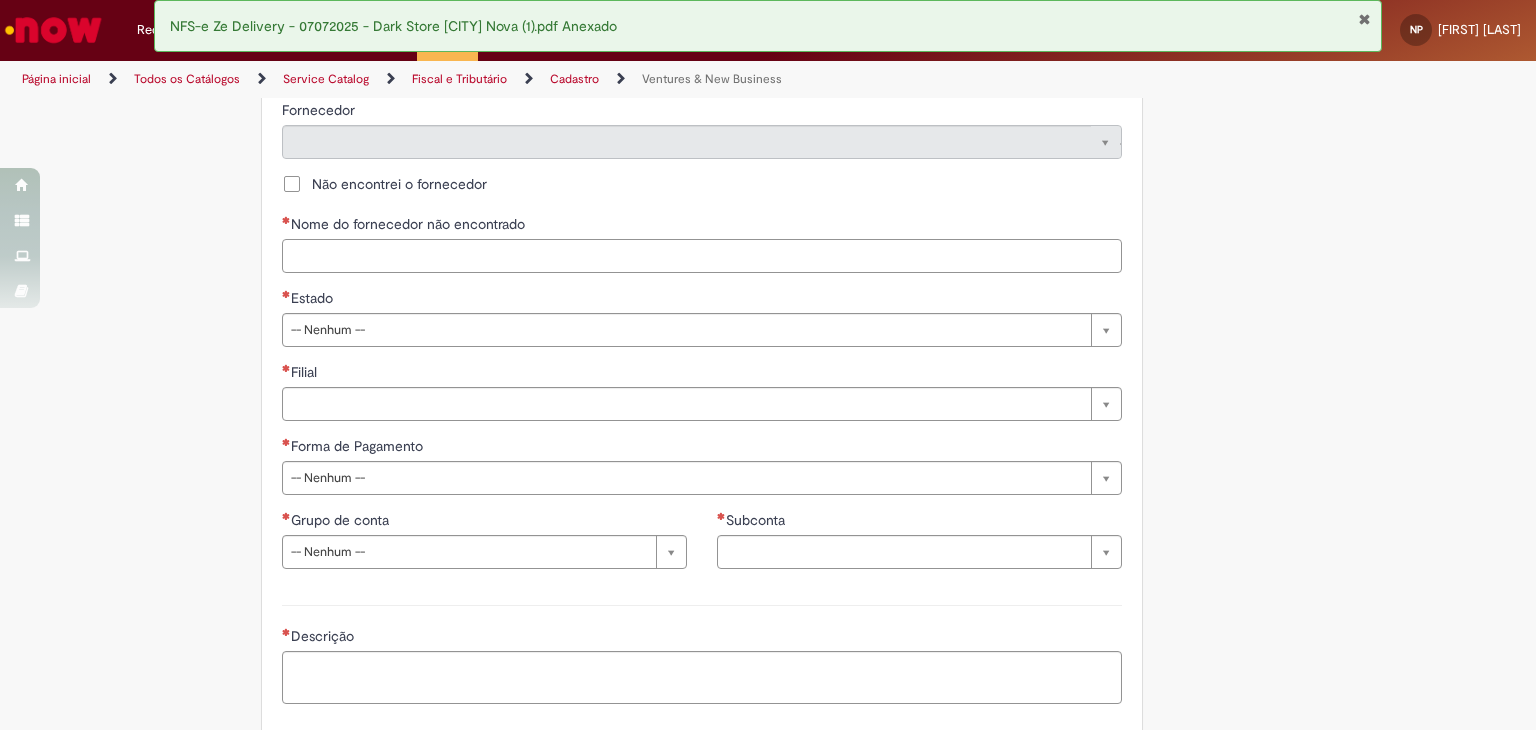 click on "Nome do fornecedor não encontrado" at bounding box center [702, 256] 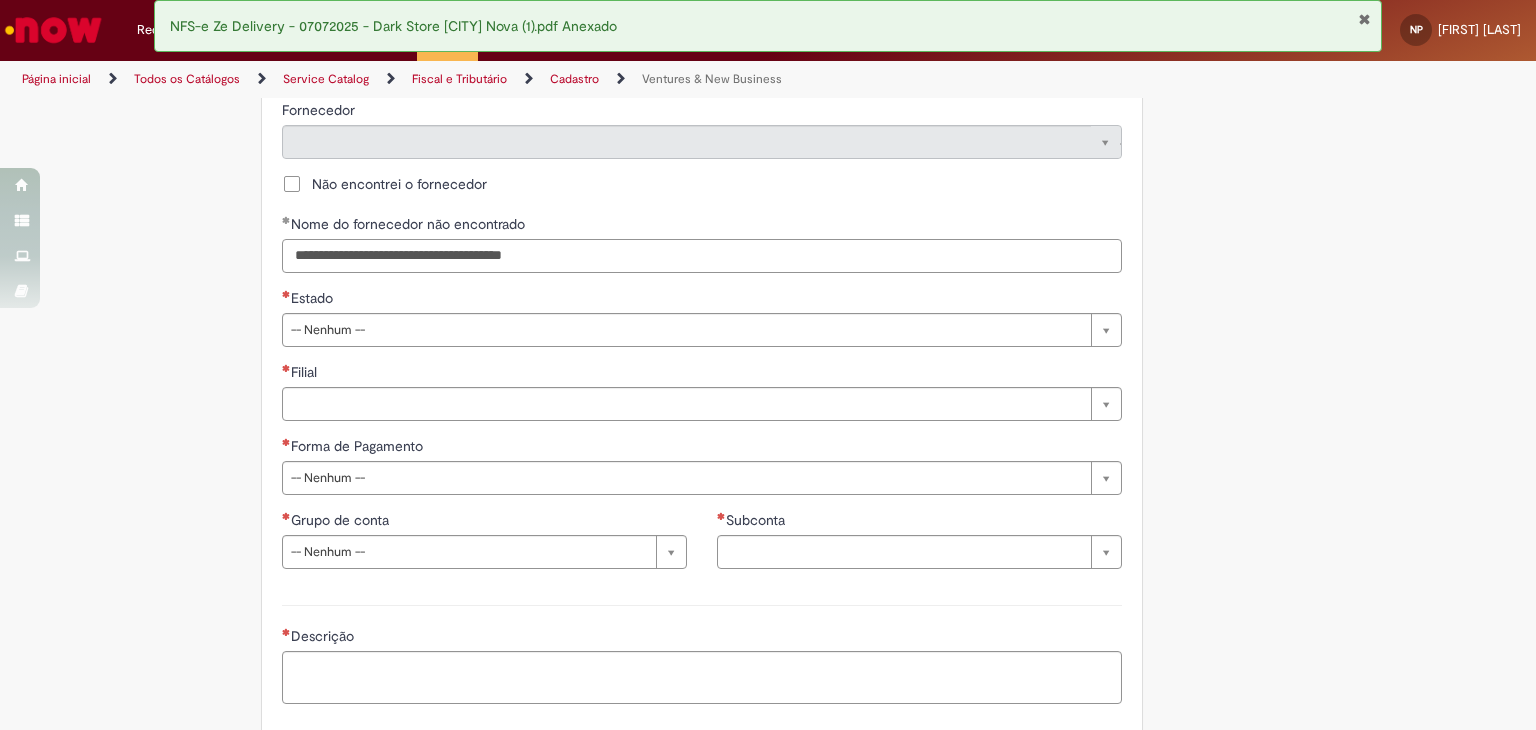 scroll, scrollTop: 1266, scrollLeft: 0, axis: vertical 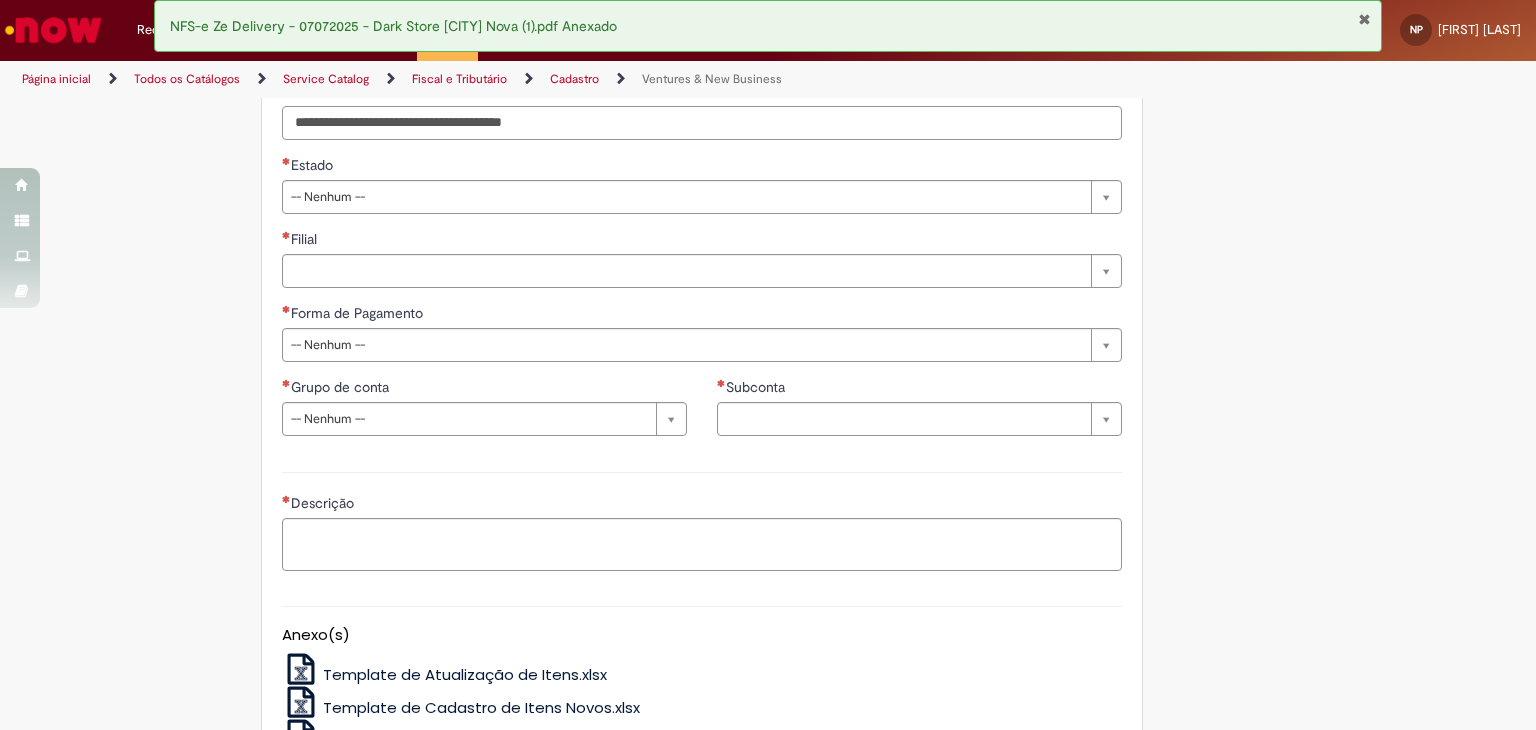 type on "**********" 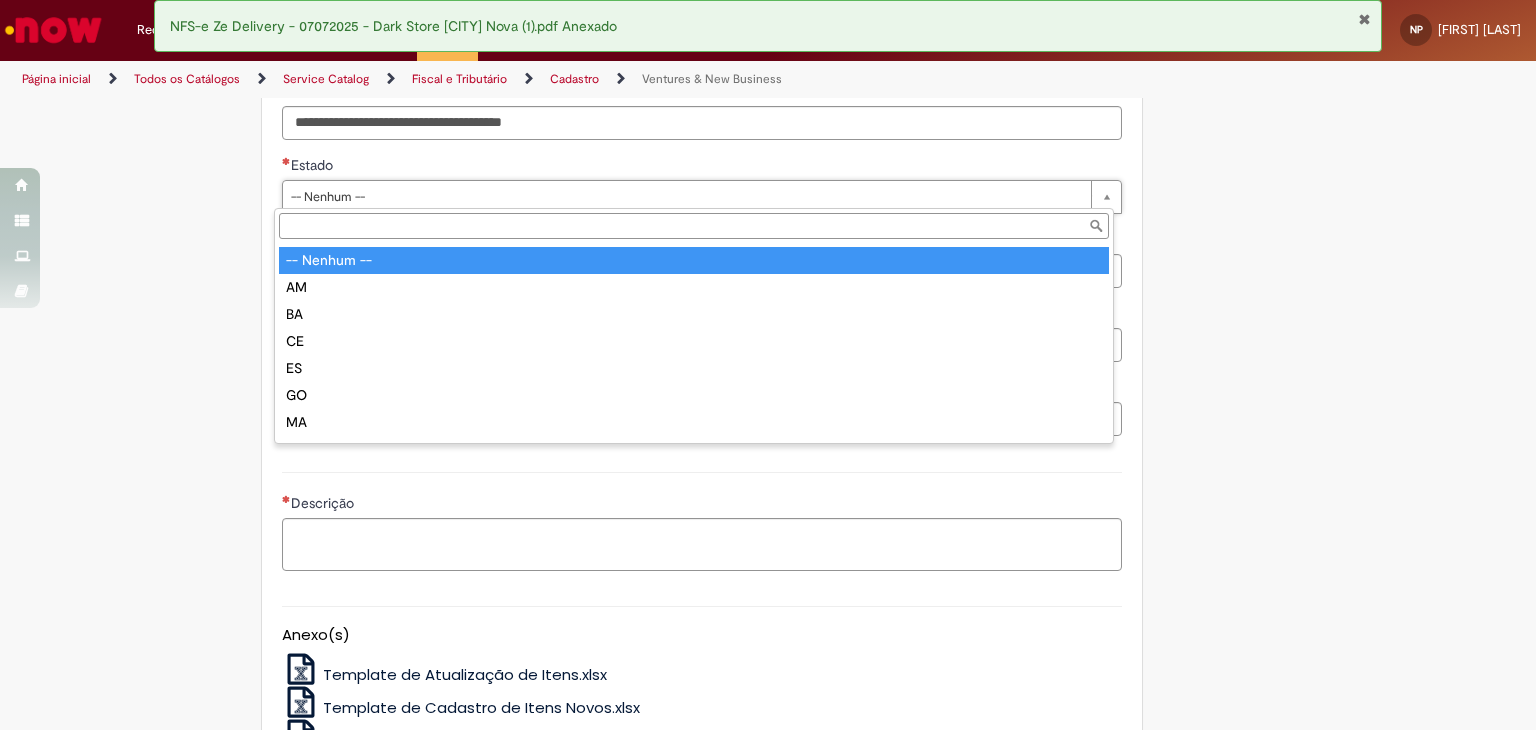 type on "*" 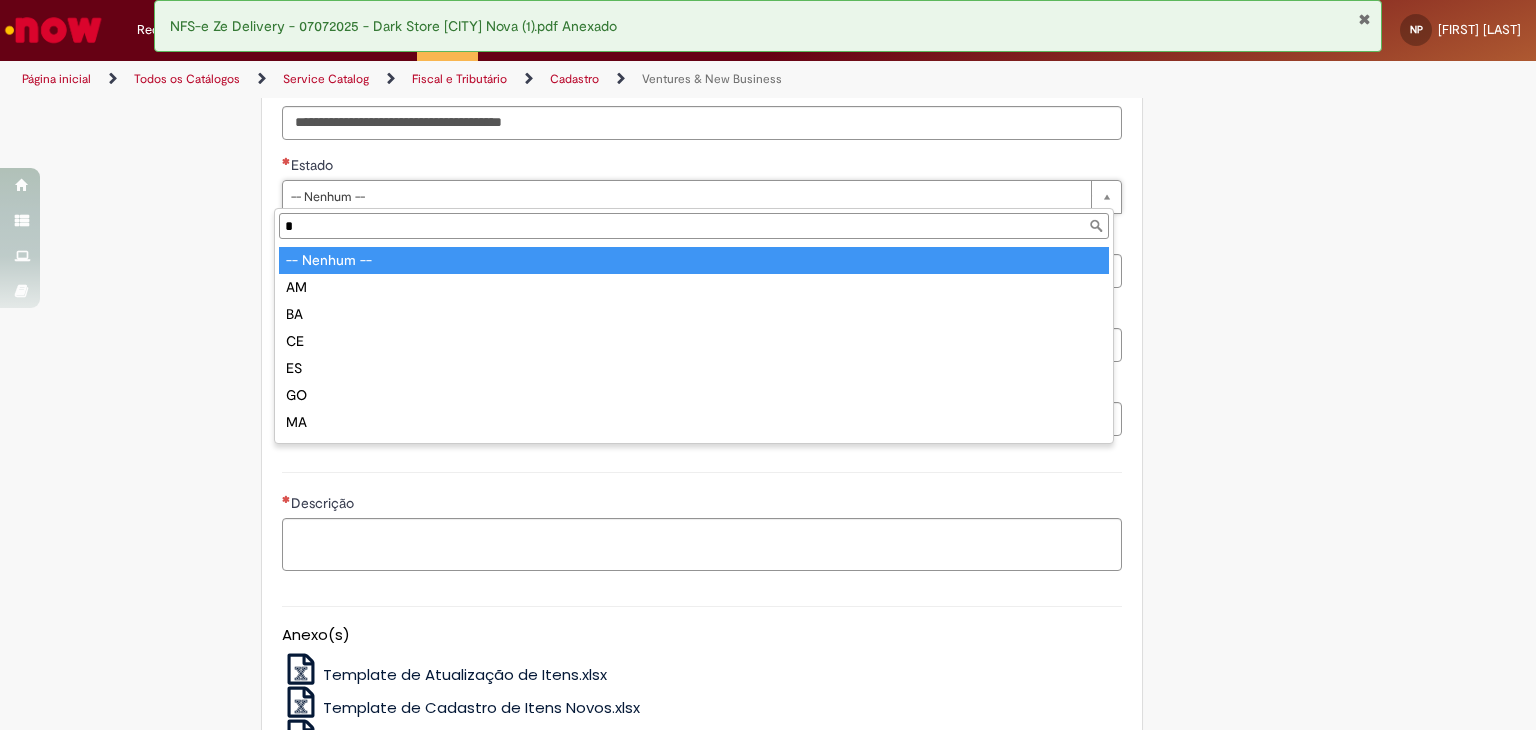 type on "**" 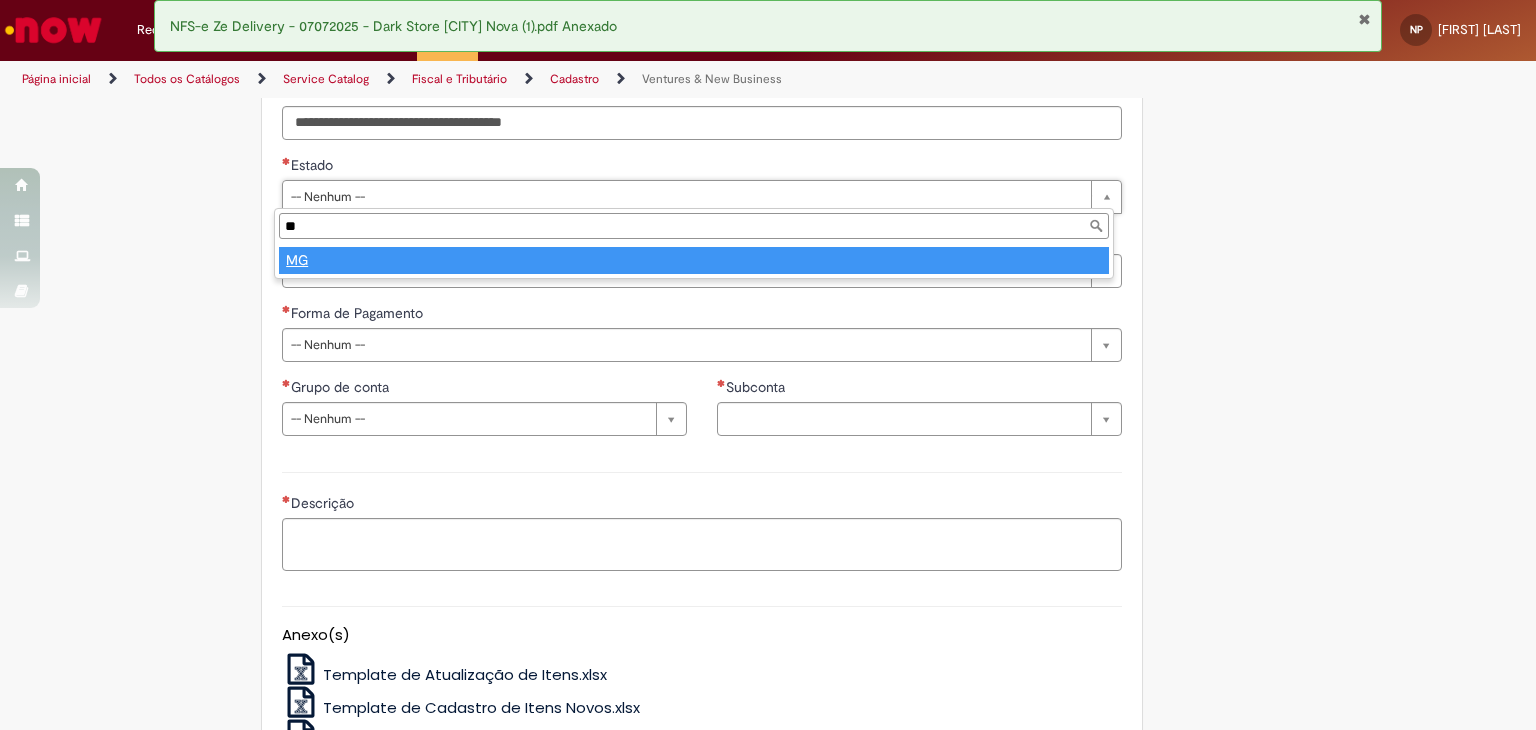 type on "**" 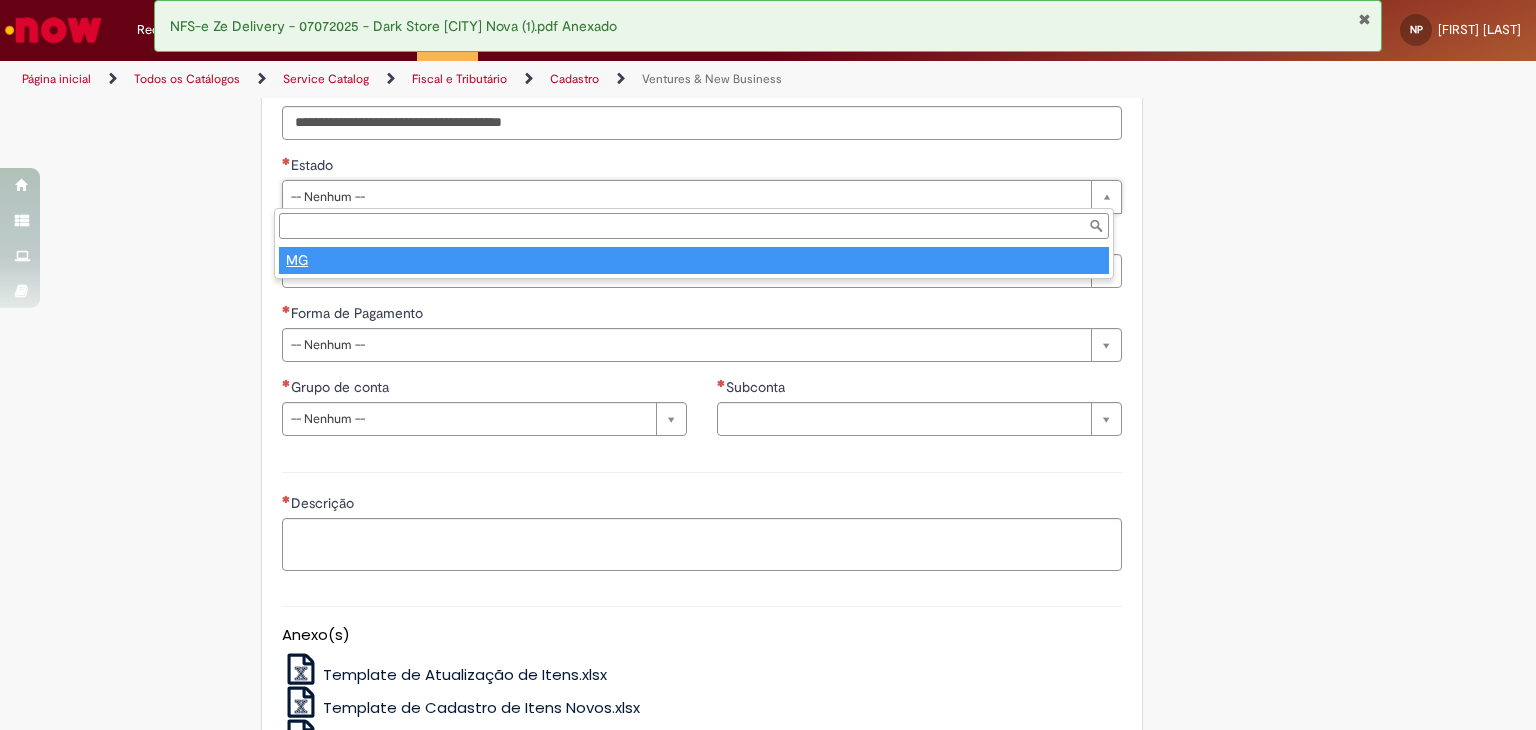 select 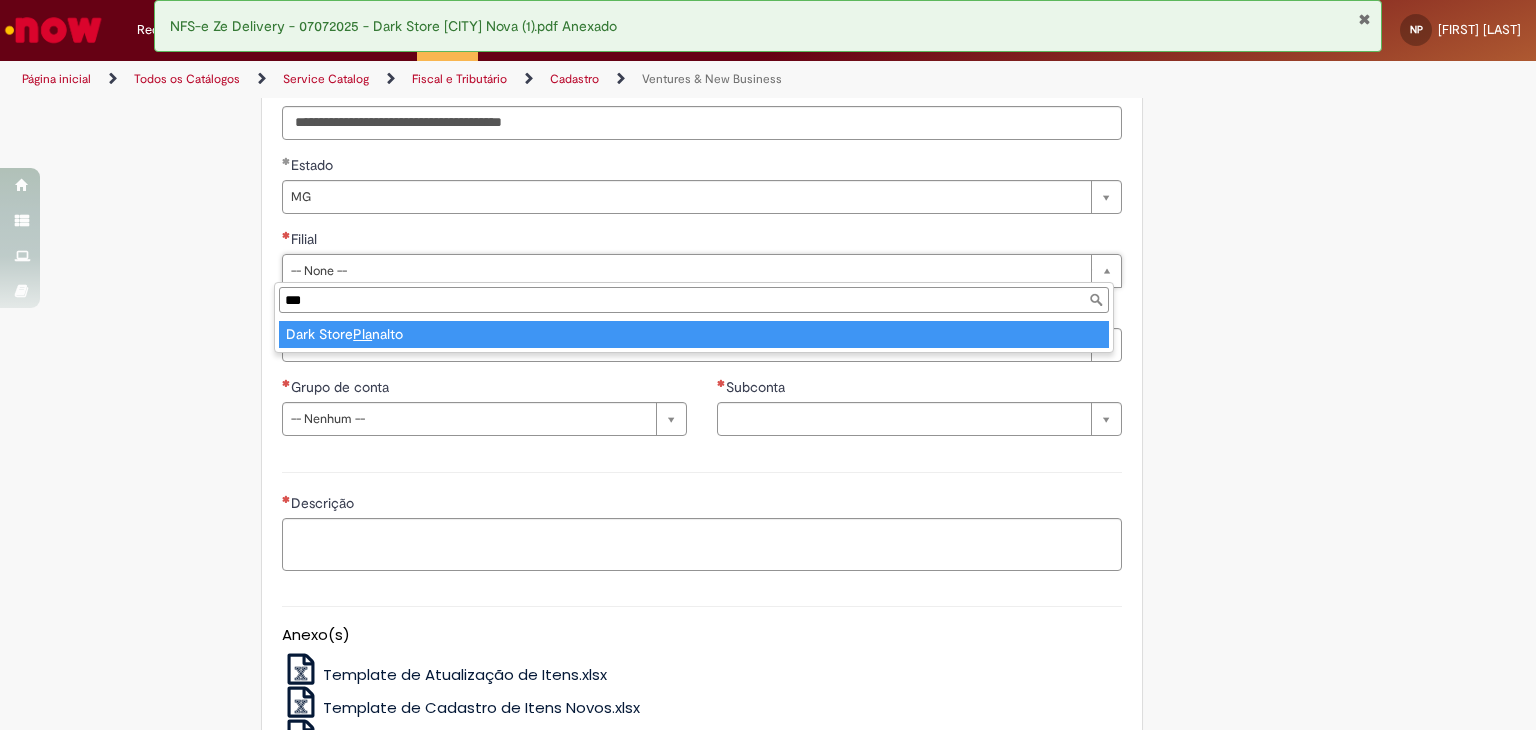 type on "****" 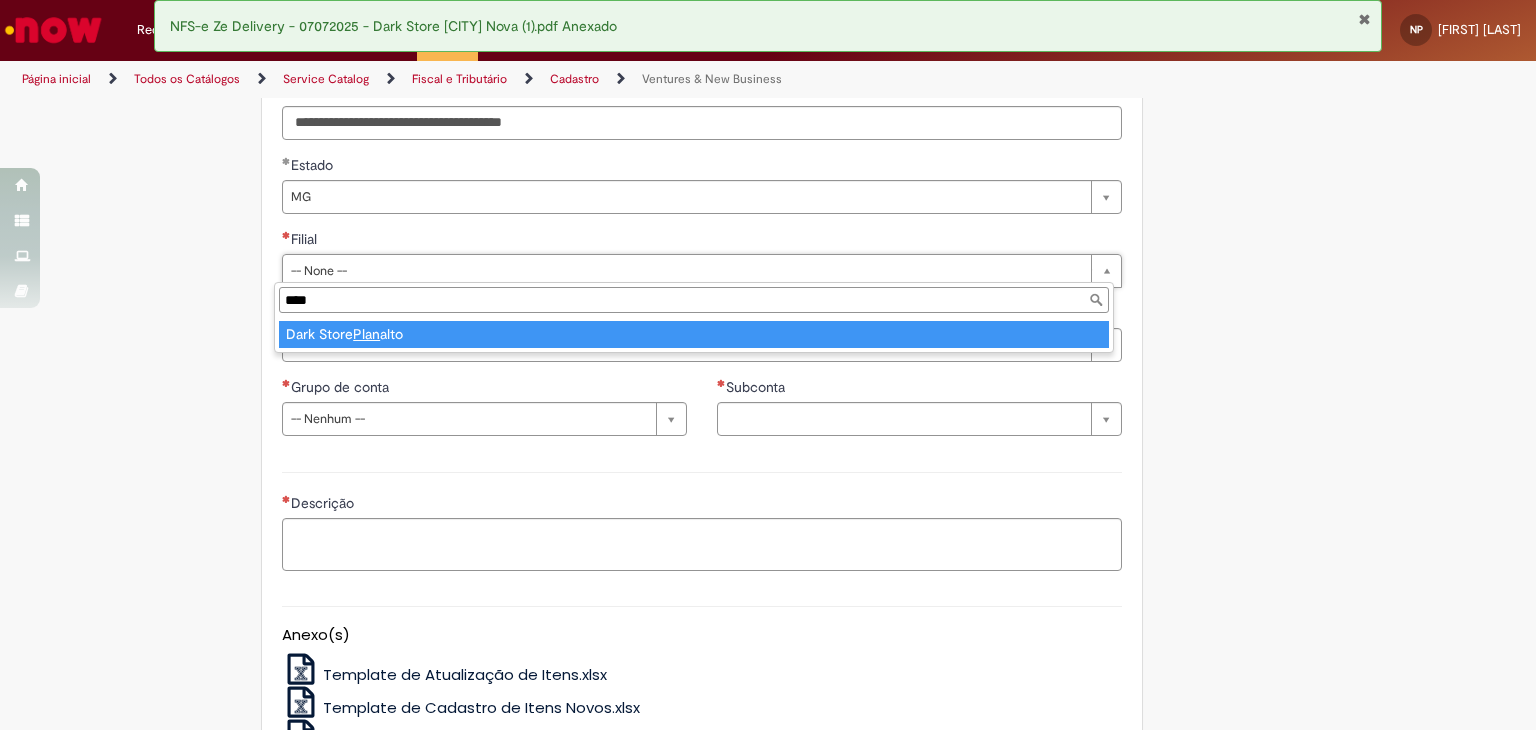 type on "**********" 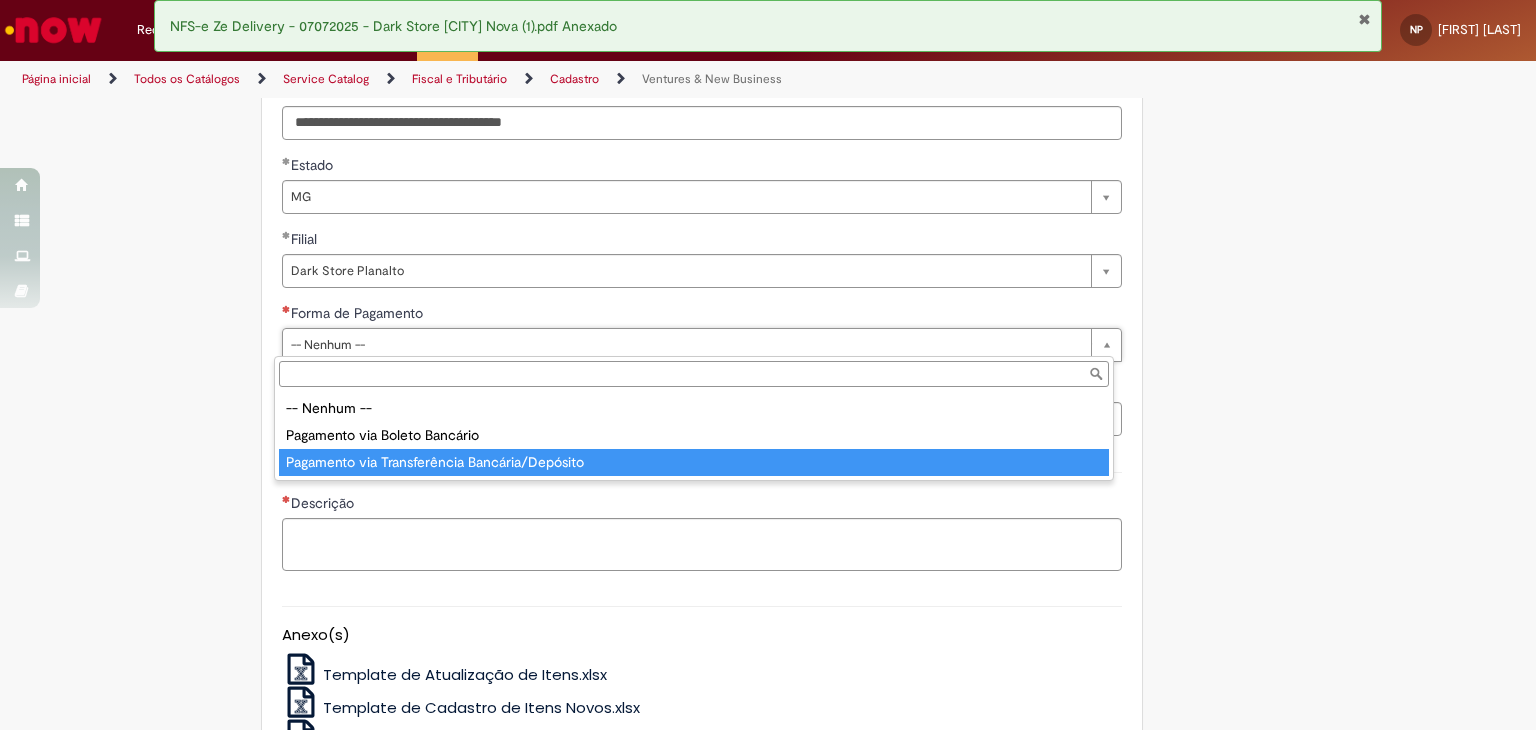 type on "**********" 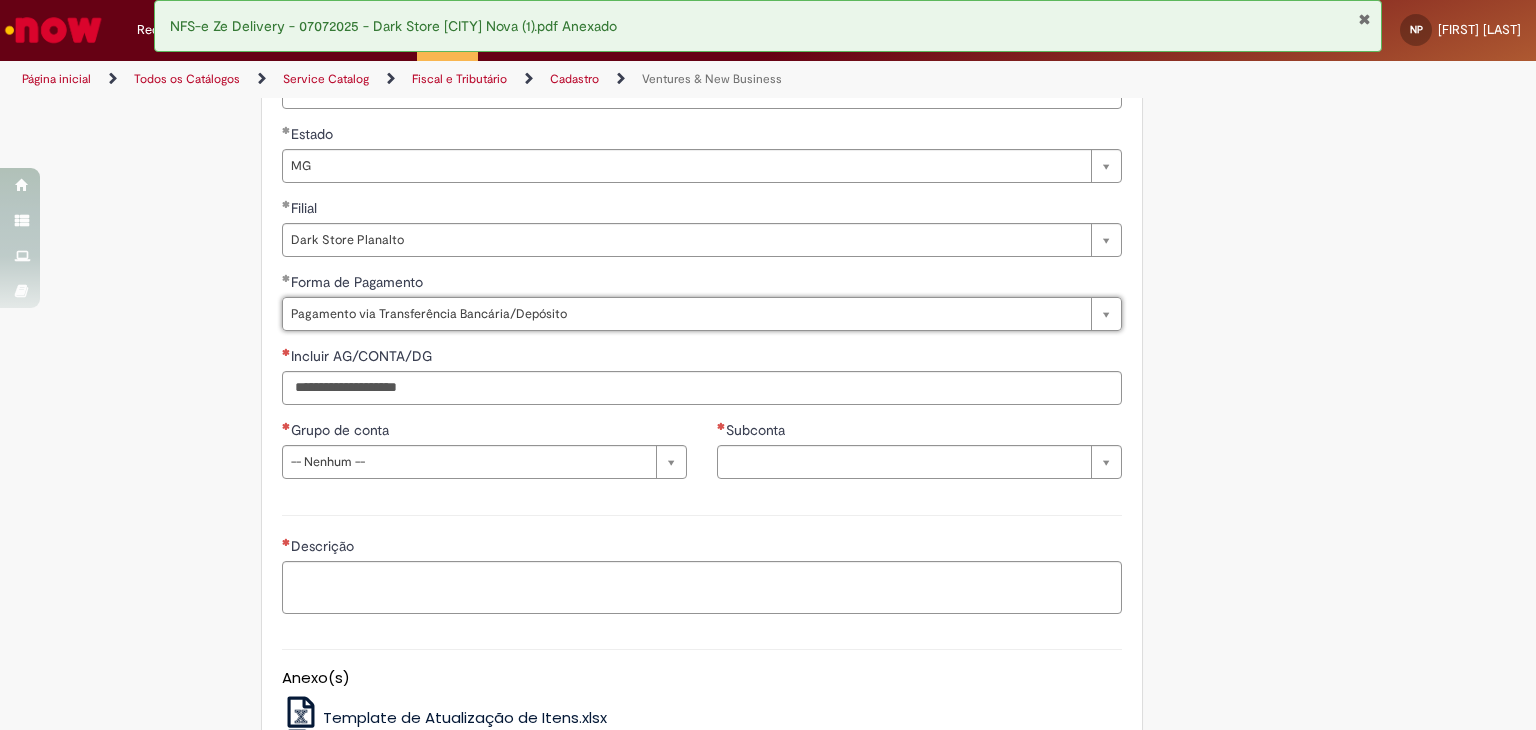 scroll, scrollTop: 1400, scrollLeft: 0, axis: vertical 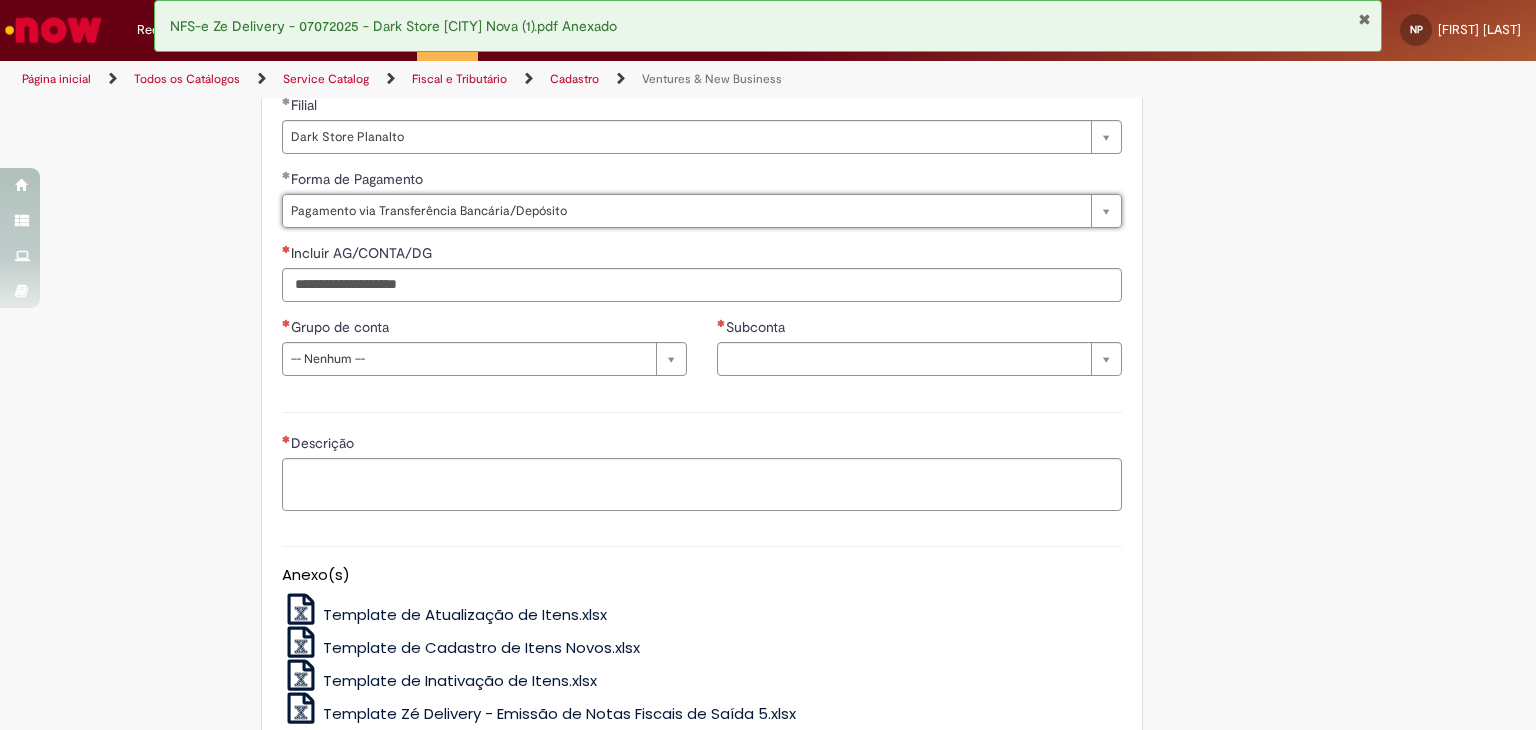 click on "**********" at bounding box center [702, -36] 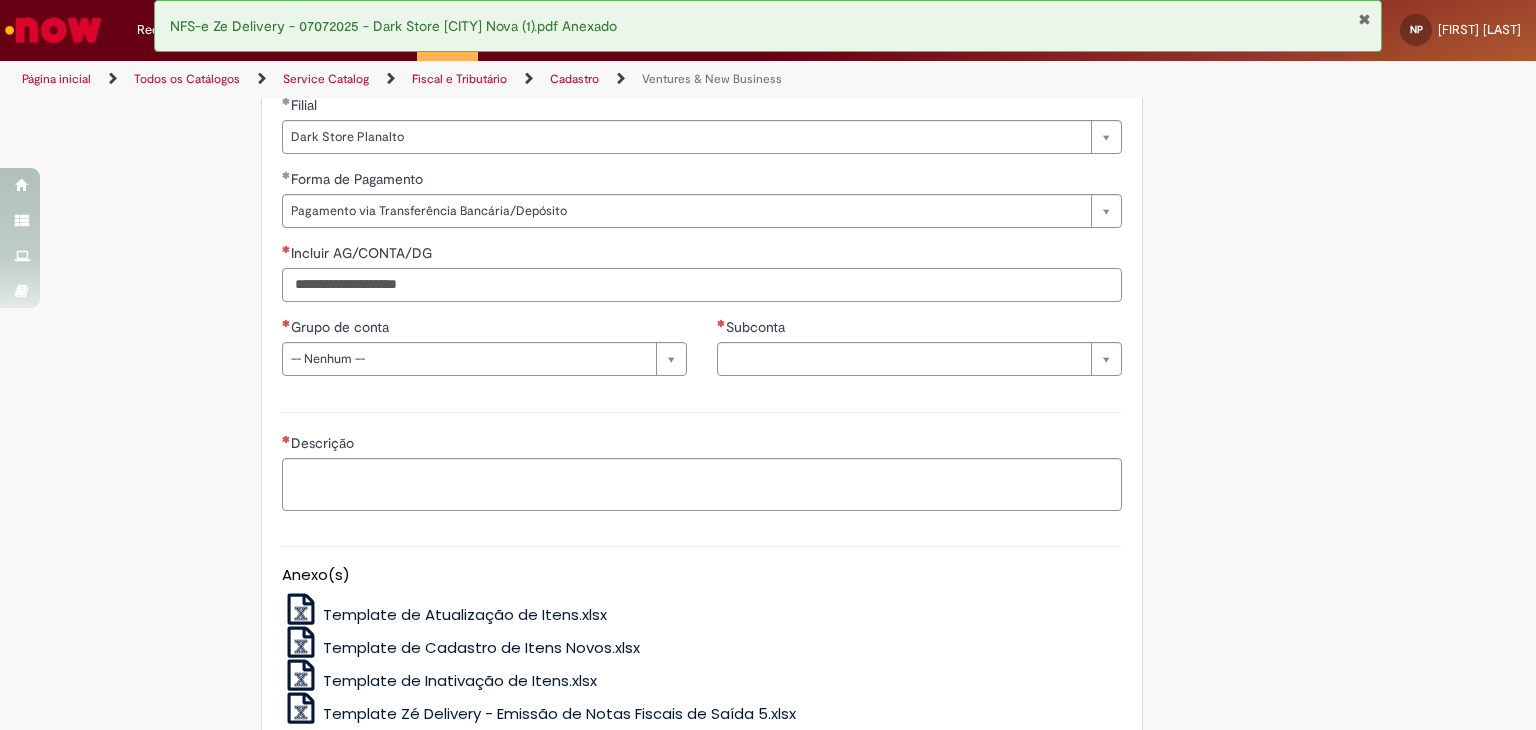 click on "Incluir AG/CONTA/DG" at bounding box center (702, 285) 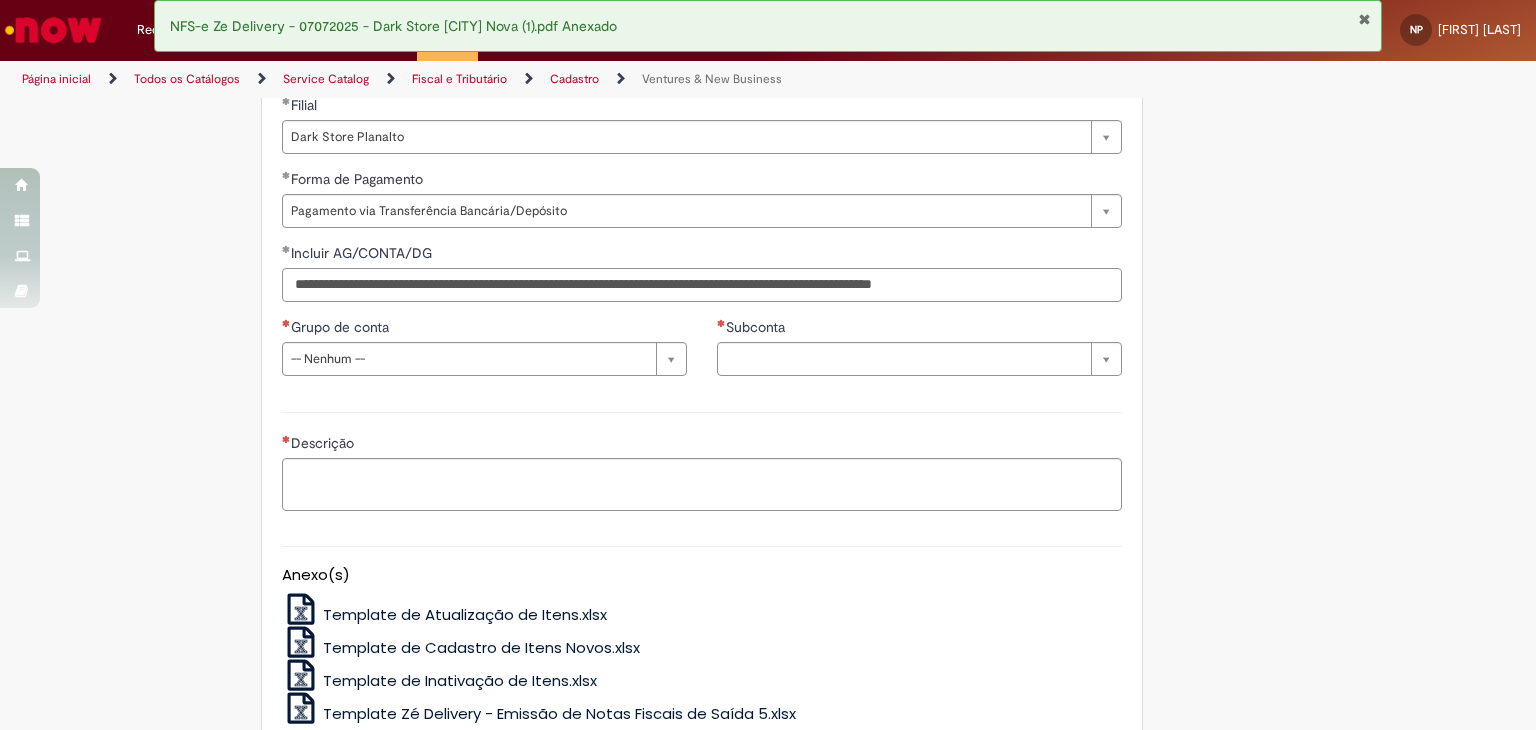 type on "**********" 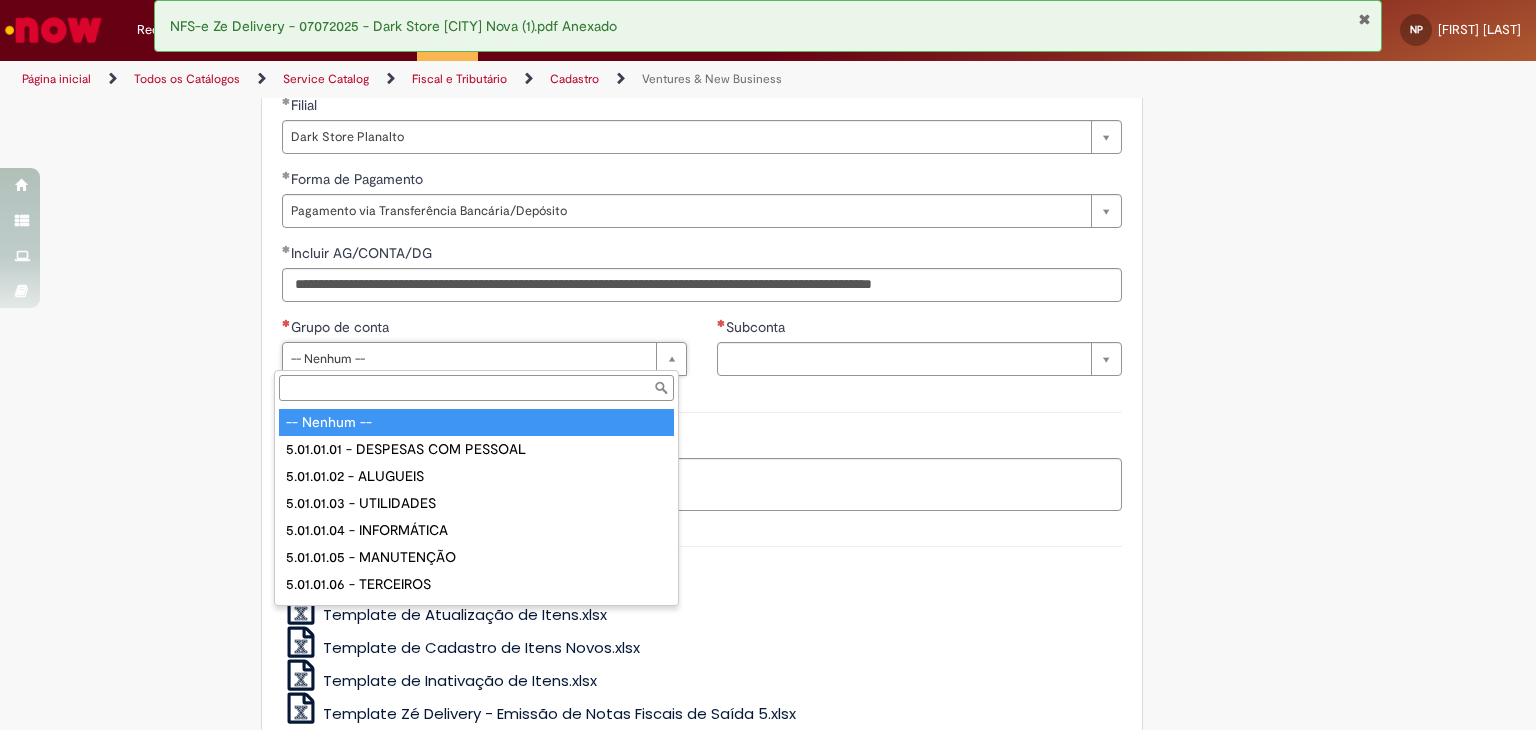 drag, startPoint x: 401, startPoint y: 351, endPoint x: 404, endPoint y: 381, distance: 30.149628 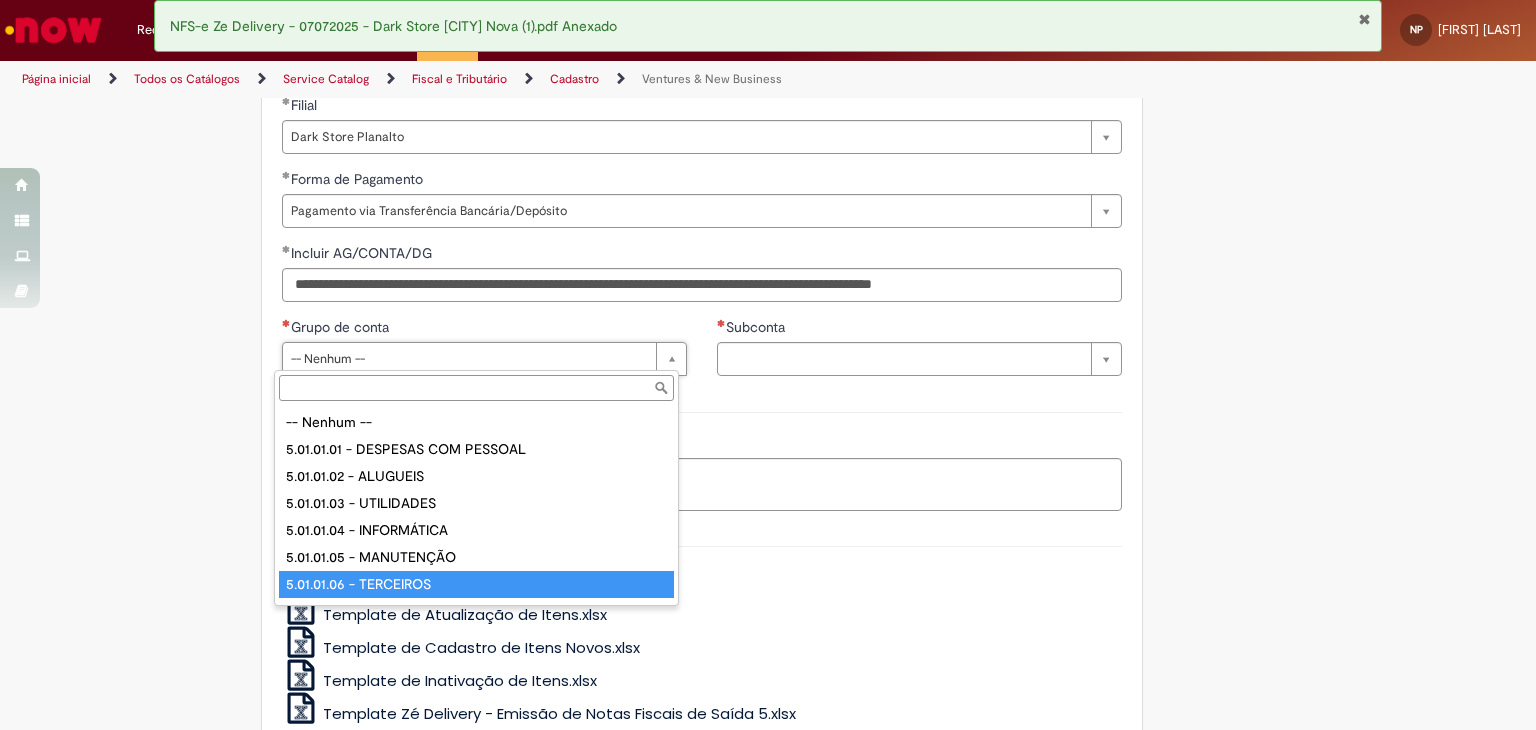 type on "**********" 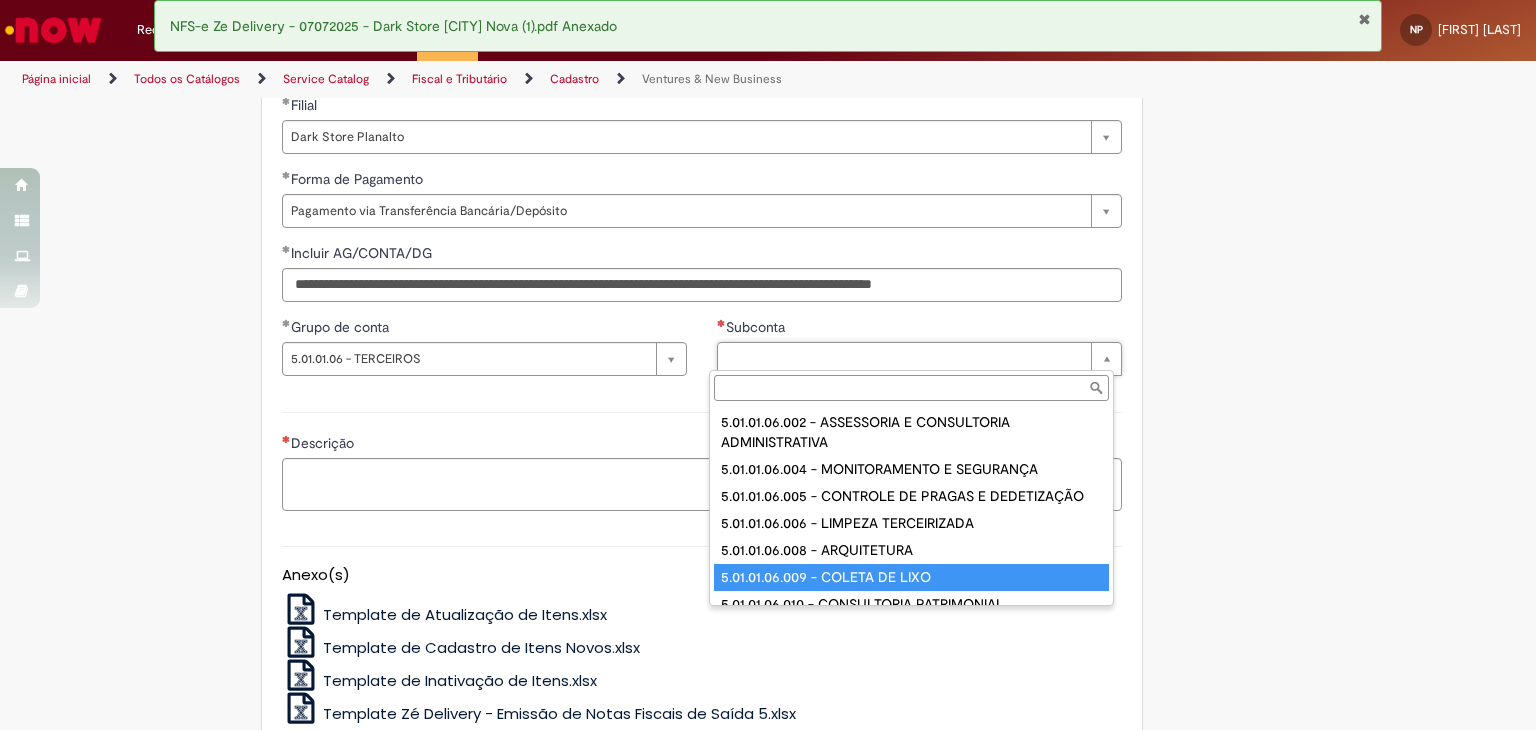type on "**********" 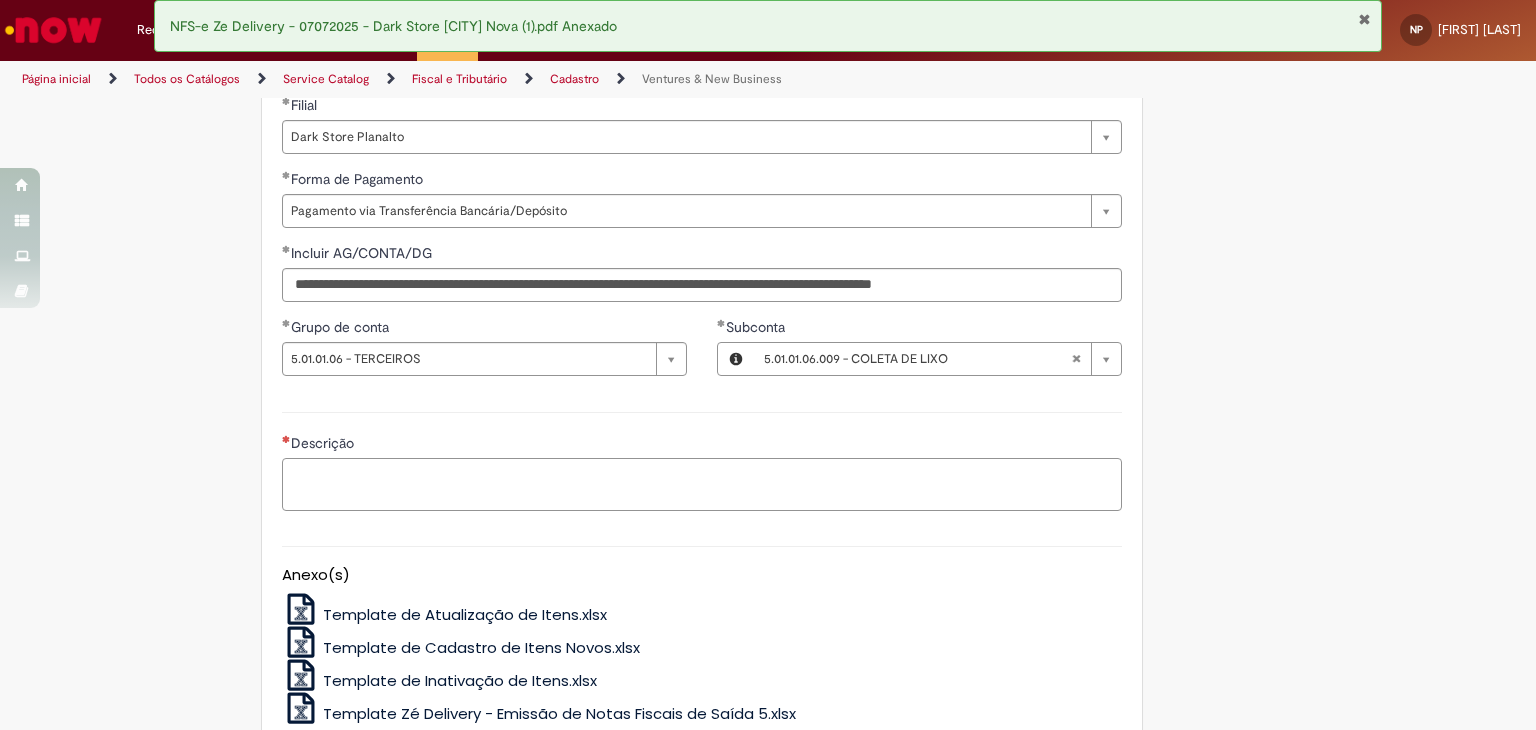 click on "Descrição" at bounding box center [702, 485] 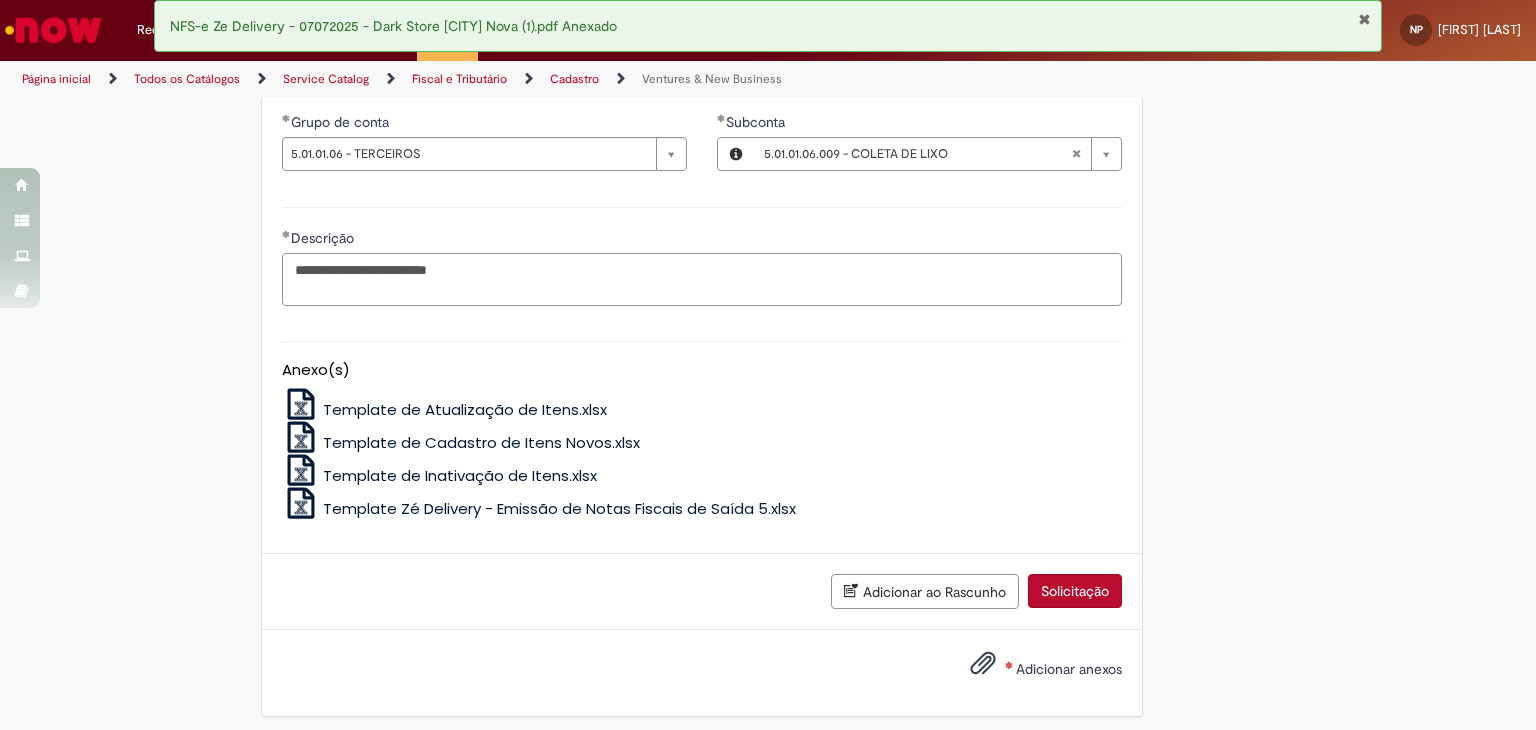 scroll, scrollTop: 1610, scrollLeft: 0, axis: vertical 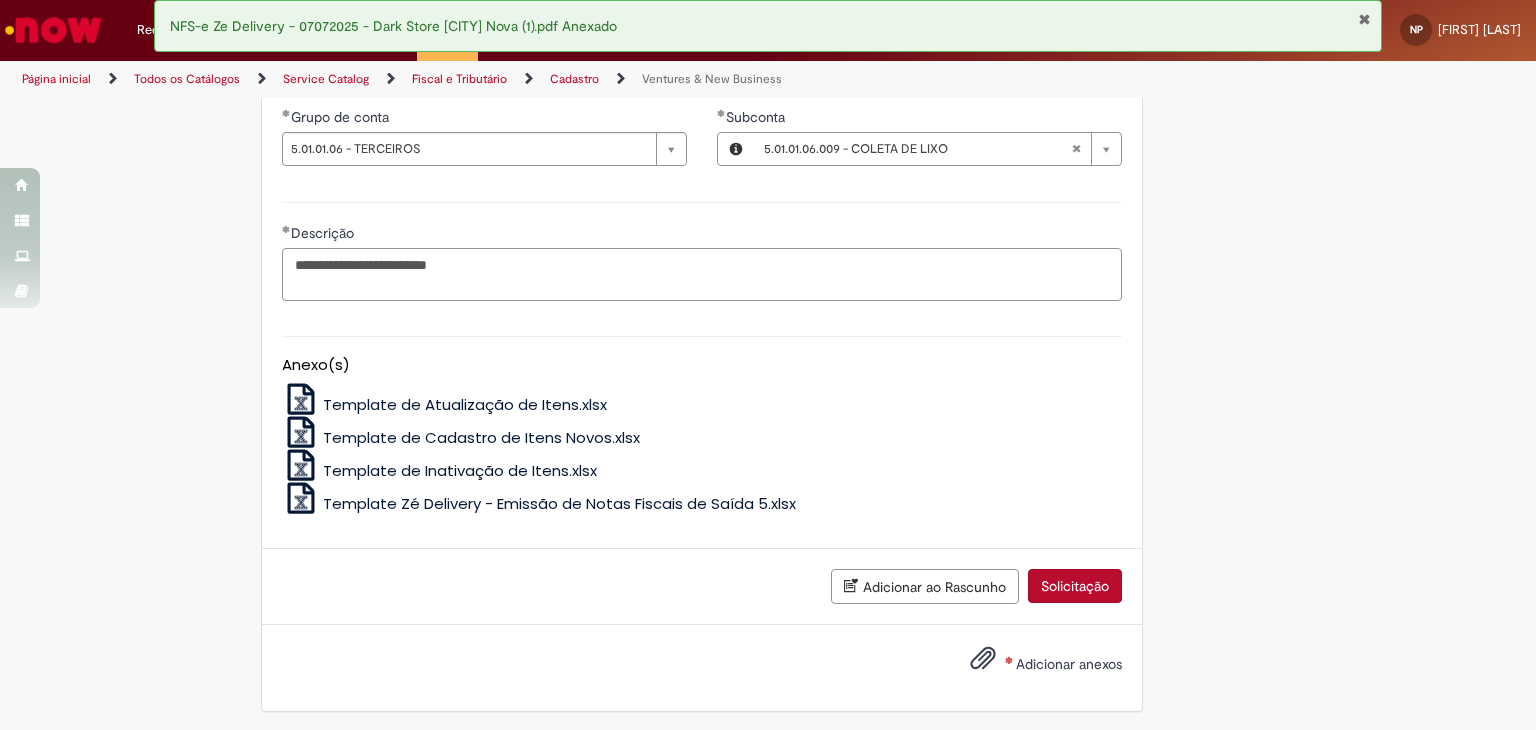 type on "**********" 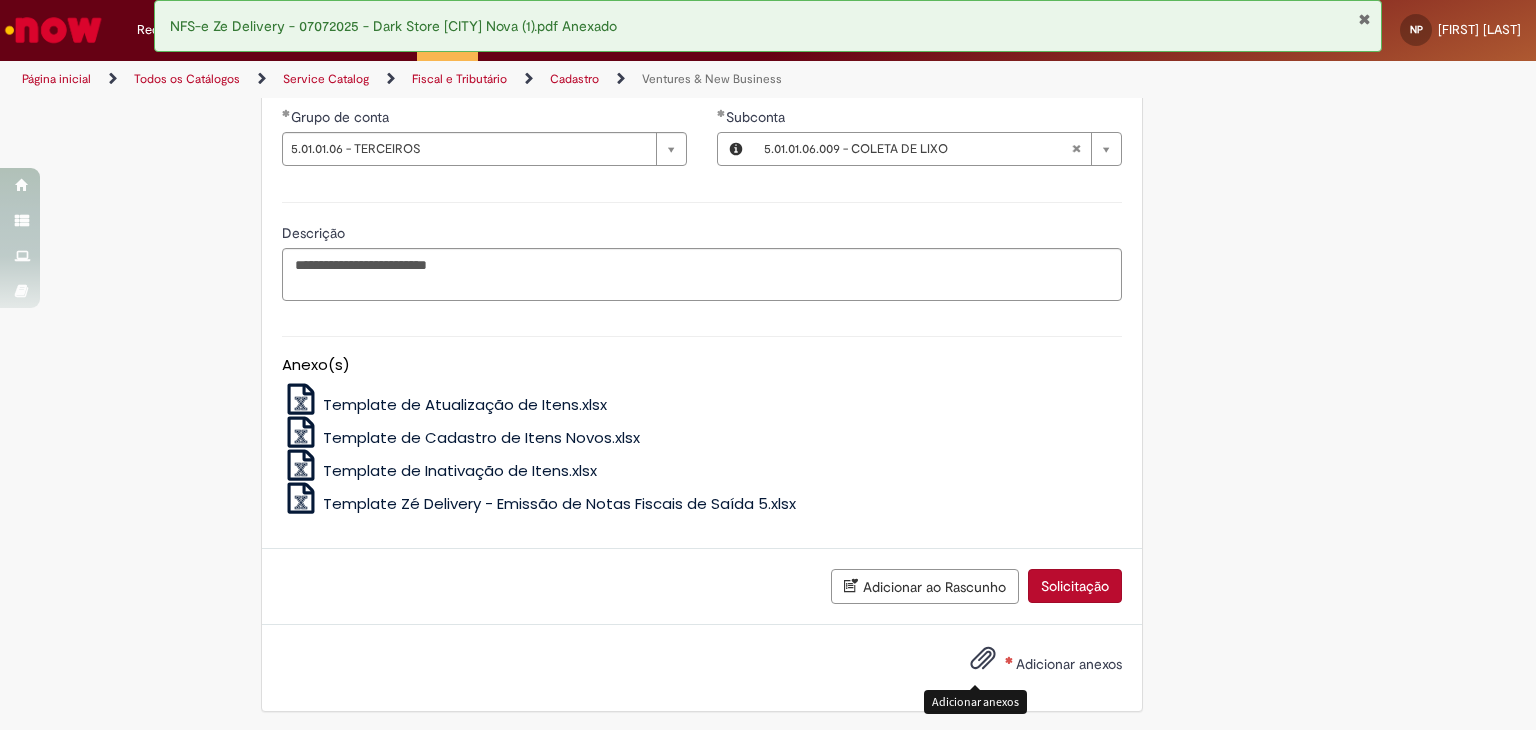 click on "Adicionar anexos" at bounding box center [983, 663] 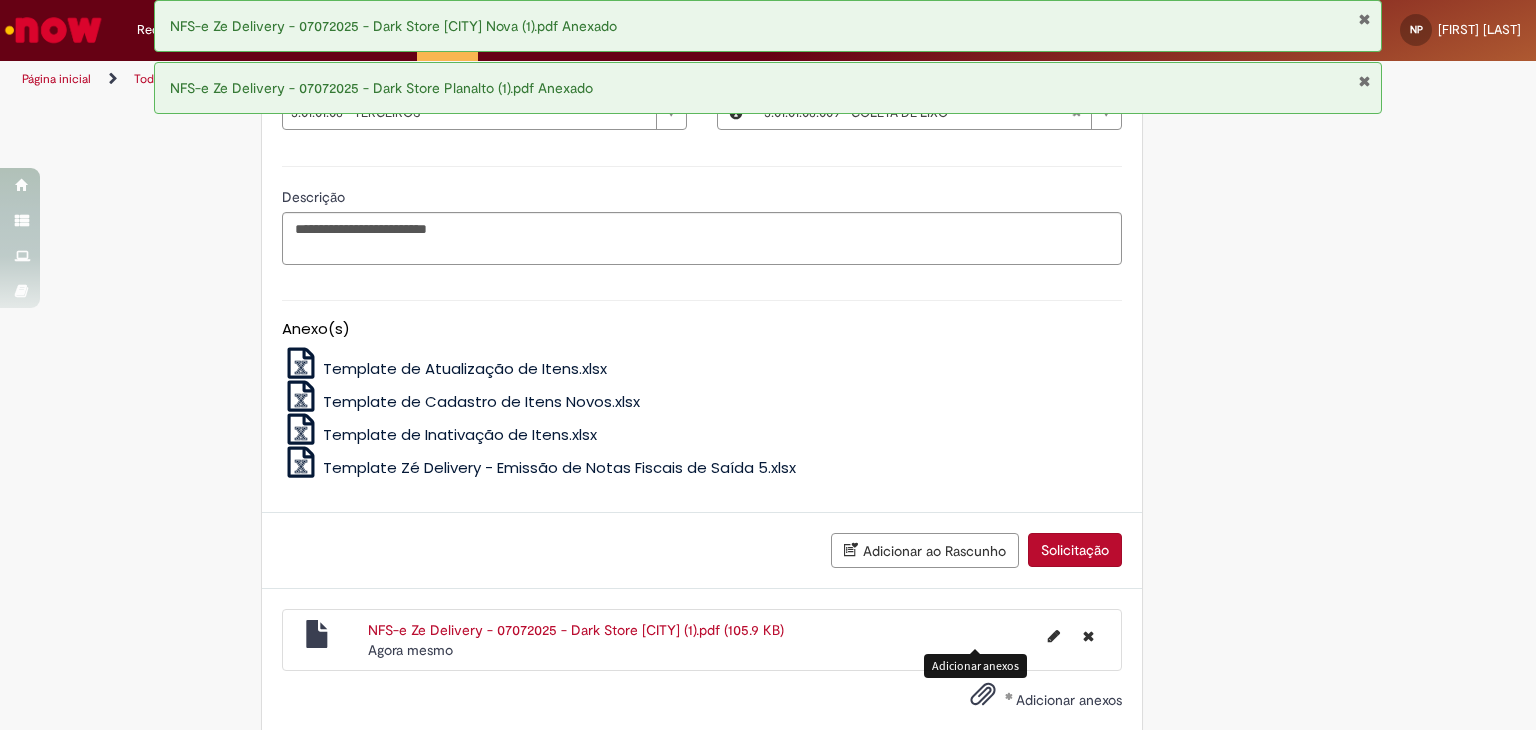 scroll, scrollTop: 1682, scrollLeft: 0, axis: vertical 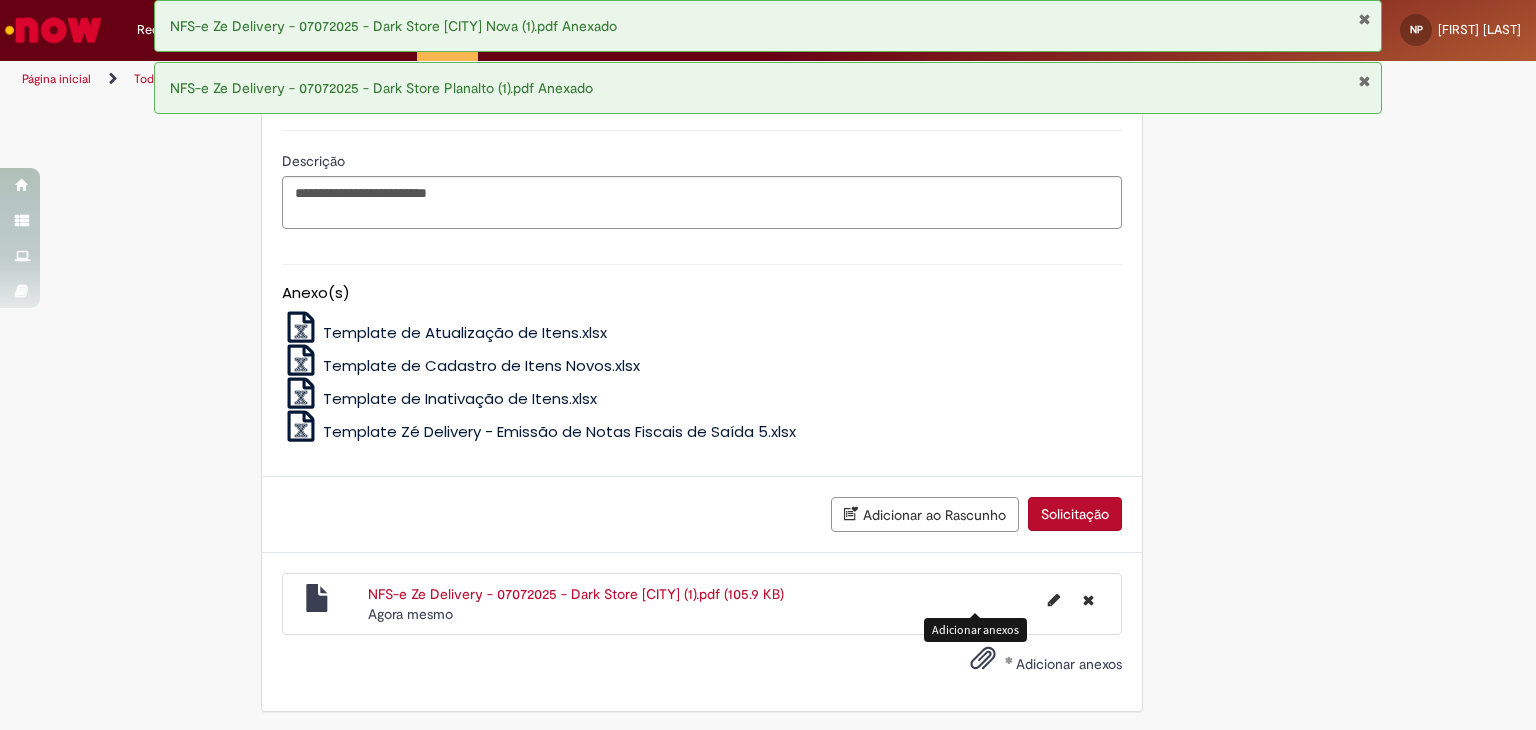 click on "Solicitação" at bounding box center (1075, 514) 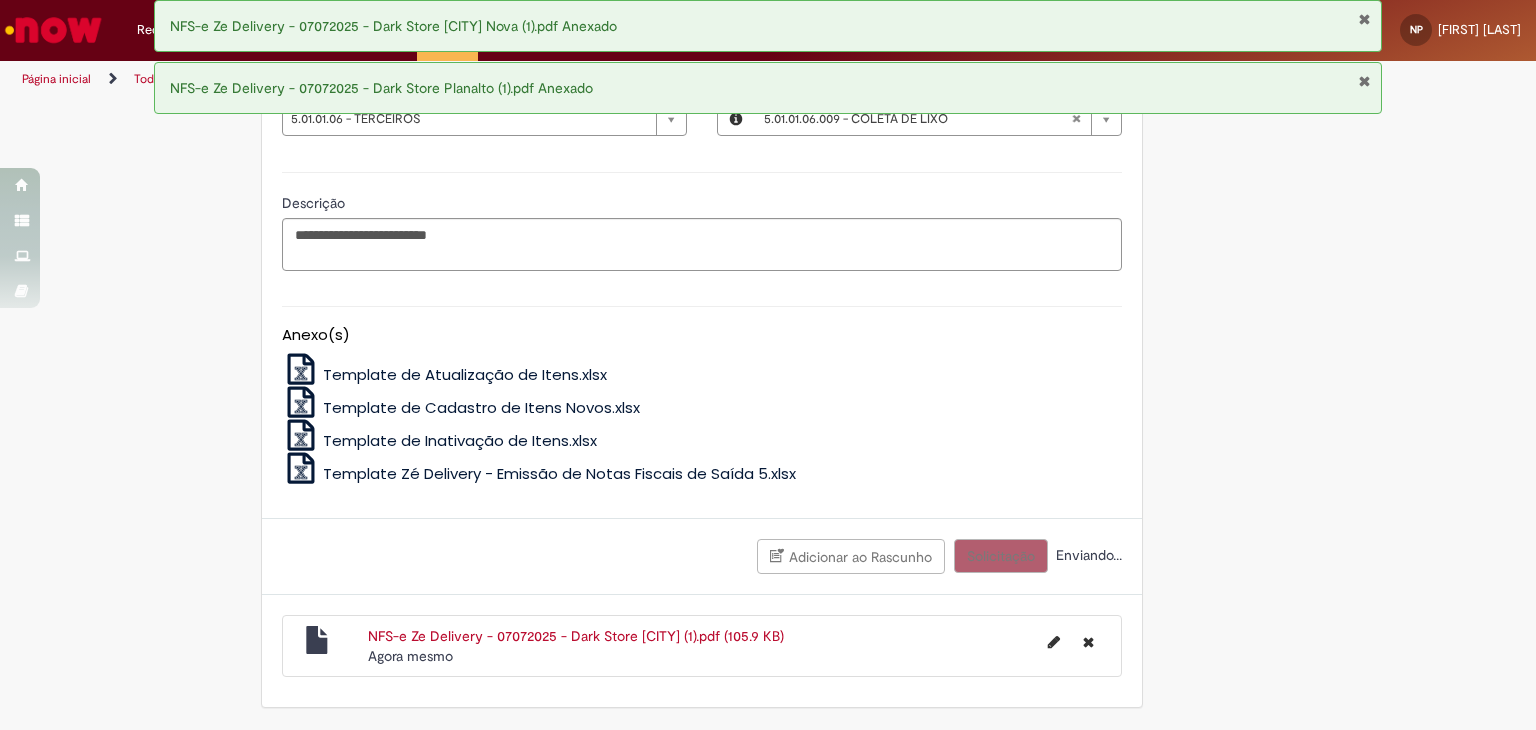 scroll, scrollTop: 1636, scrollLeft: 0, axis: vertical 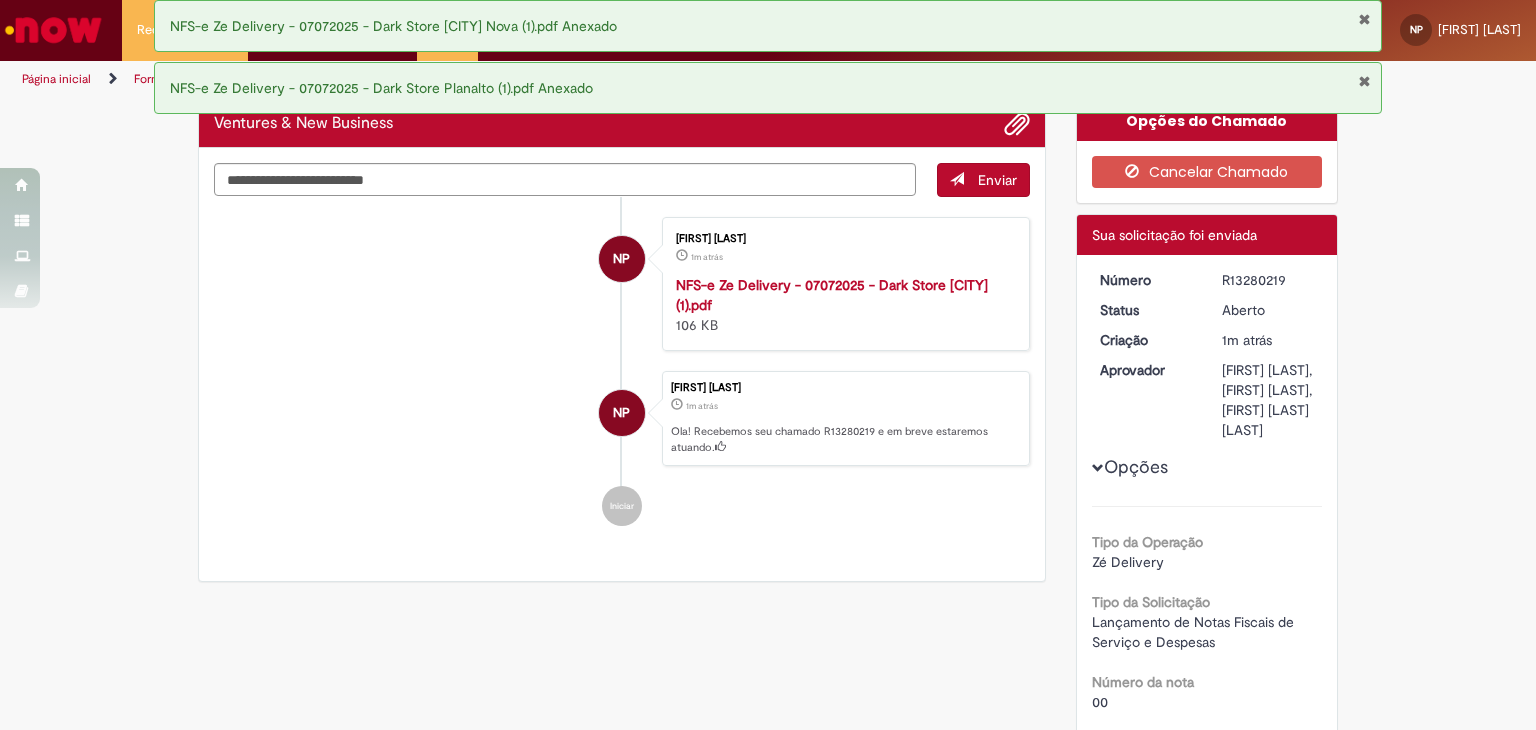 click on "R13280219" at bounding box center [1268, 280] 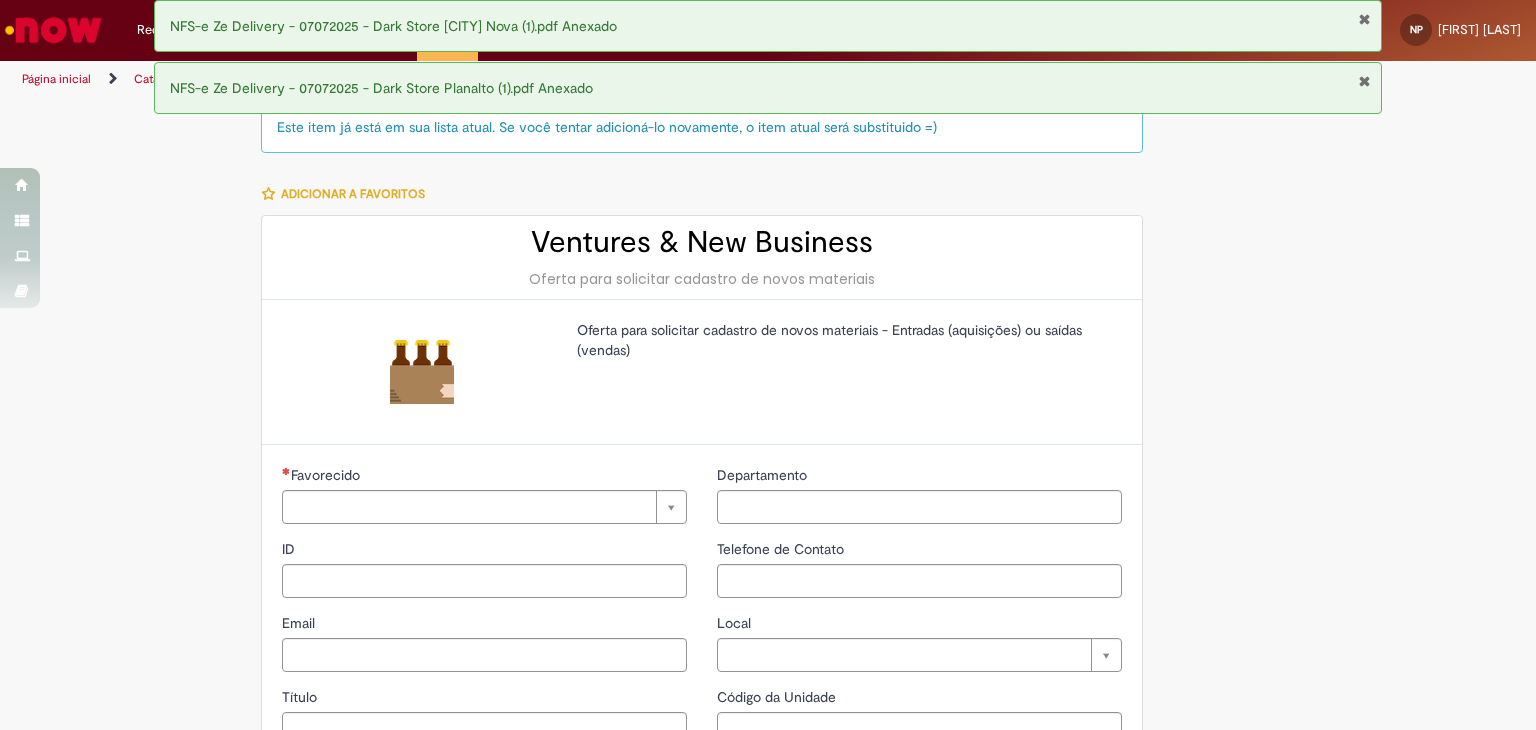 type on "**********" 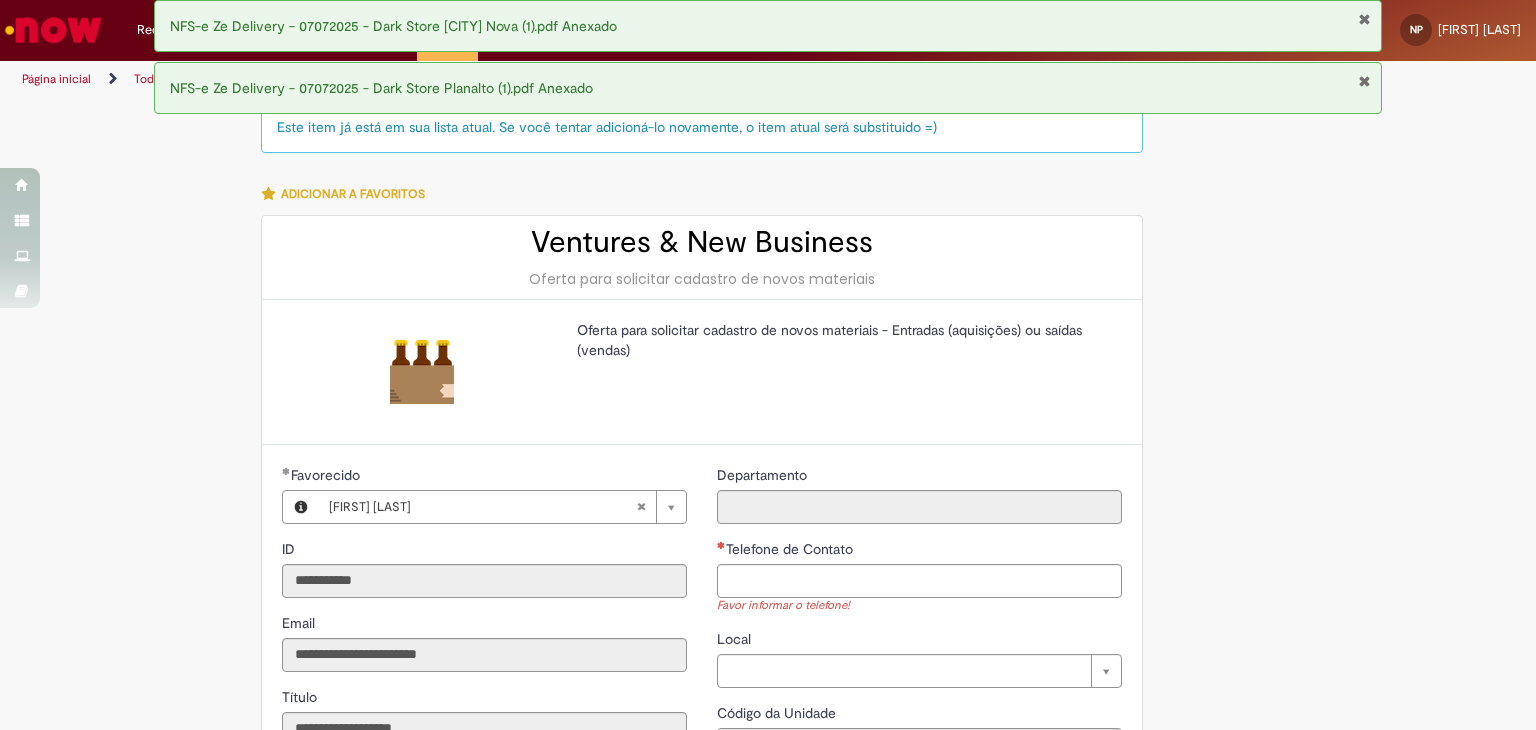 type on "**********" 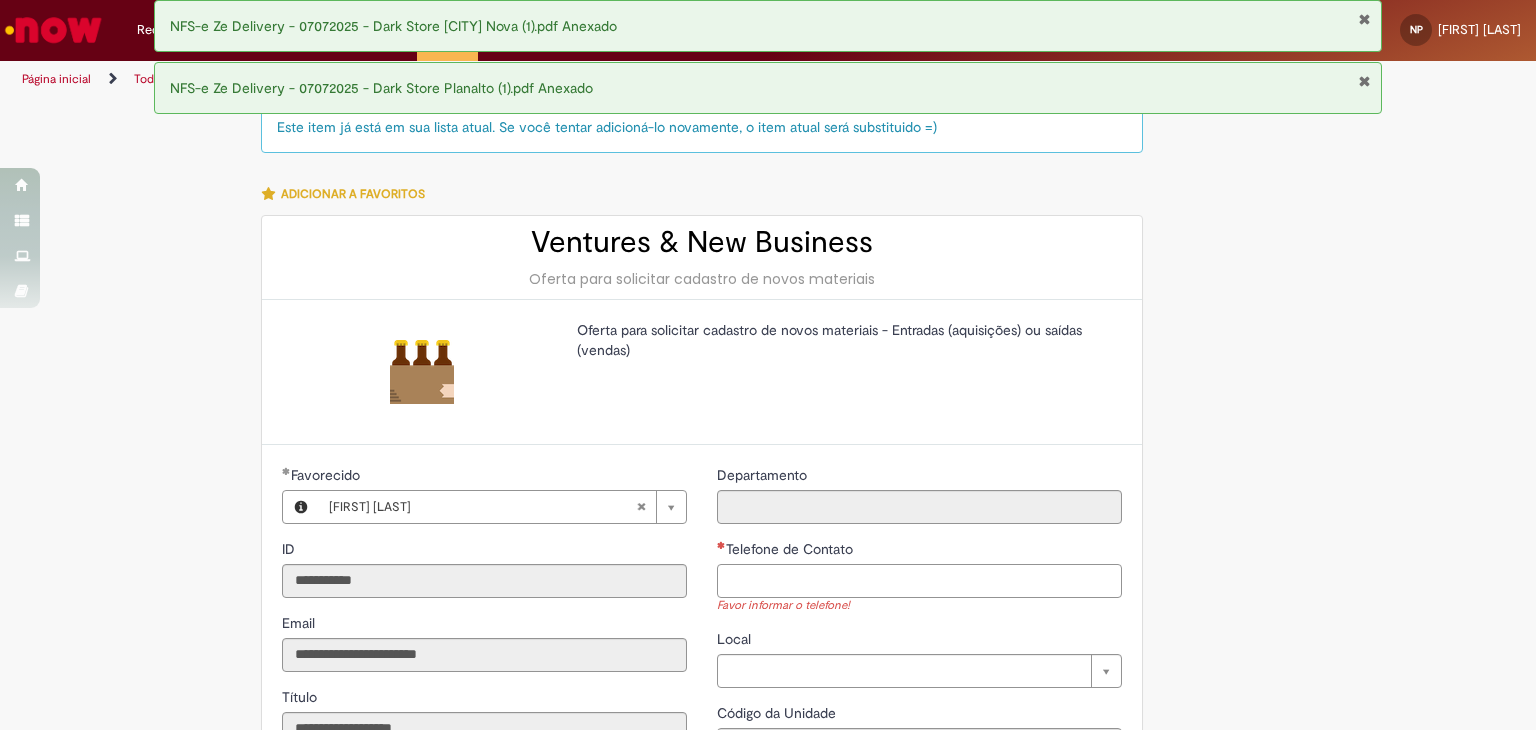 click on "Telefone de Contato" at bounding box center [919, 581] 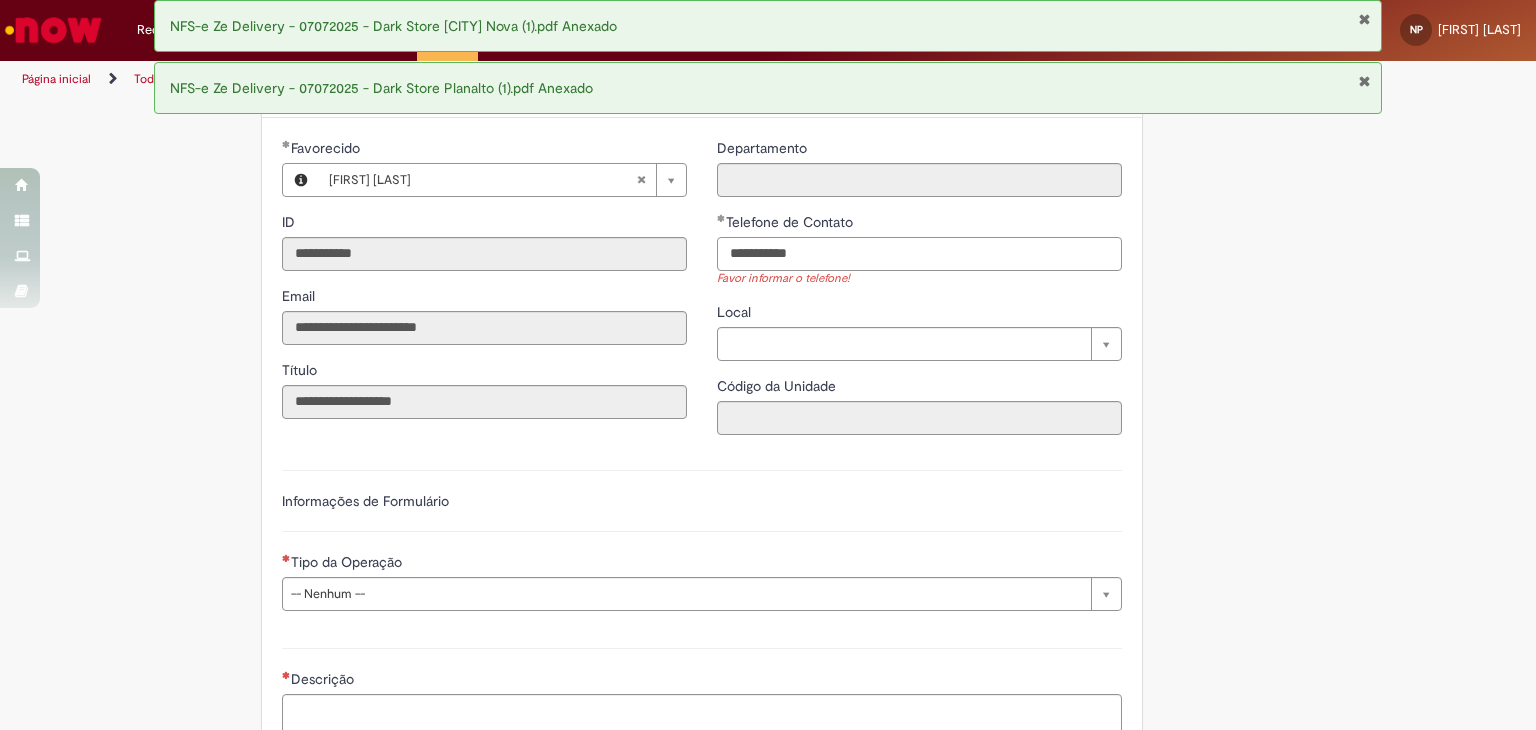 scroll, scrollTop: 333, scrollLeft: 0, axis: vertical 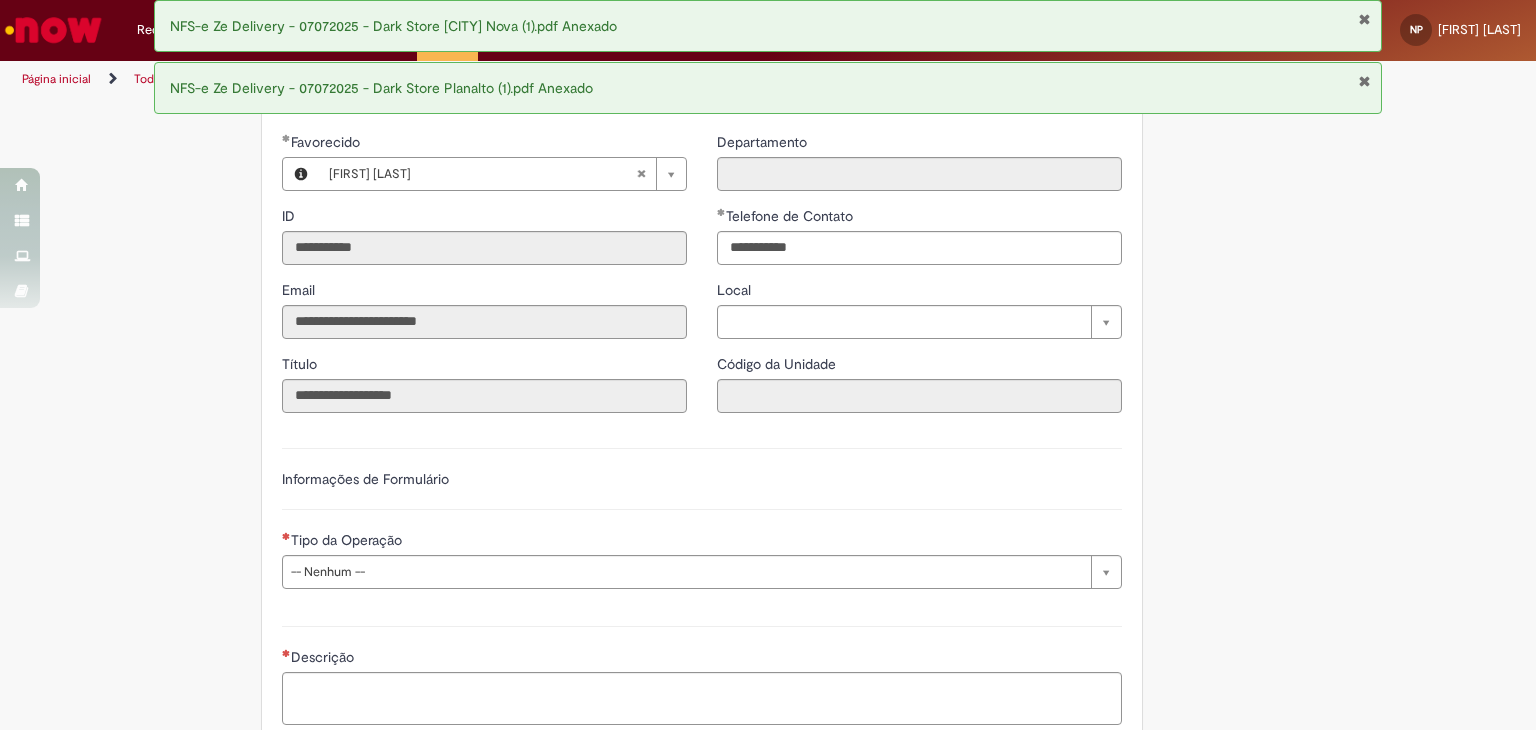 click on "**********" at bounding box center (702, 559) 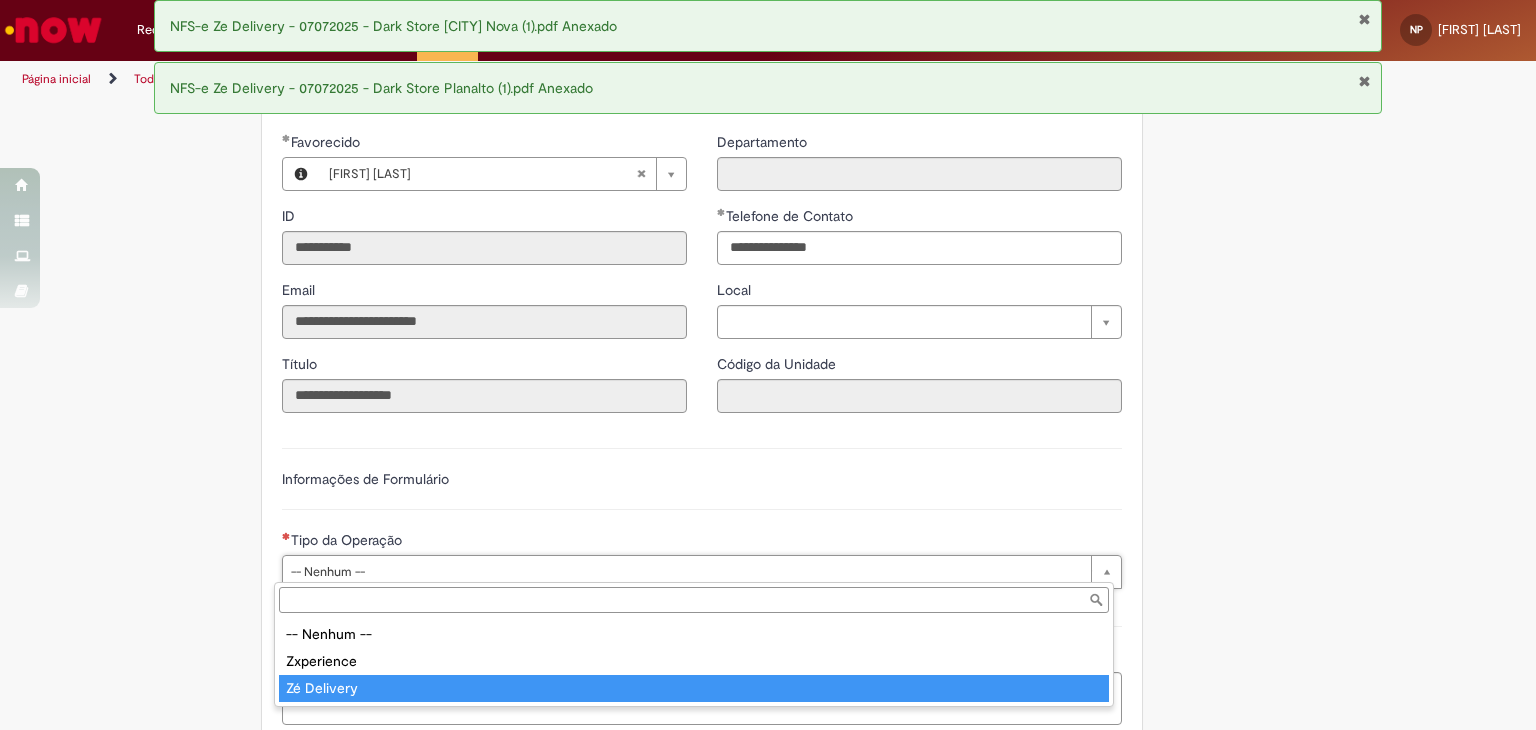 type on "**********" 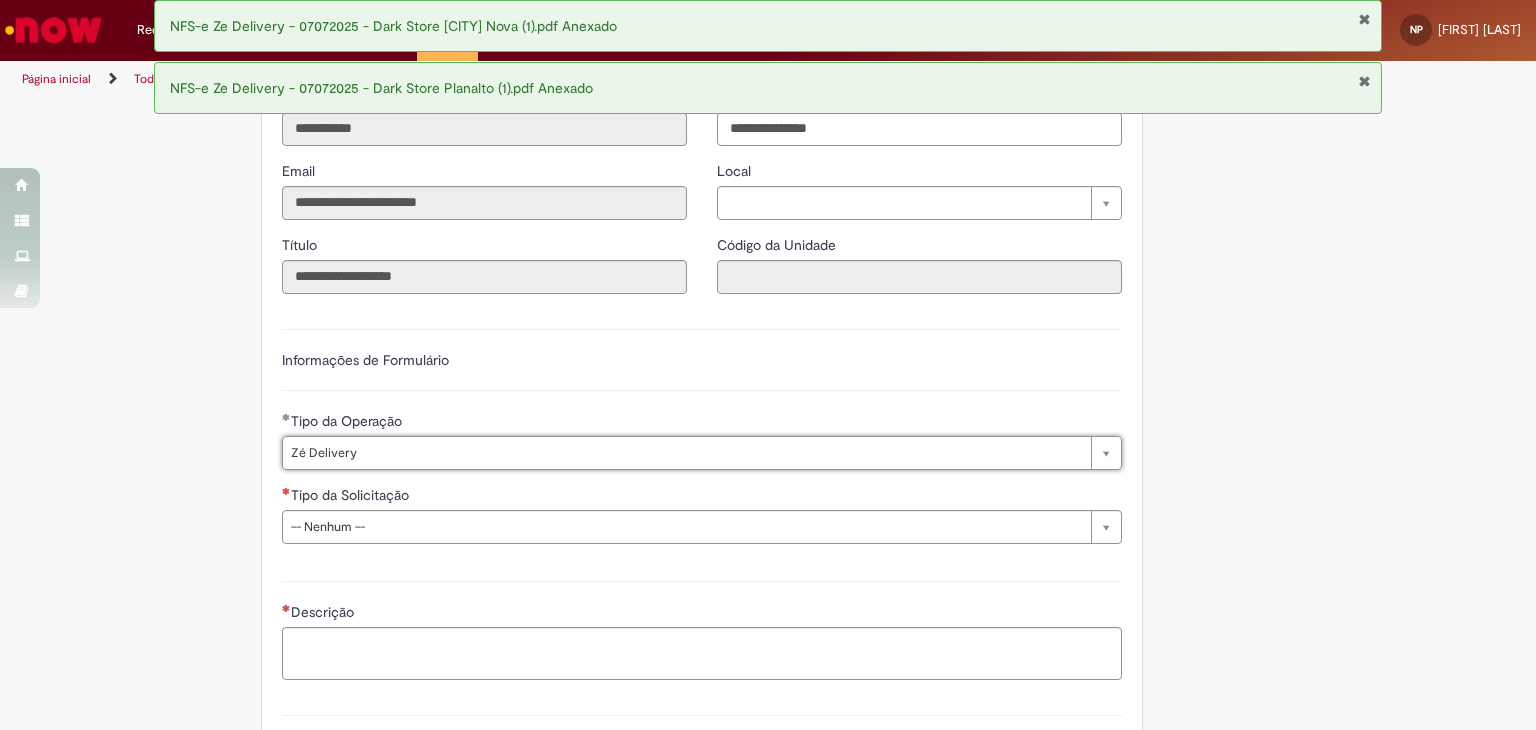 scroll, scrollTop: 466, scrollLeft: 0, axis: vertical 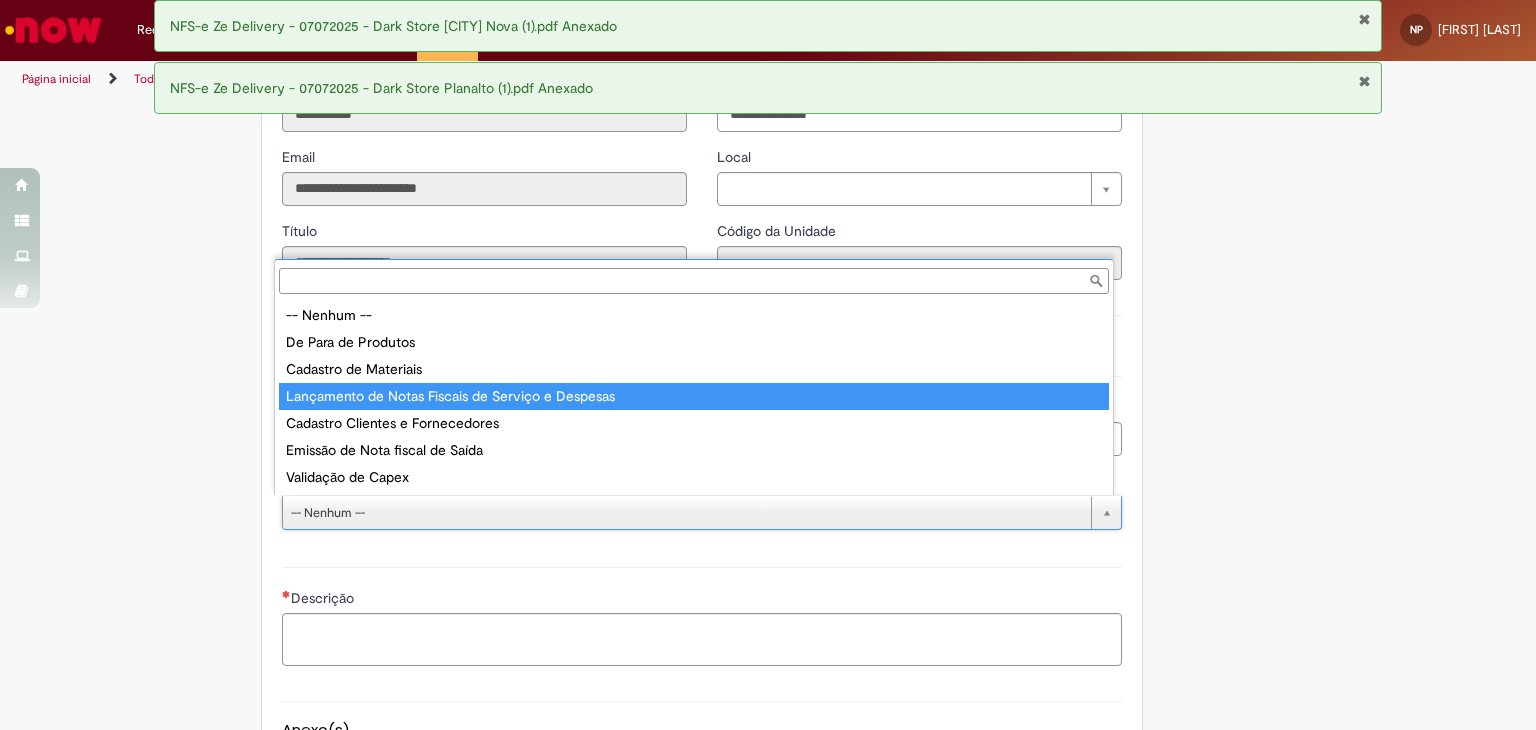 type on "**********" 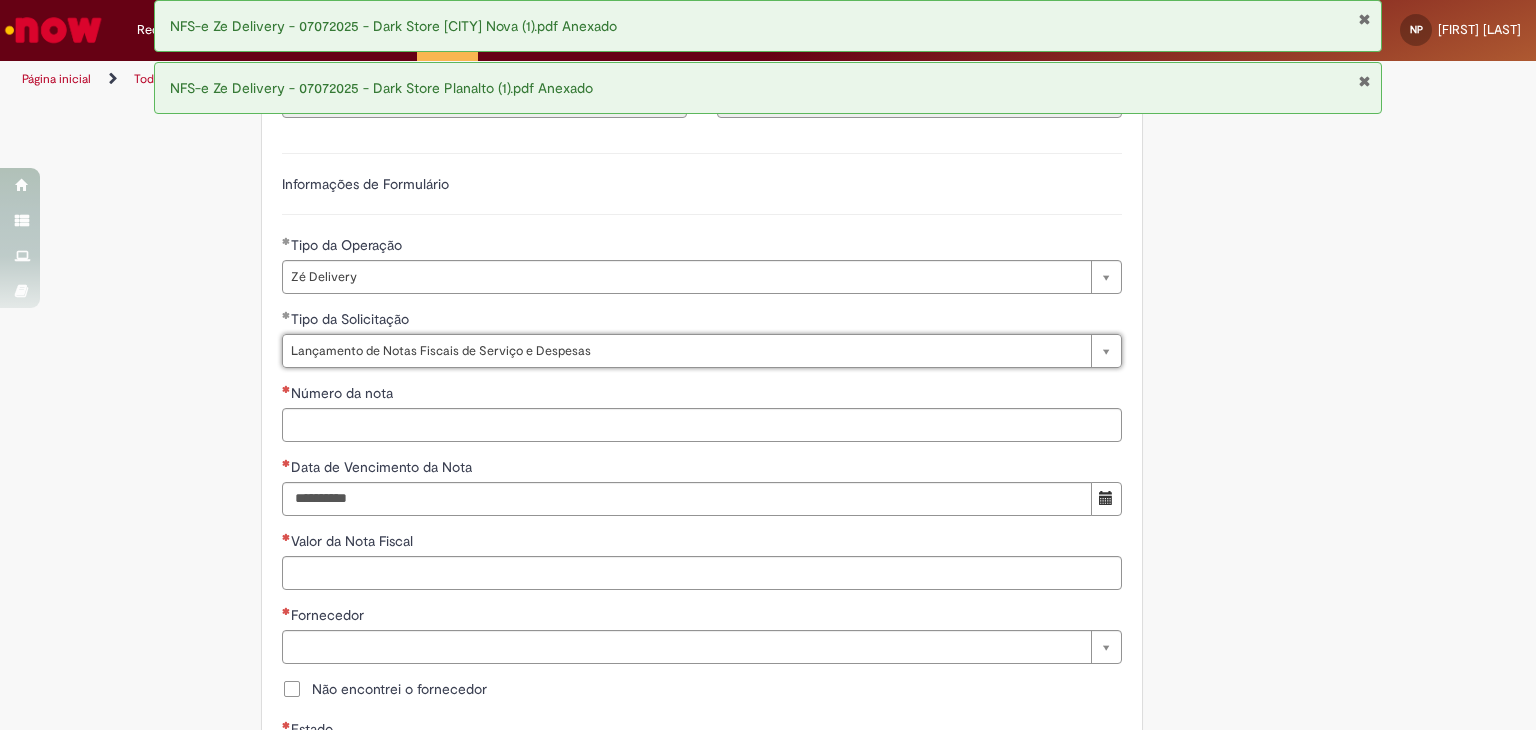 scroll, scrollTop: 633, scrollLeft: 0, axis: vertical 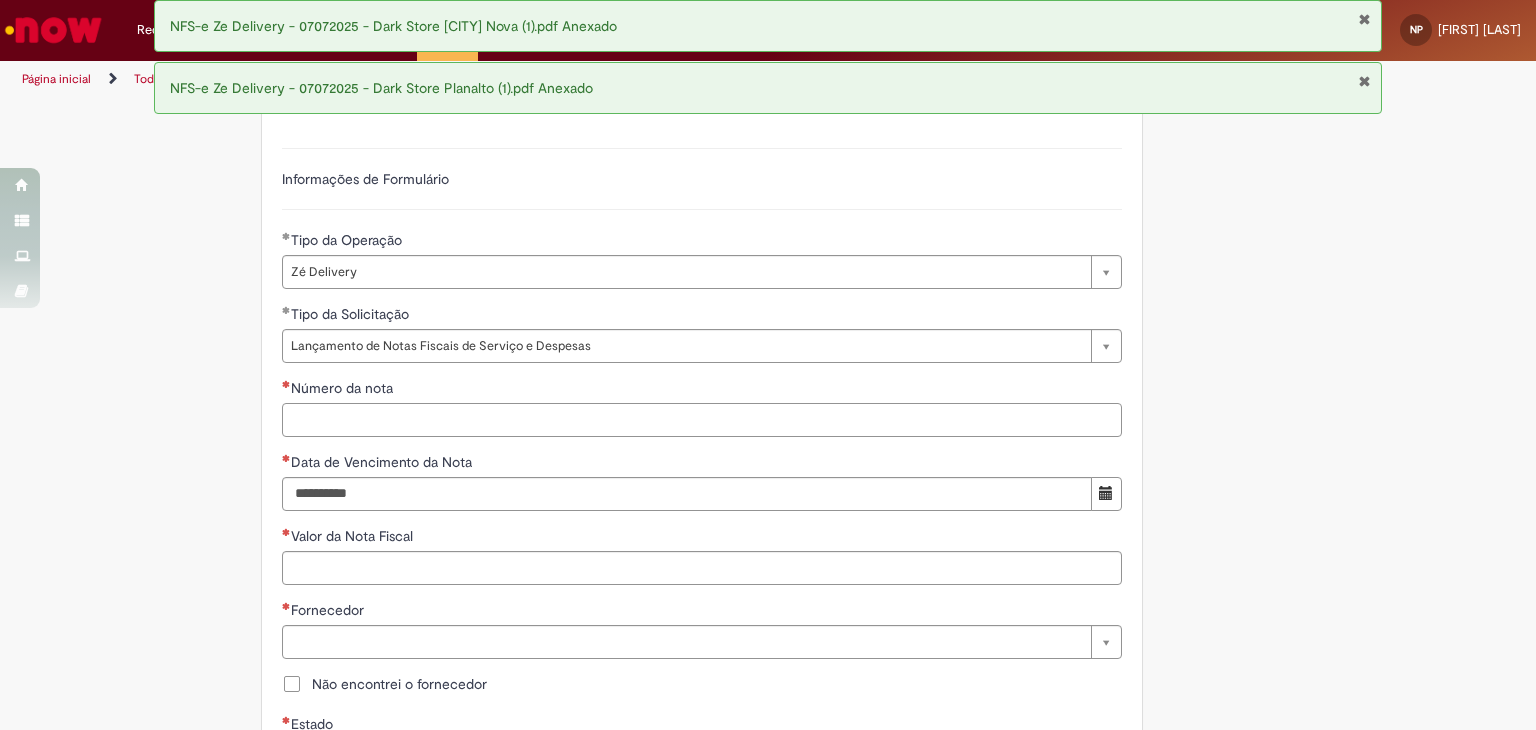 click on "Número da nota" at bounding box center (702, 420) 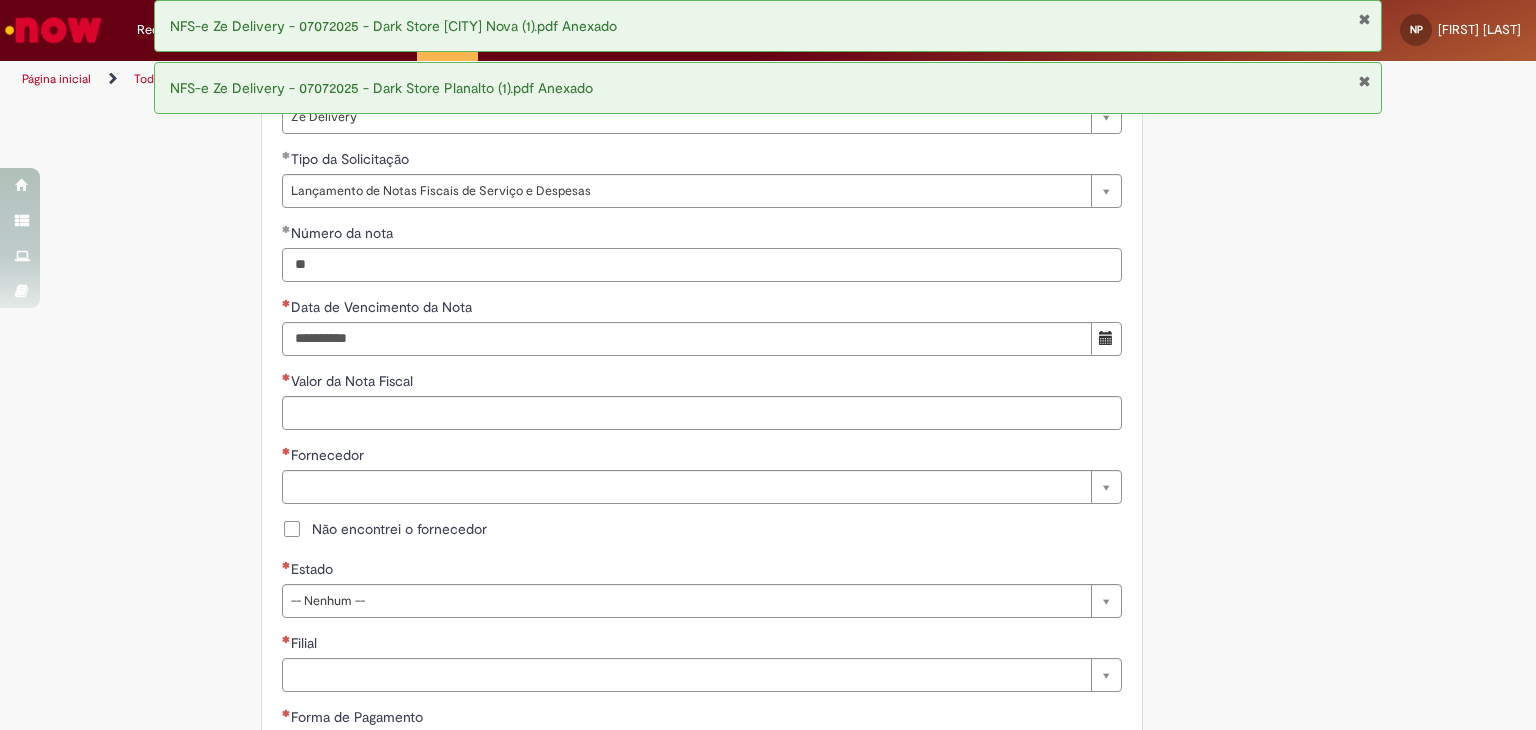 scroll, scrollTop: 800, scrollLeft: 0, axis: vertical 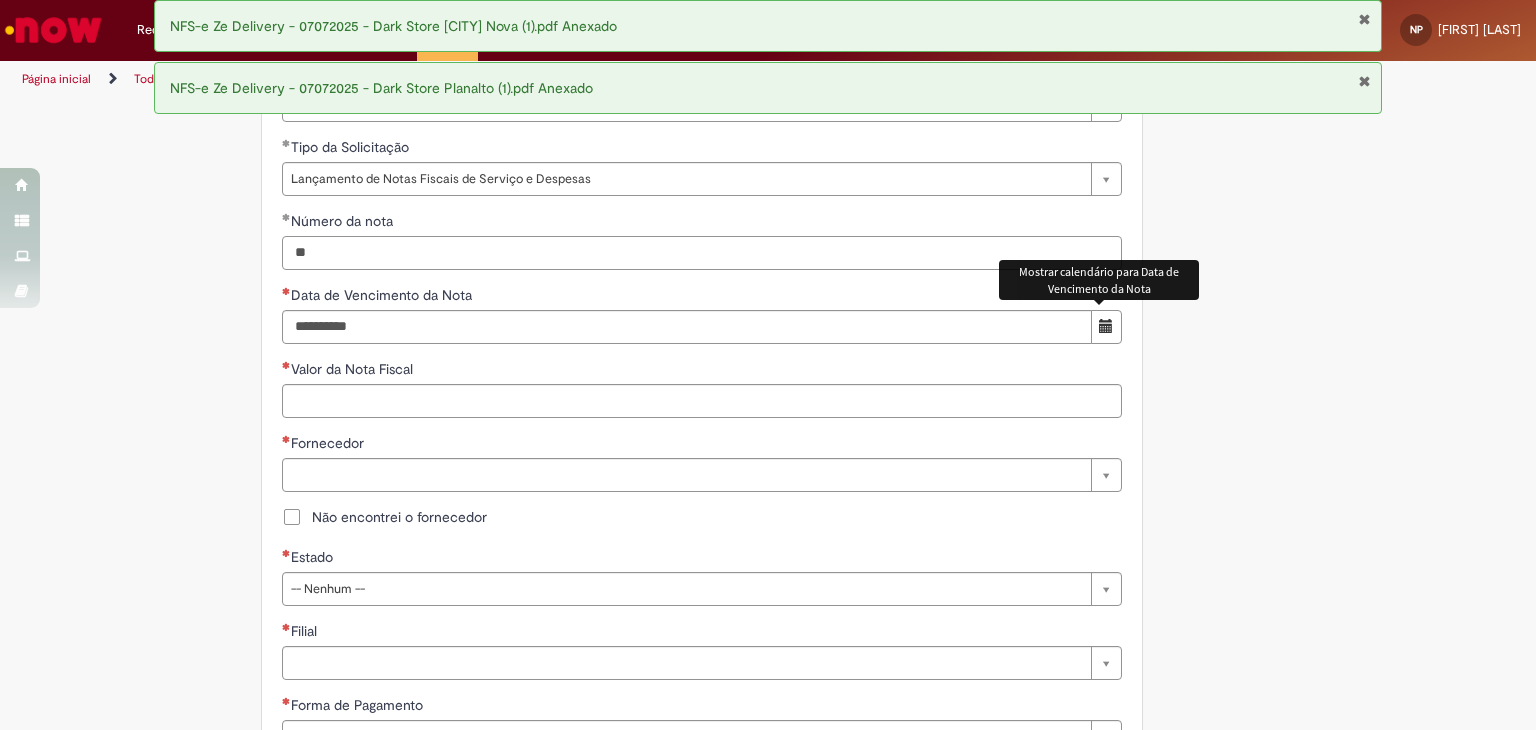 type on "**" 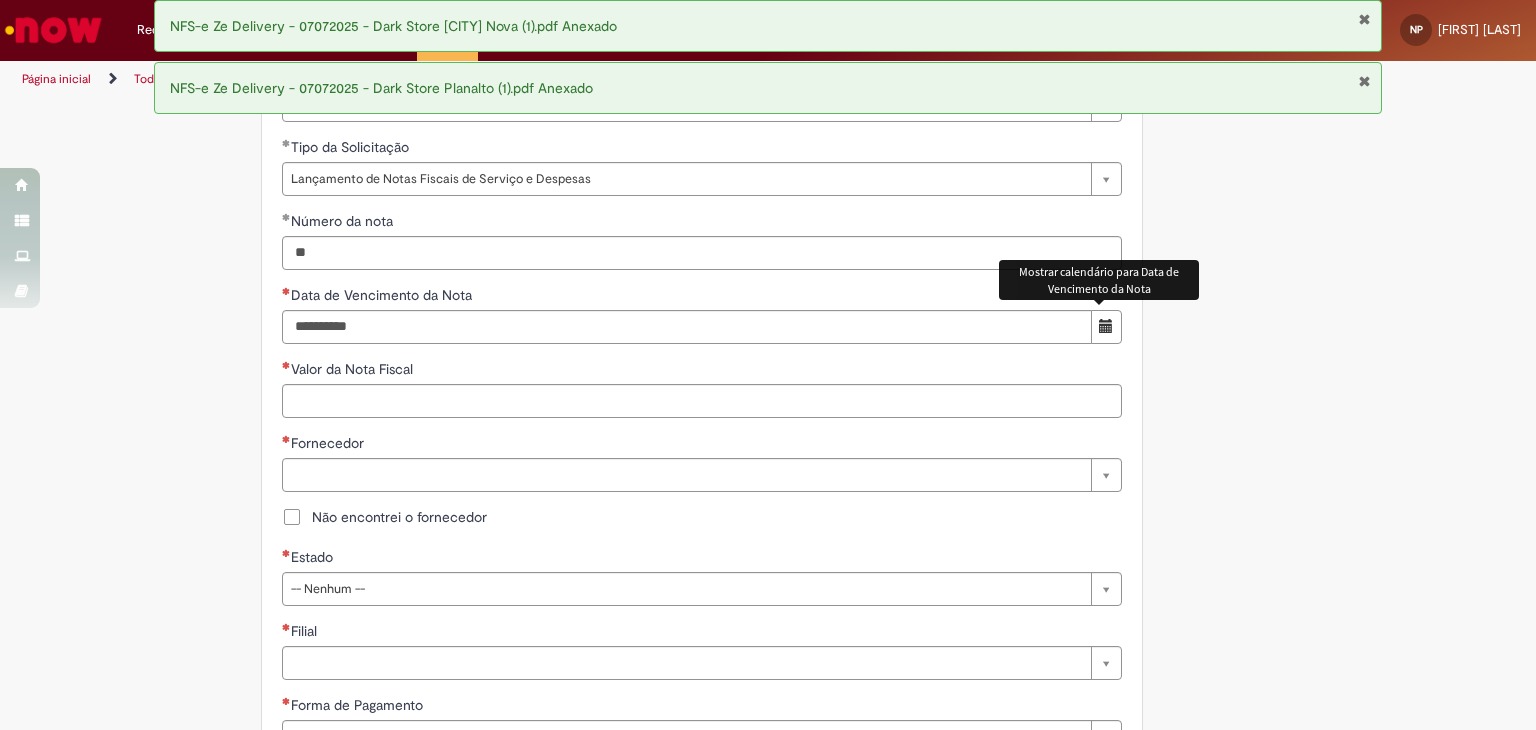 click at bounding box center (1106, 326) 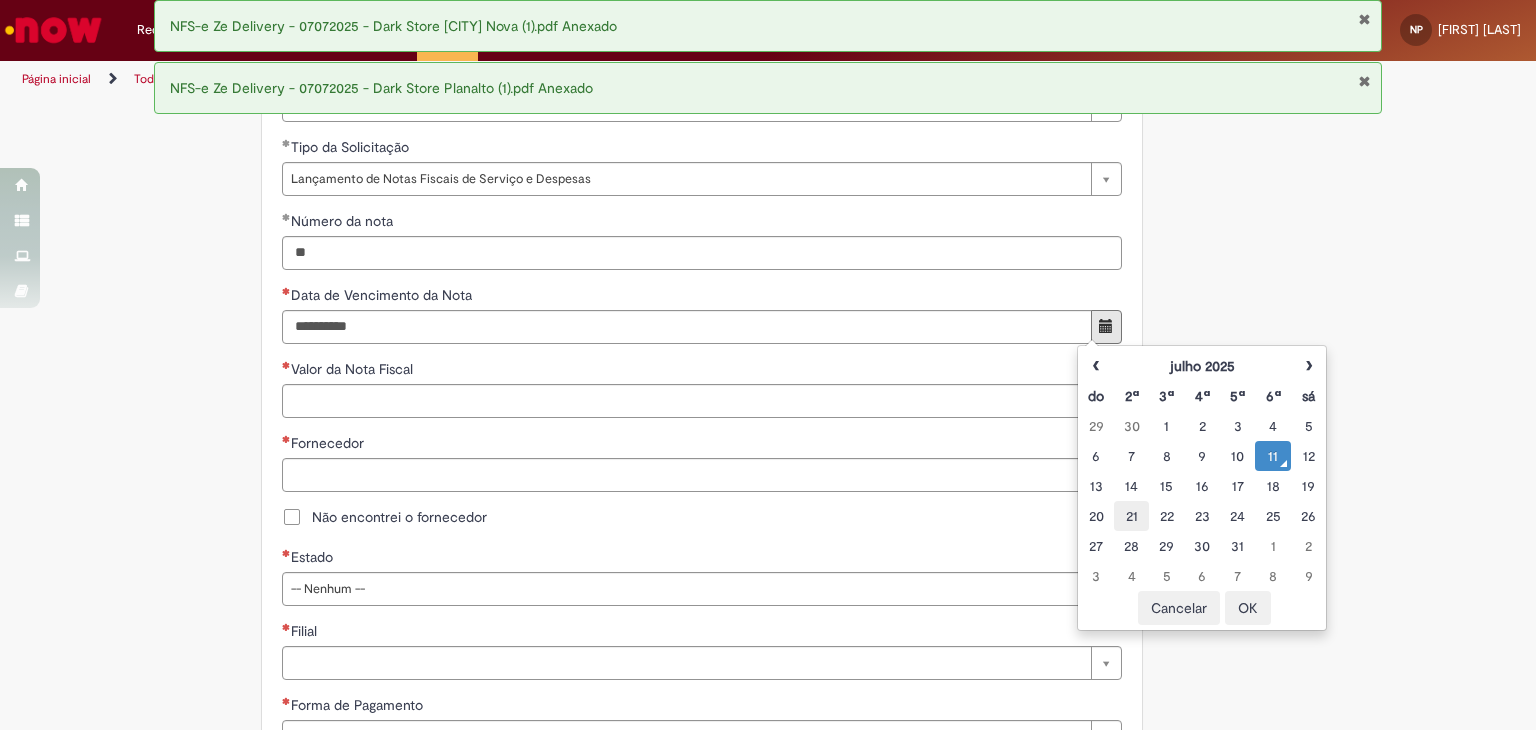 click on "21" at bounding box center [1131, 516] 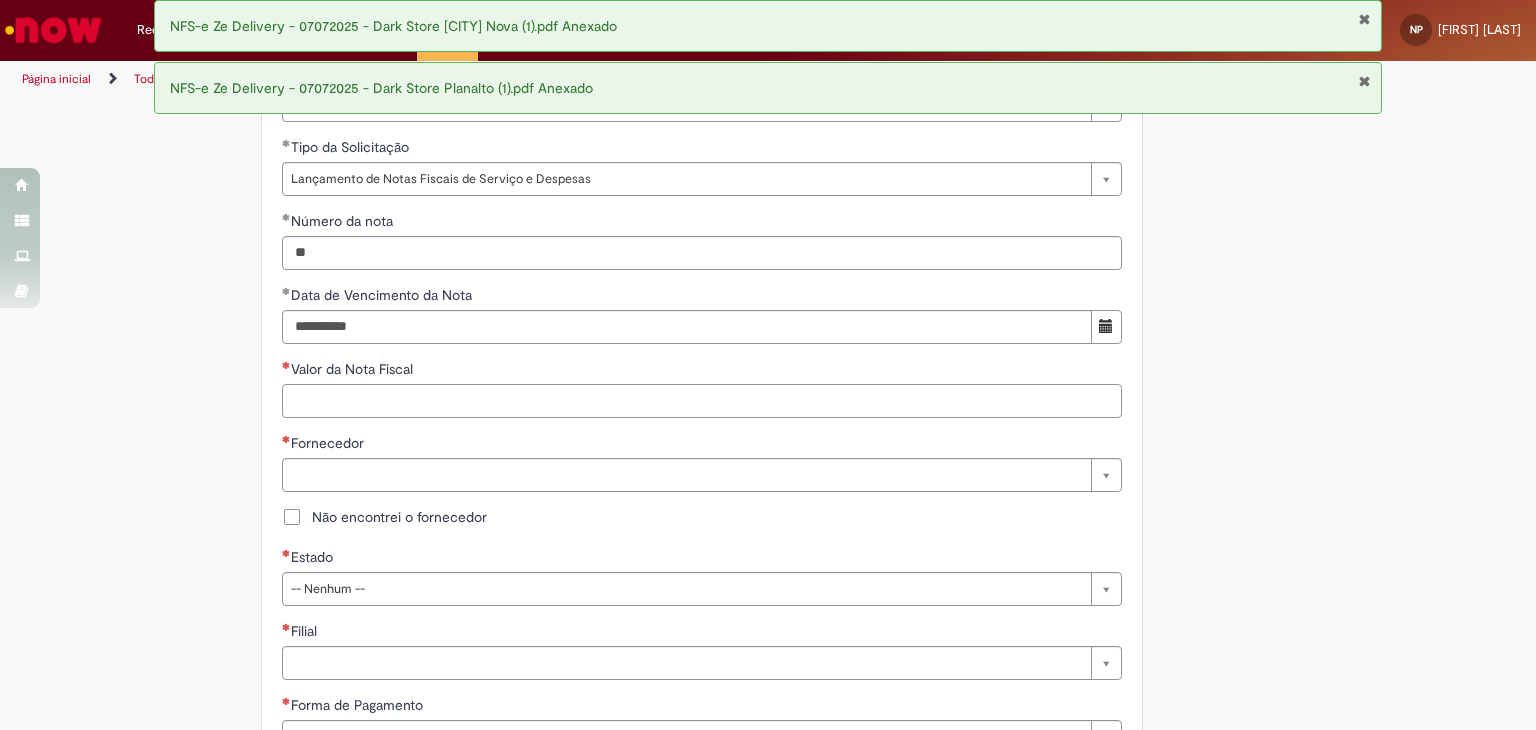 click on "Valor da Nota Fiscal" at bounding box center (702, 401) 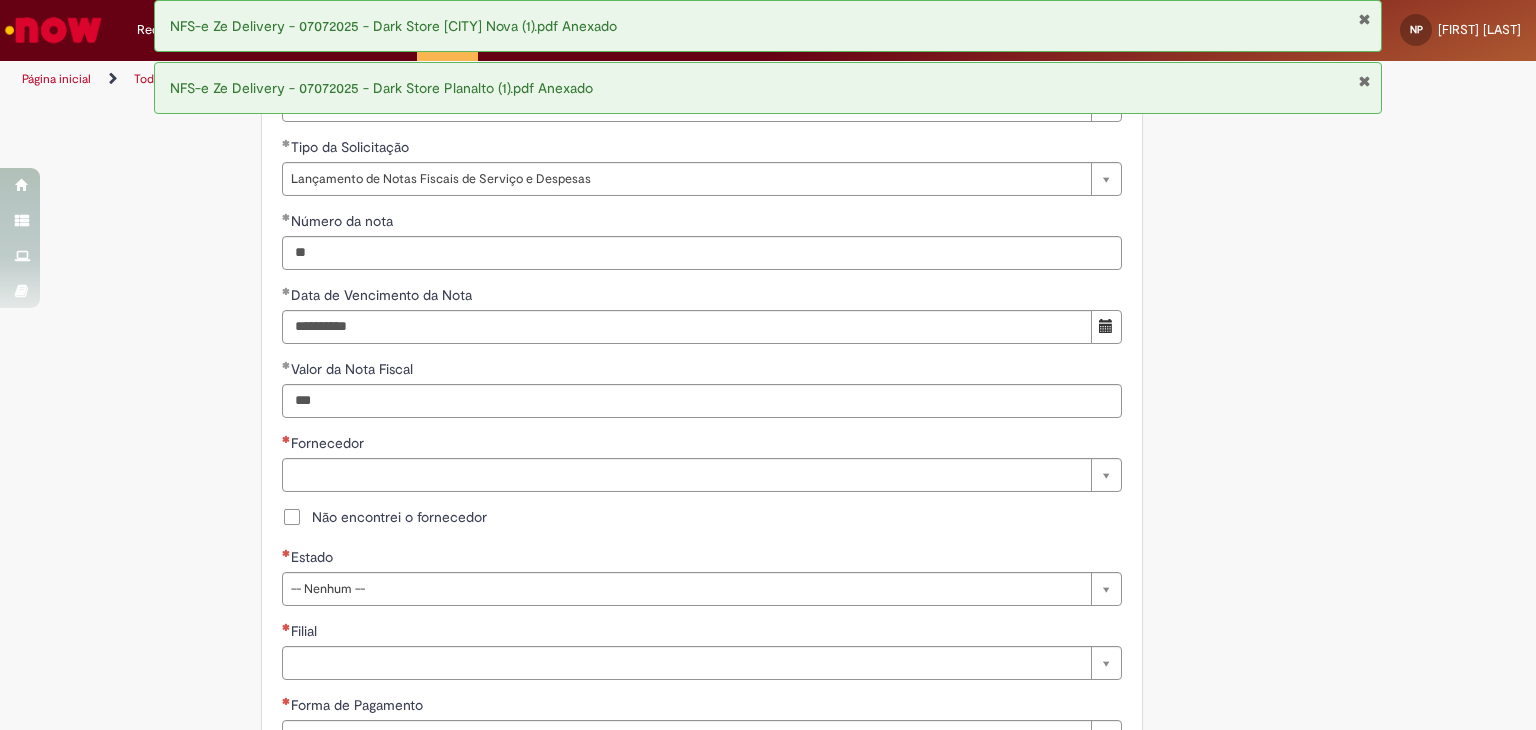 click on "Não encontrei o fornecedor" at bounding box center [399, 517] 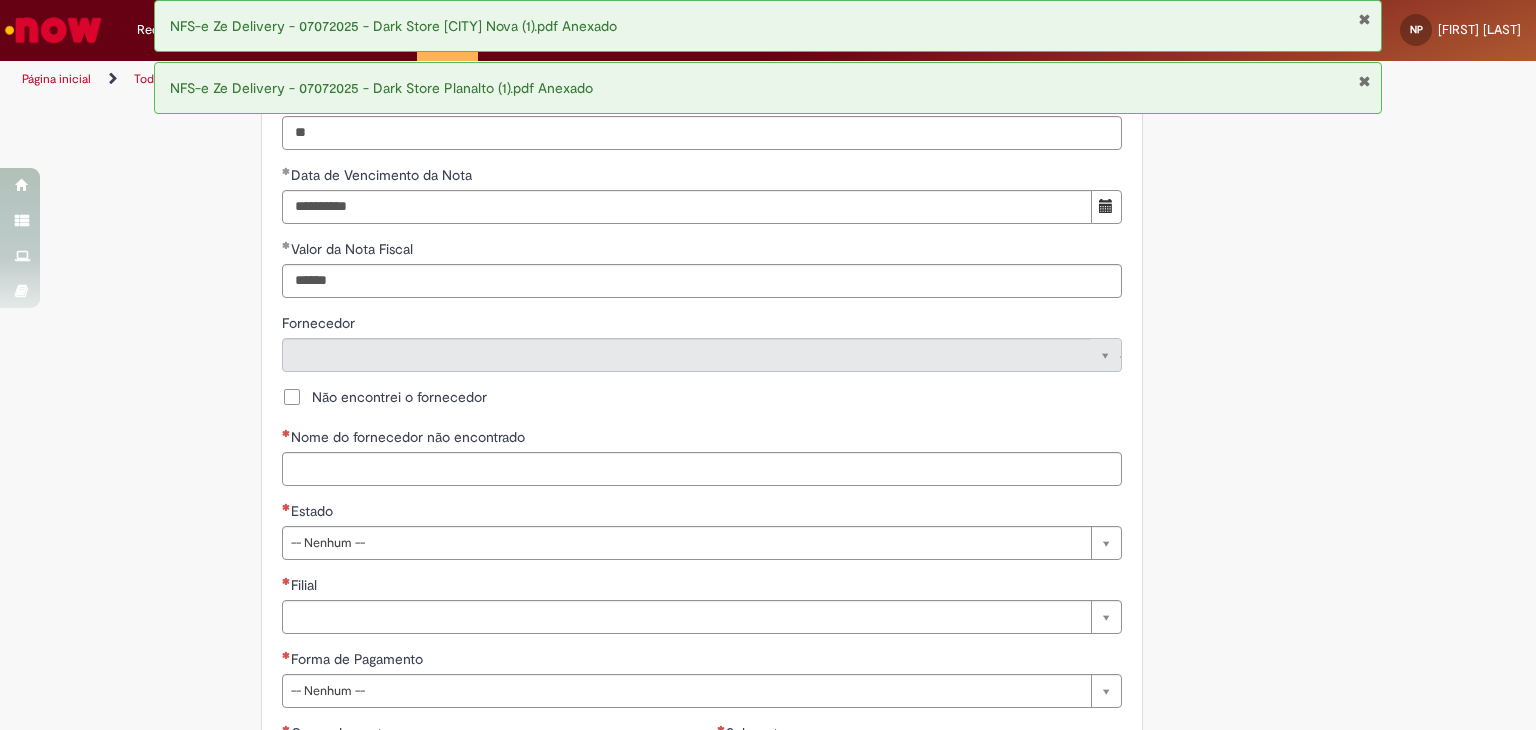 scroll, scrollTop: 933, scrollLeft: 0, axis: vertical 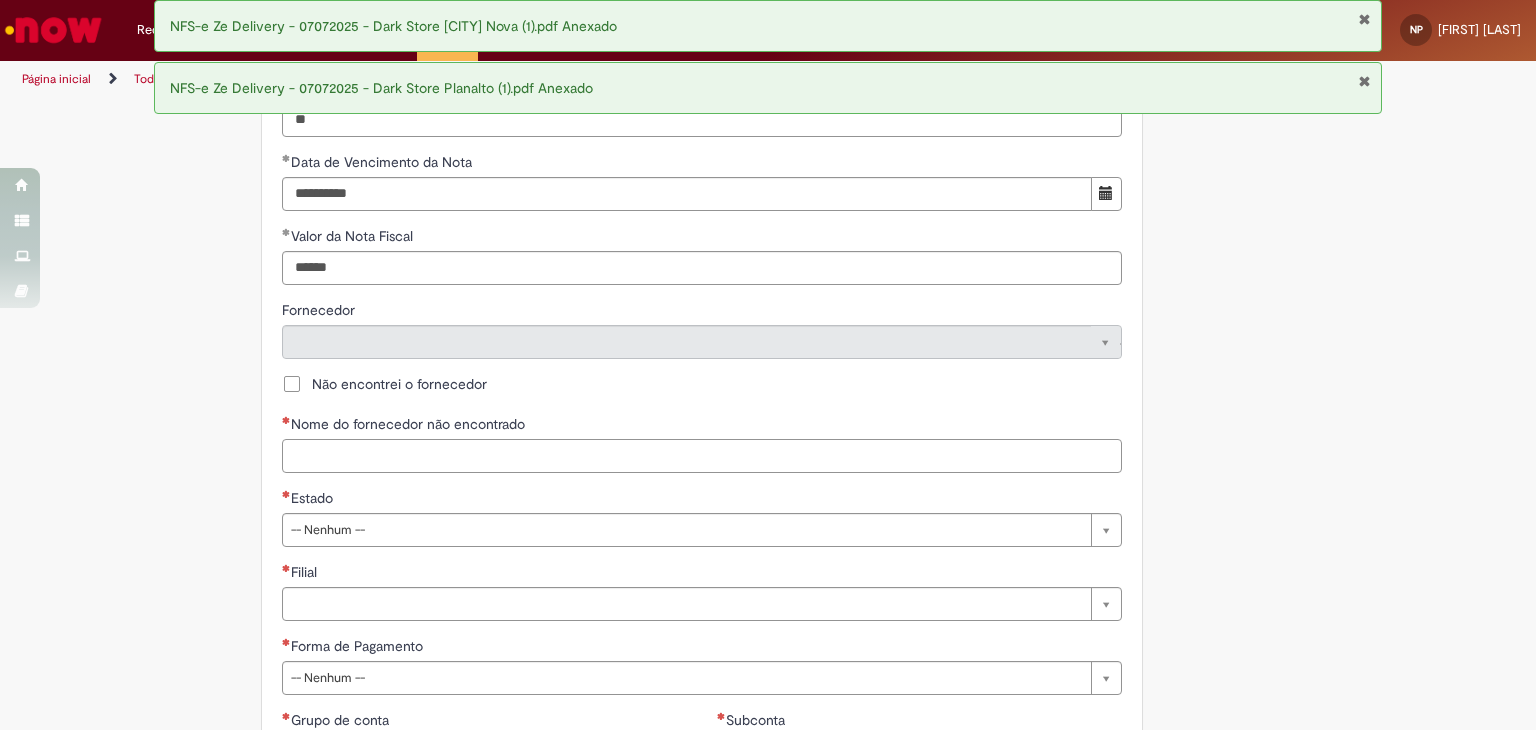 click on "Nome do fornecedor não encontrado" at bounding box center [702, 456] 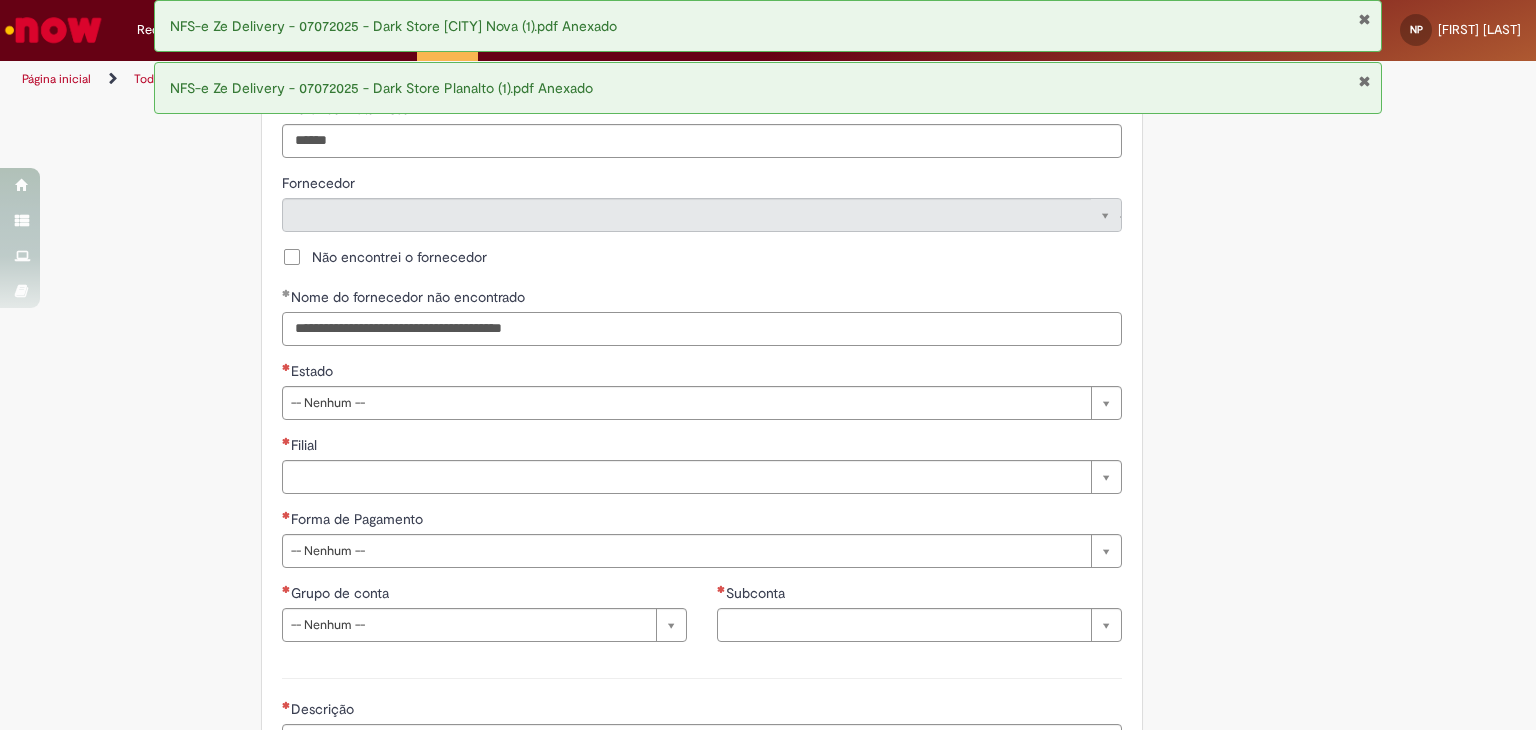 scroll, scrollTop: 1066, scrollLeft: 0, axis: vertical 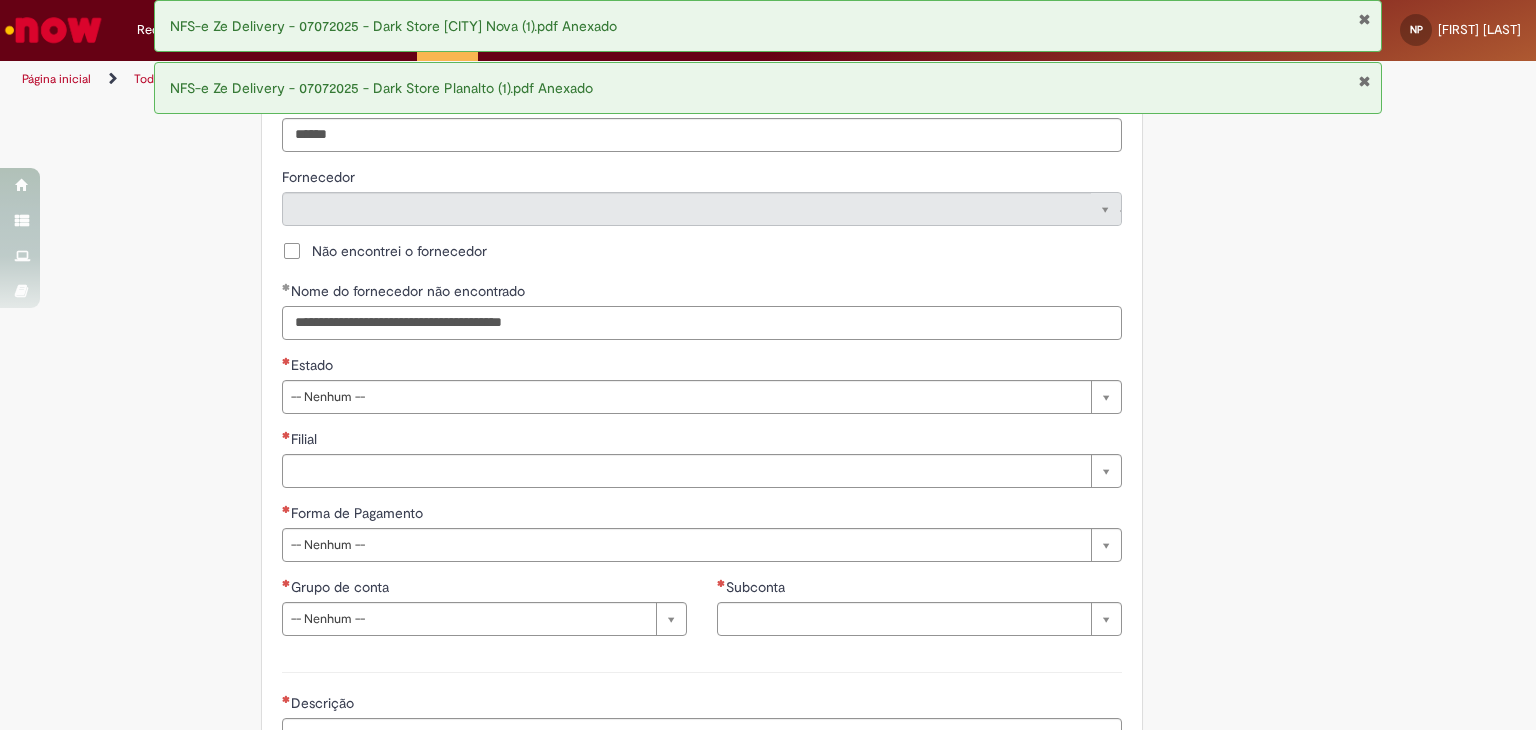 type on "**********" 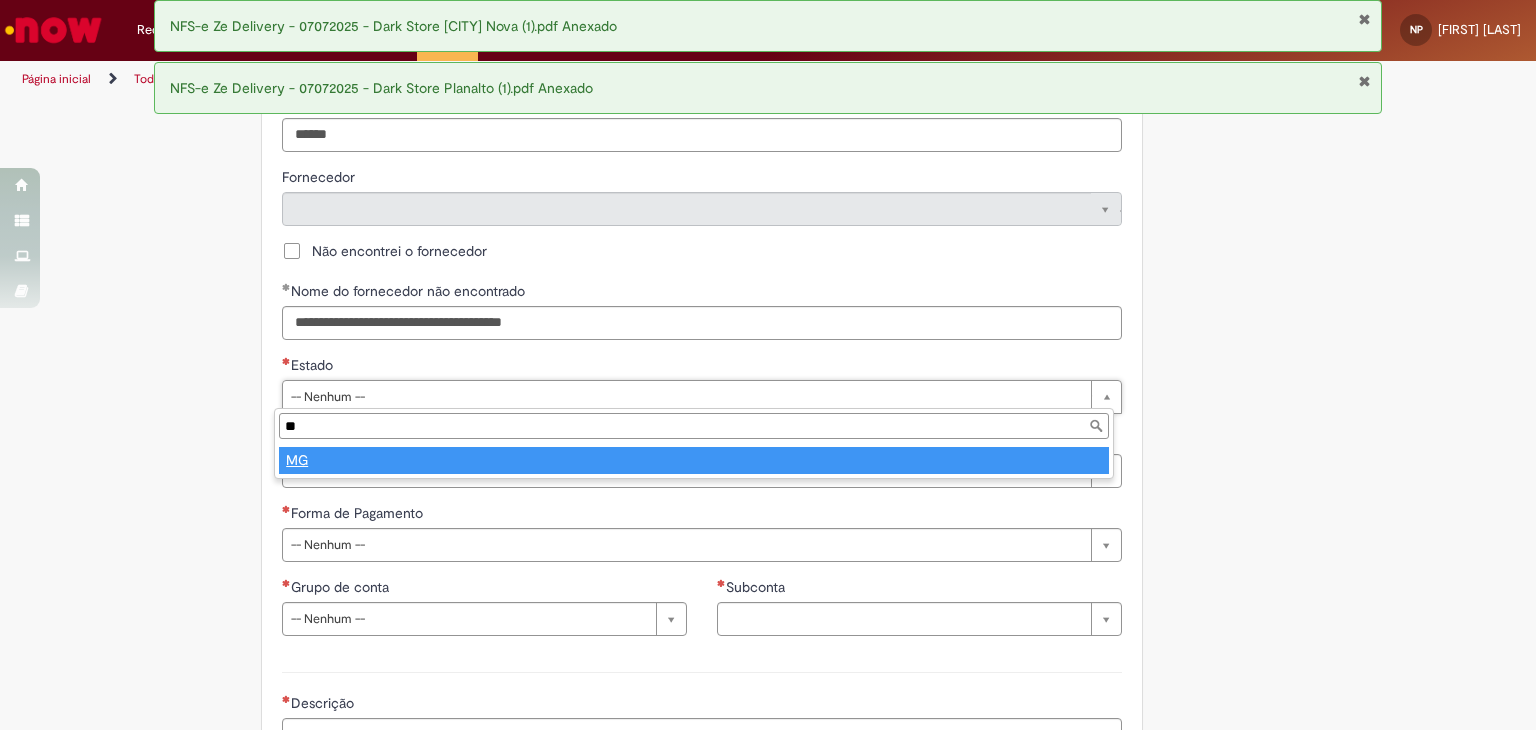 type on "**" 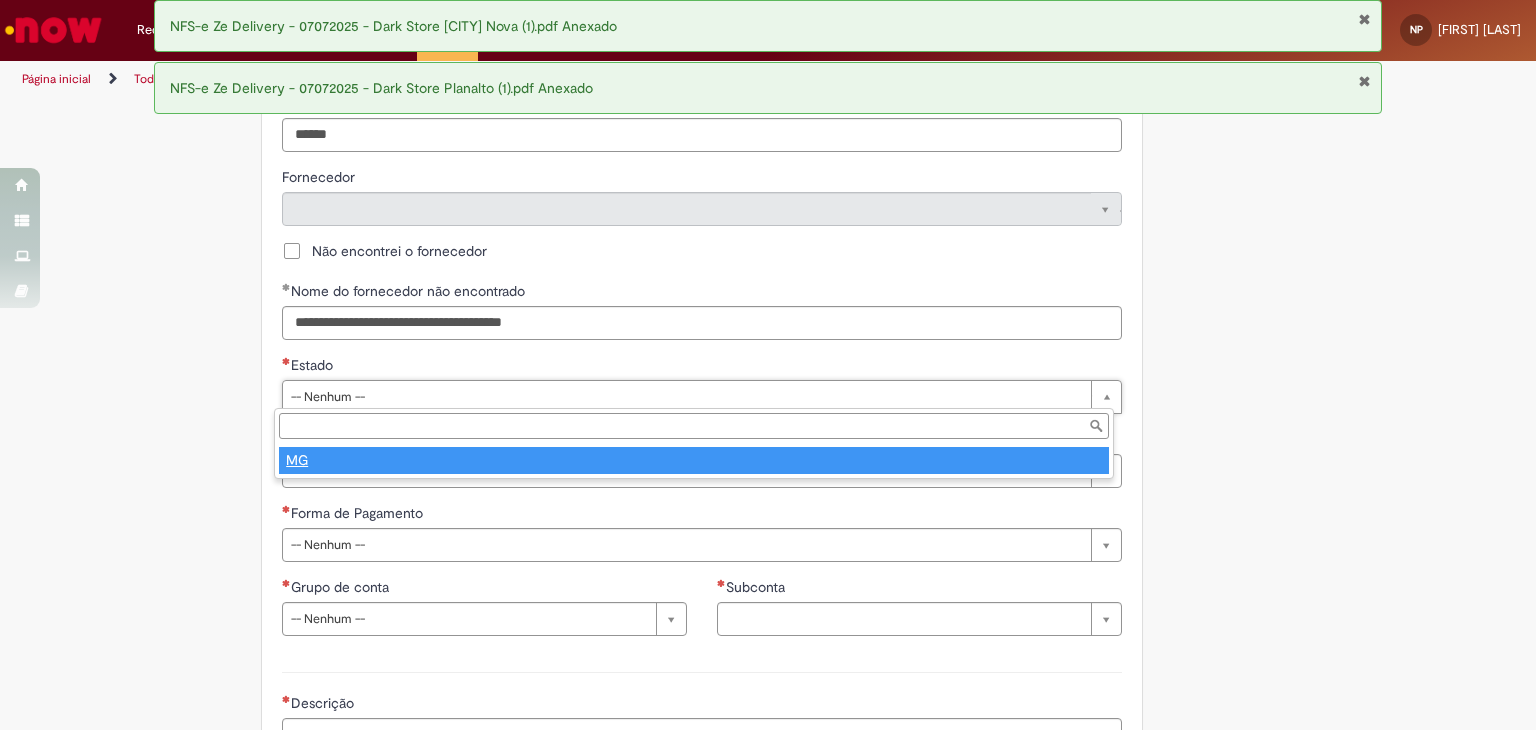 select 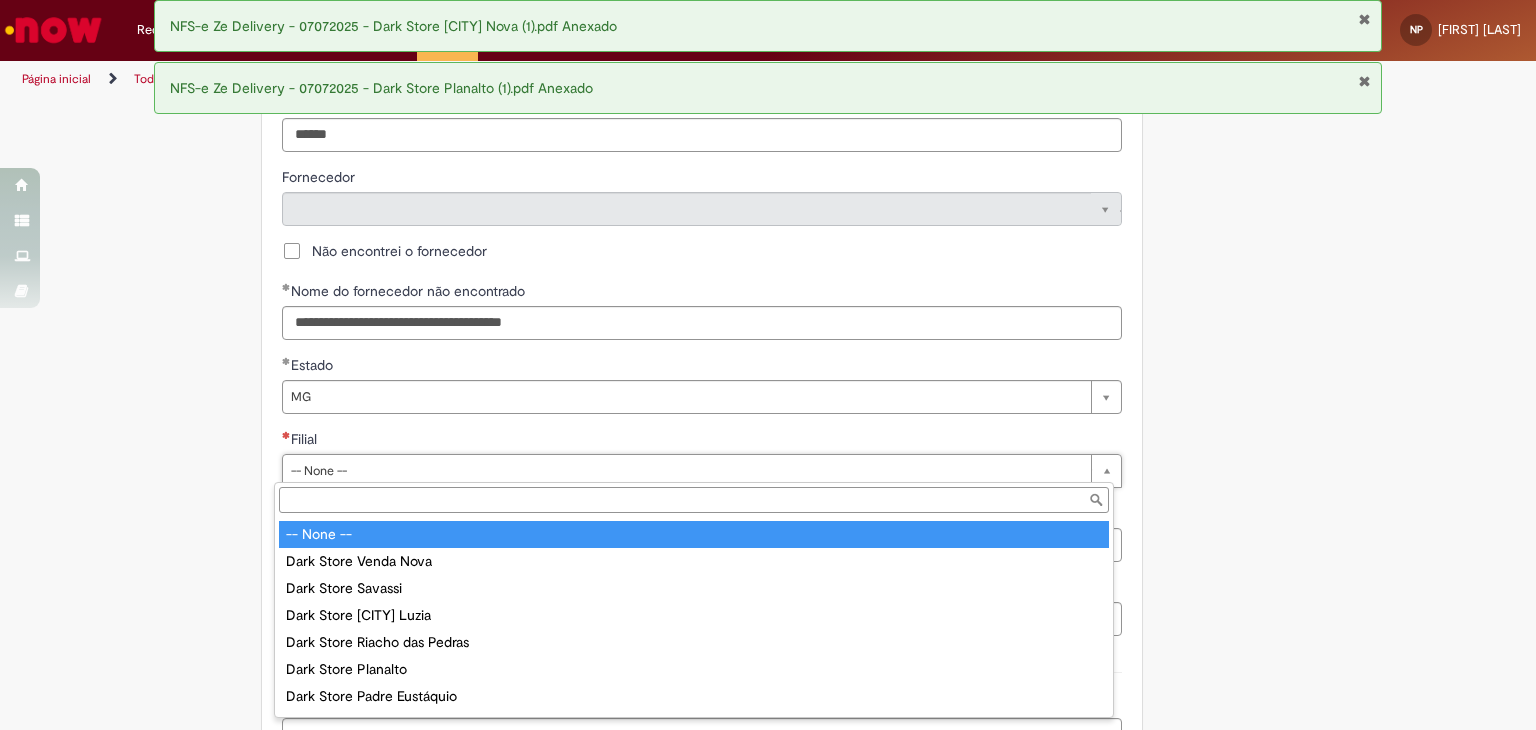 type on "*" 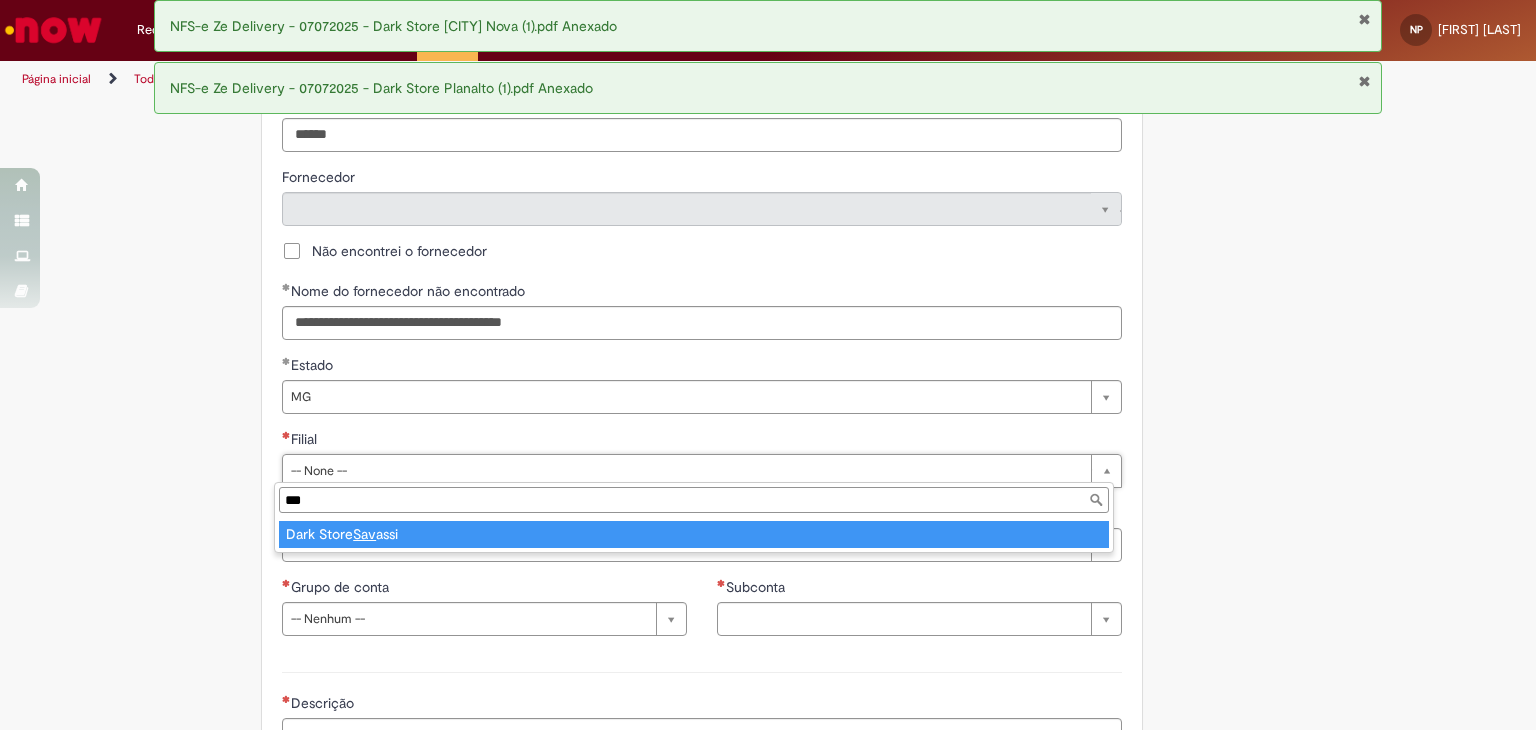 type on "****" 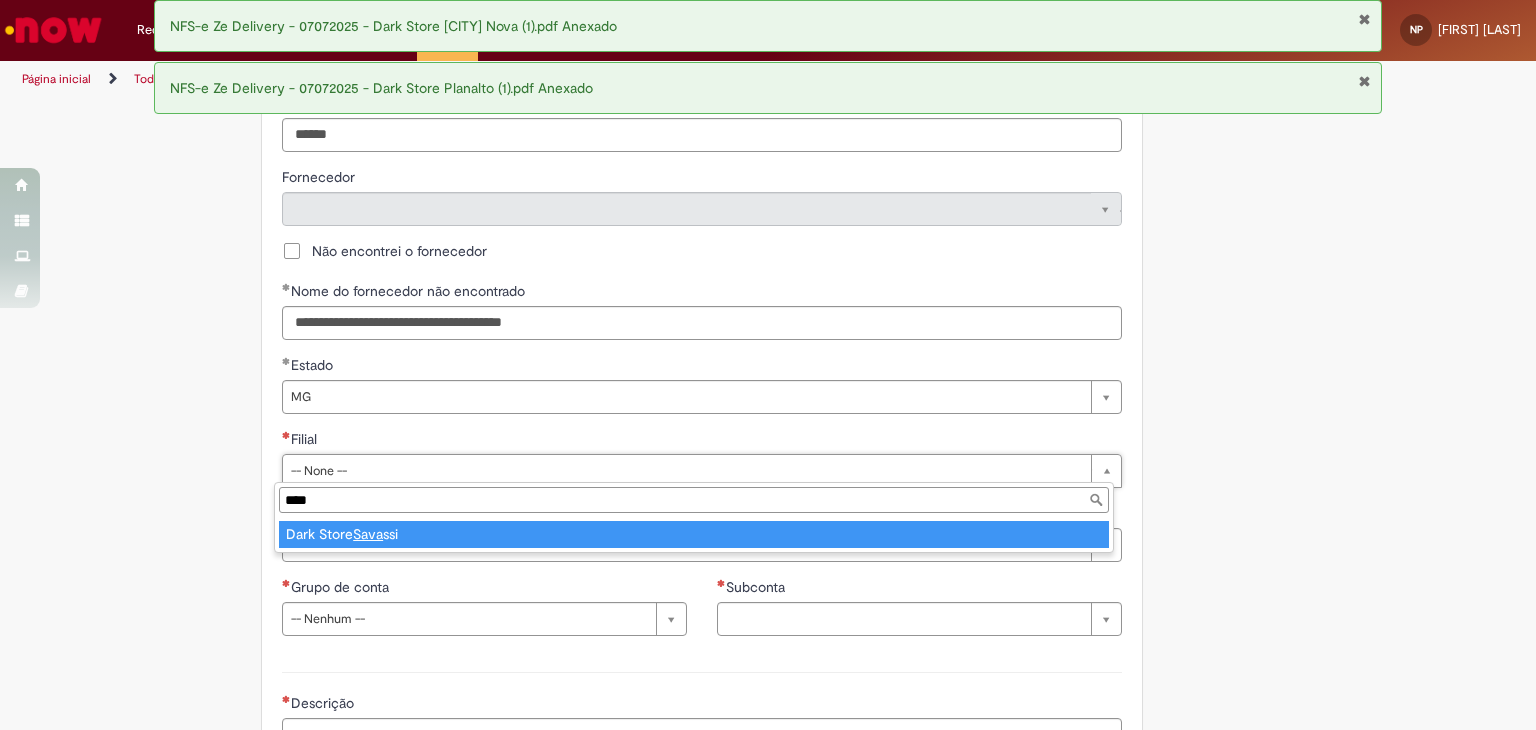 type on "**********" 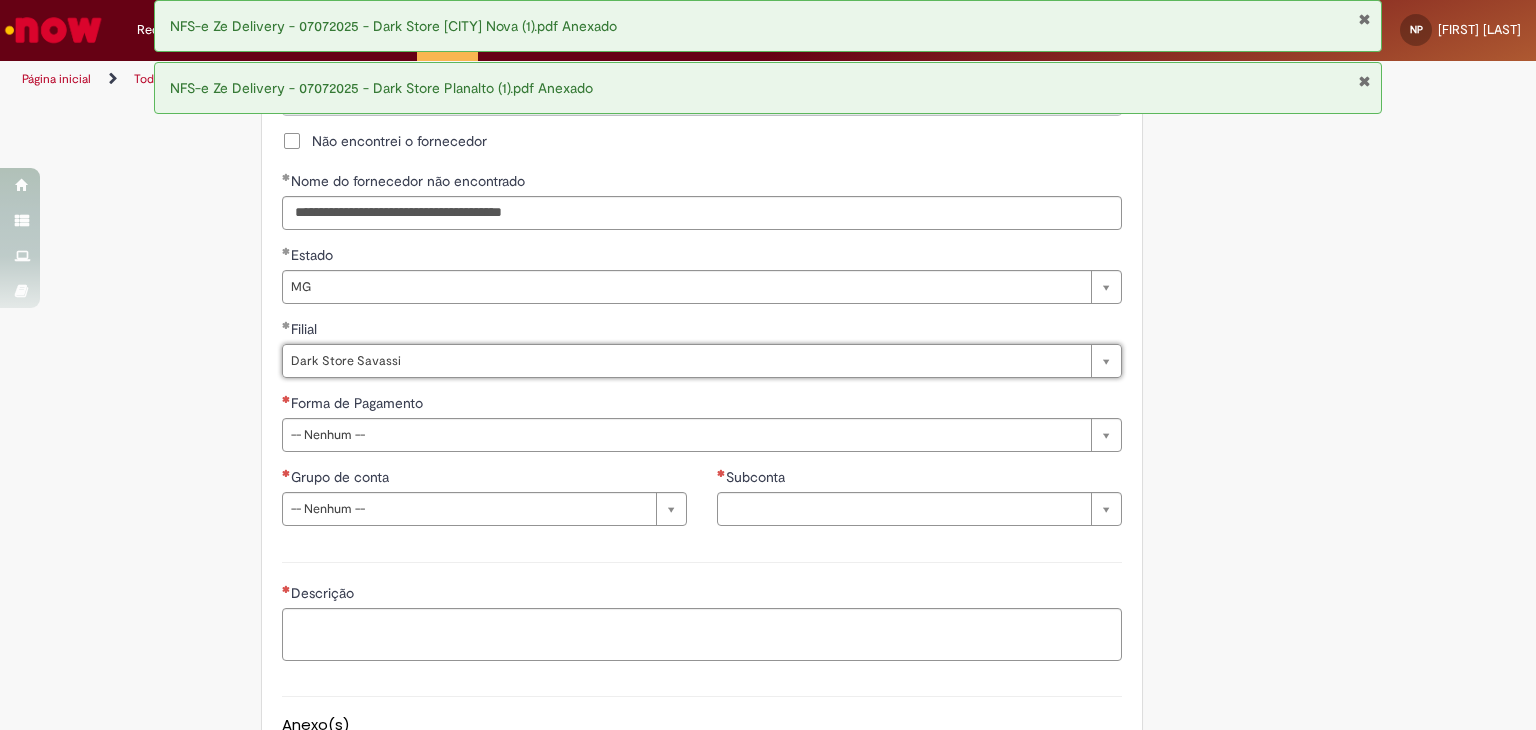 scroll, scrollTop: 1200, scrollLeft: 0, axis: vertical 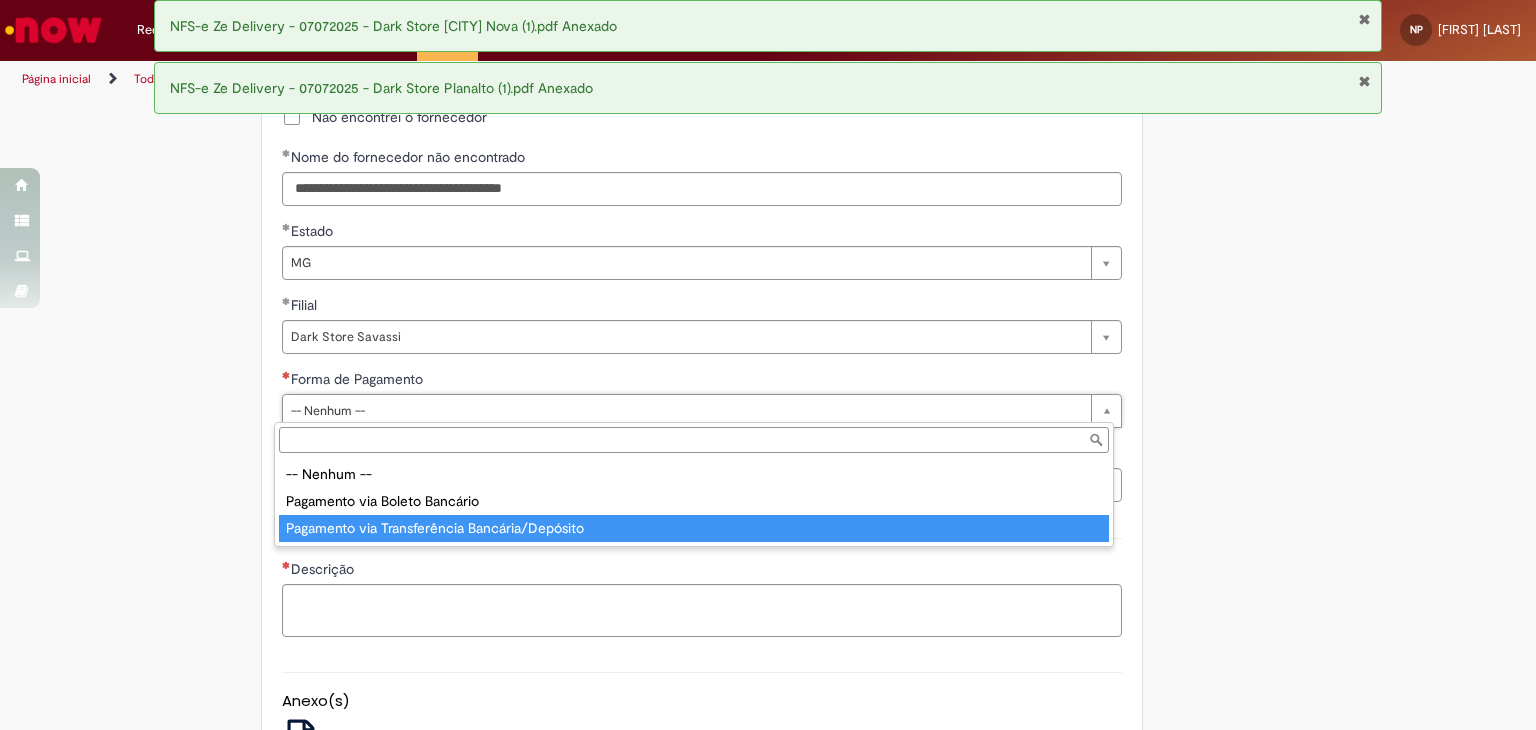 type on "**********" 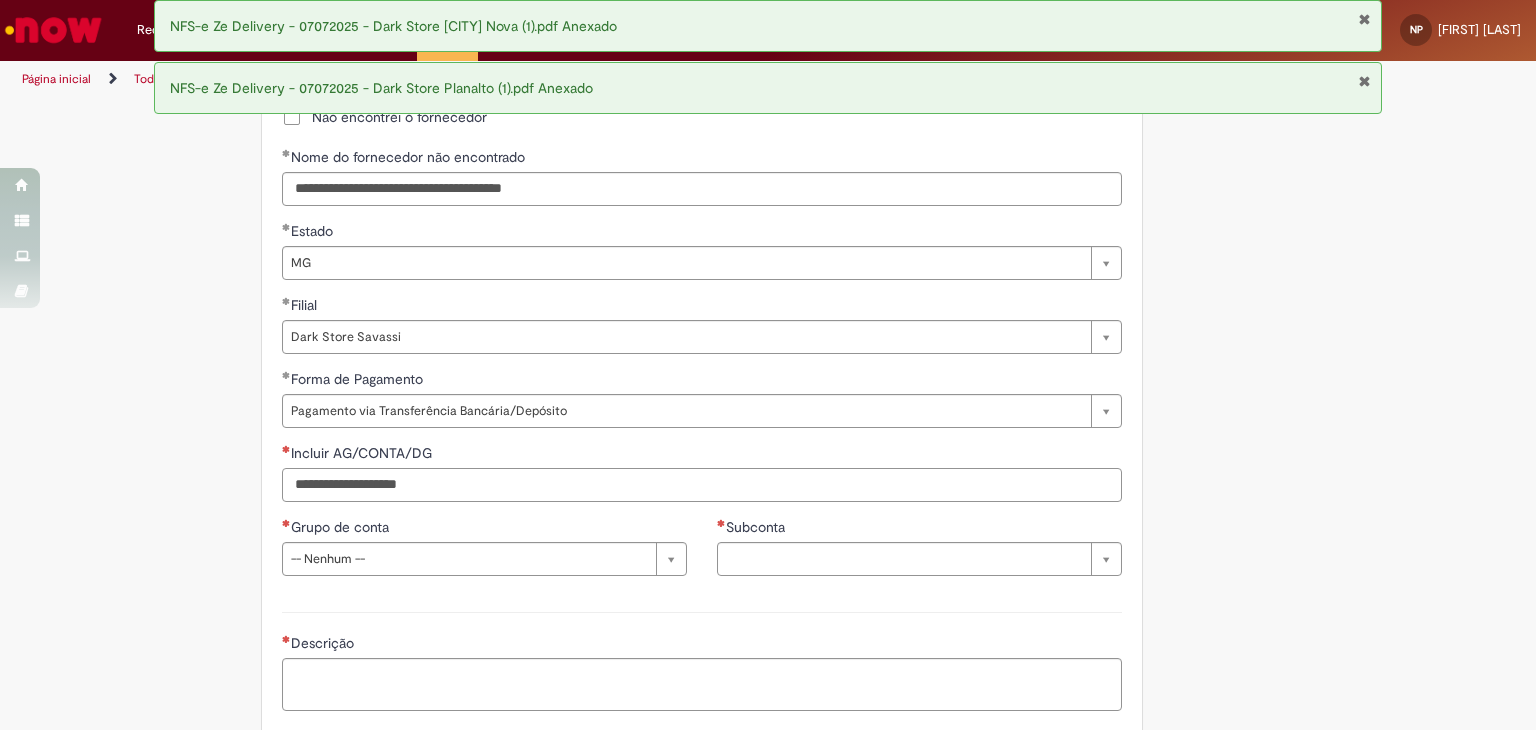 click on "Incluir AG/CONTA/DG" at bounding box center [702, 485] 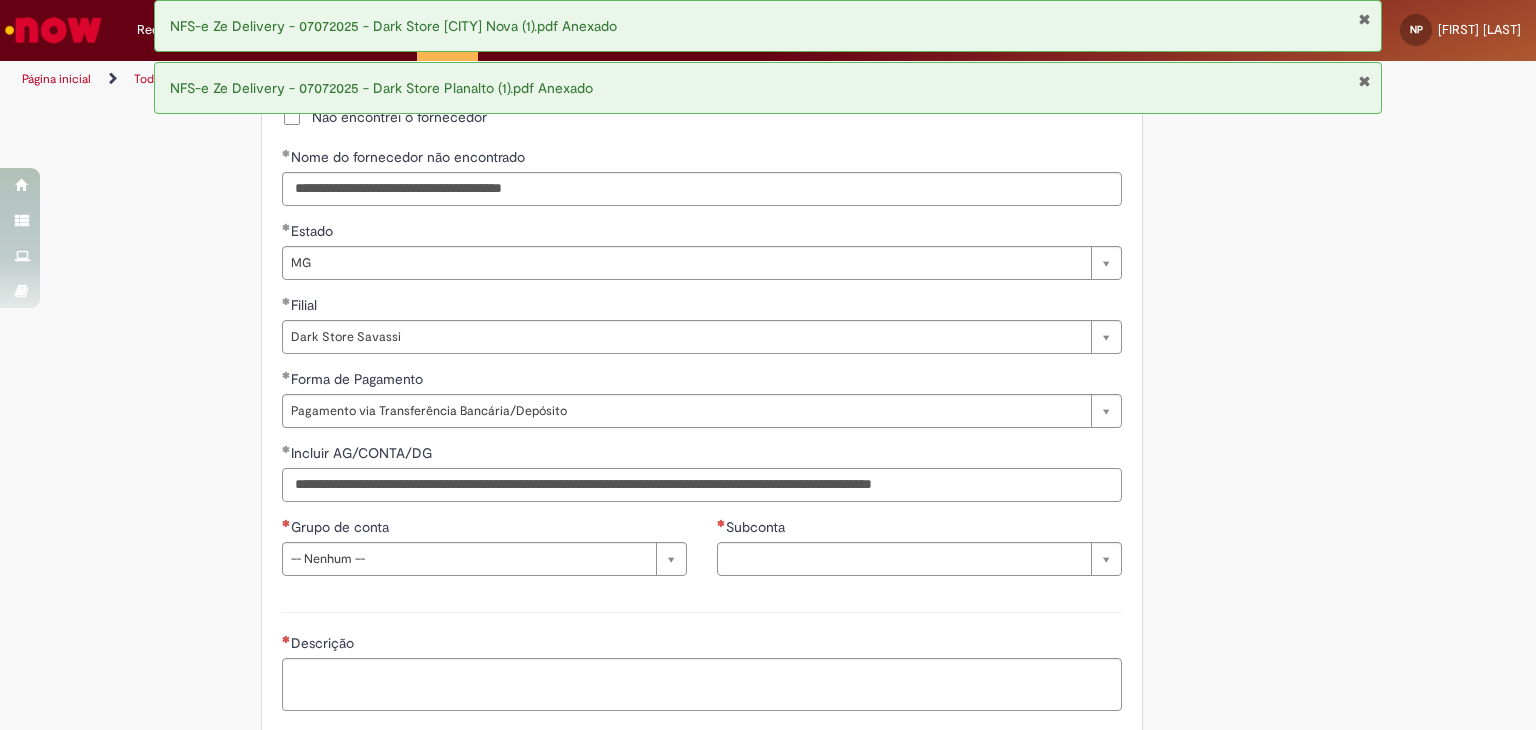 type on "**********" 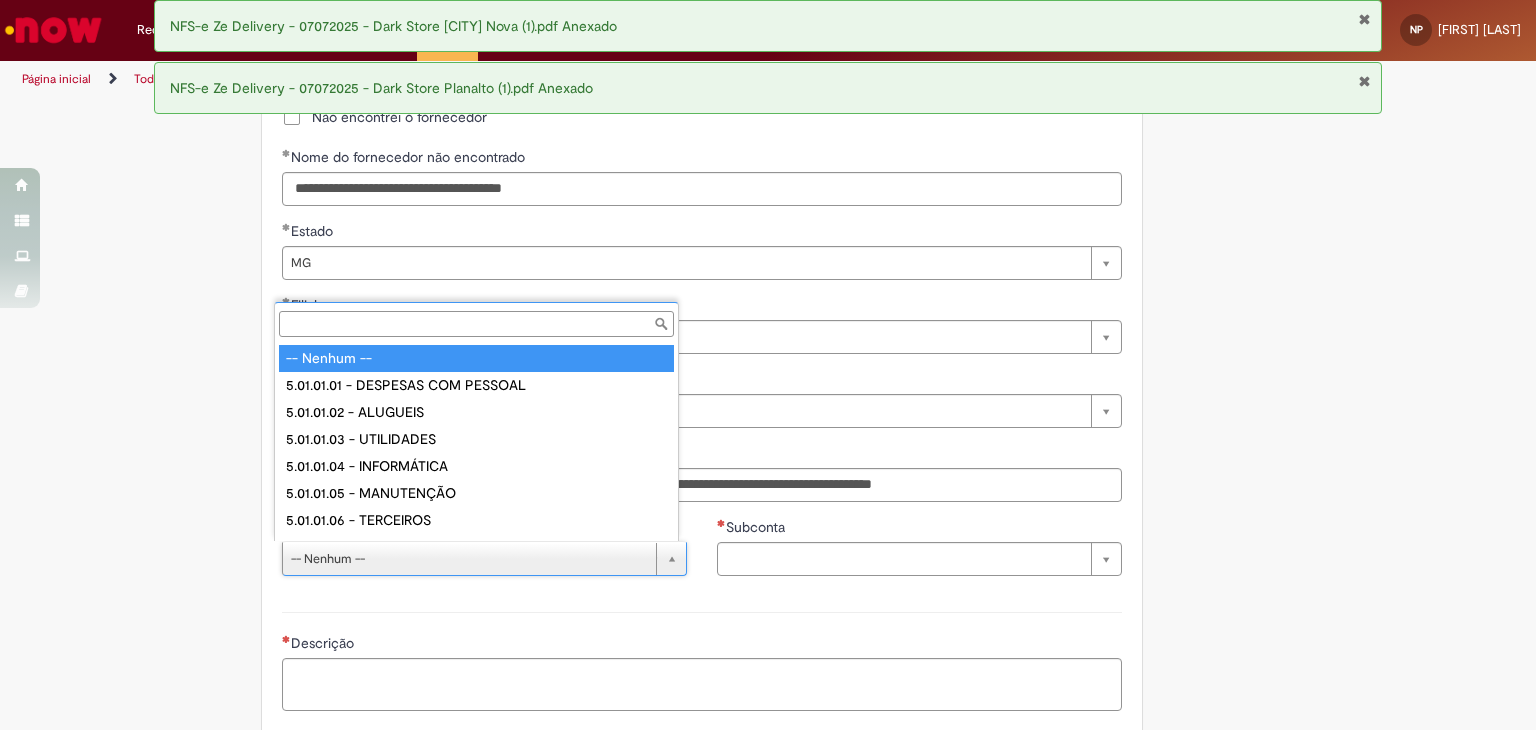 scroll, scrollTop: 16, scrollLeft: 0, axis: vertical 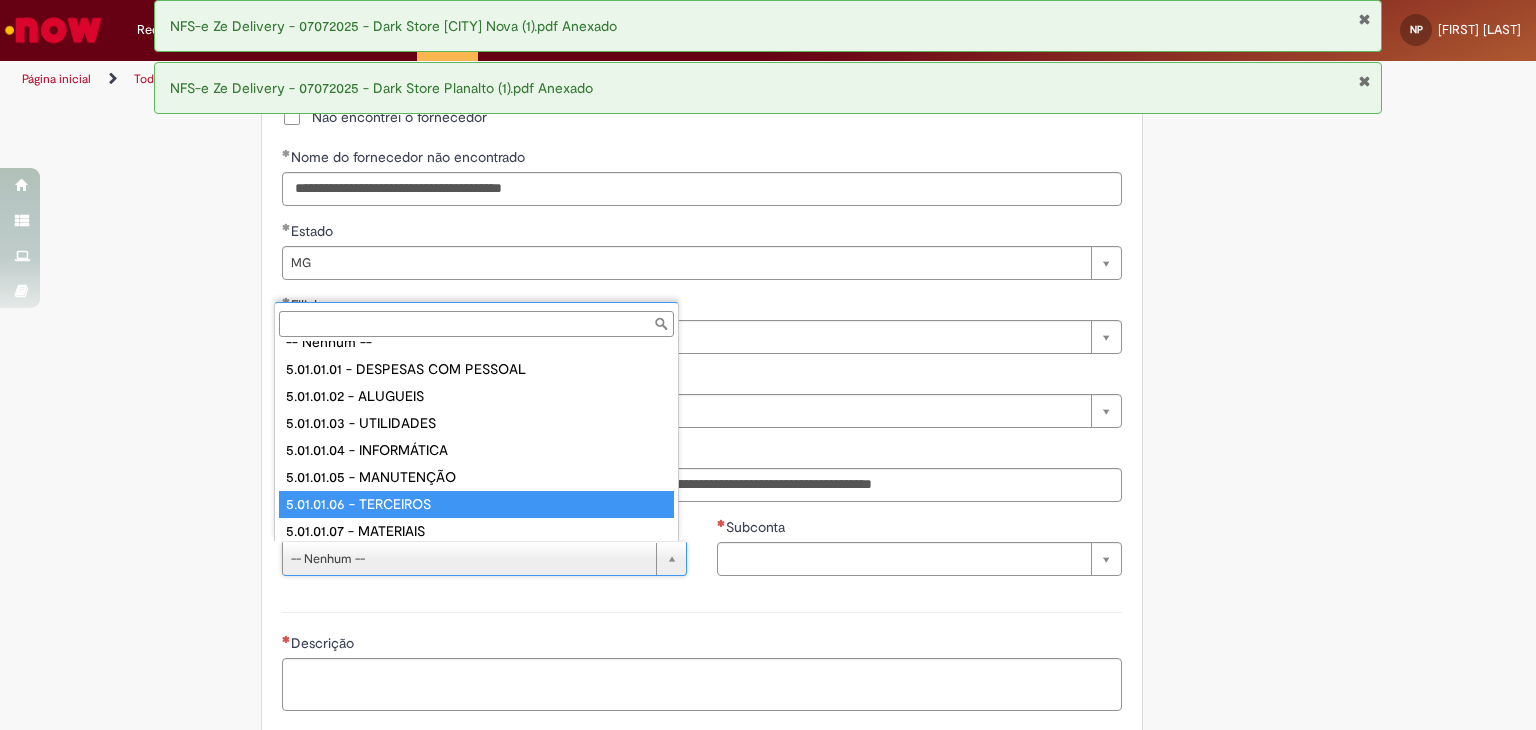 type on "**********" 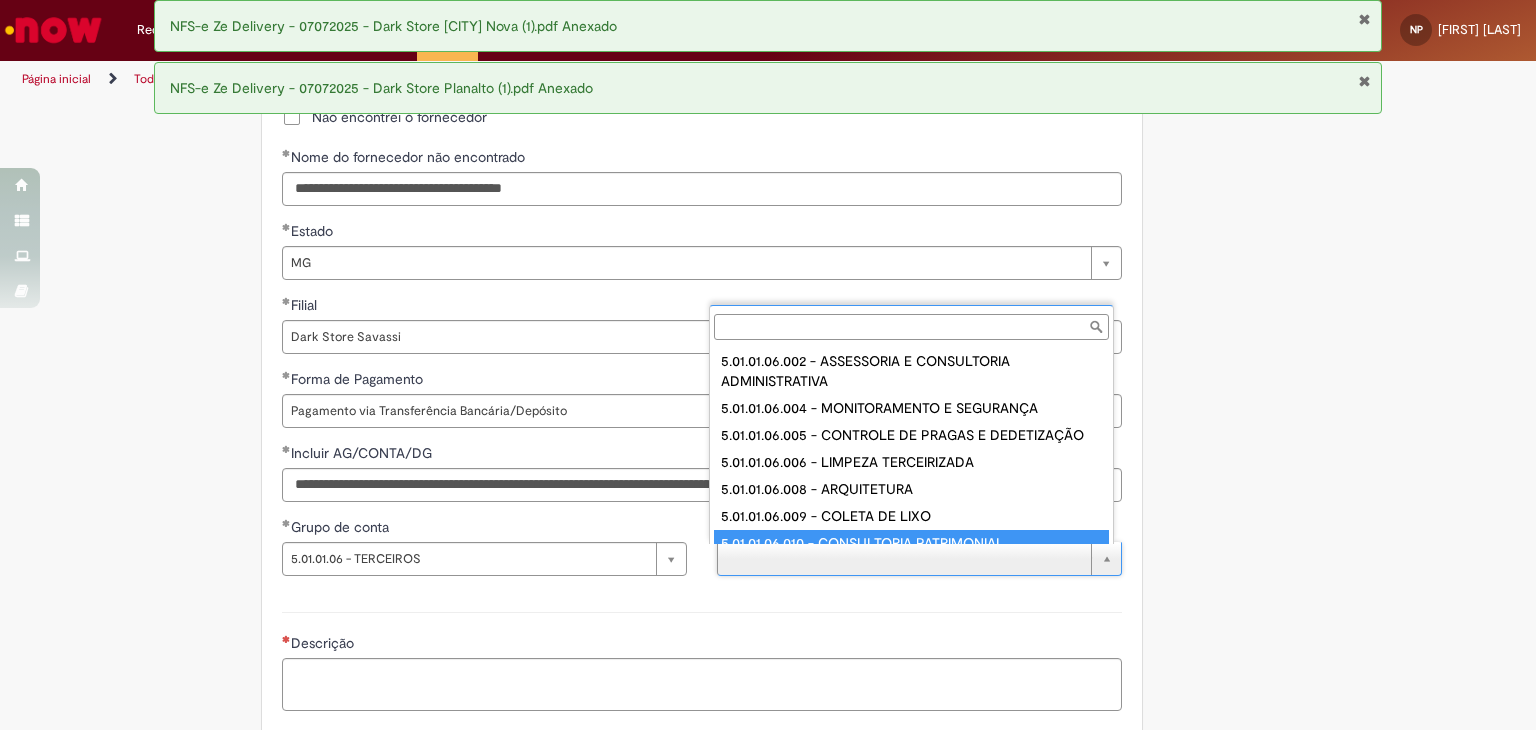 scroll, scrollTop: 8, scrollLeft: 0, axis: vertical 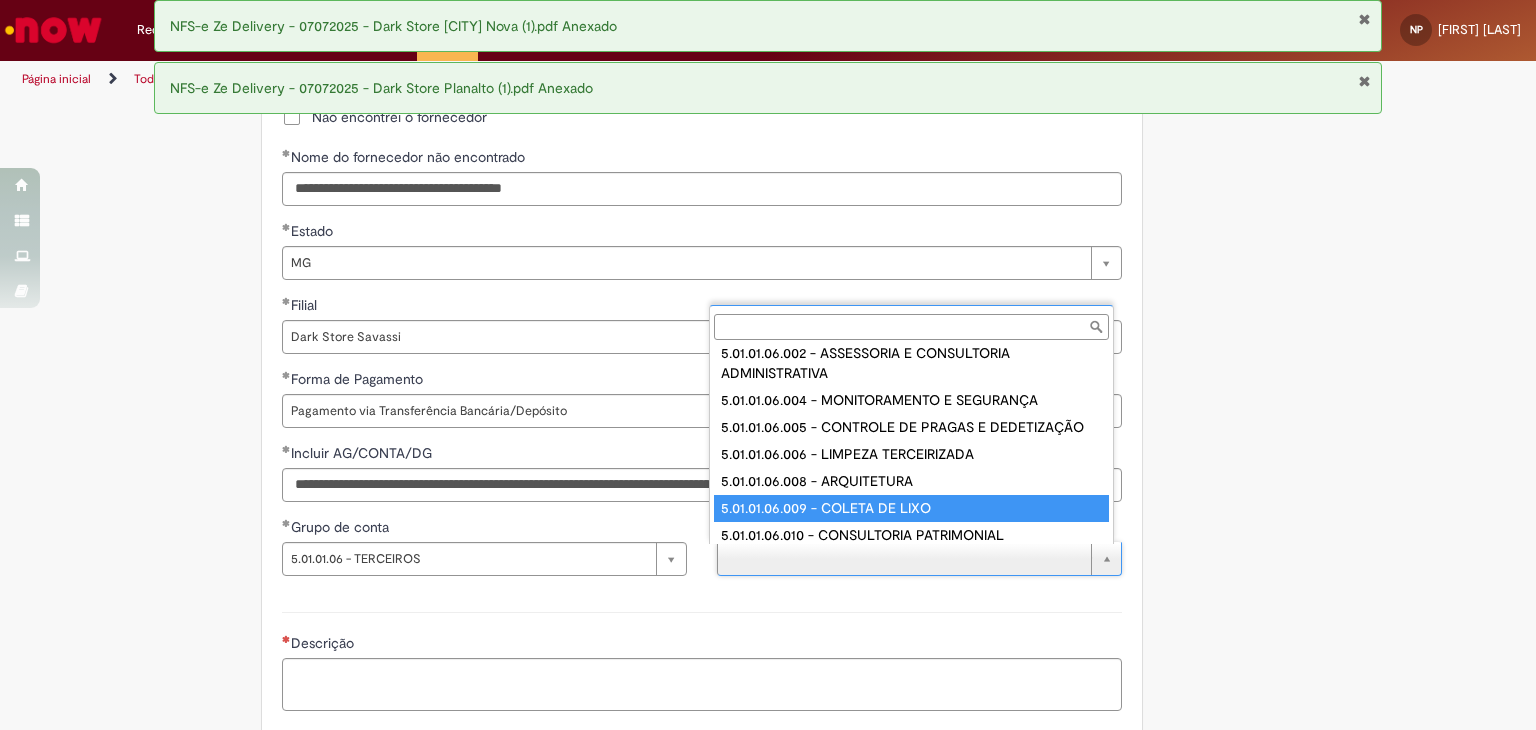 type on "**********" 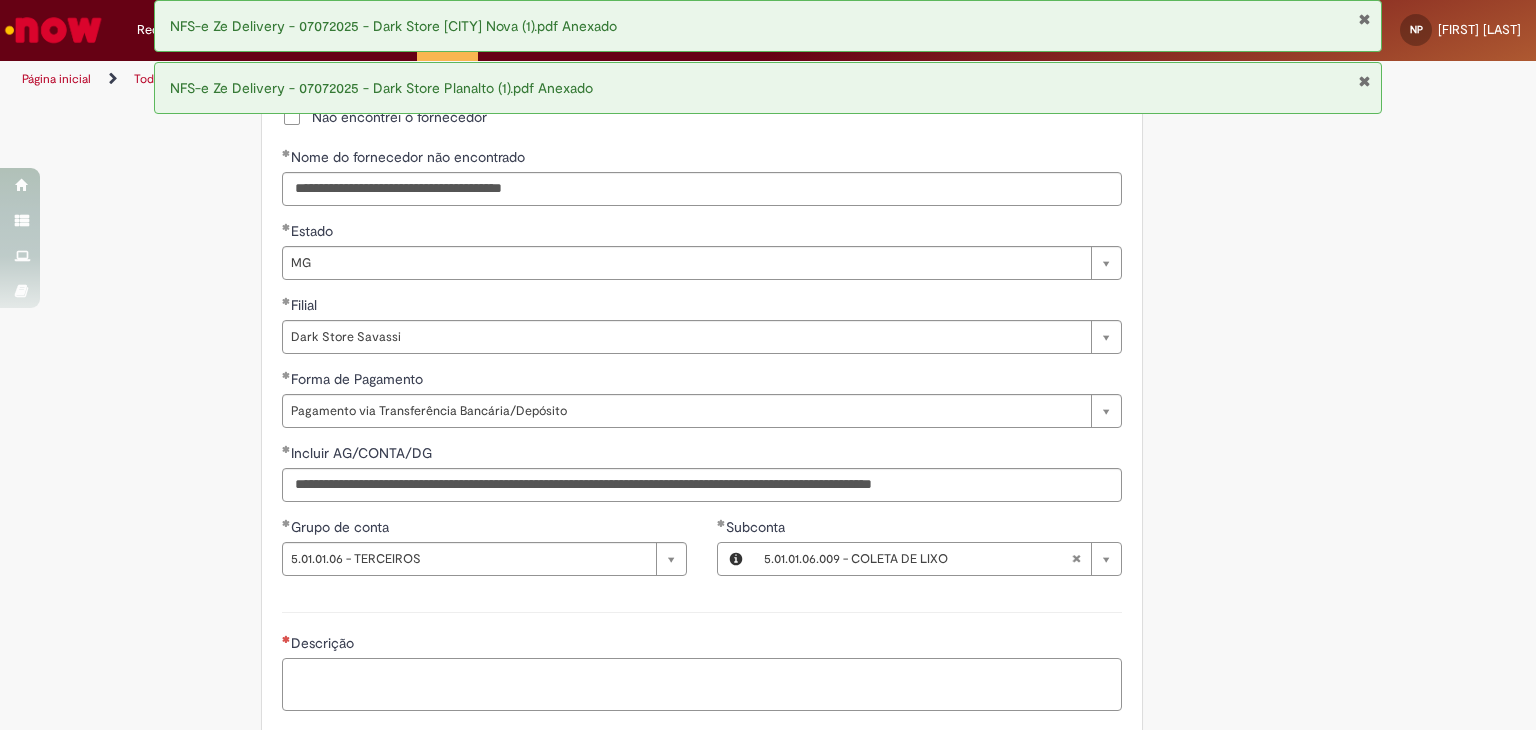 click on "Descrição" at bounding box center (702, 685) 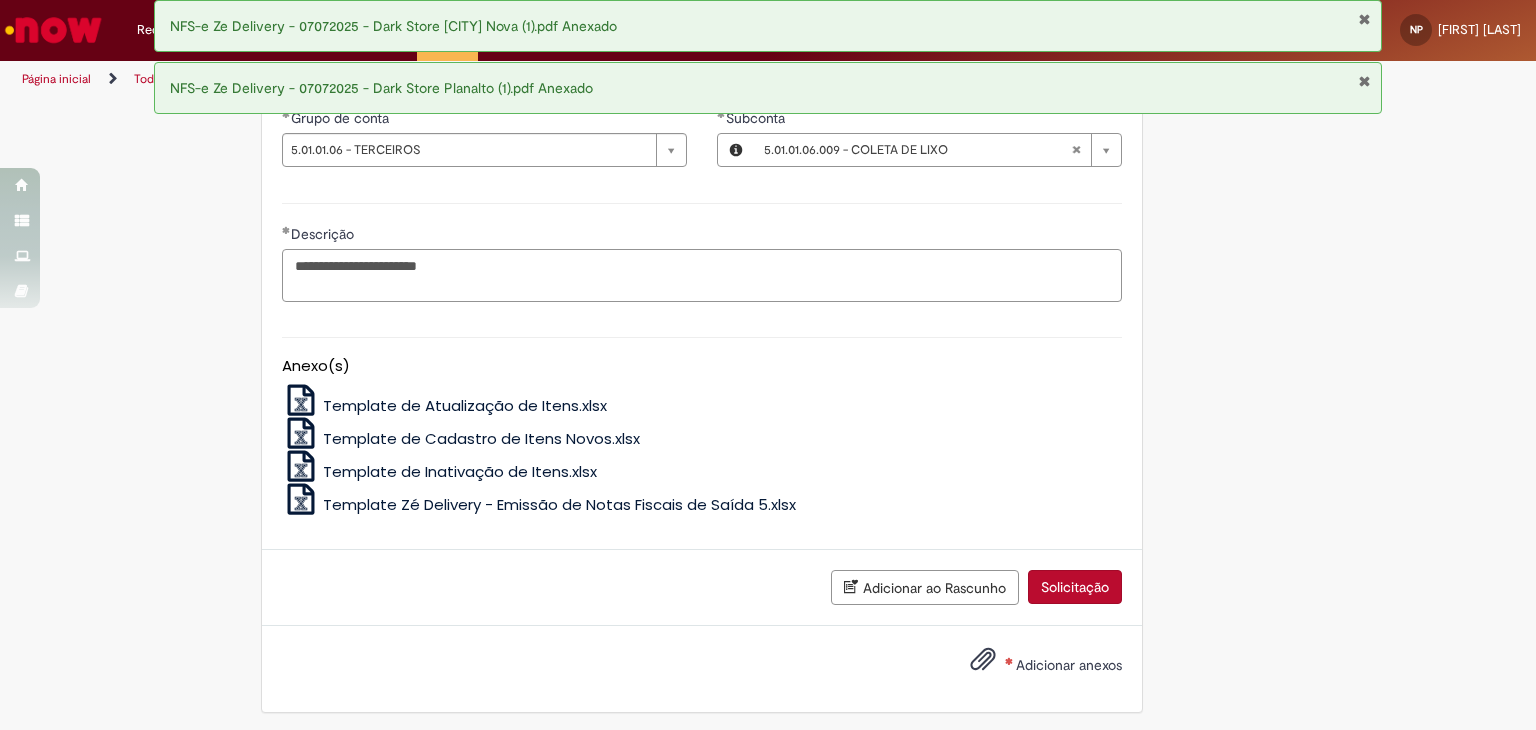 scroll, scrollTop: 1610, scrollLeft: 0, axis: vertical 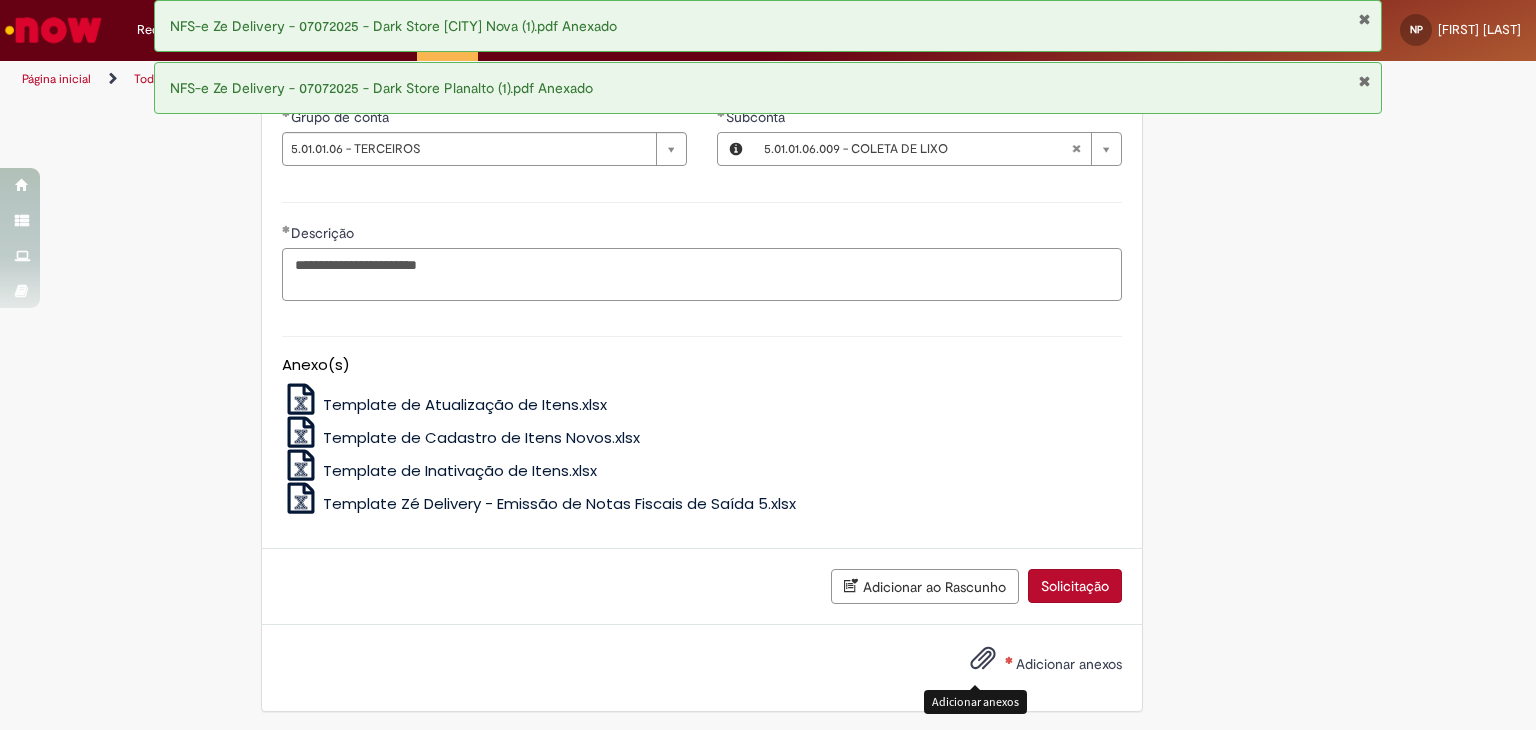 type on "**********" 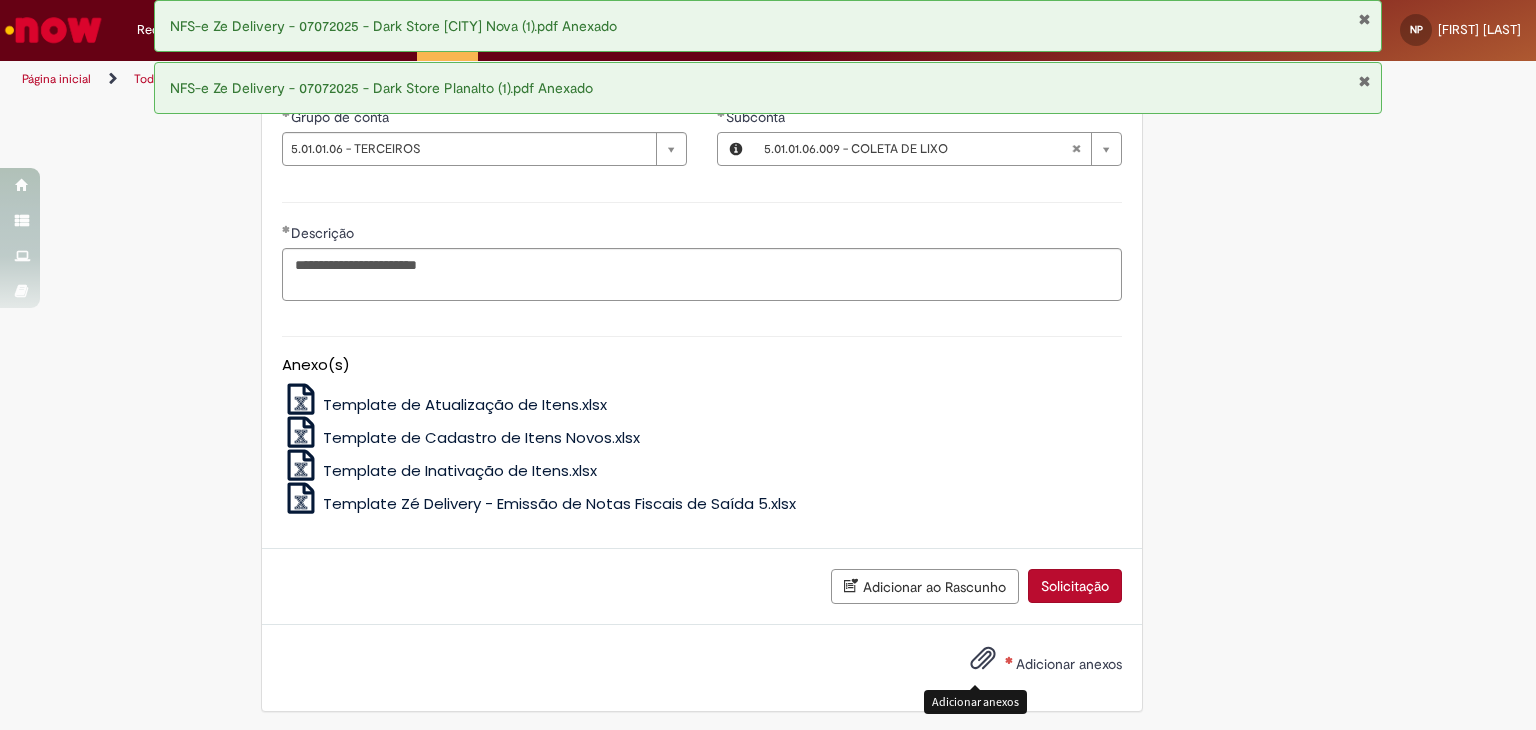 click at bounding box center (983, 659) 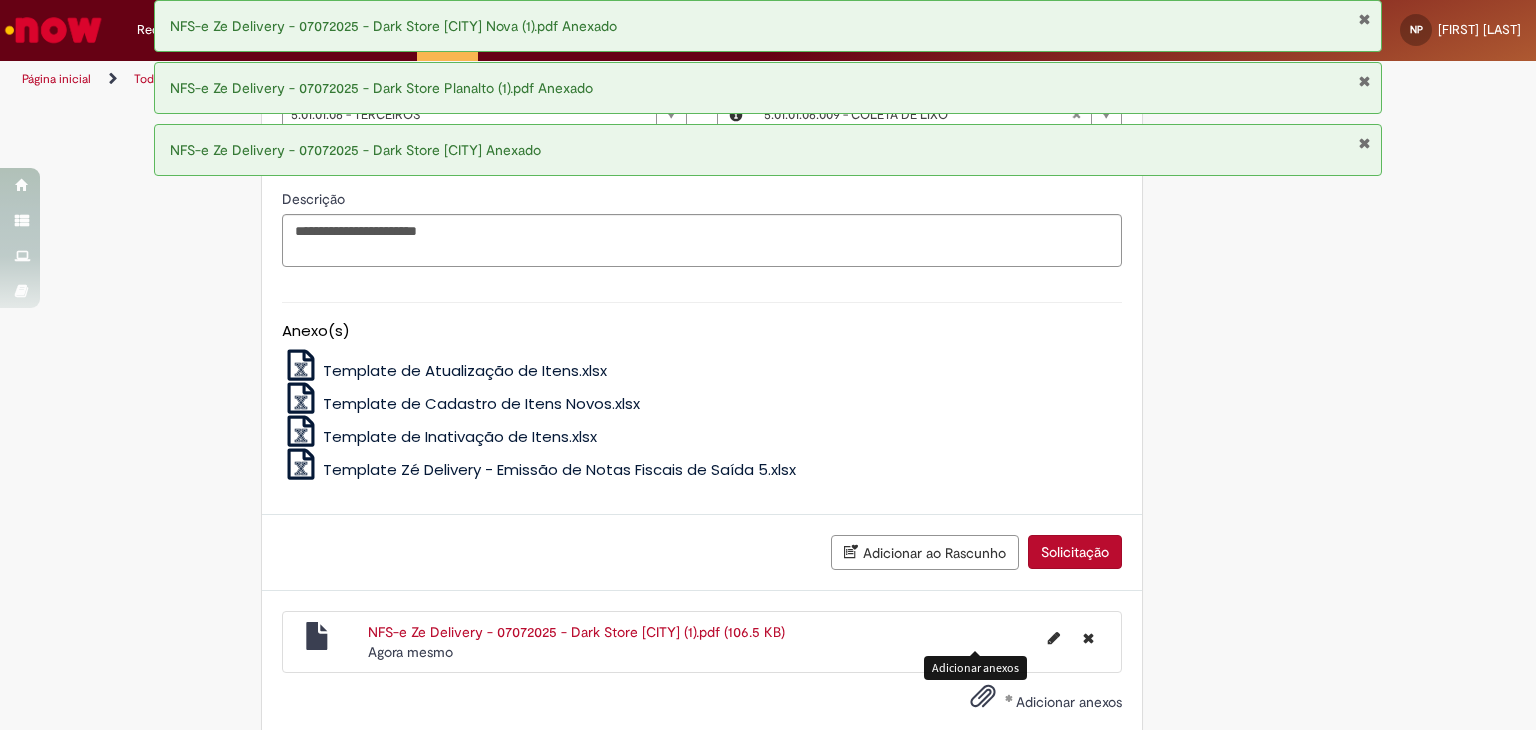 click on "Solicitação" at bounding box center [1075, 552] 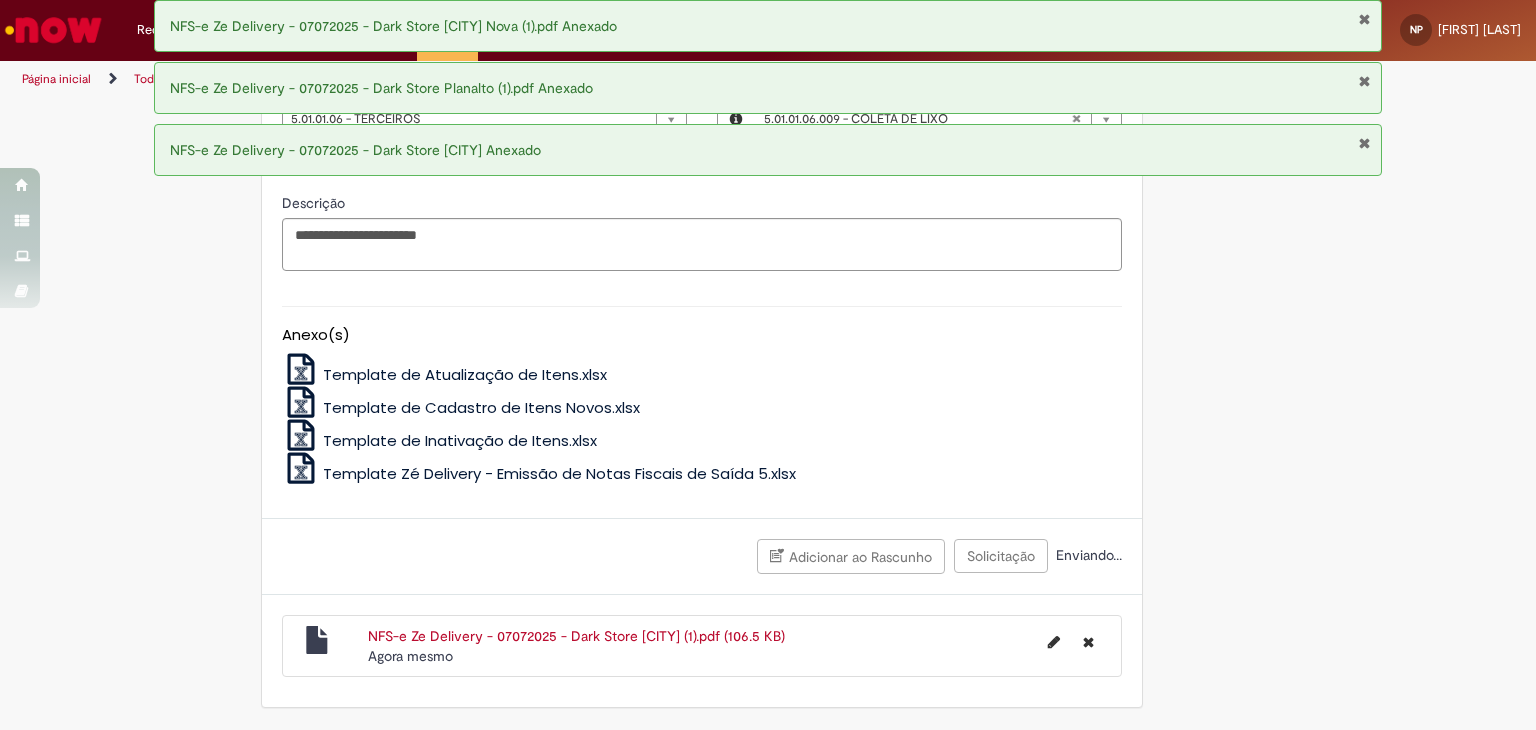 scroll, scrollTop: 1636, scrollLeft: 0, axis: vertical 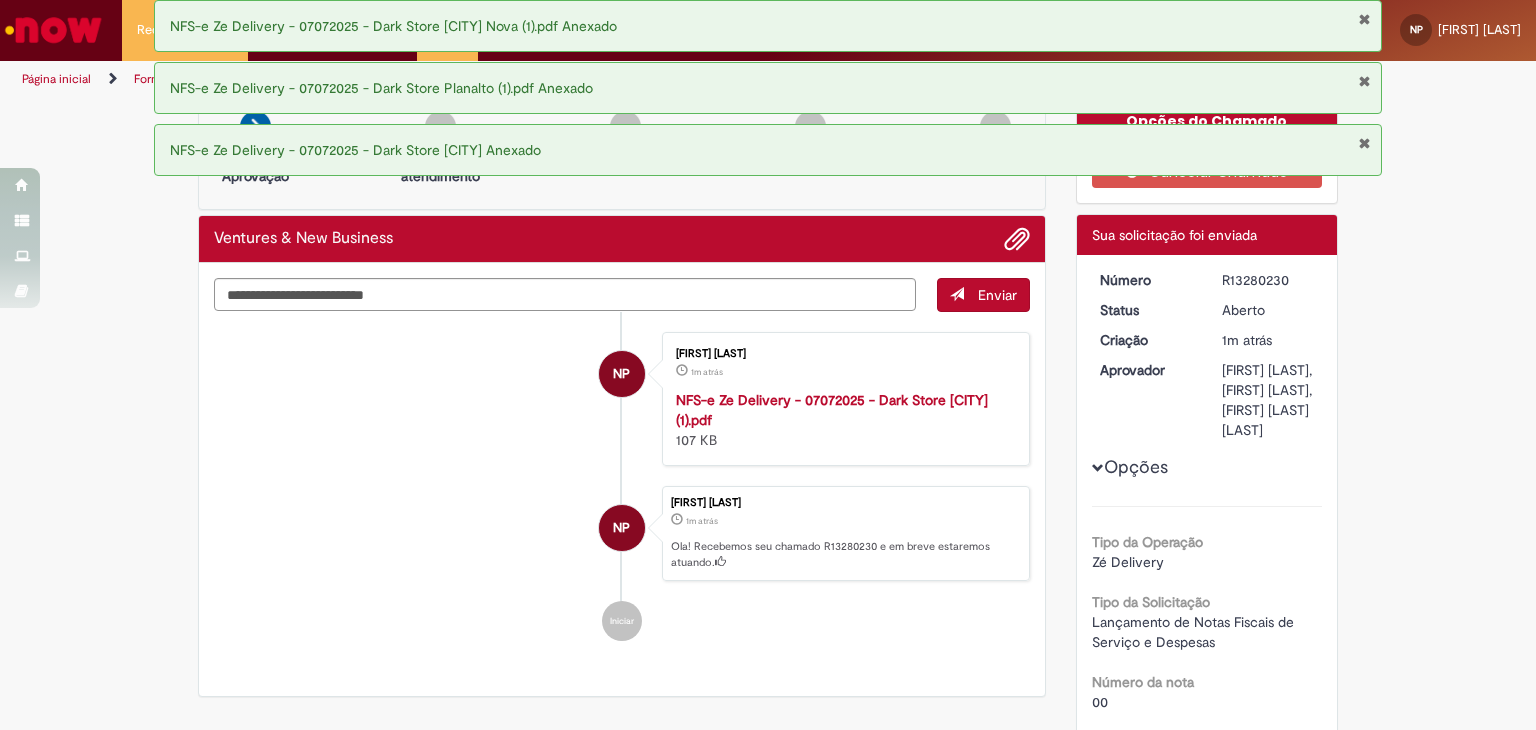 click on "R13280230" at bounding box center [1268, 280] 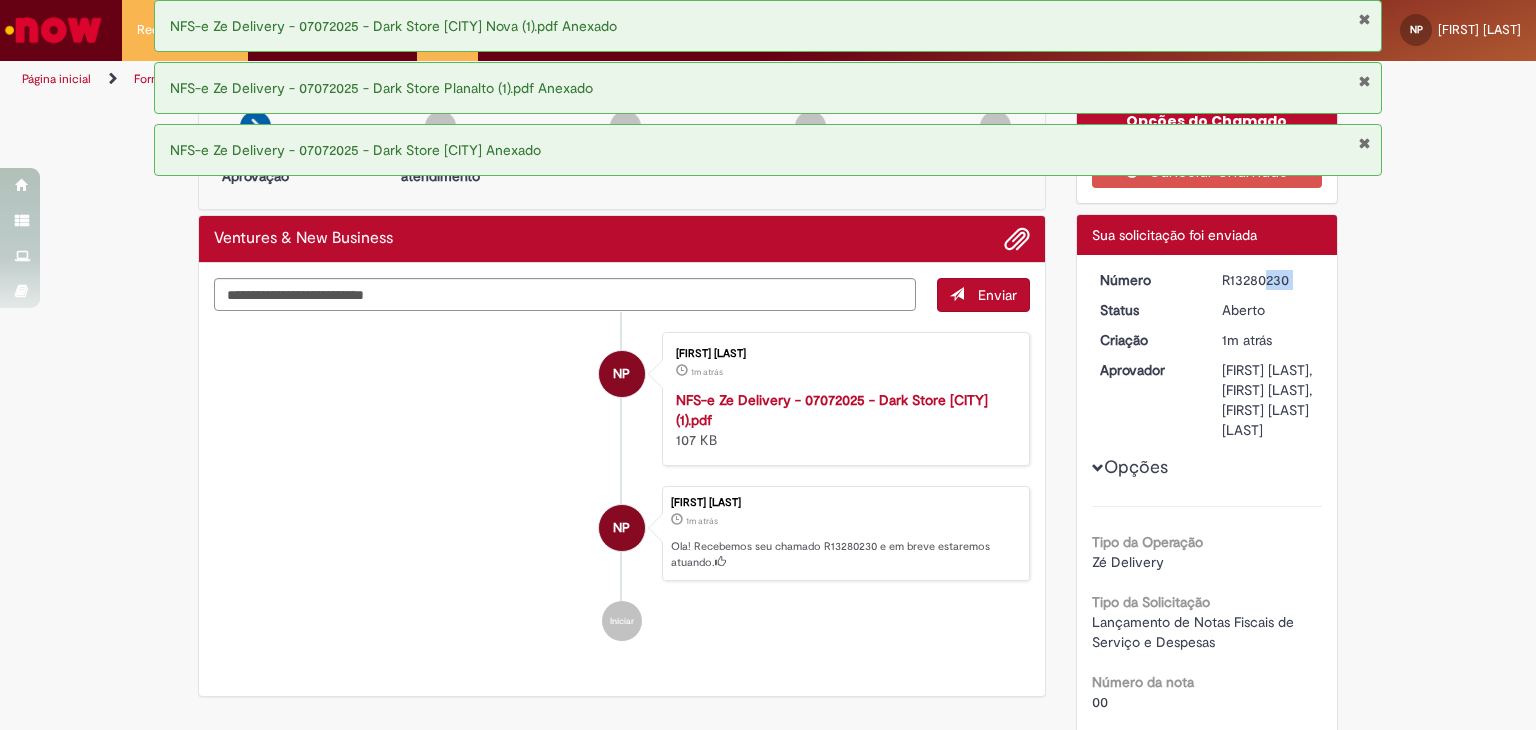 click on "R13280230" at bounding box center (1268, 280) 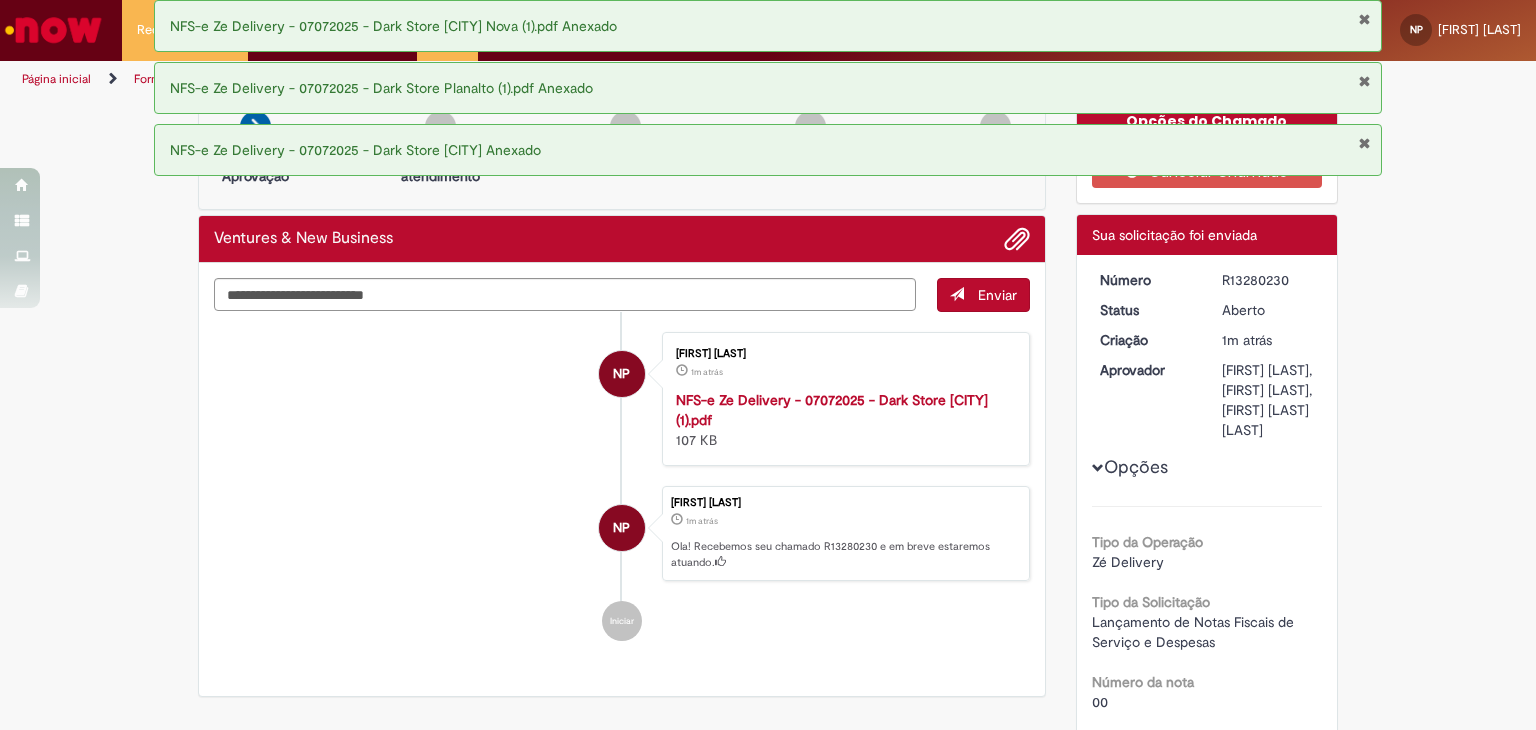 click on "Formulário de Atendimento
Verificar Código de Barras
Aguardando Aprovação
Aguardando atendimento
Em andamento
Validação
Concluído
Ventures & New Business
Enviar
NP
[FIRST] [LAST]
1m atrás 1m atrás
NFS-e Ze Delivery - 07072025 - Dark Store [CITY] (1).pdf  107 KB" at bounding box center (622, 399) 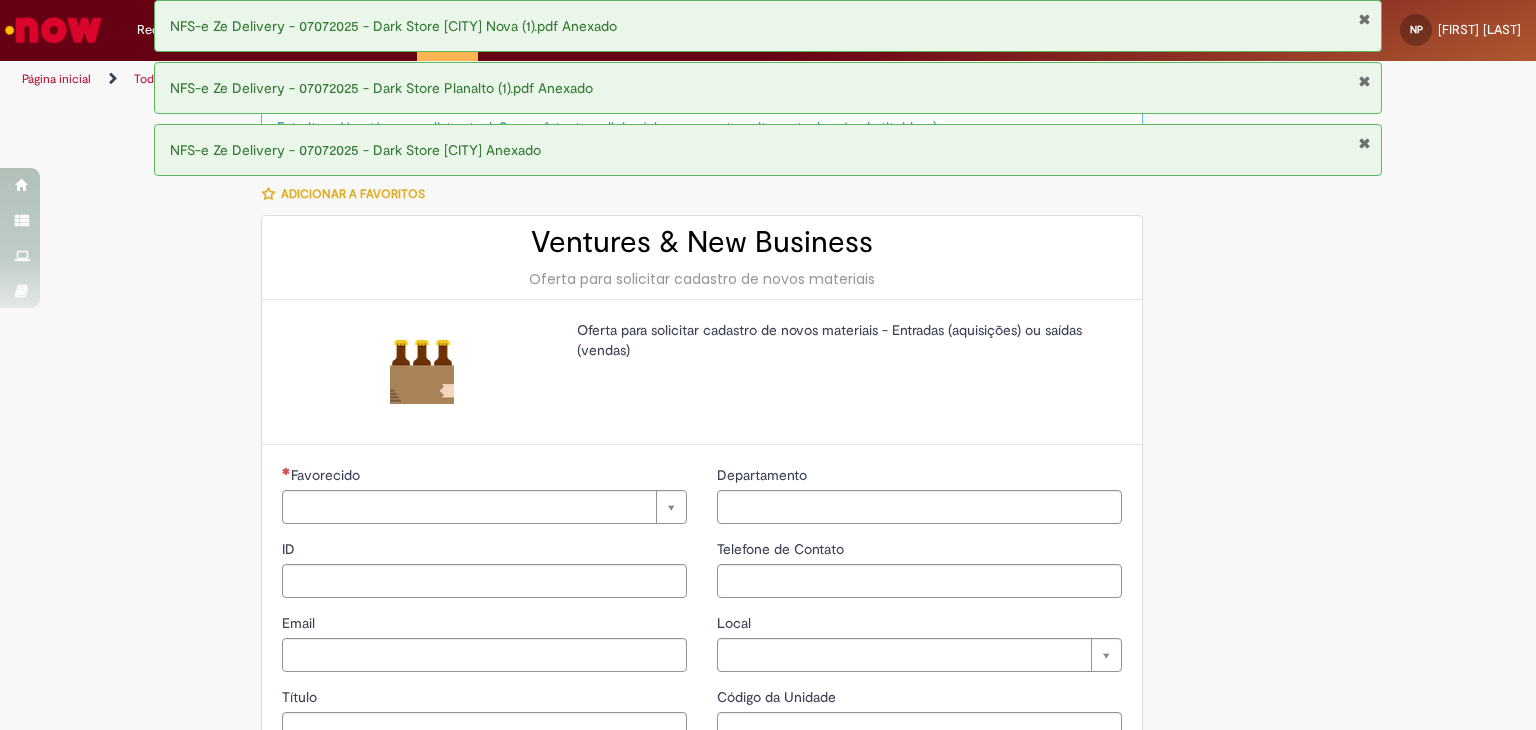 type on "**********" 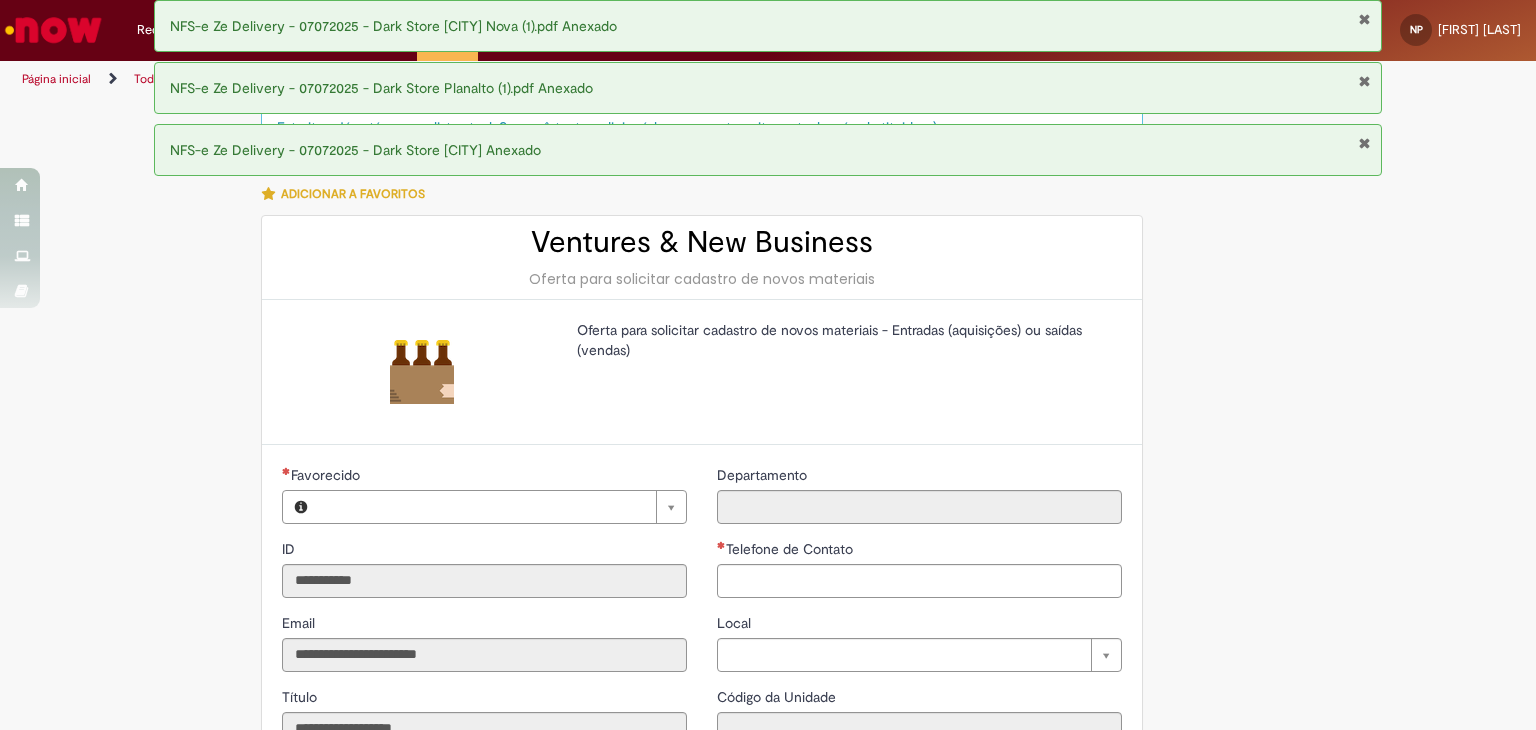type on "**********" 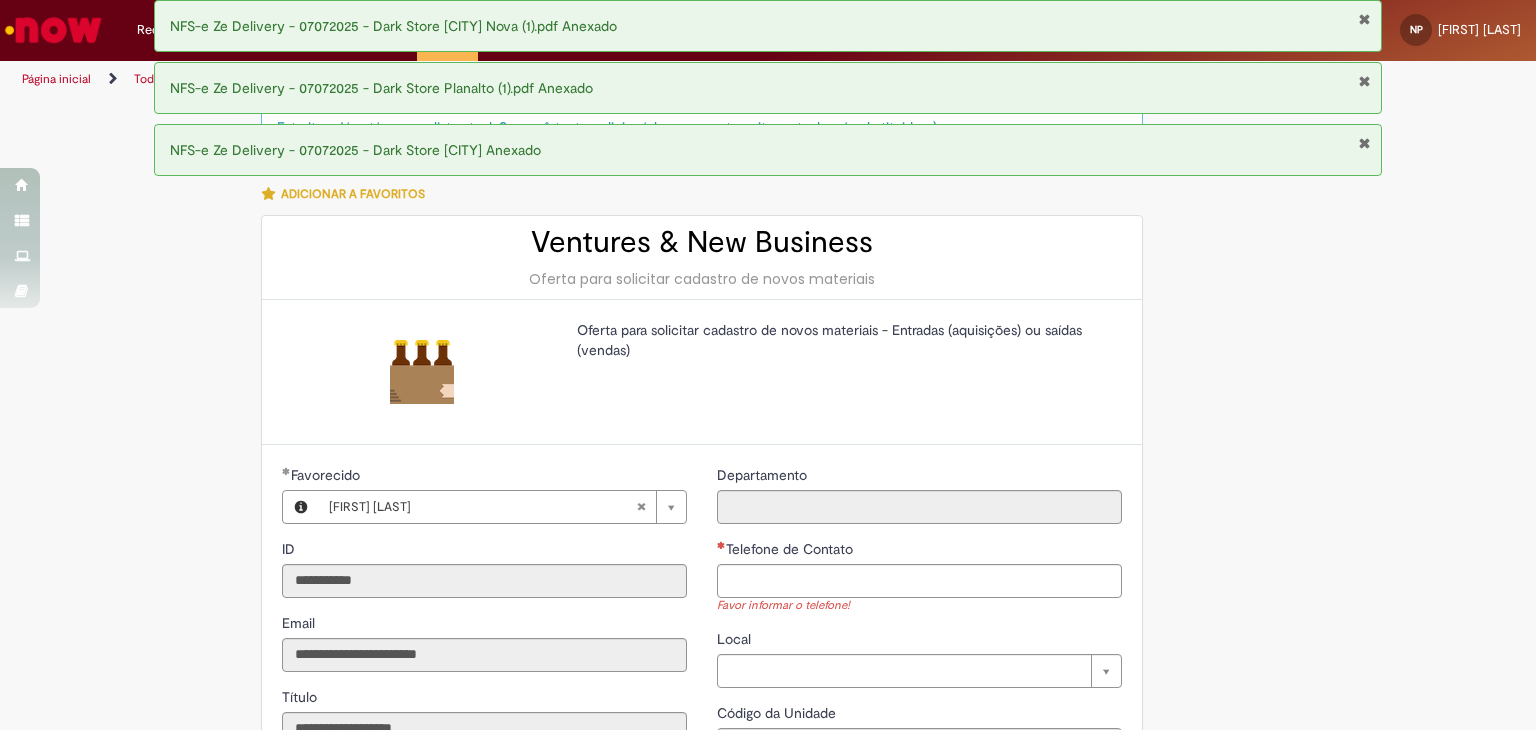 click at bounding box center (1364, 143) 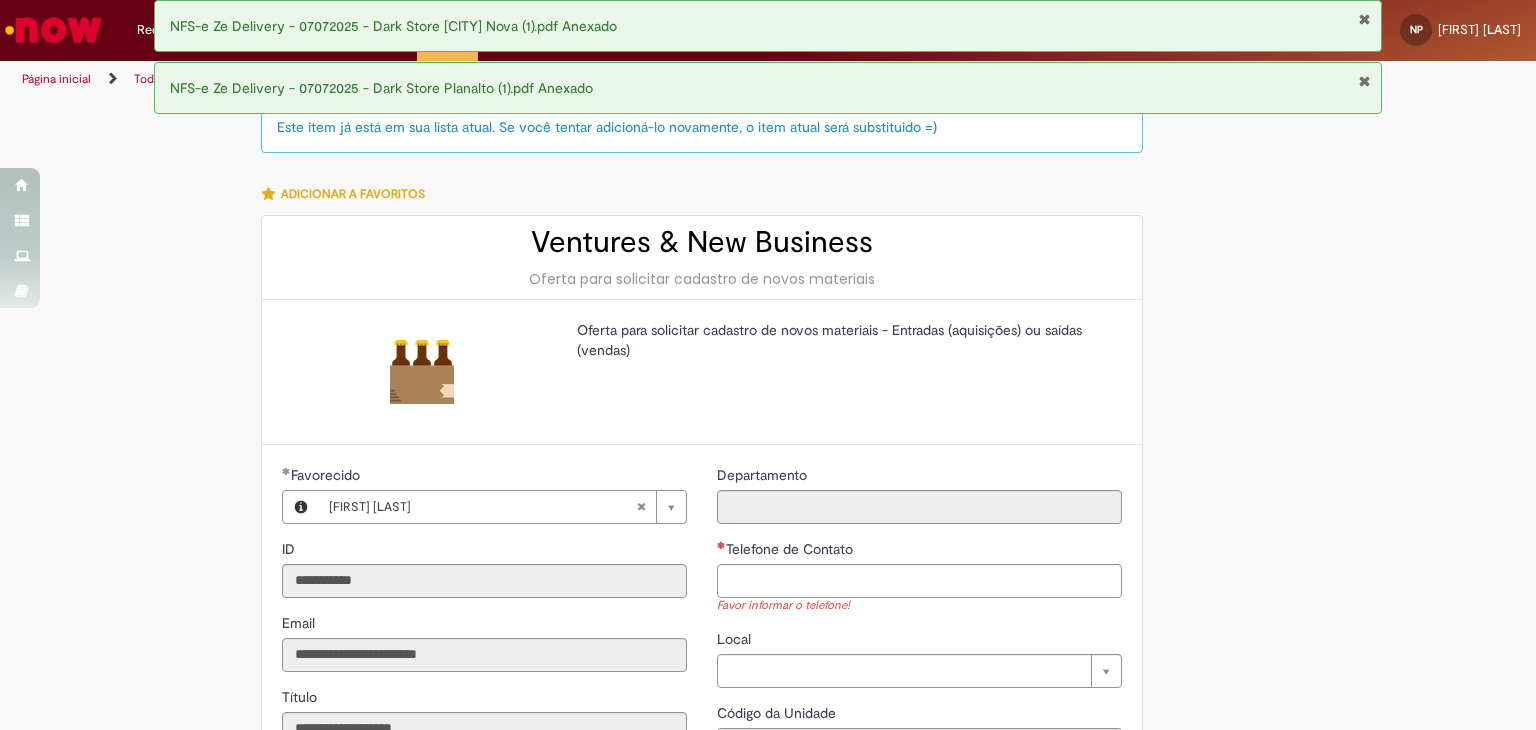 click at bounding box center [1364, 81] 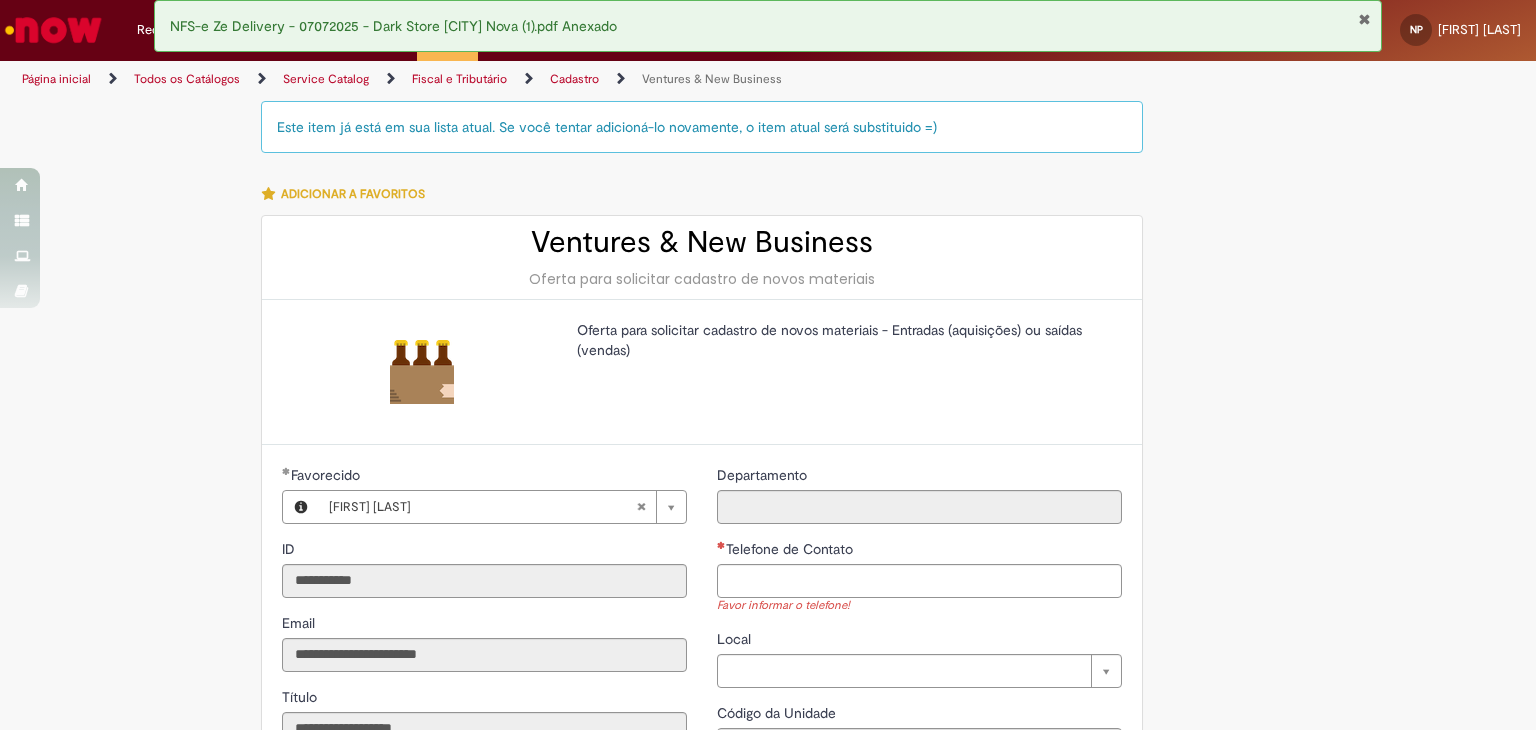 click at bounding box center (1364, 19) 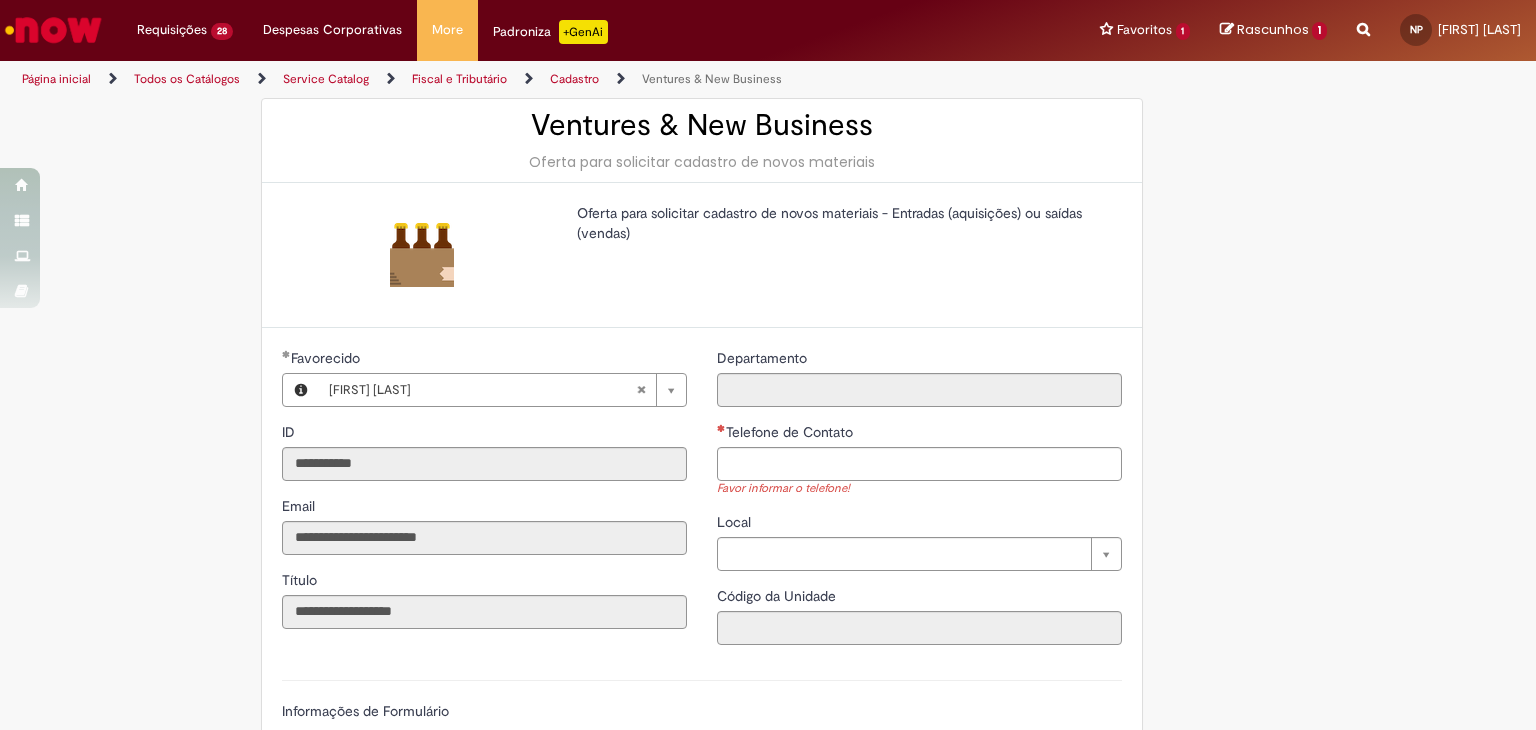 scroll, scrollTop: 166, scrollLeft: 0, axis: vertical 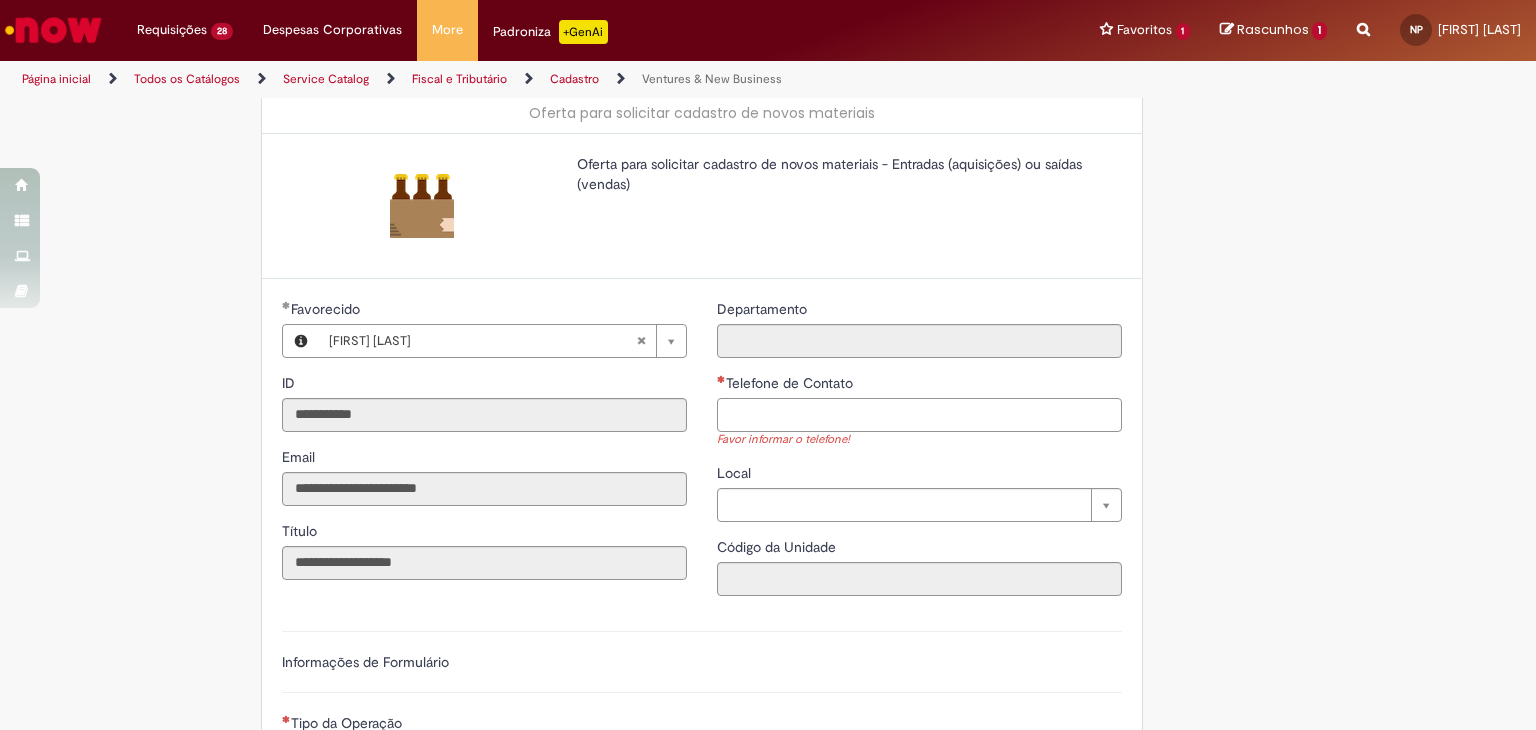 click on "Telefone de Contato" at bounding box center [919, 415] 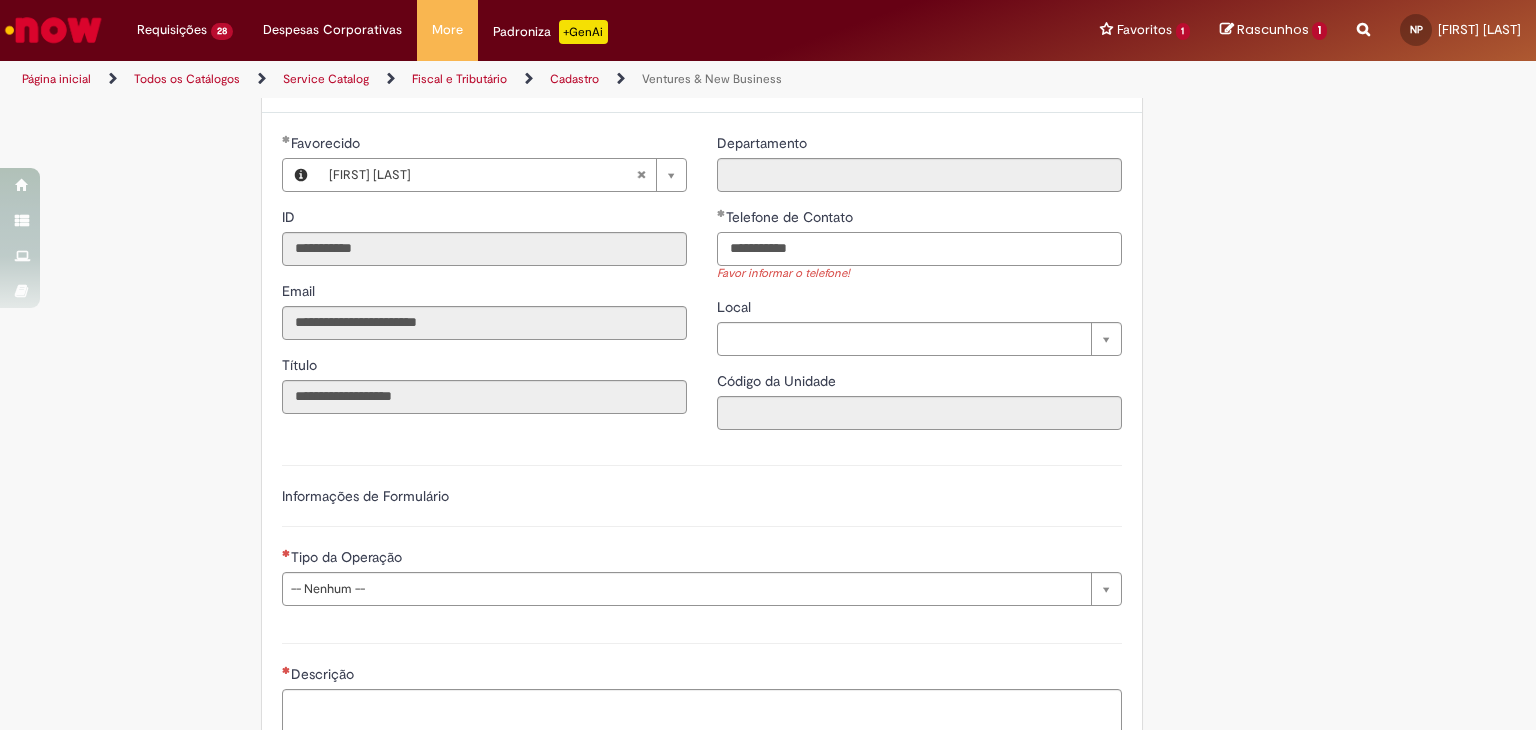 scroll, scrollTop: 333, scrollLeft: 0, axis: vertical 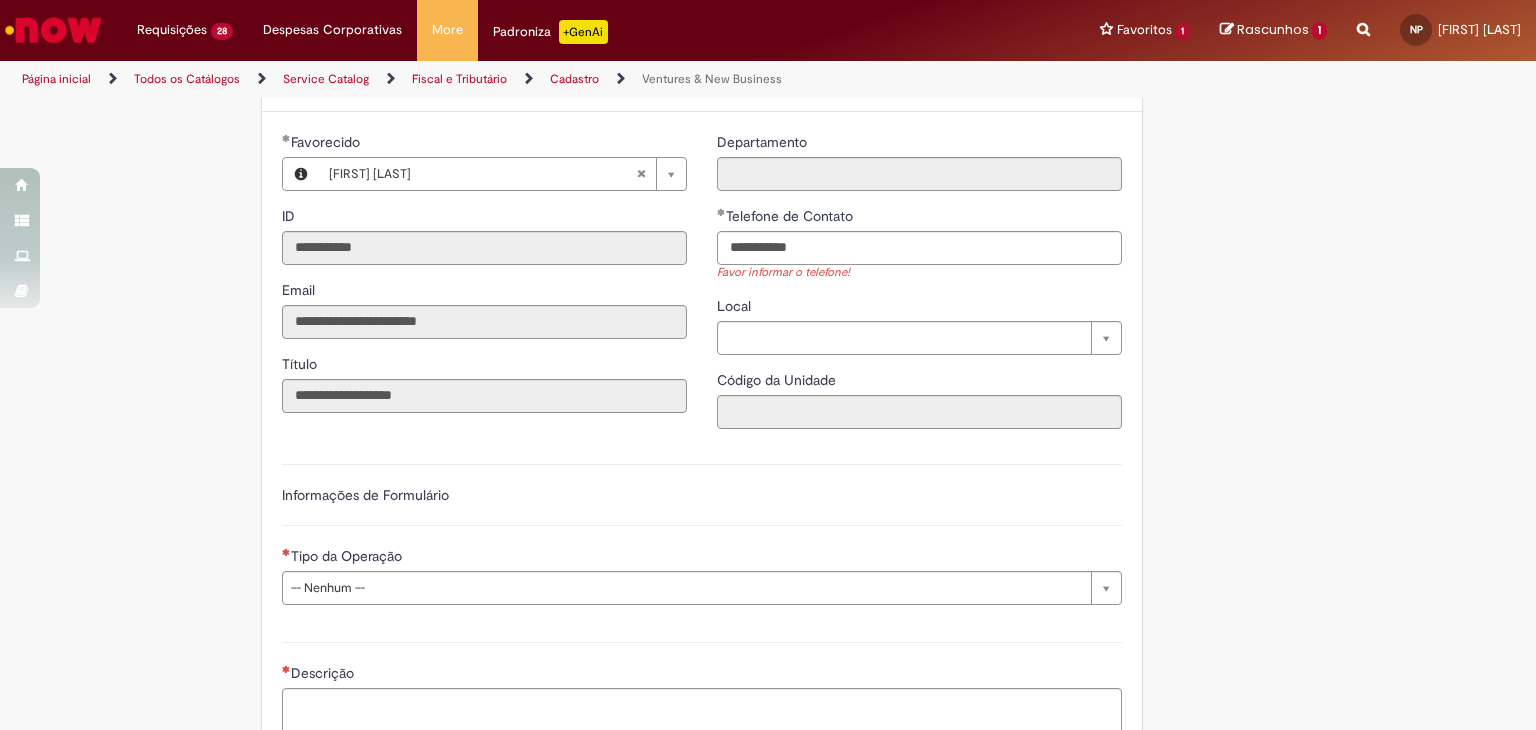 type on "**********" 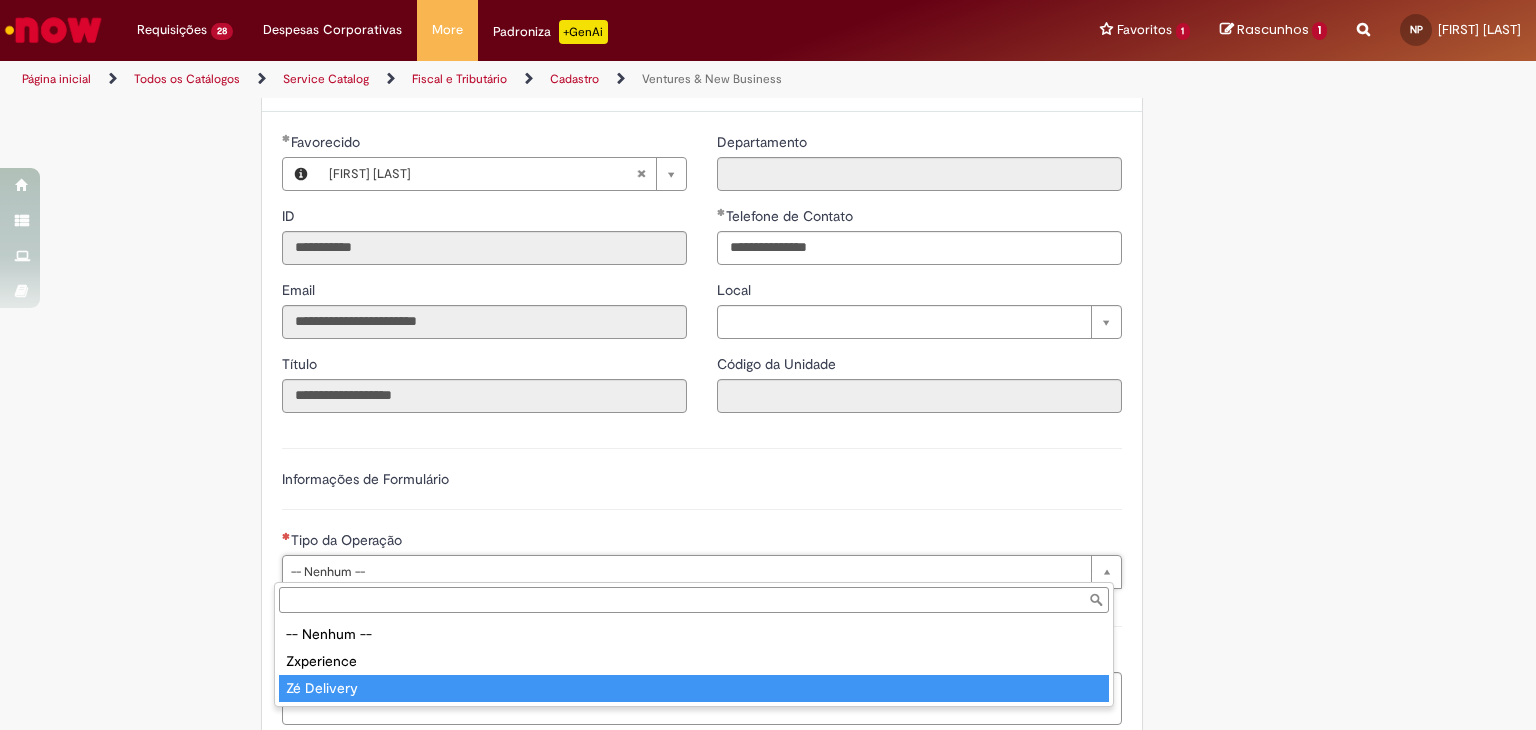 drag, startPoint x: 494, startPoint y: 672, endPoint x: 494, endPoint y: 685, distance: 13 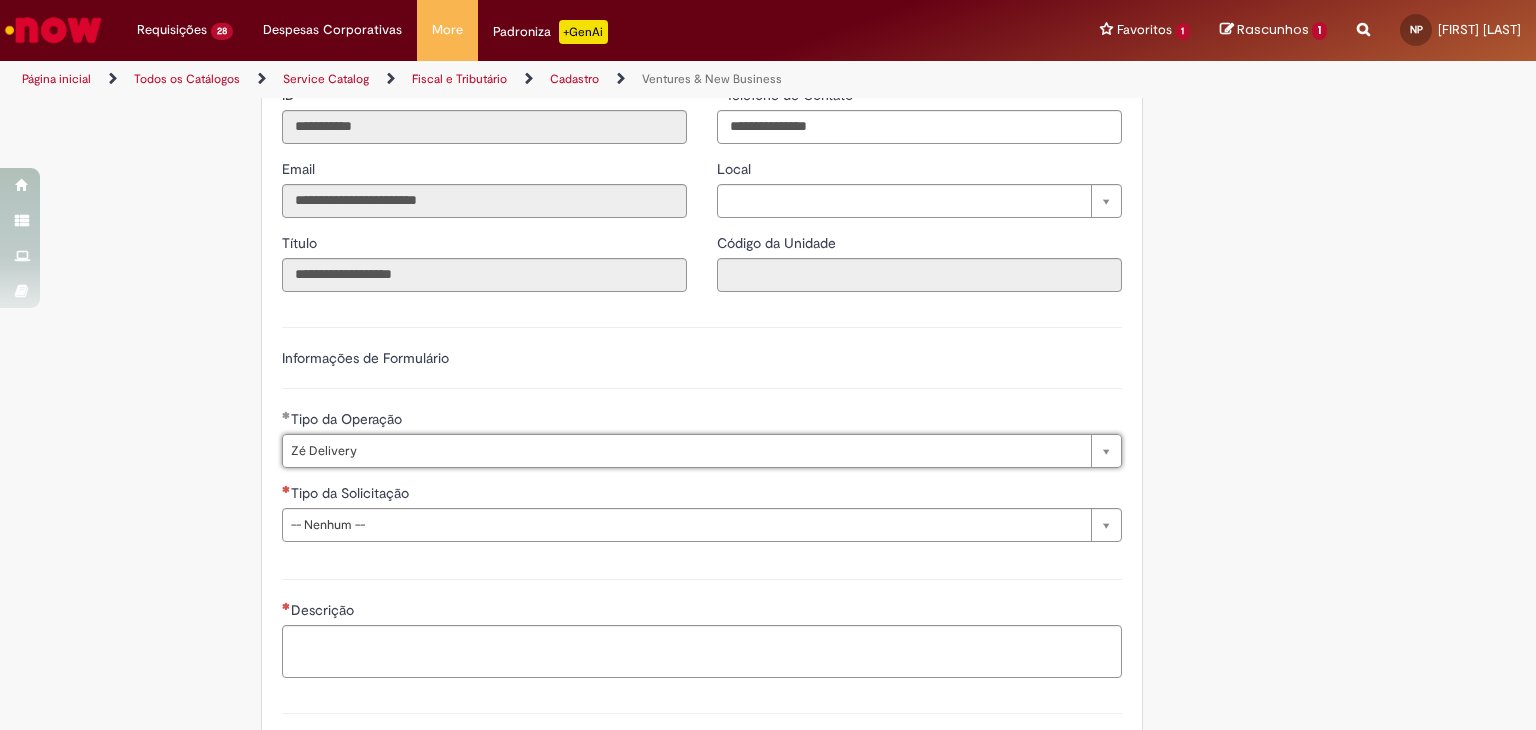 scroll, scrollTop: 466, scrollLeft: 0, axis: vertical 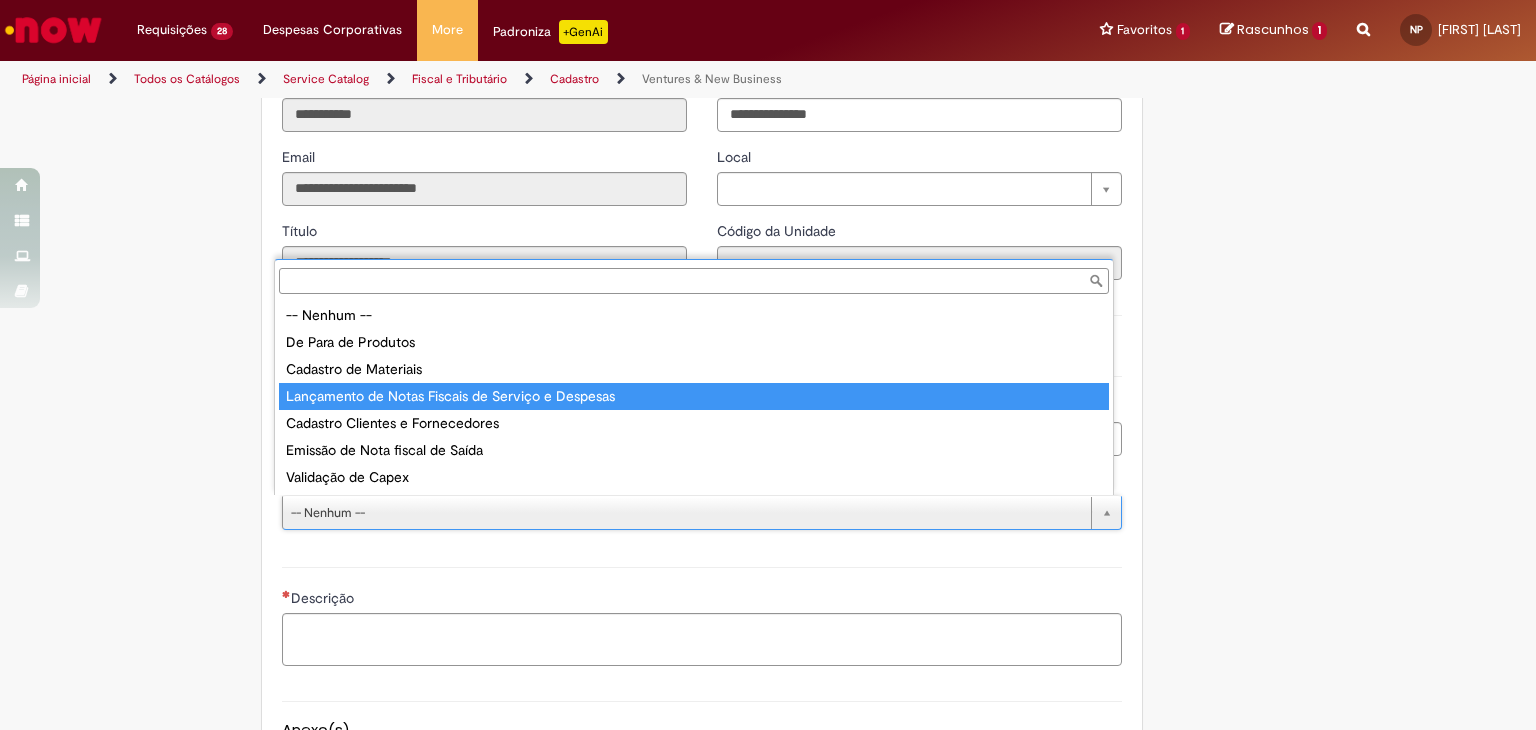 type on "**********" 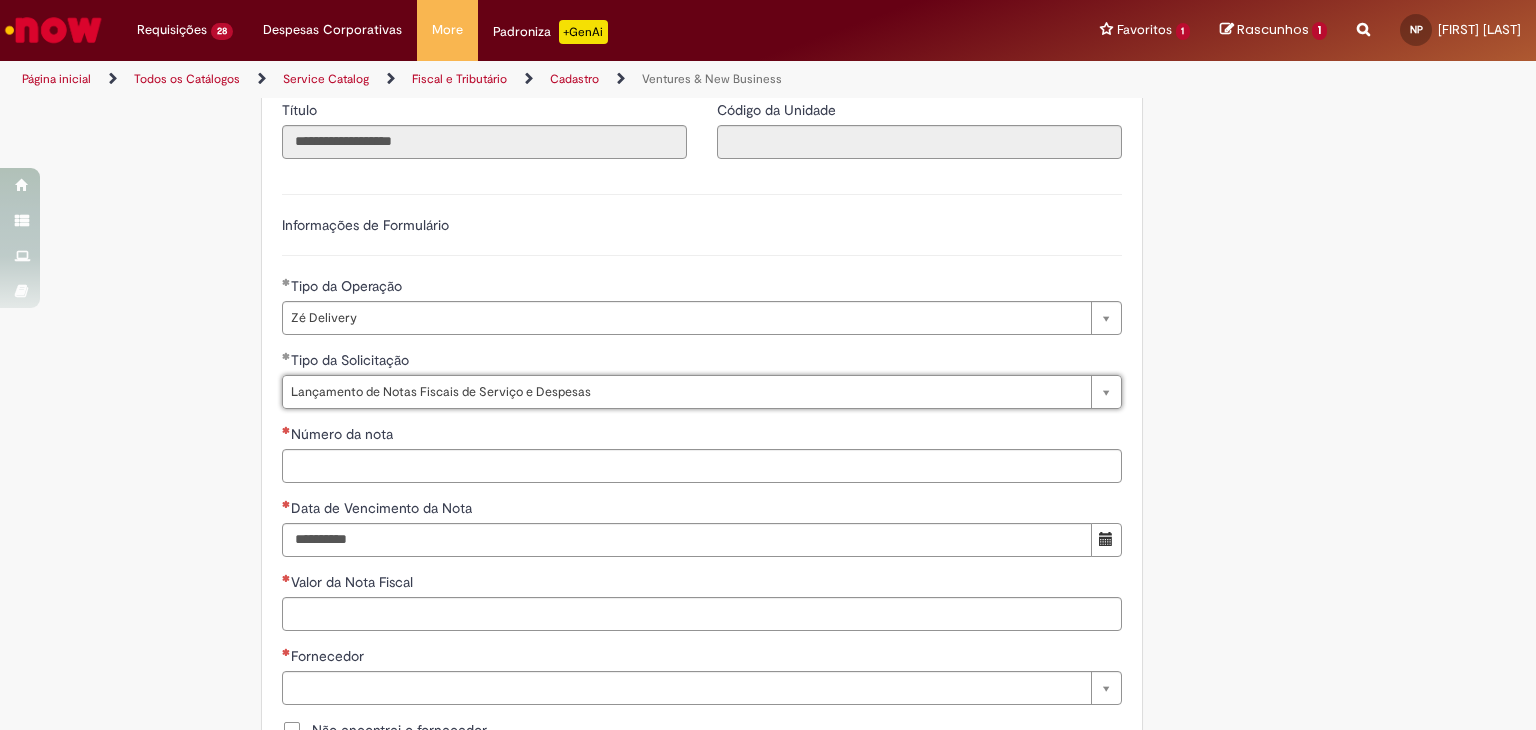scroll, scrollTop: 600, scrollLeft: 0, axis: vertical 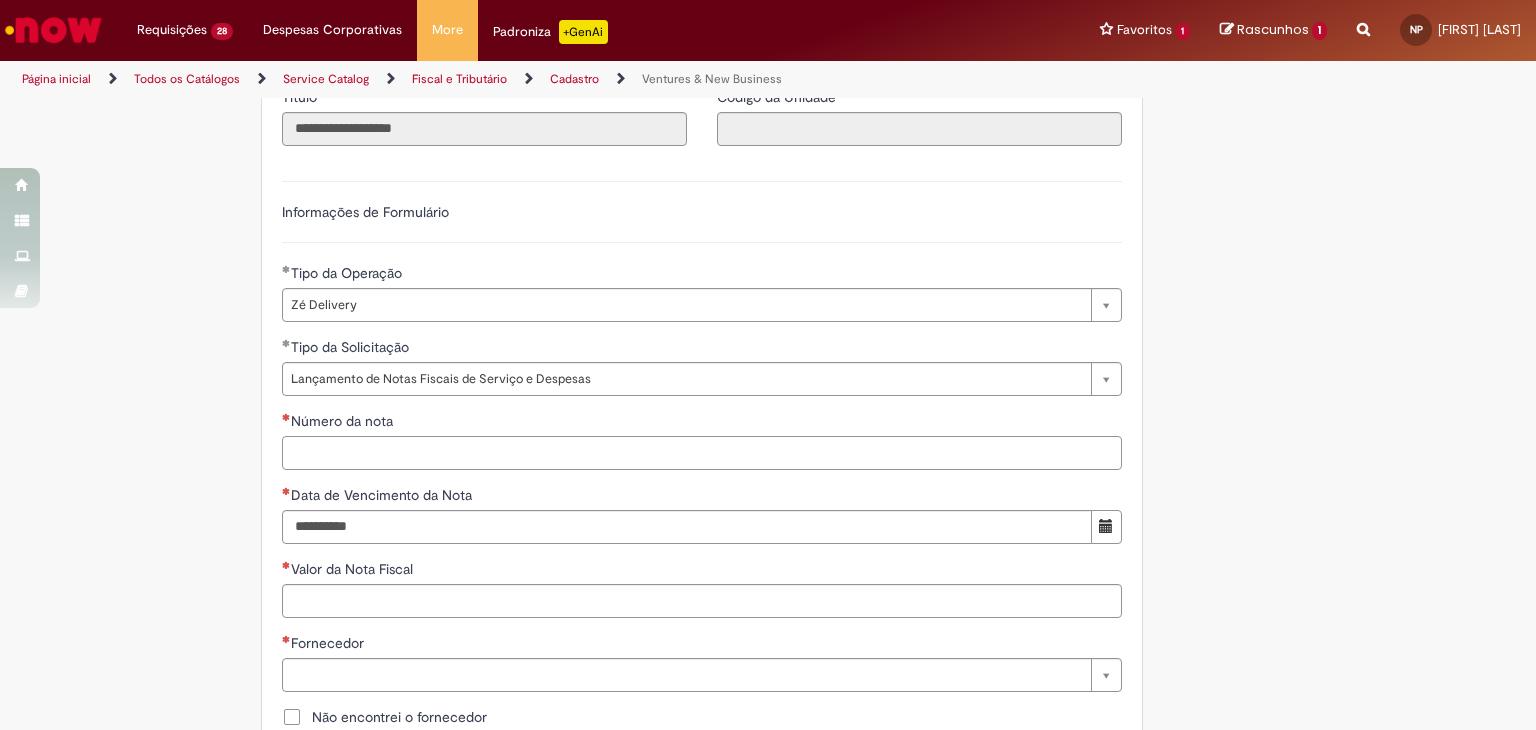 click on "Número da nota" at bounding box center [702, 453] 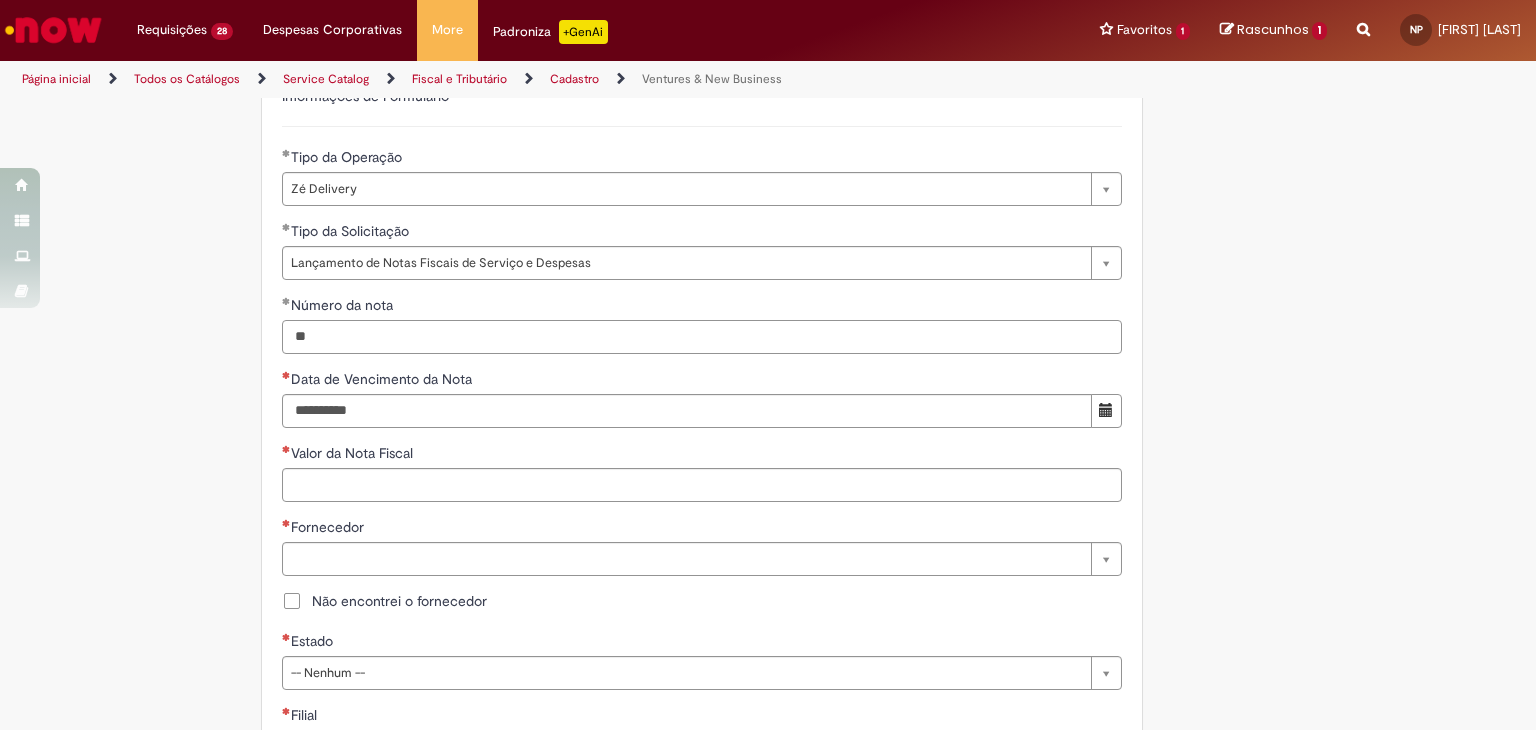 scroll, scrollTop: 733, scrollLeft: 0, axis: vertical 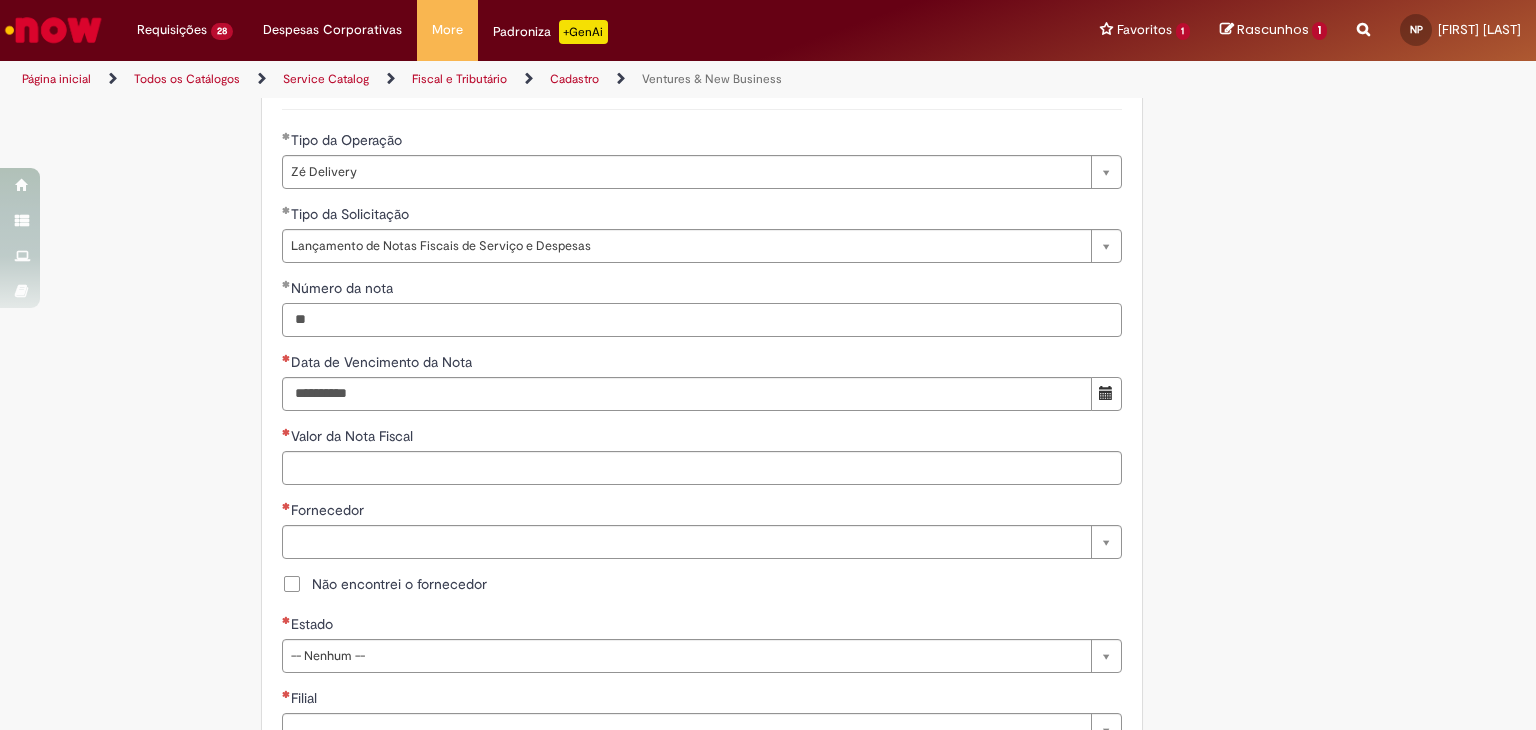 type on "**" 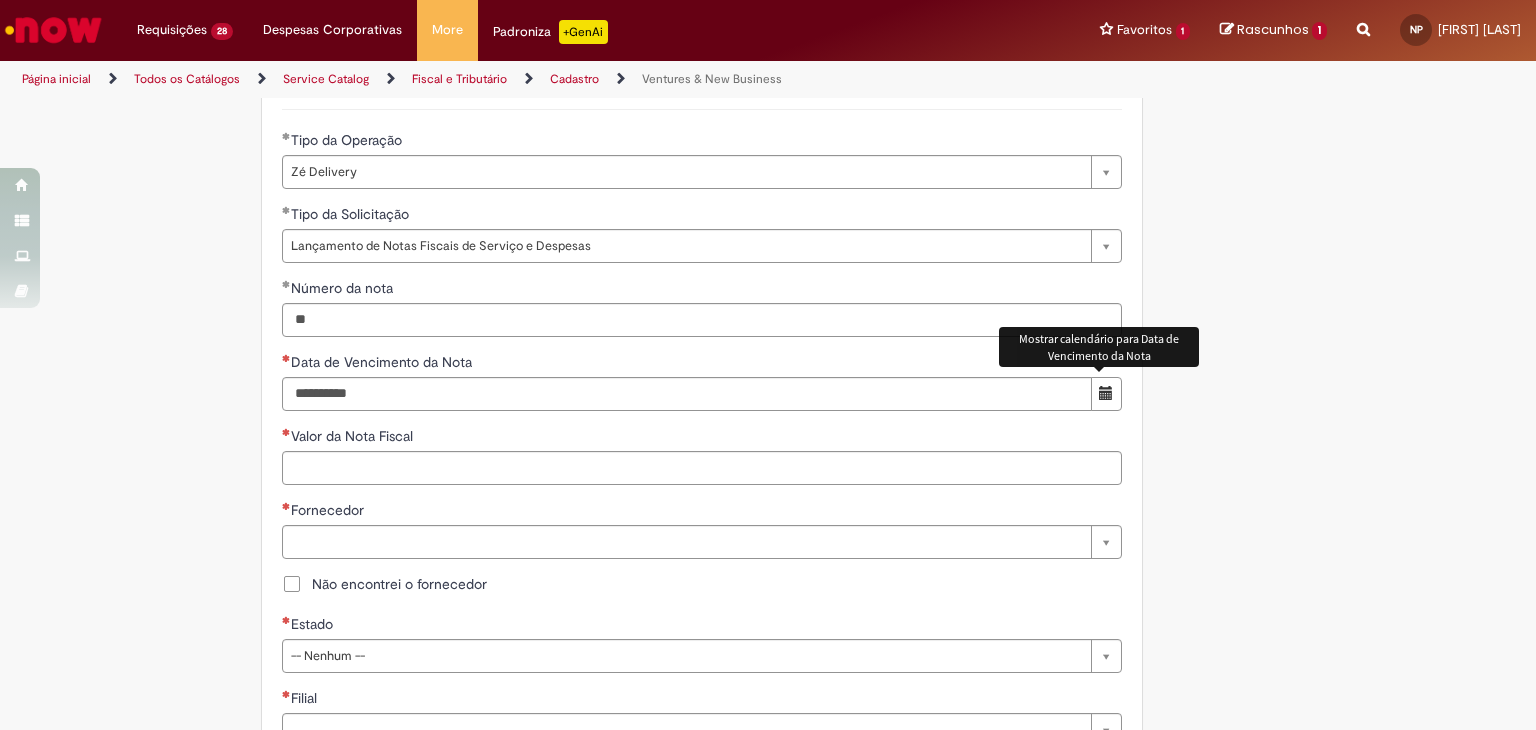 click at bounding box center (1106, 394) 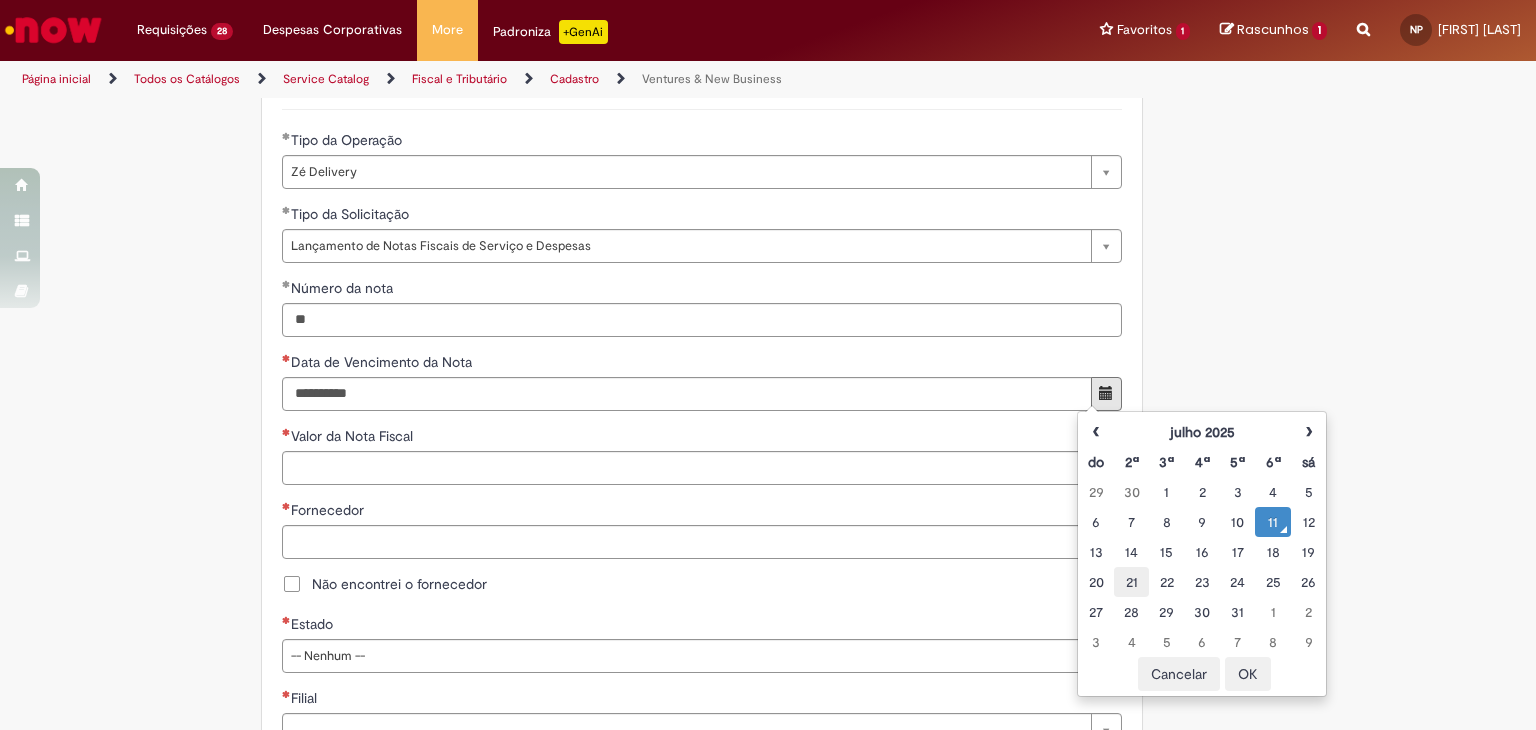 click on "21" at bounding box center (1131, 582) 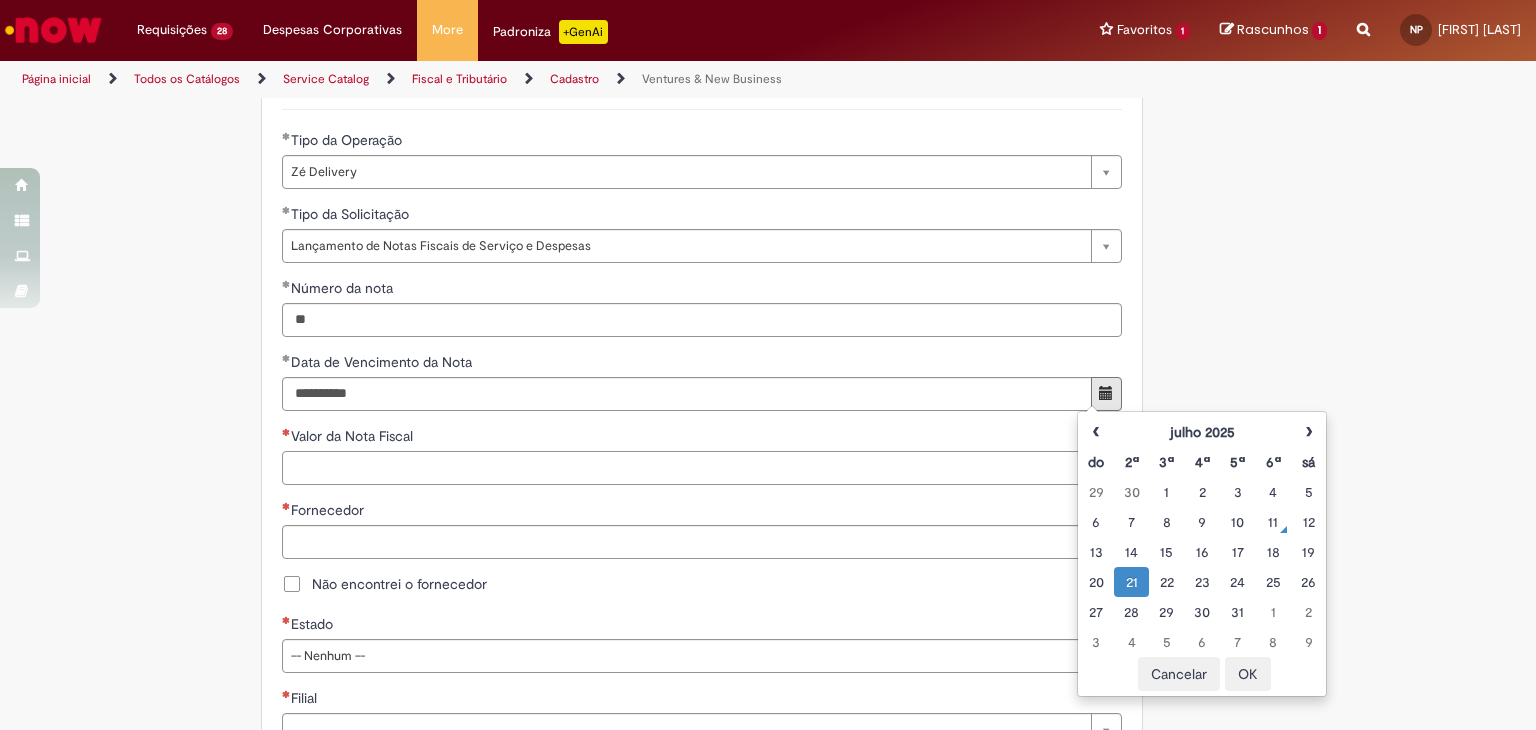 click on "Valor da Nota Fiscal" at bounding box center (702, 468) 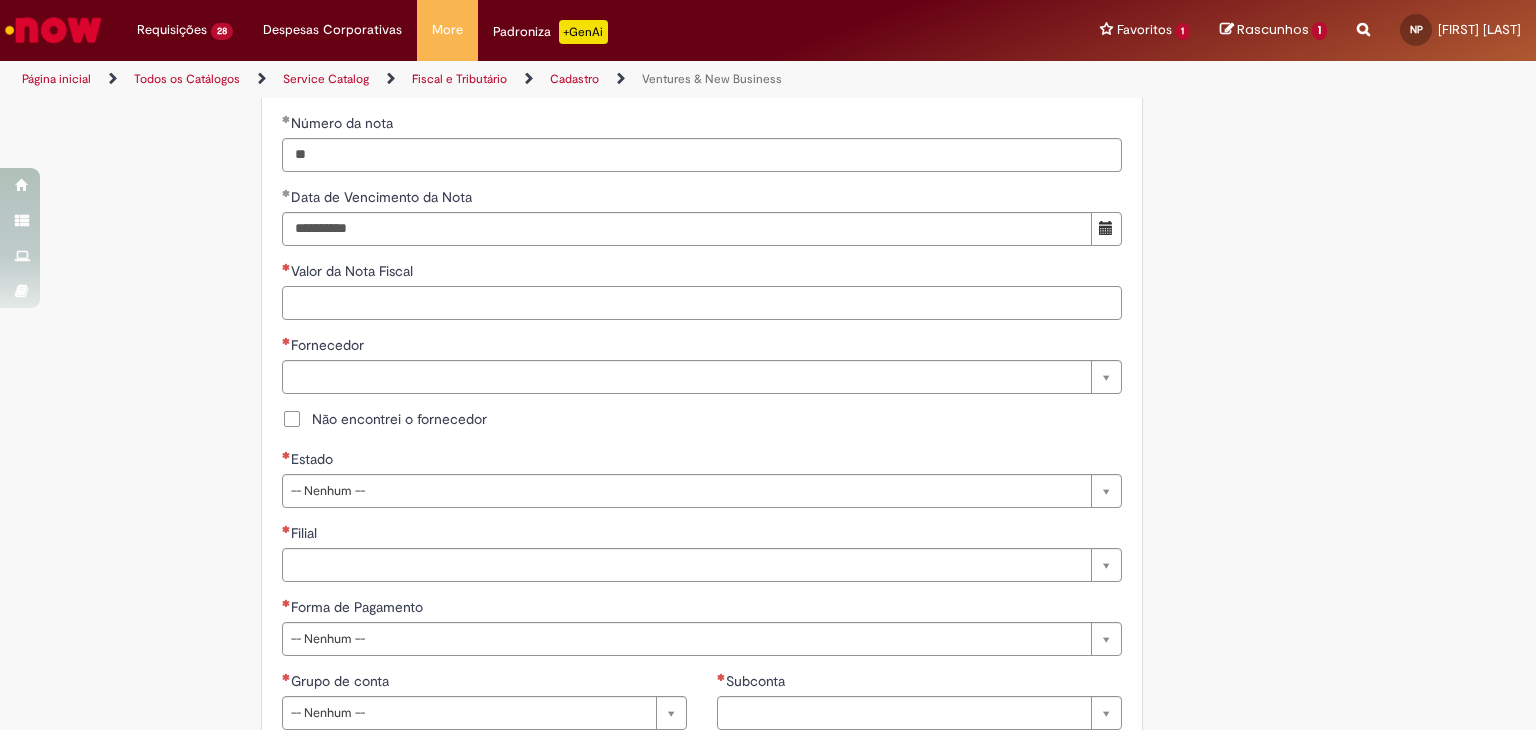 scroll, scrollTop: 900, scrollLeft: 0, axis: vertical 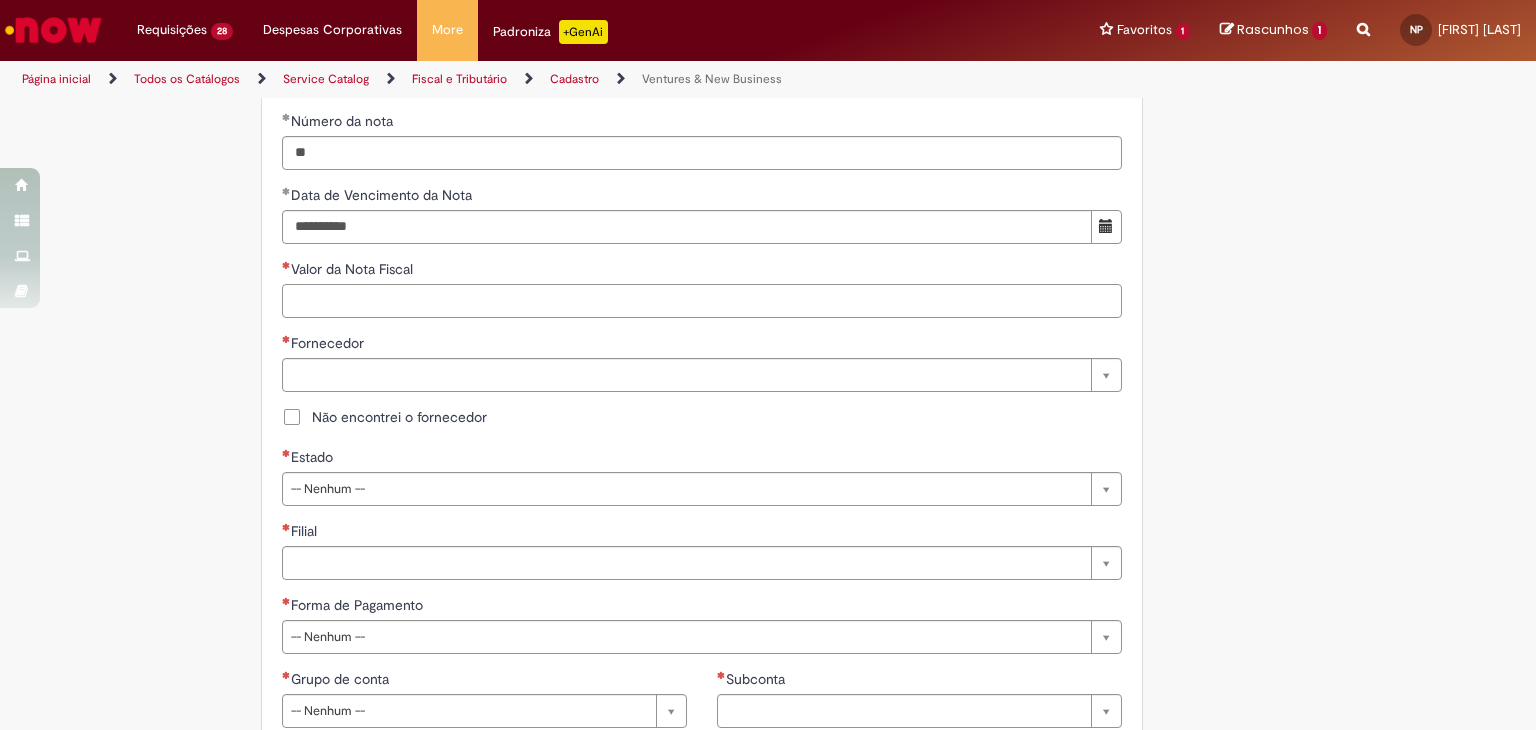 paste on "***" 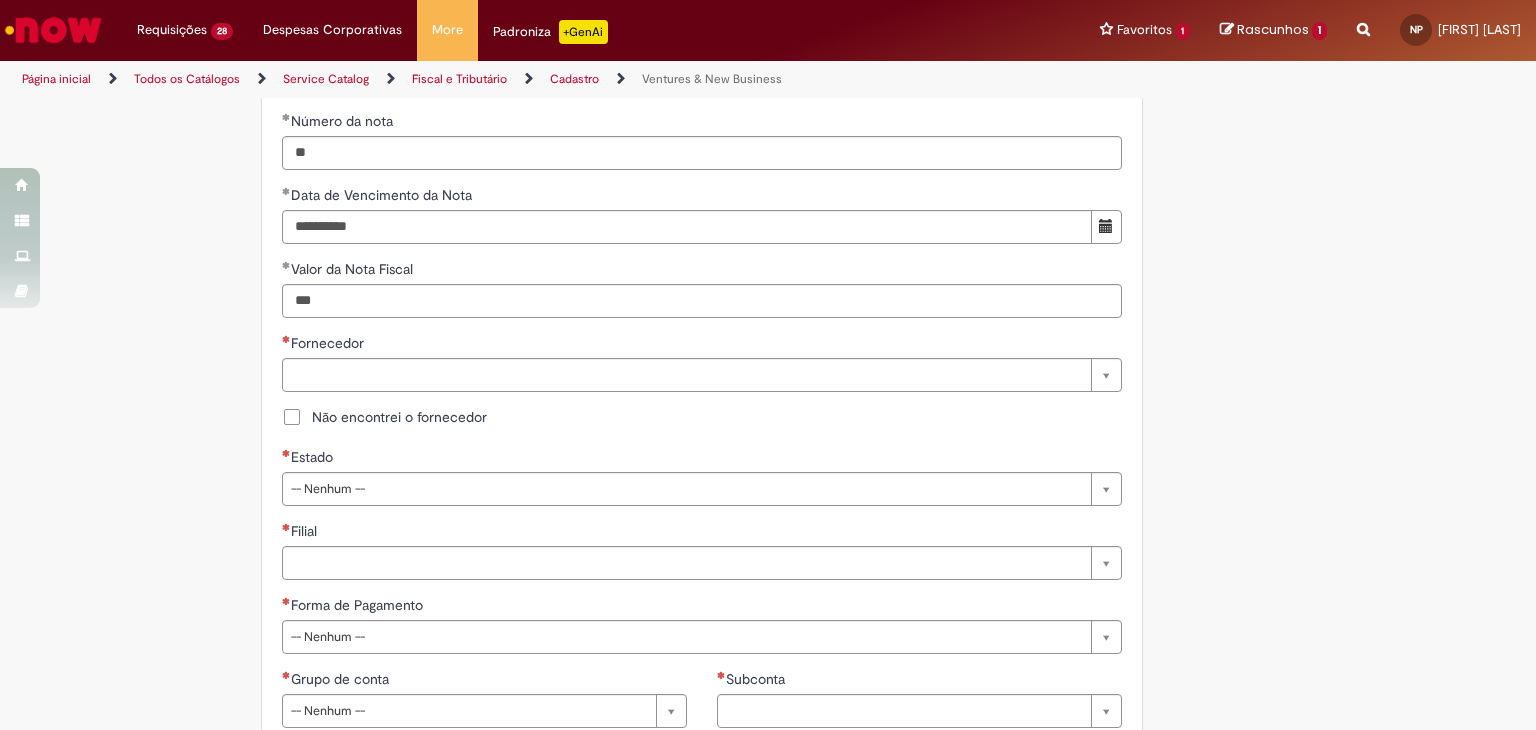 type on "******" 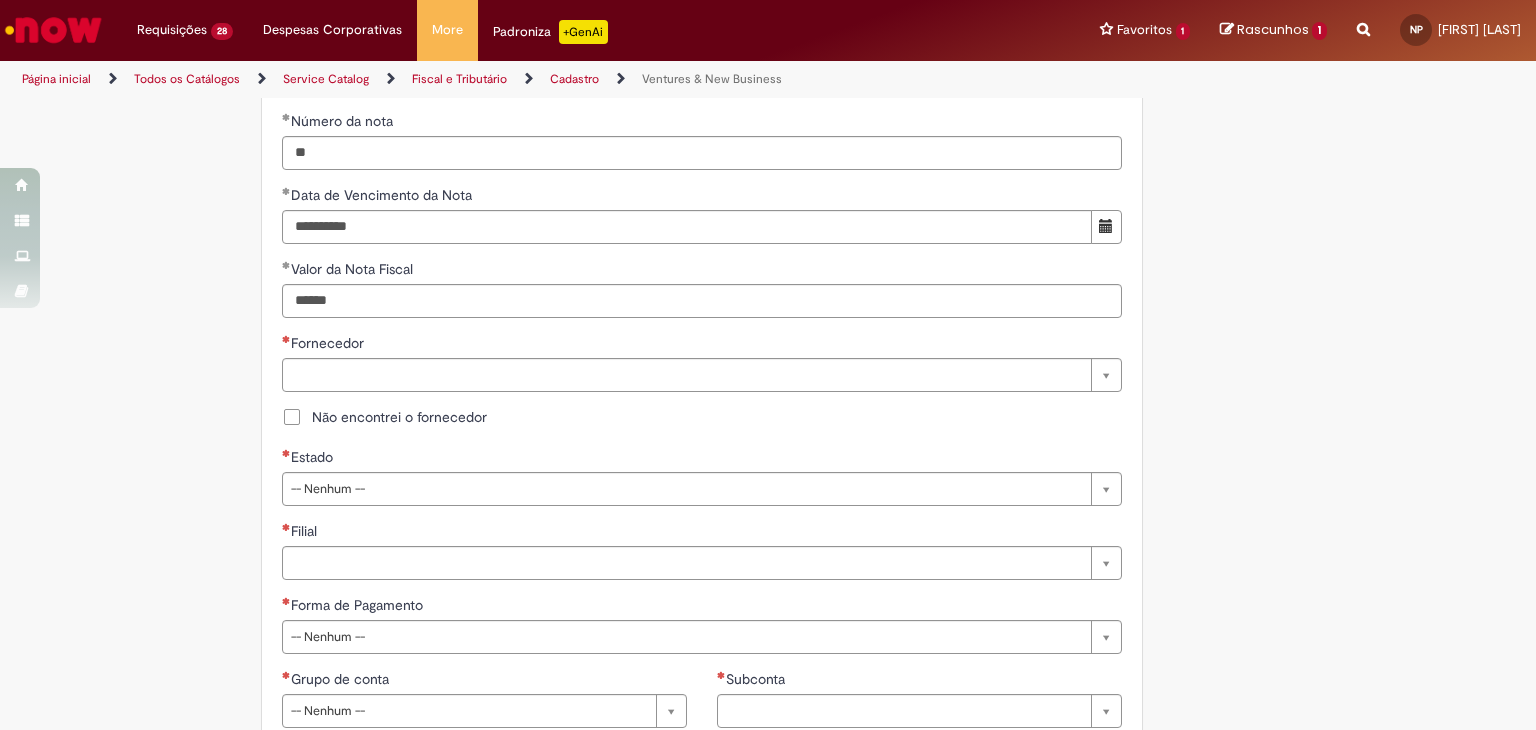 click on "Não encontrei o fornecedor" at bounding box center (399, 417) 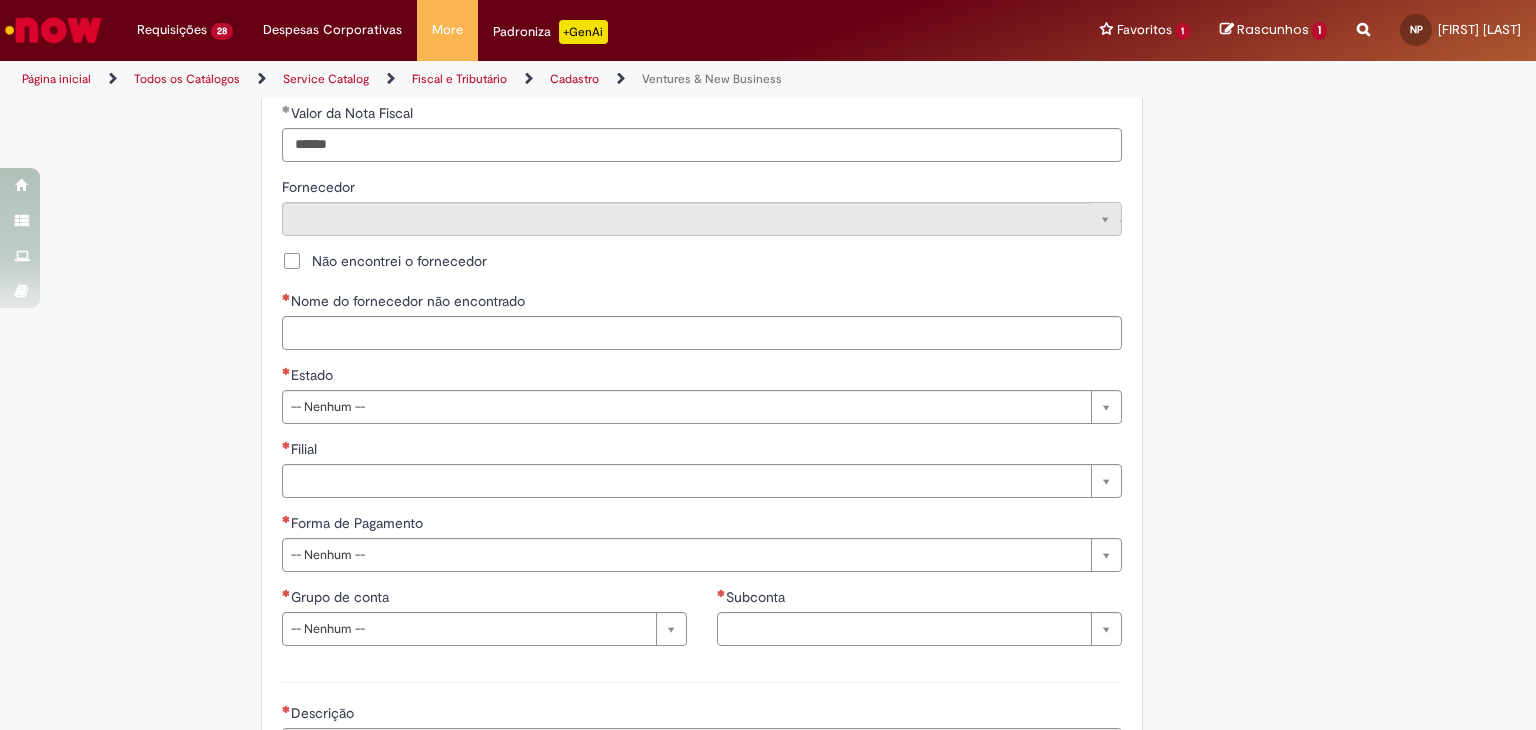 scroll, scrollTop: 1100, scrollLeft: 0, axis: vertical 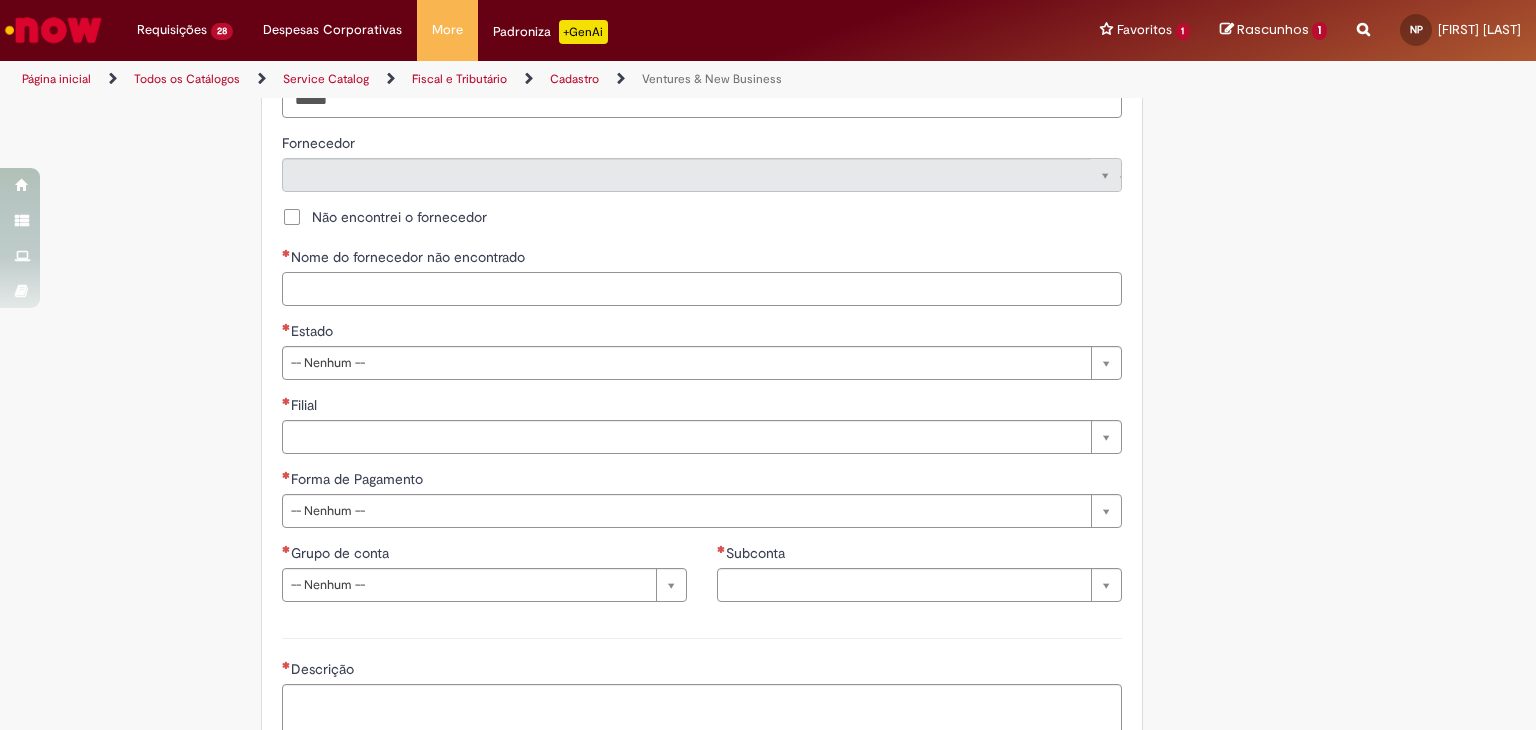click on "Nome do fornecedor não encontrado" at bounding box center (702, 289) 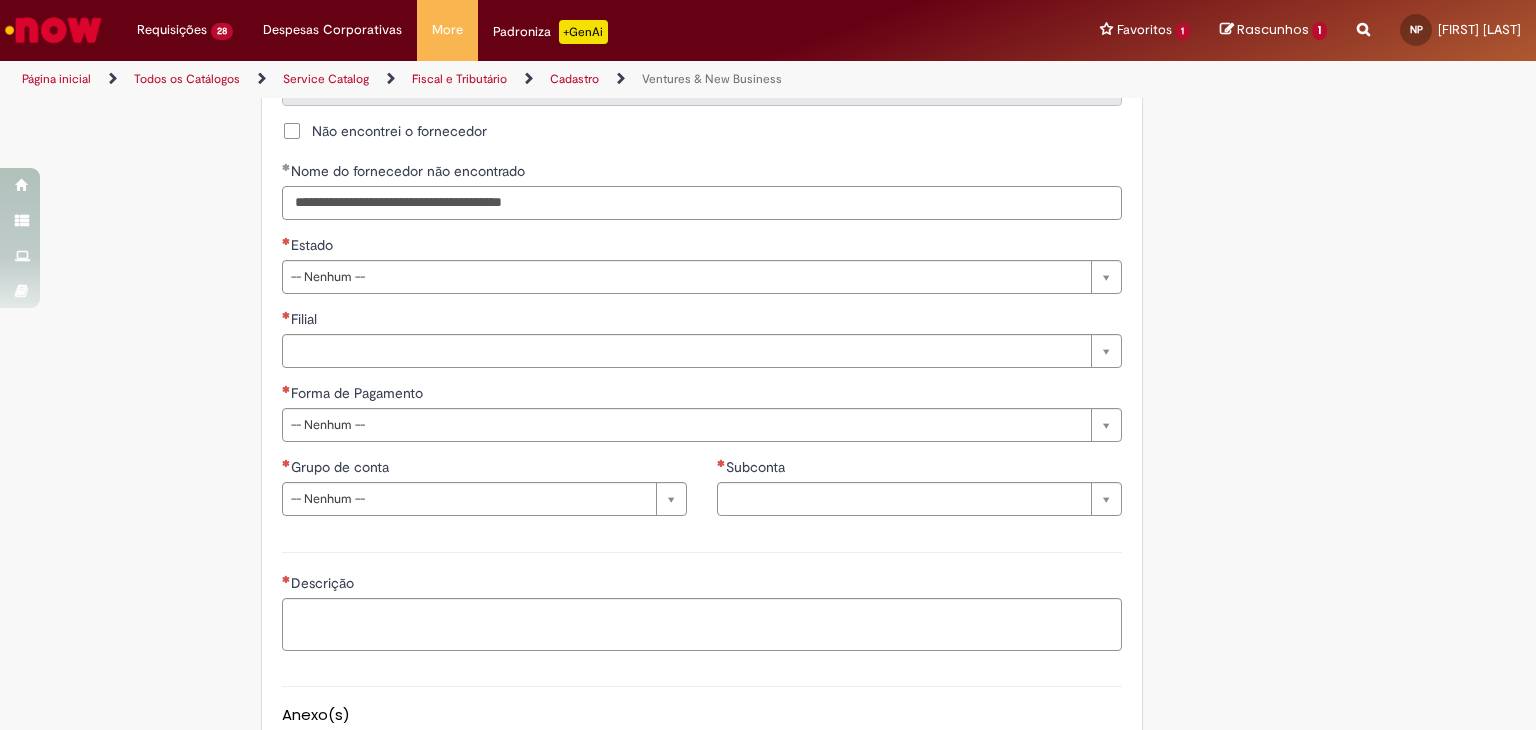 scroll, scrollTop: 1200, scrollLeft: 0, axis: vertical 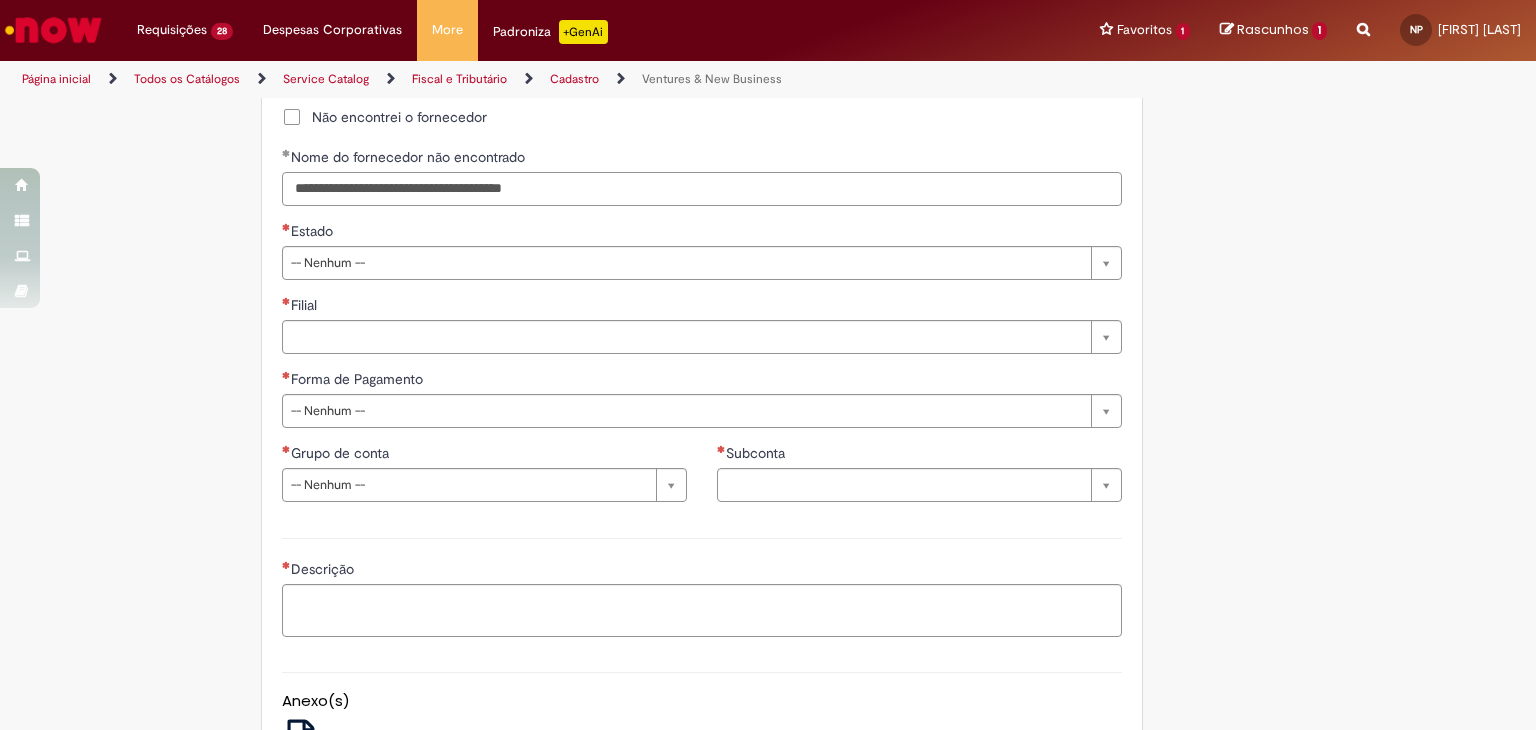 type on "**********" 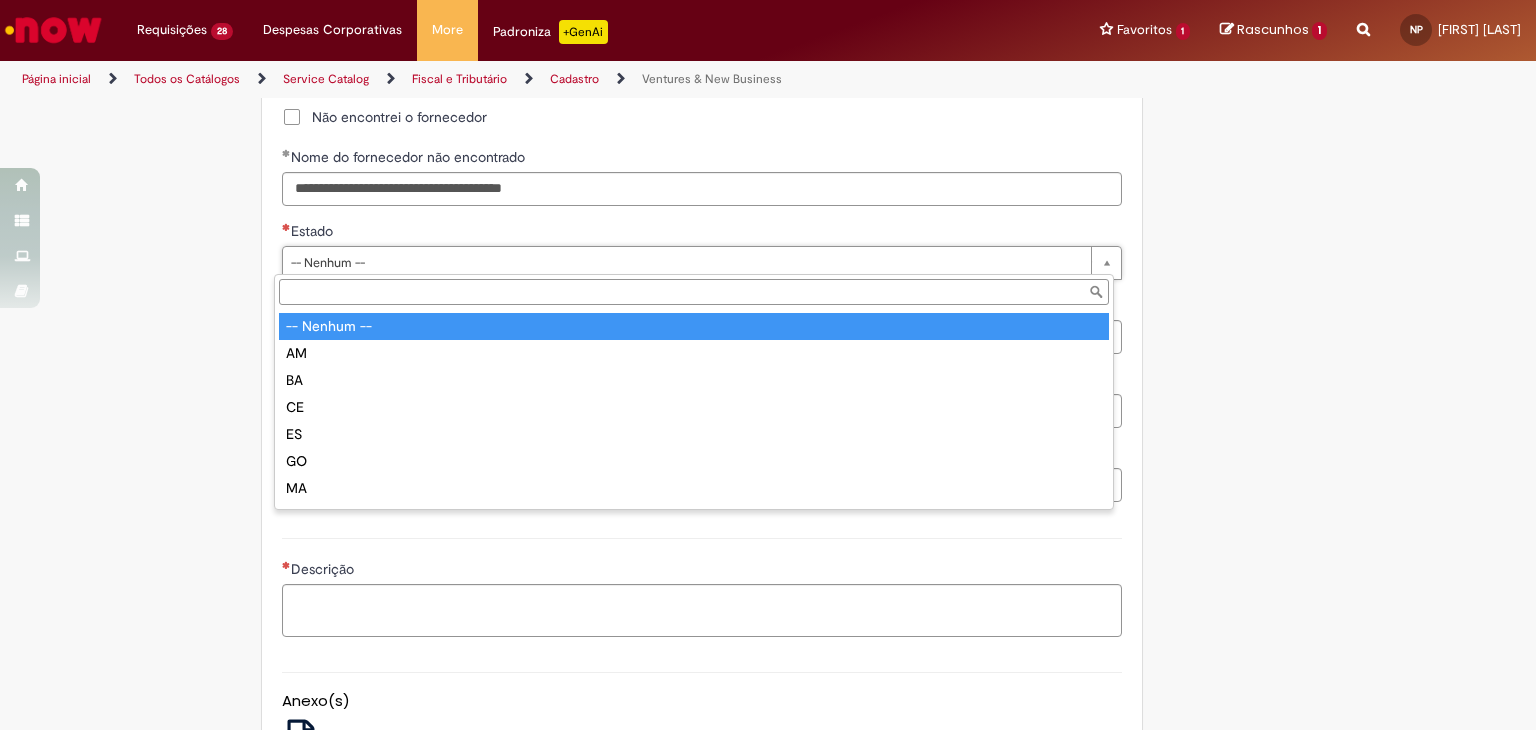 type on "*" 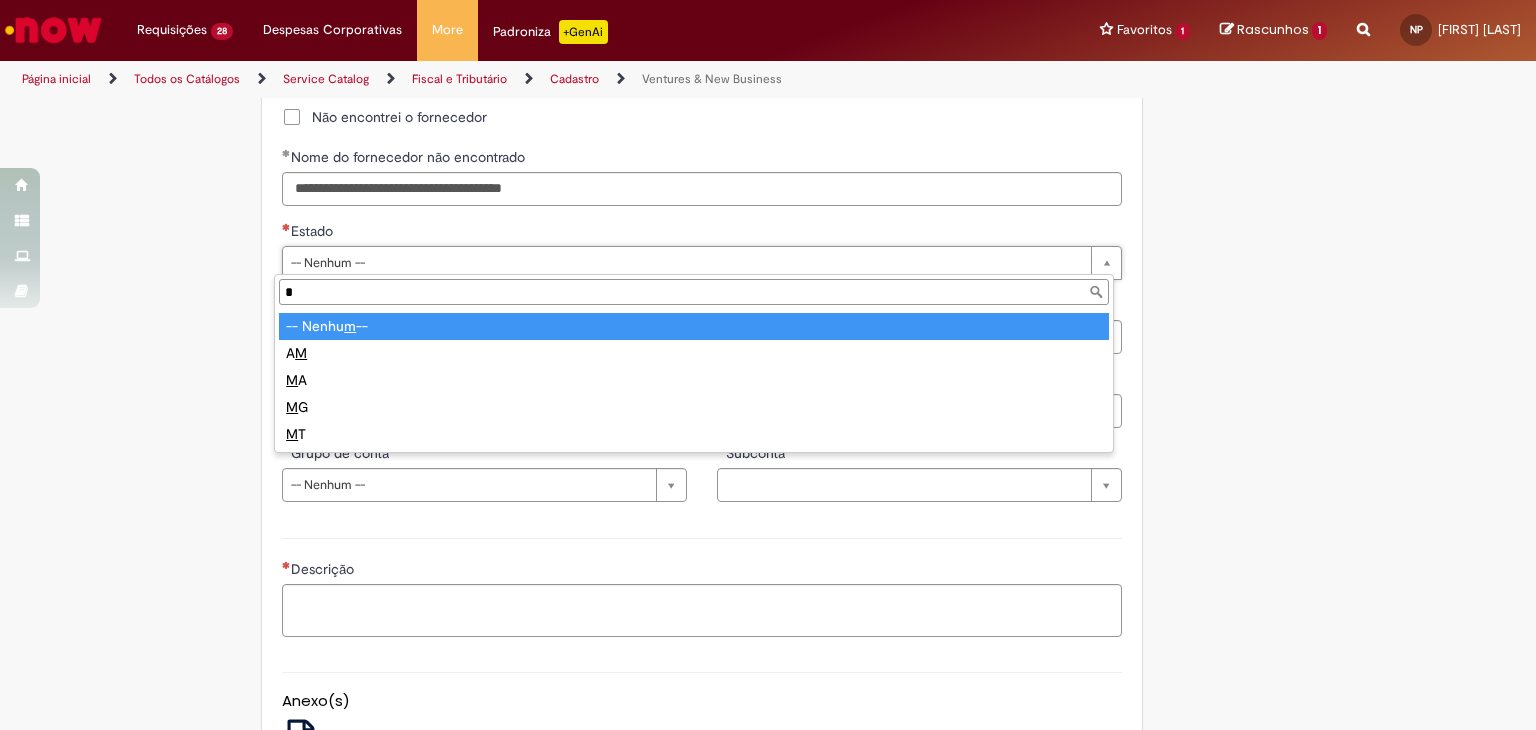type on "**" 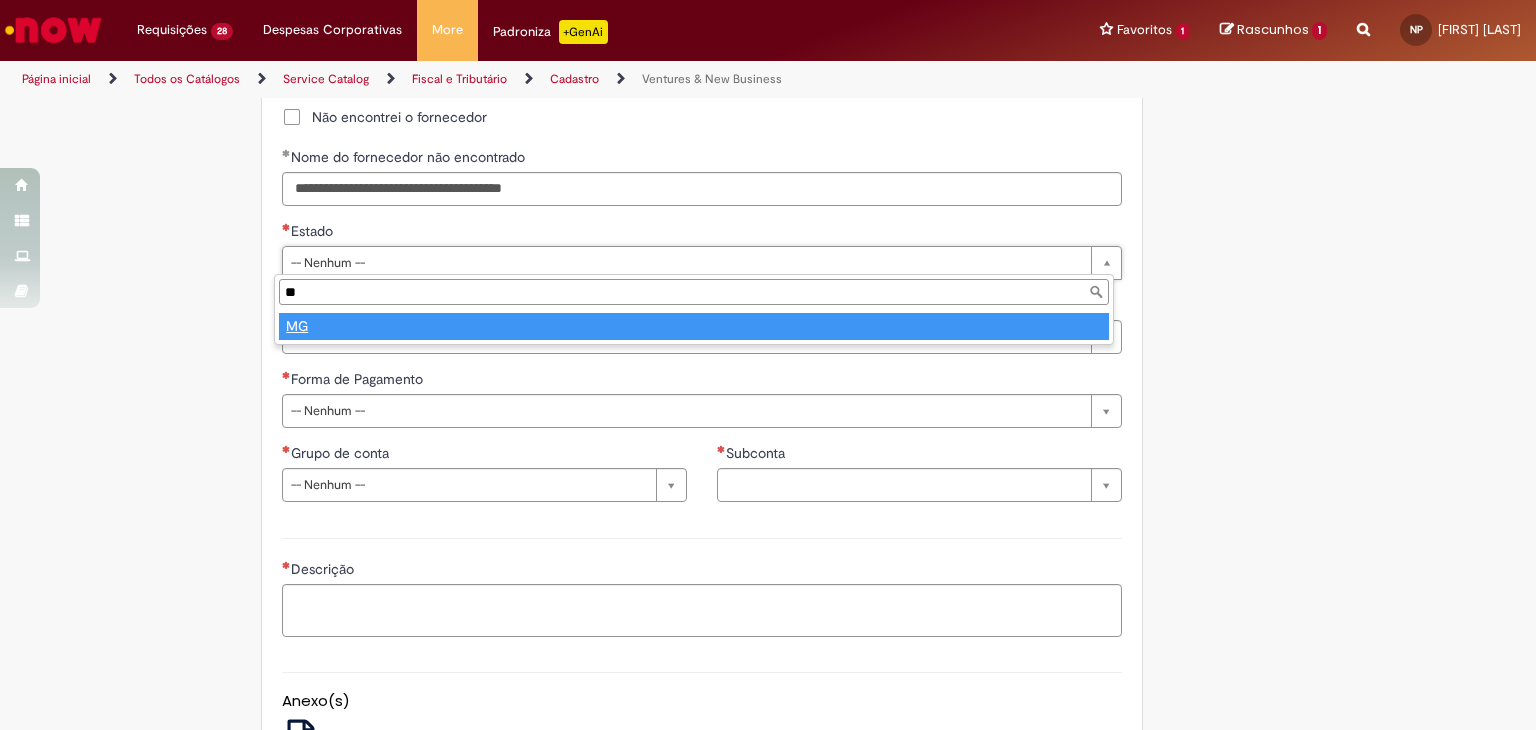 type on "**" 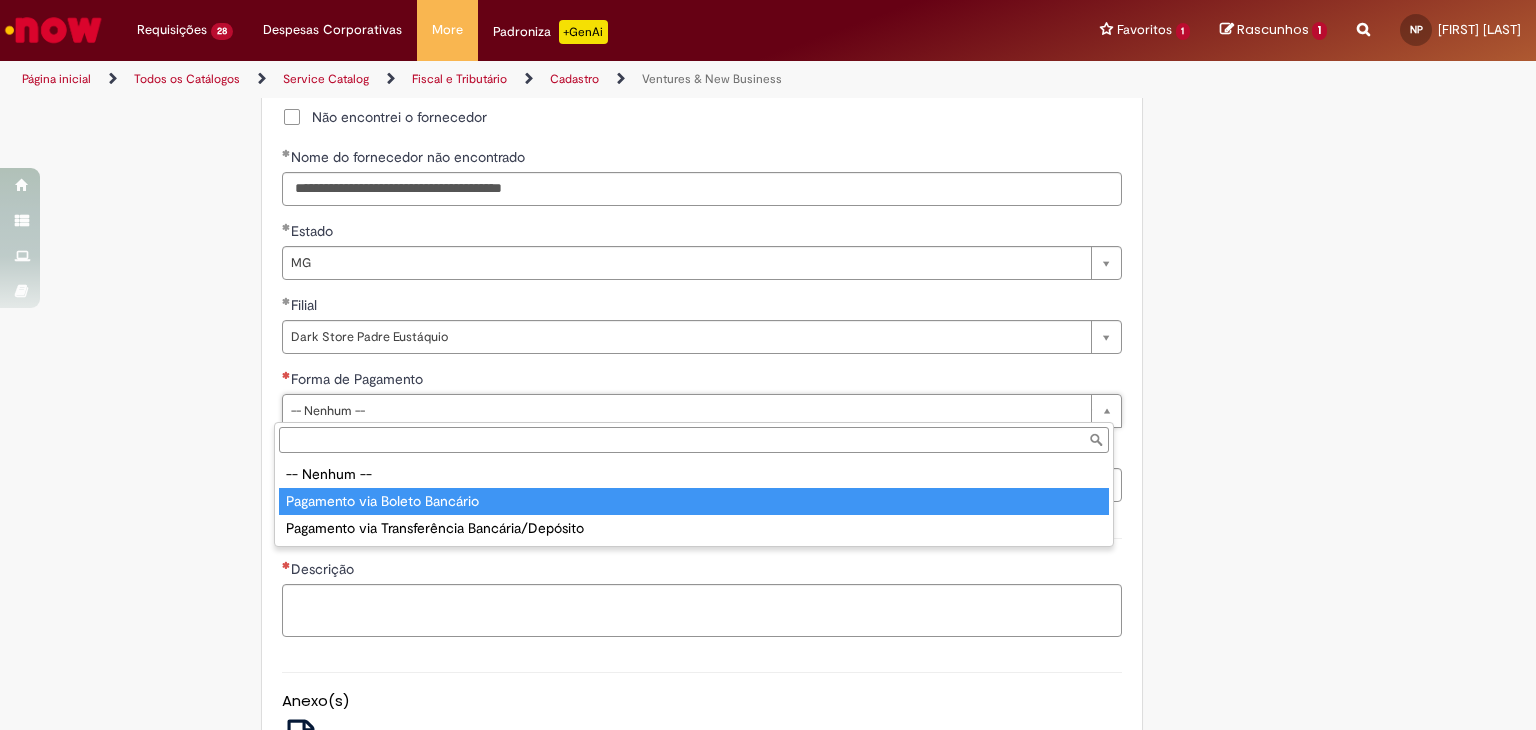 drag, startPoint x: 441, startPoint y: 519, endPoint x: 451, endPoint y: 504, distance: 18.027756 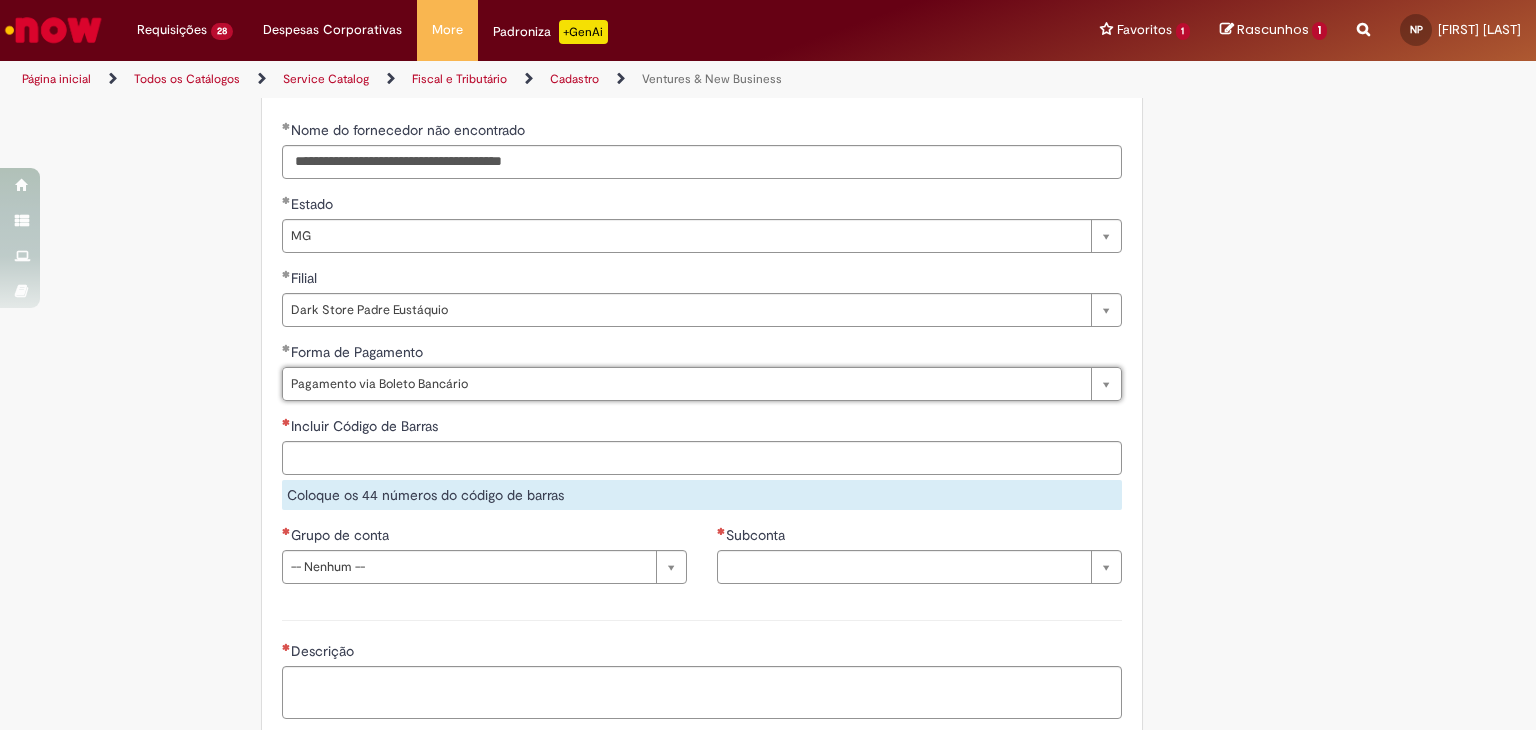 scroll, scrollTop: 1266, scrollLeft: 0, axis: vertical 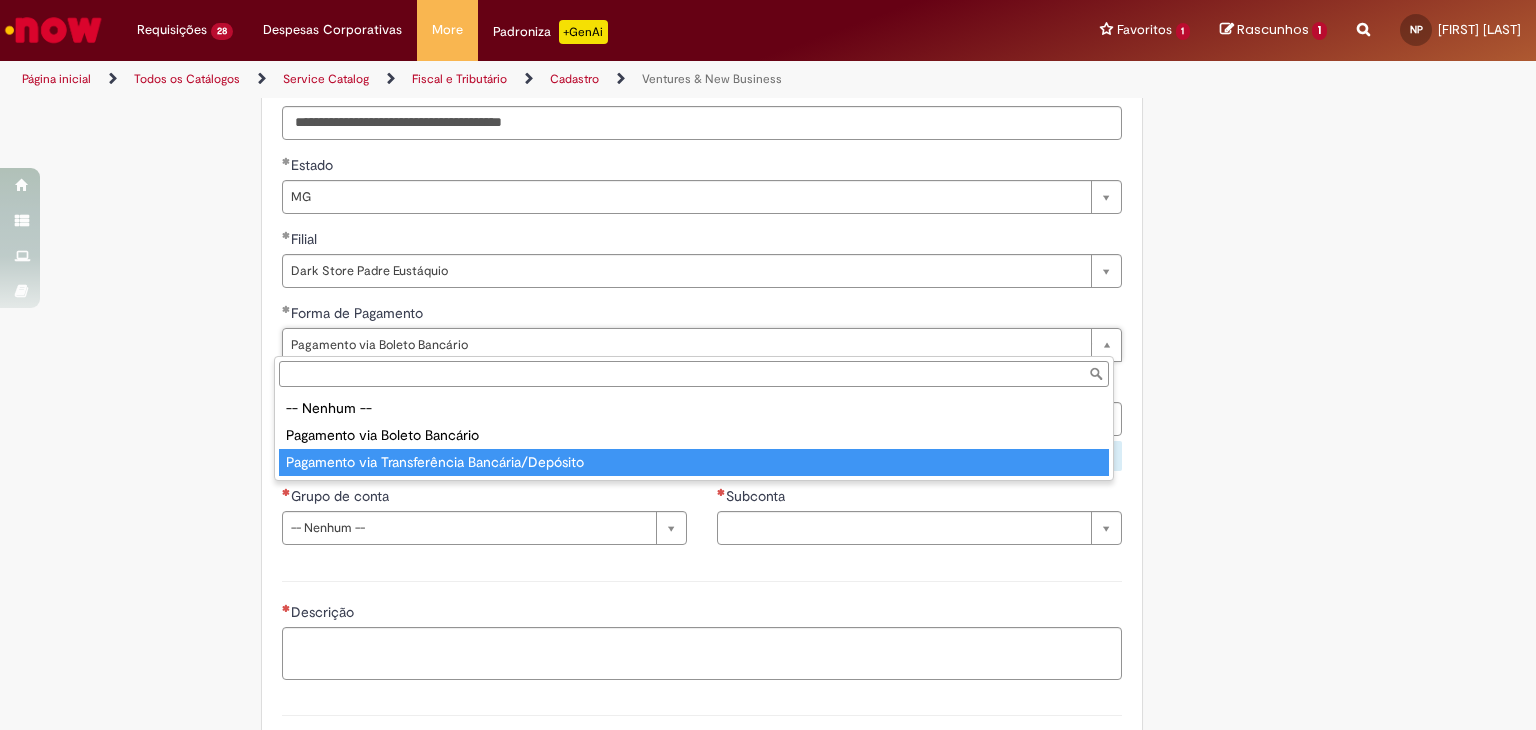 drag, startPoint x: 500, startPoint y: 472, endPoint x: 488, endPoint y: 418, distance: 55.31727 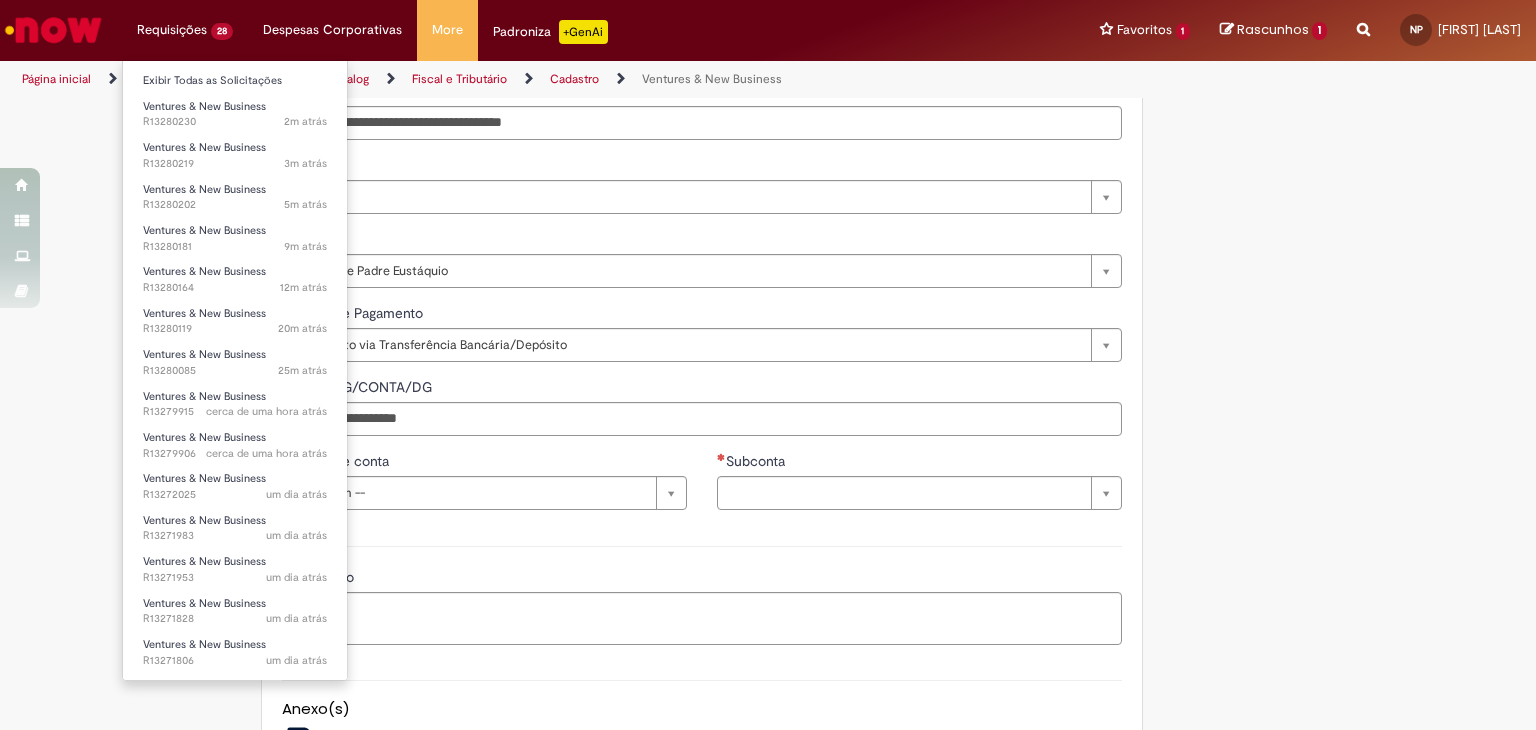 scroll, scrollTop: 0, scrollLeft: 0, axis: both 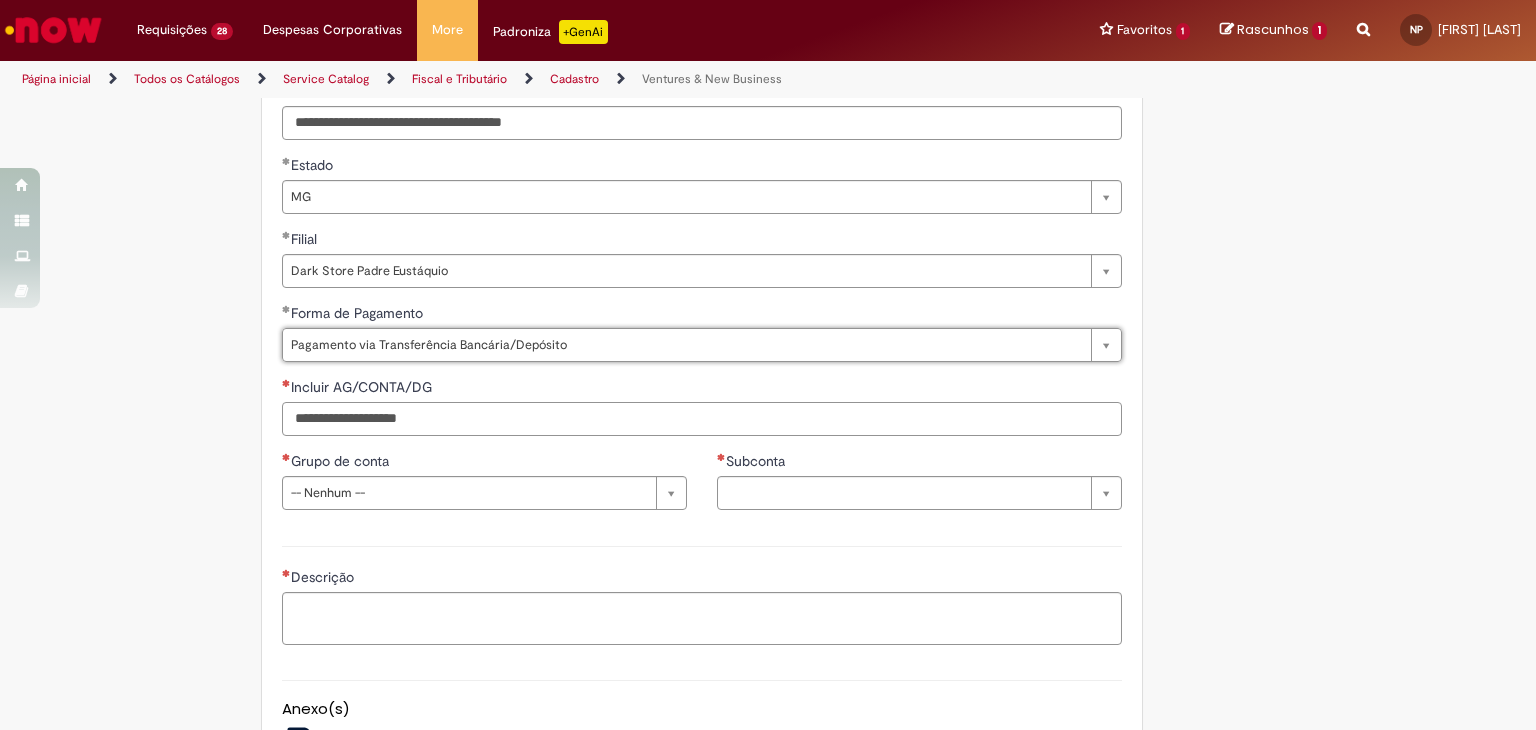 click on "Incluir AG/CONTA/DG" at bounding box center (702, 419) 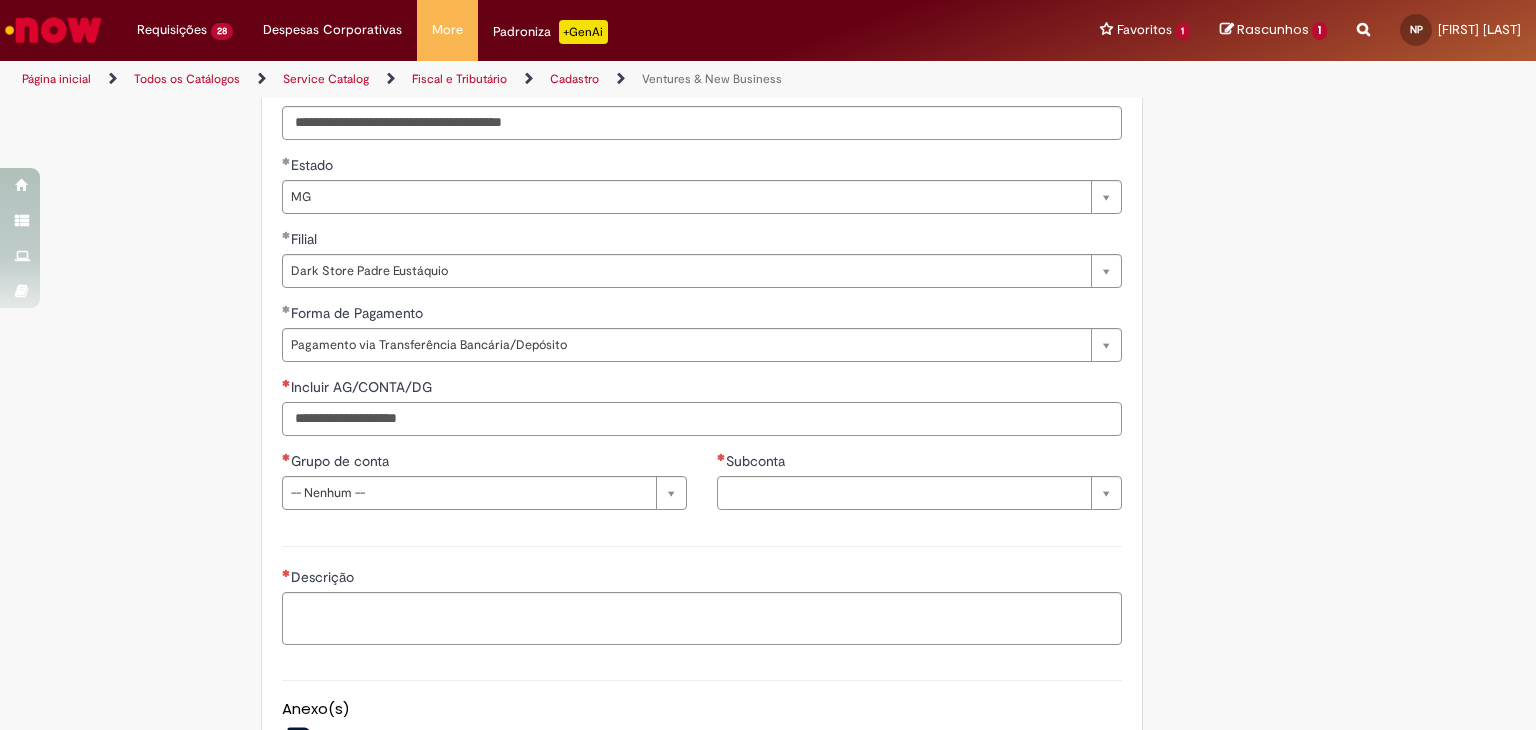 paste on "**********" 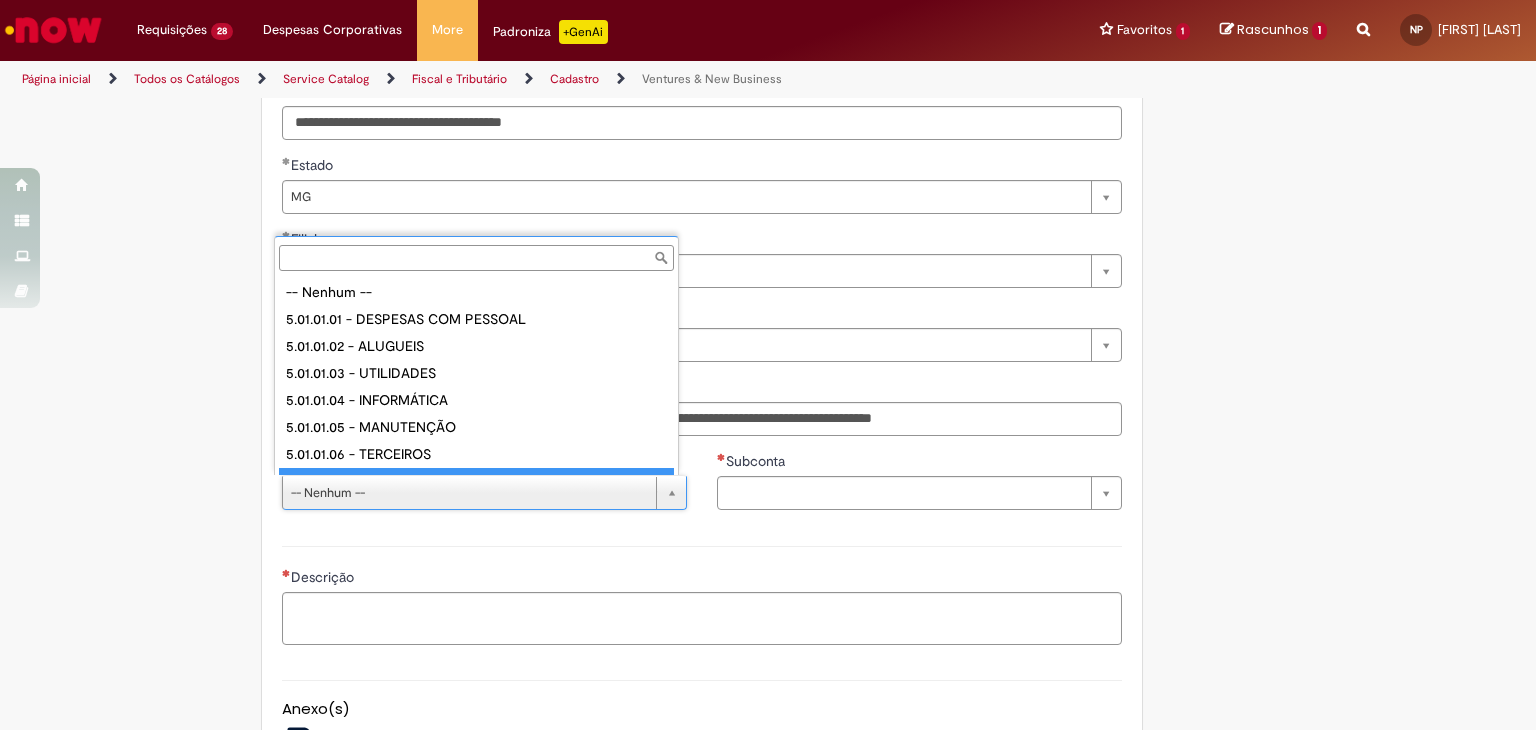 scroll, scrollTop: 16, scrollLeft: 0, axis: vertical 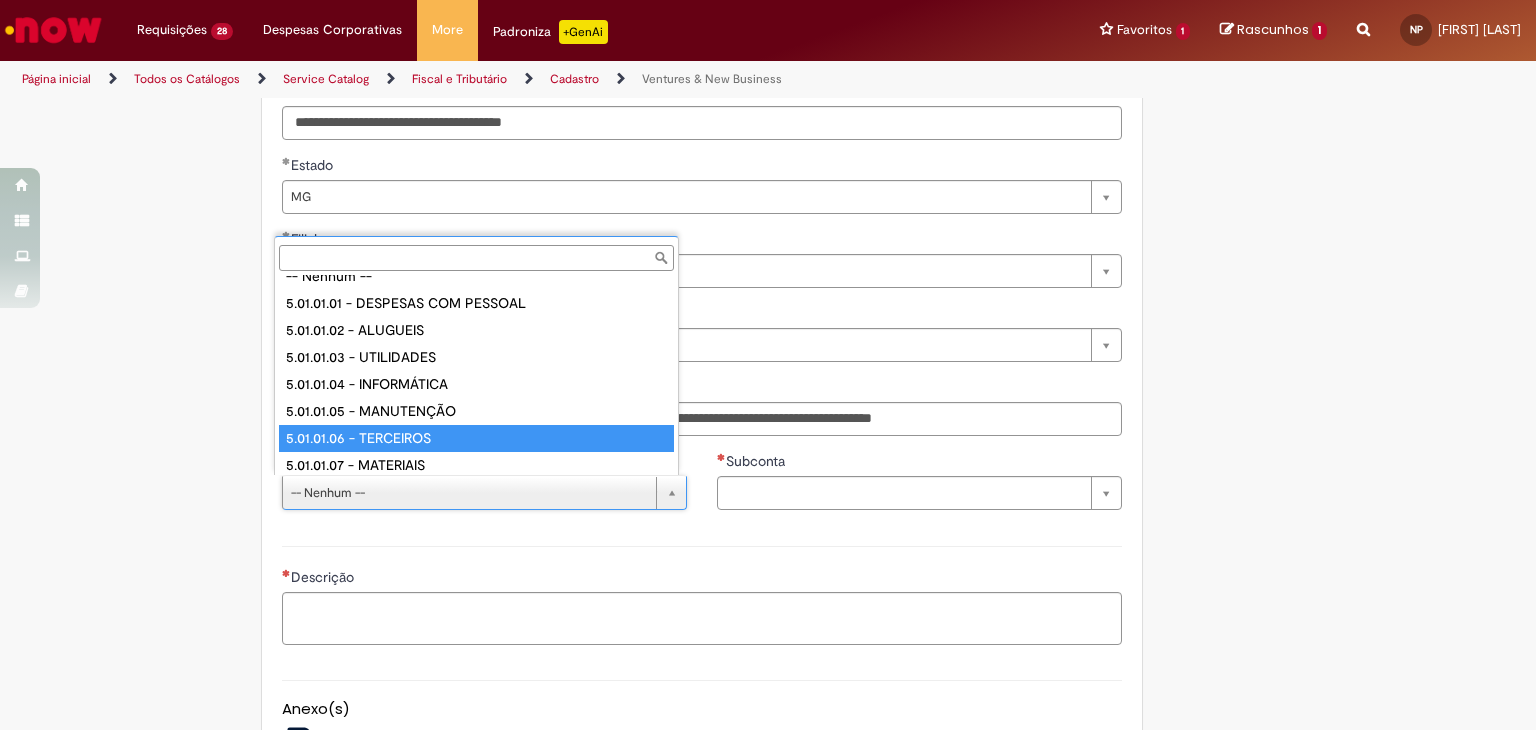 drag, startPoint x: 511, startPoint y: 459, endPoint x: 523, endPoint y: 441, distance: 21.633308 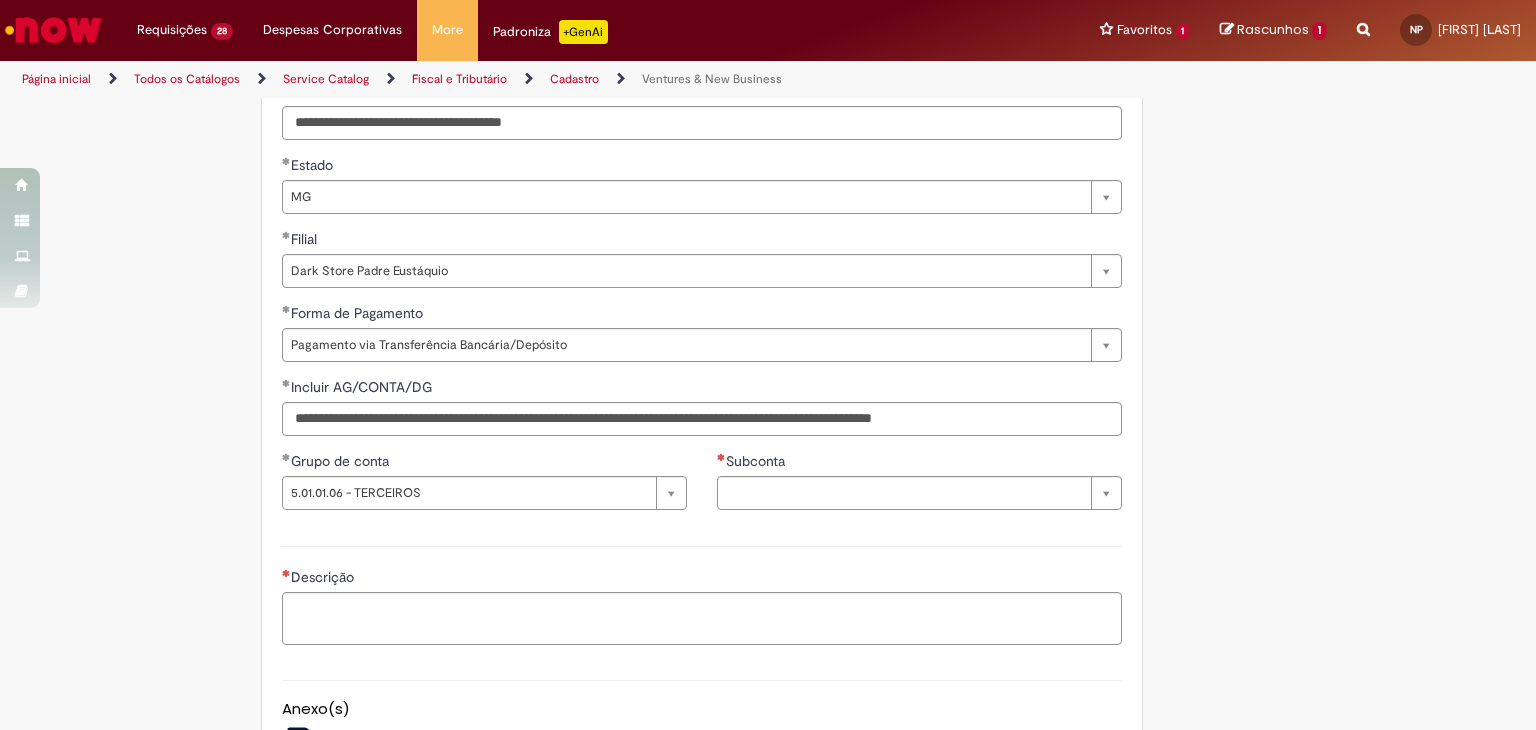 click on "Agencia CNPJ da Conta Subconta          Pesquisar usando lista                 Subconta" at bounding box center [919, 488] 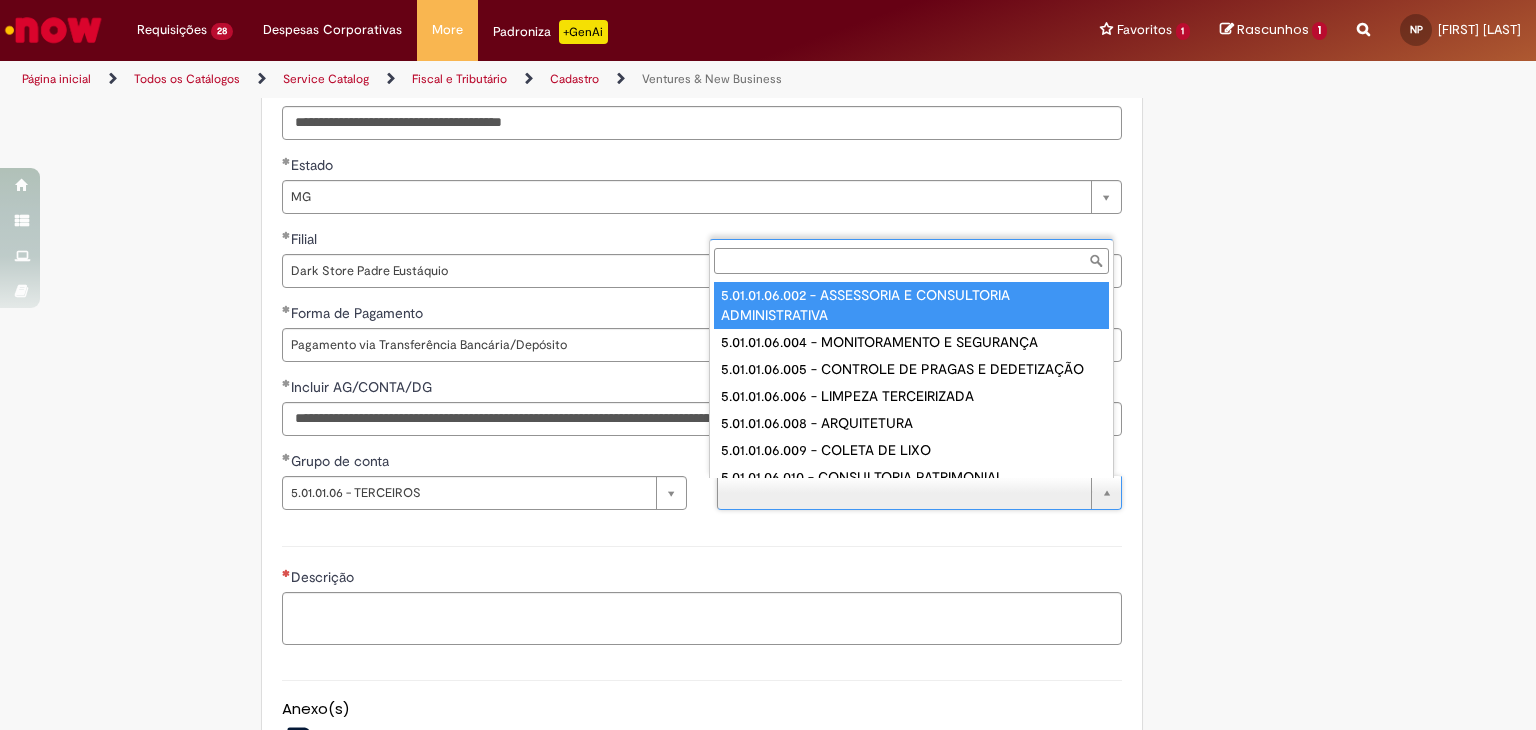 scroll, scrollTop: 8, scrollLeft: 0, axis: vertical 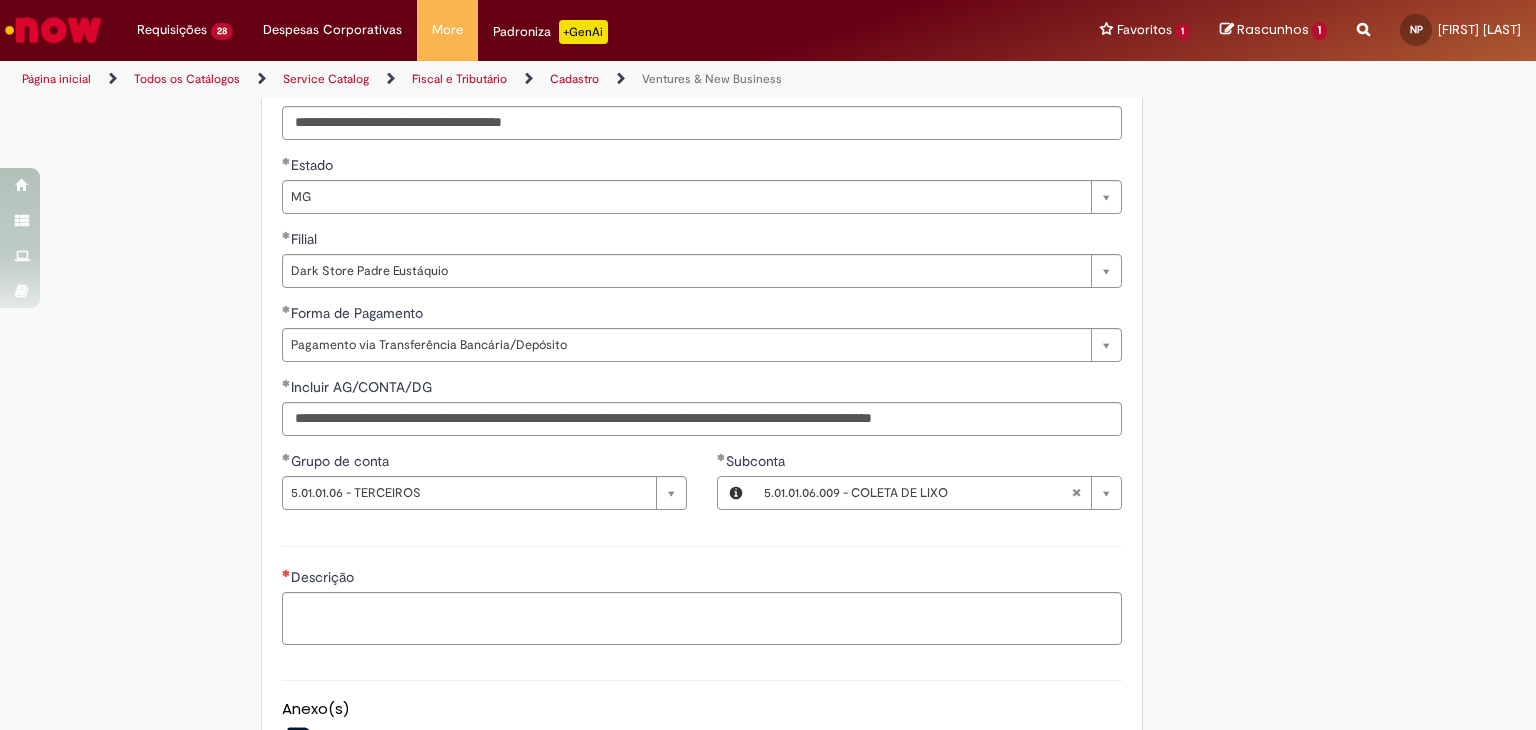 click on "Descrição" at bounding box center (702, 579) 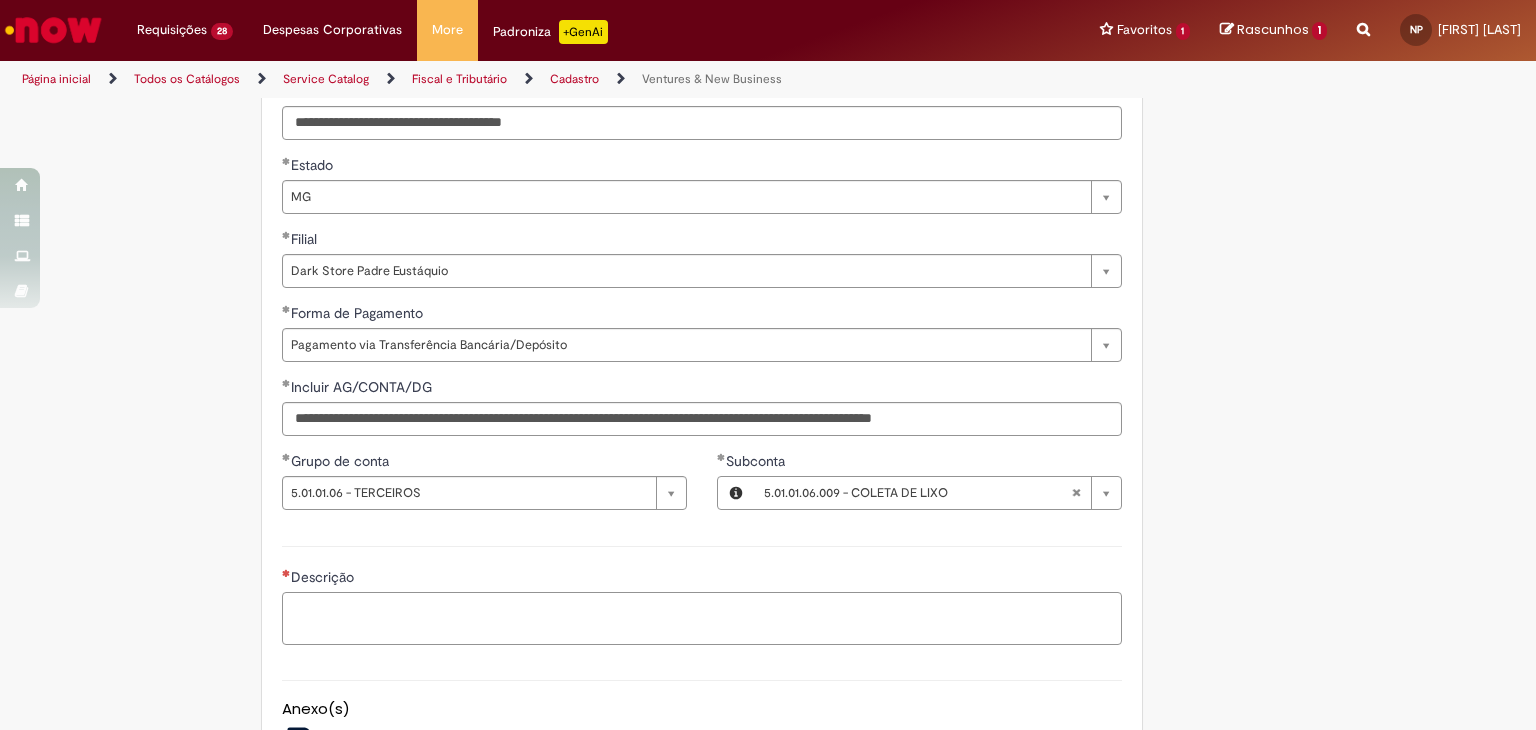 click on "Descrição" at bounding box center (702, 619) 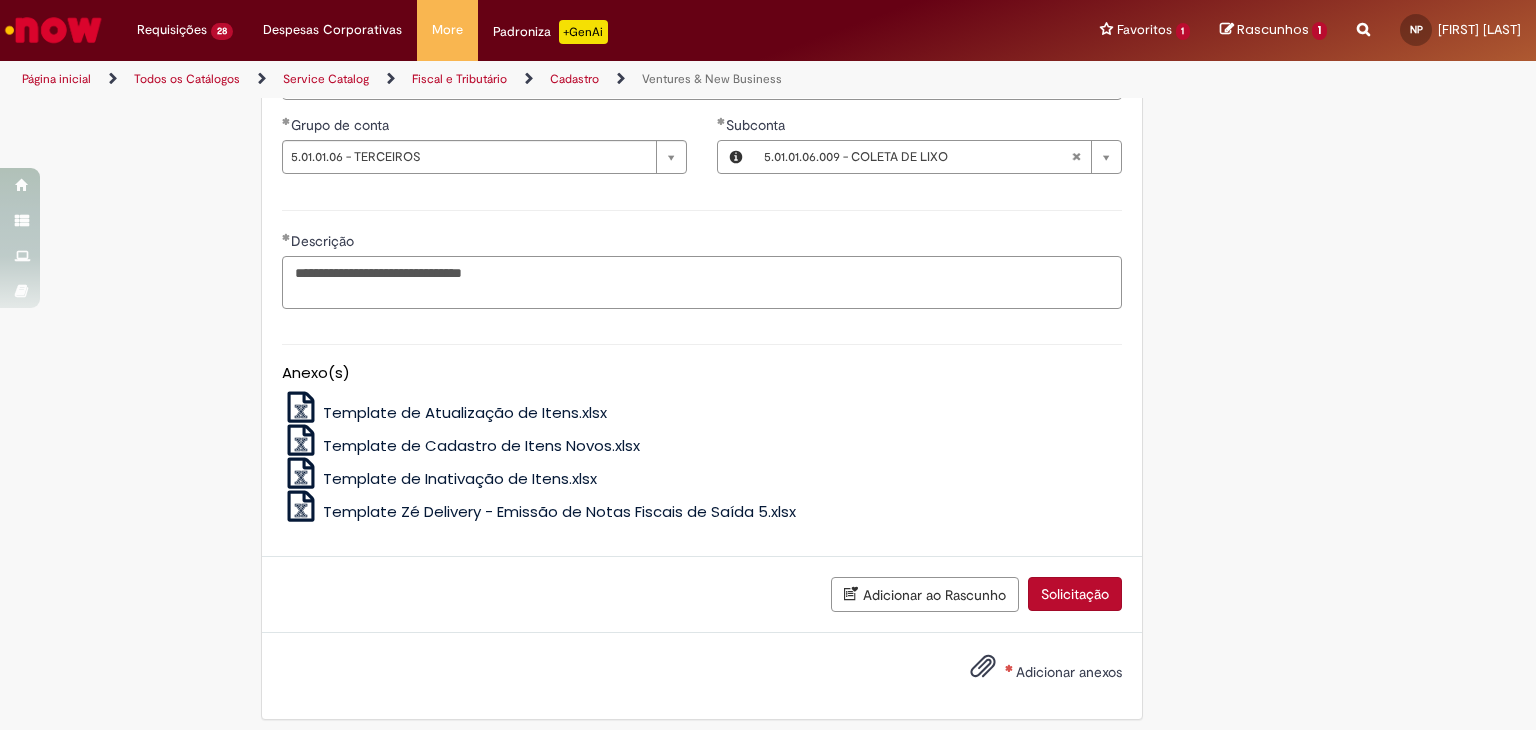 scroll, scrollTop: 1610, scrollLeft: 0, axis: vertical 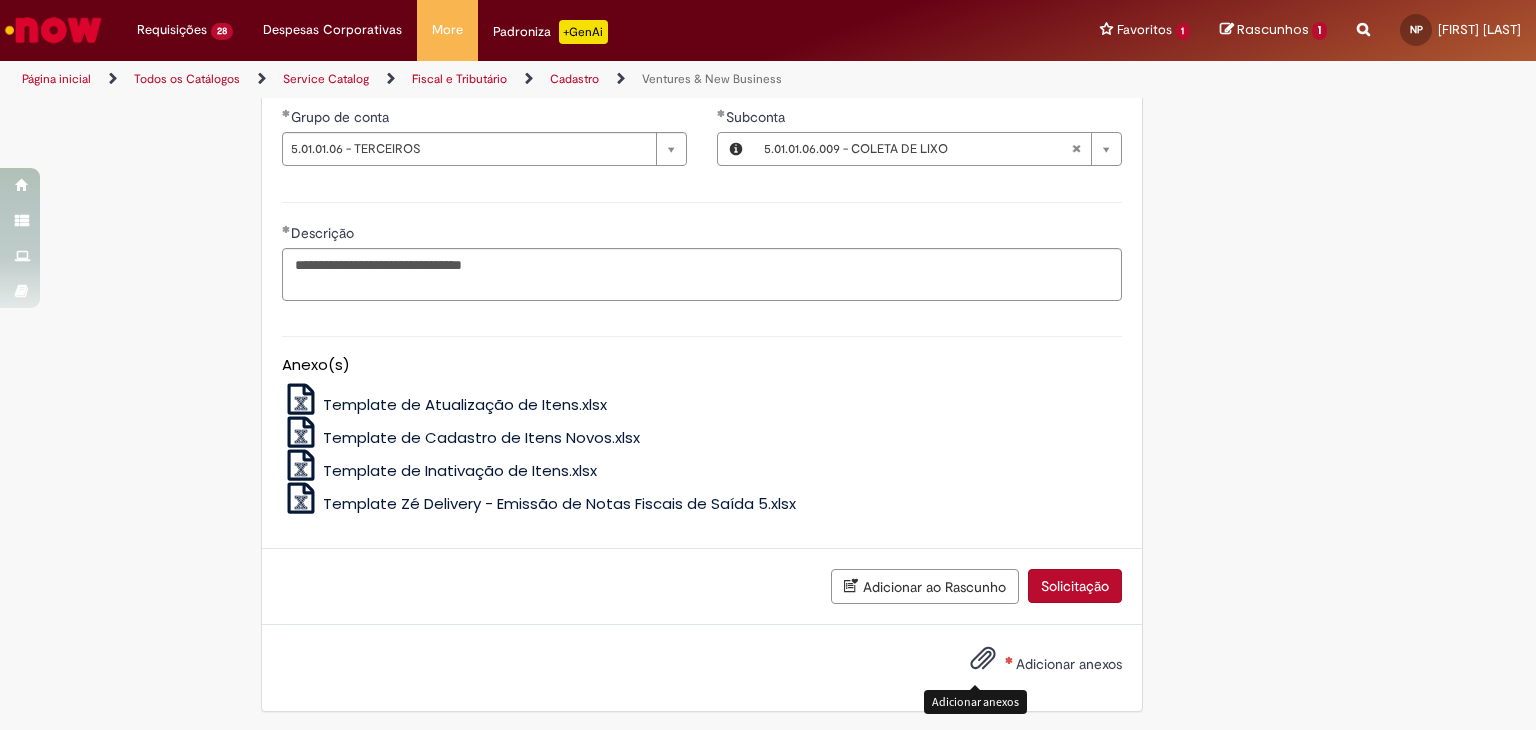click at bounding box center [983, 659] 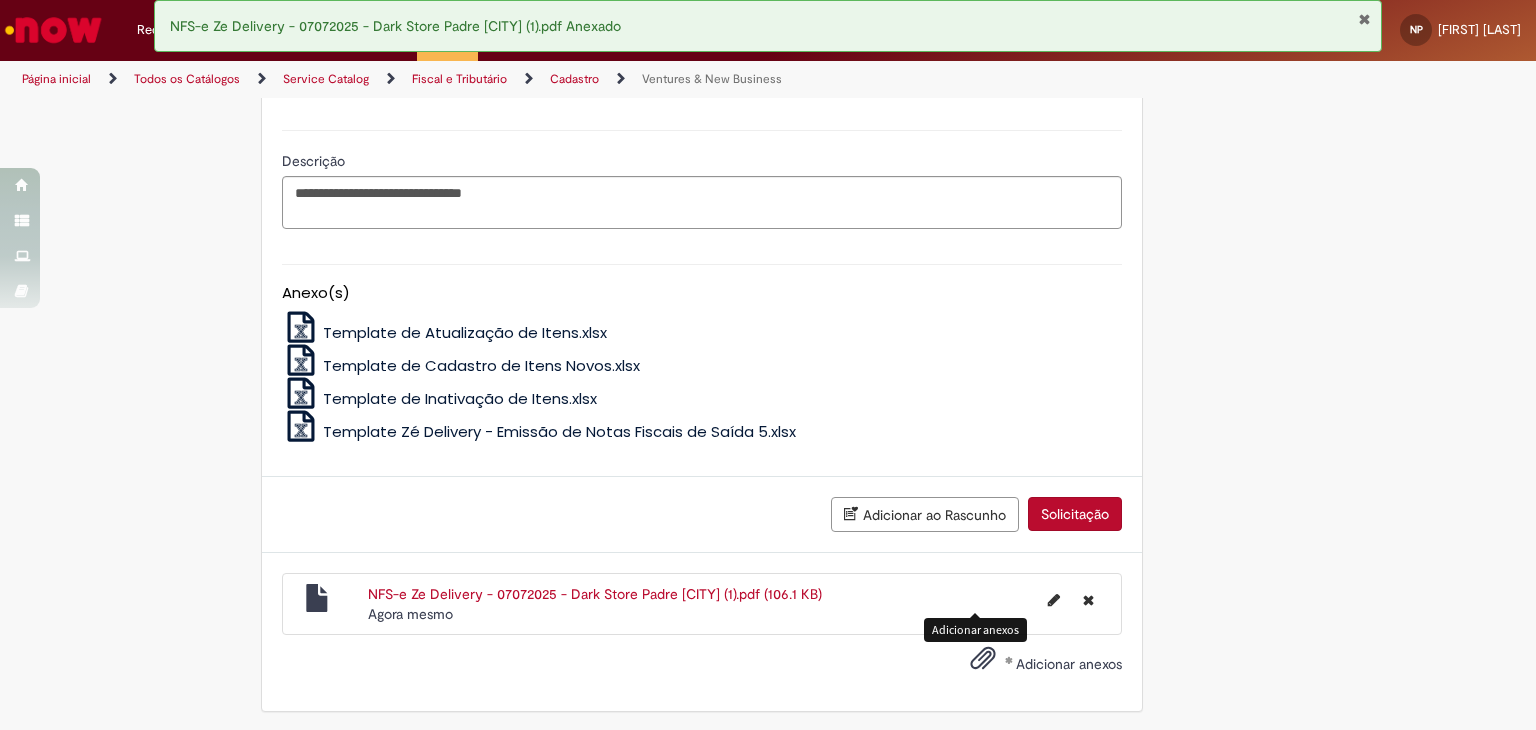 click on "Solicitação" at bounding box center [1075, 514] 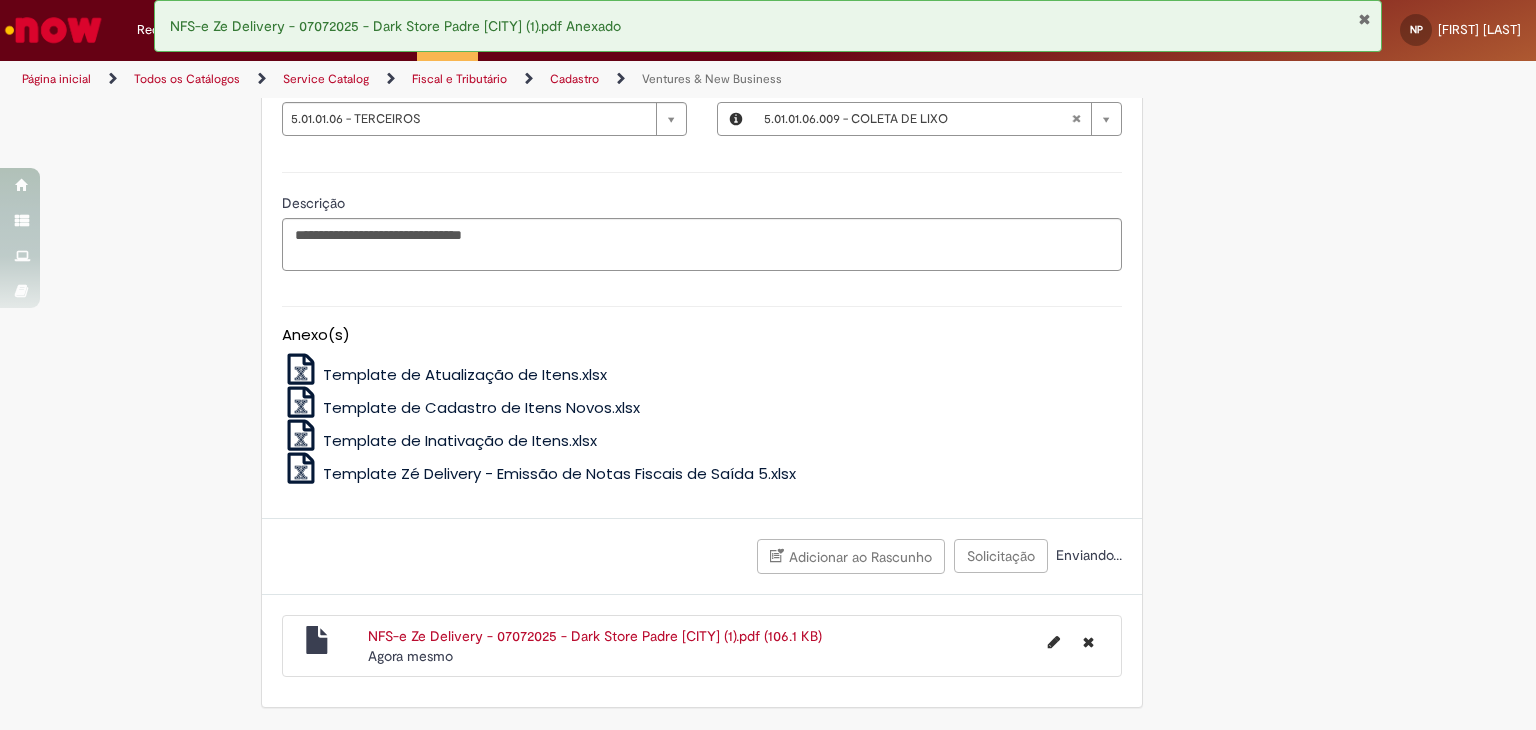 scroll, scrollTop: 1636, scrollLeft: 0, axis: vertical 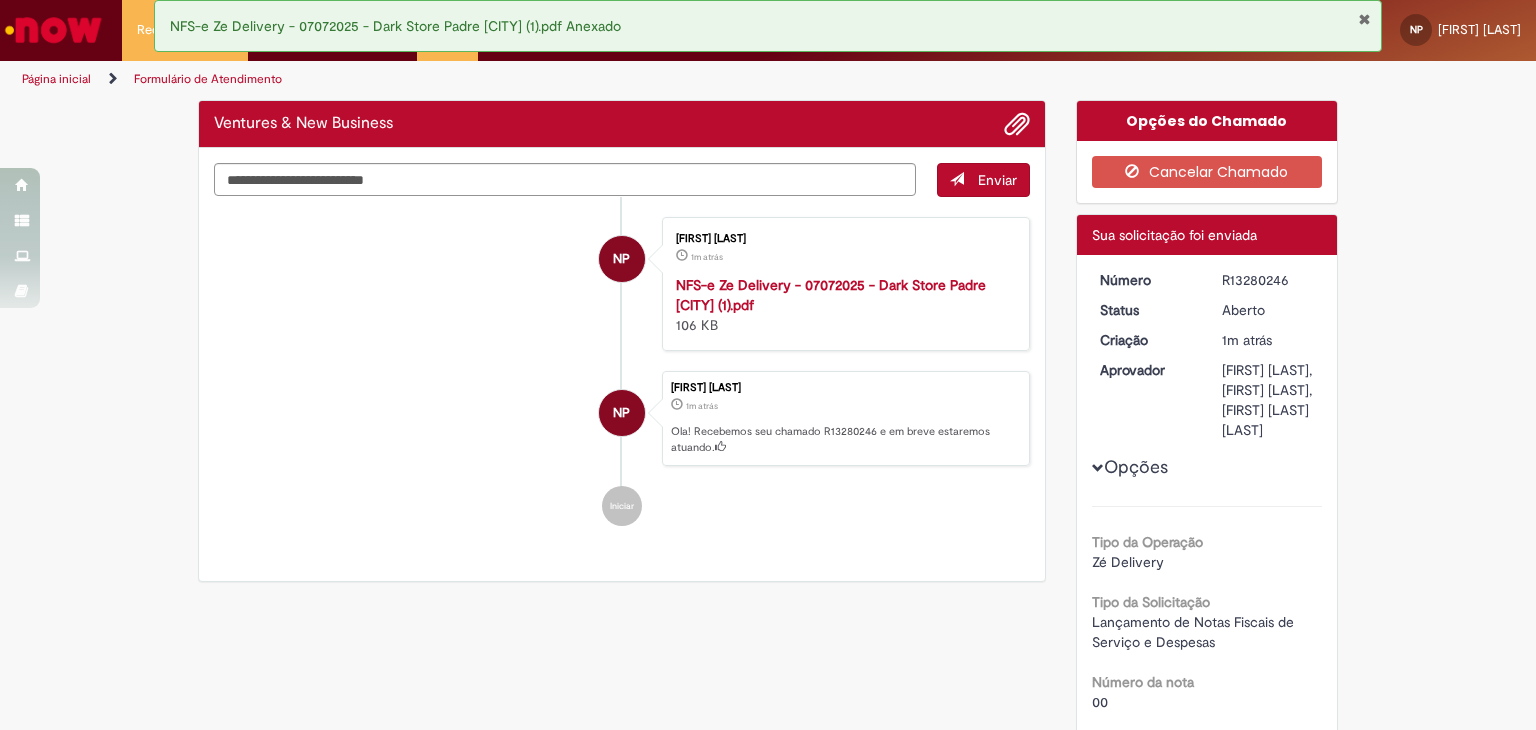click on "R13280246" at bounding box center (1268, 280) 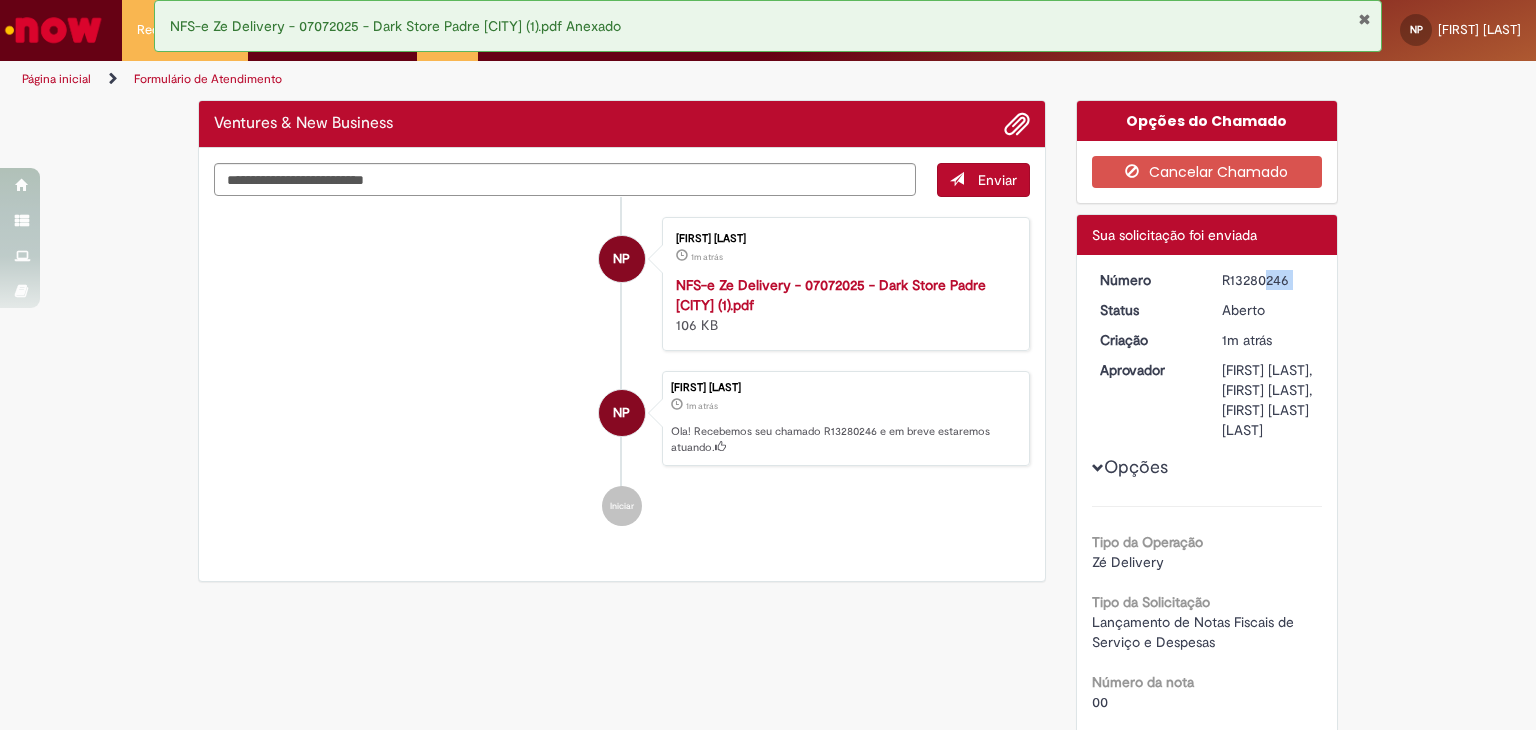 click on "R13280246" at bounding box center (1268, 280) 